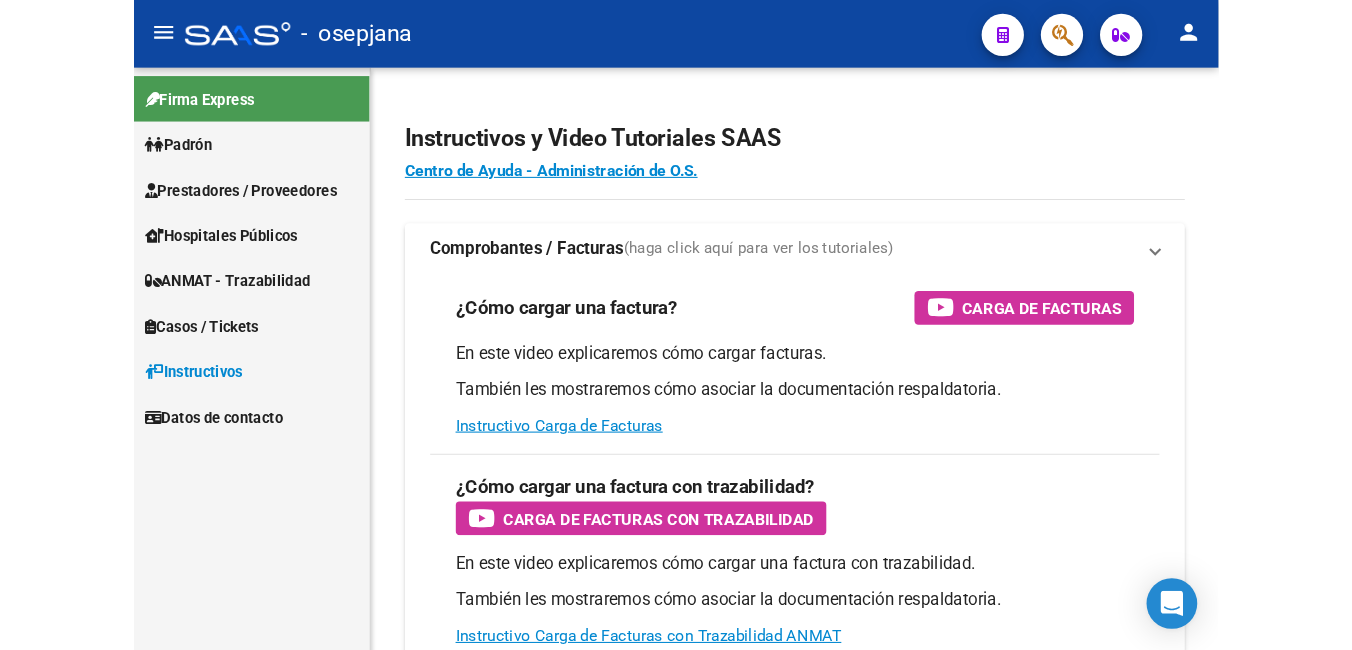 scroll, scrollTop: 0, scrollLeft: 0, axis: both 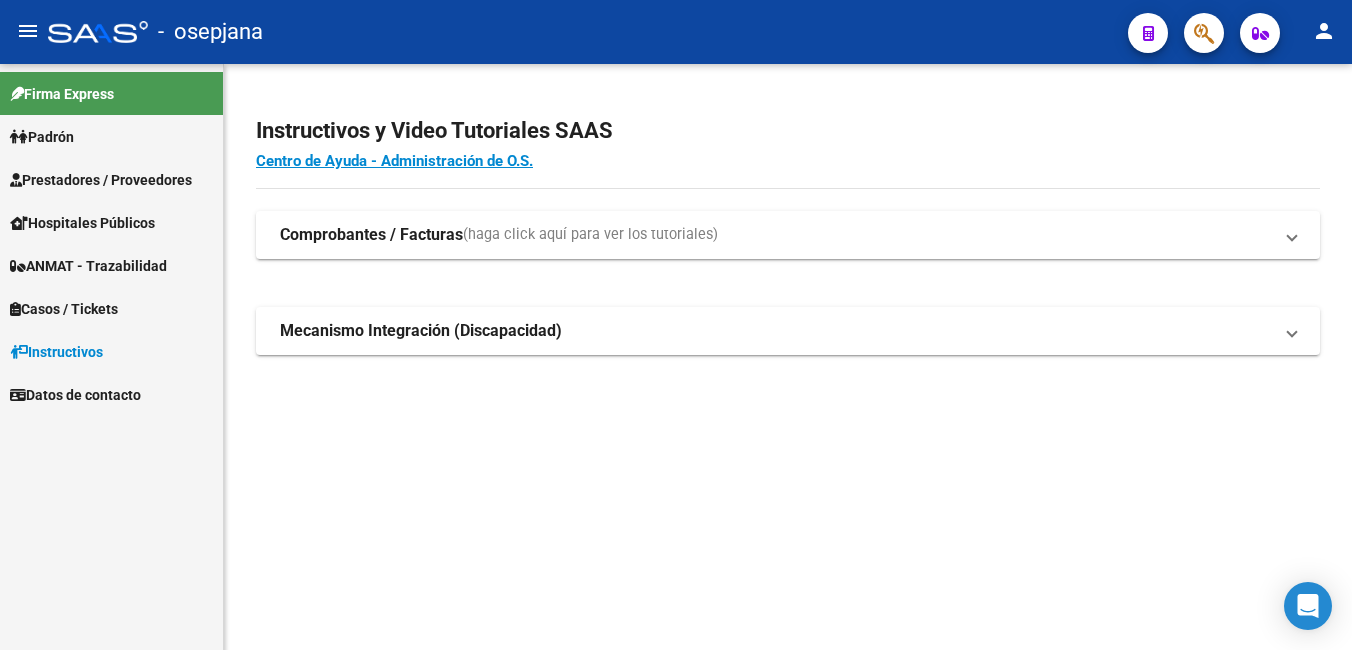 click on "Prestadores / Proveedores" at bounding box center [101, 180] 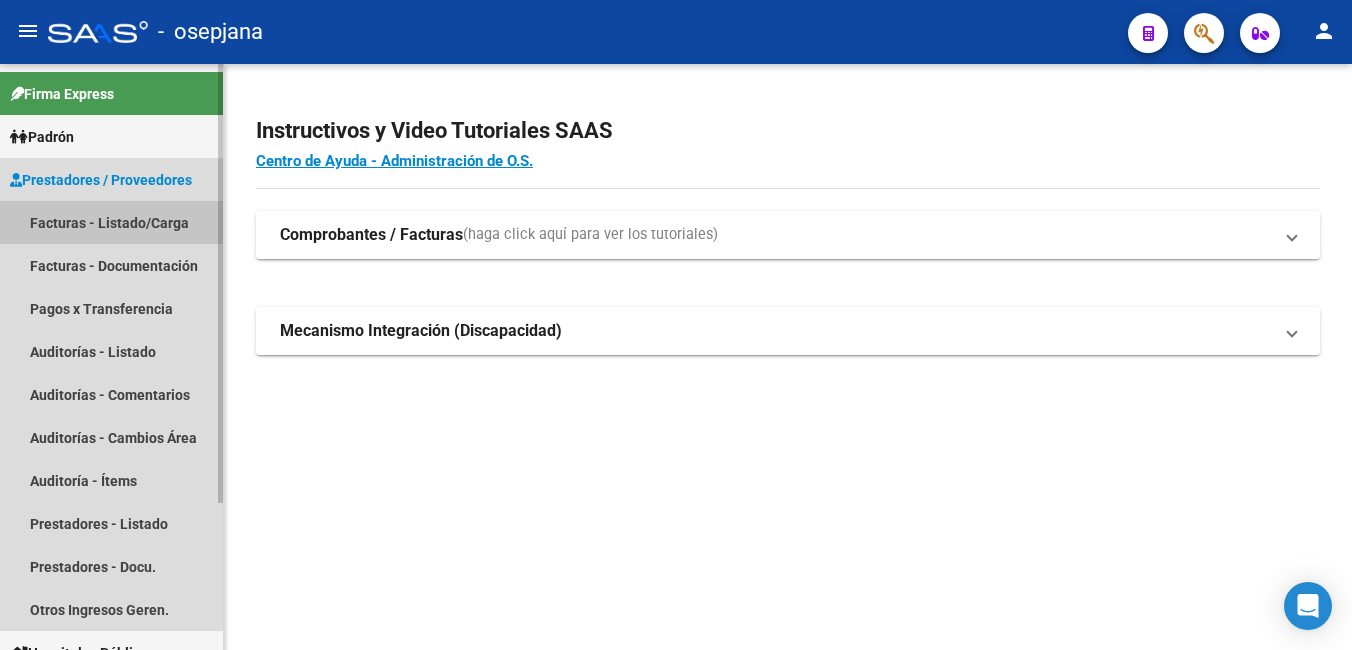 click on "Facturas - Listado/Carga" at bounding box center [111, 222] 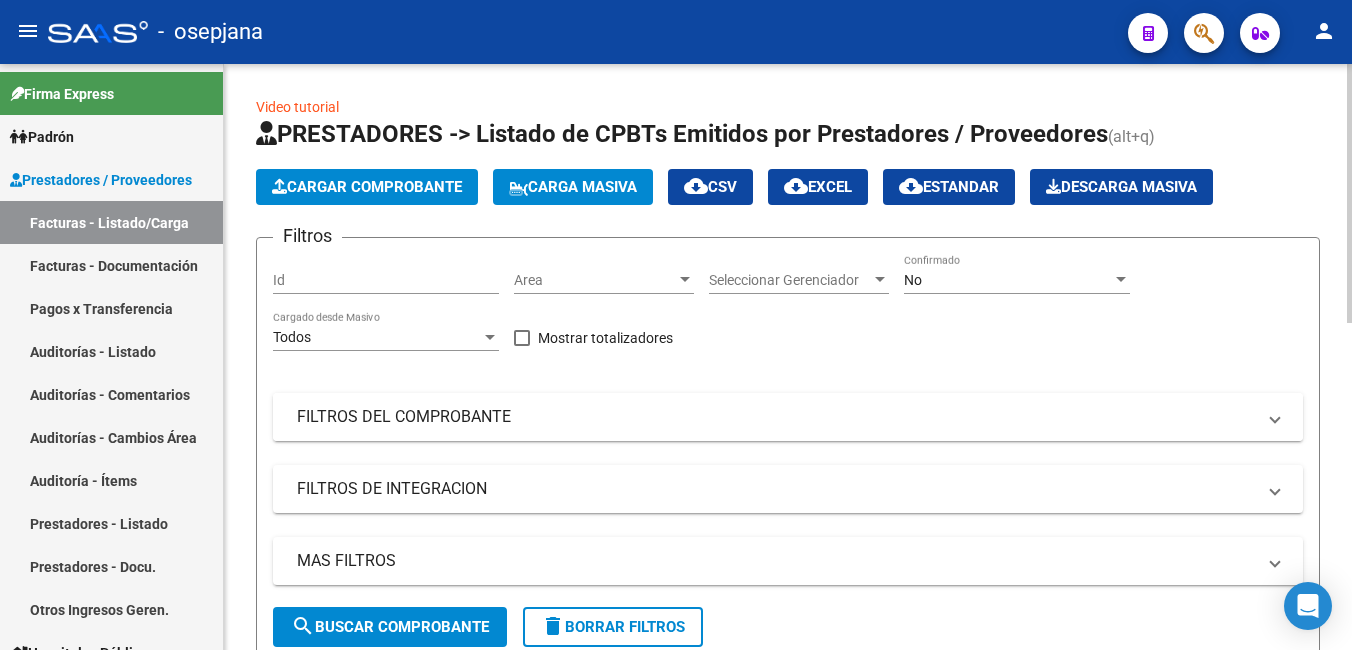 click on "FILTROS DEL COMPROBANTE" at bounding box center [776, 417] 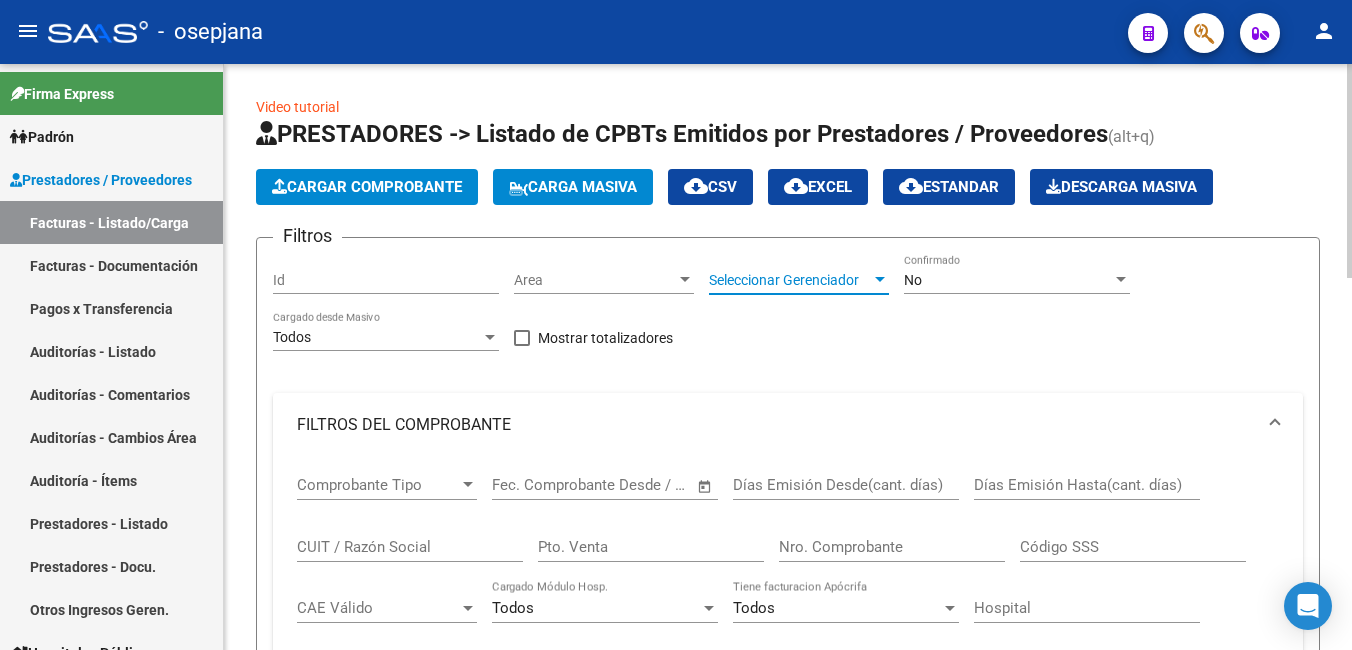 click on "Seleccionar Gerenciador" at bounding box center (790, 280) 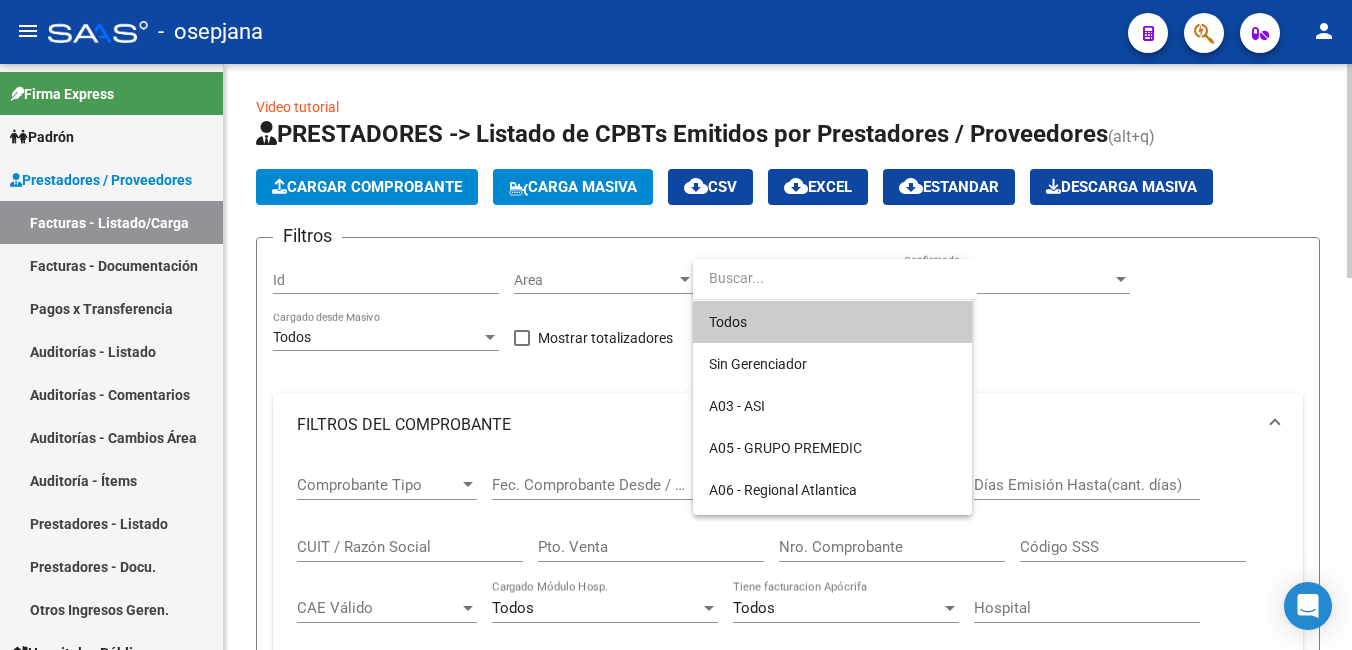 drag, startPoint x: 769, startPoint y: 320, endPoint x: 832, endPoint y: 305, distance: 64.7611 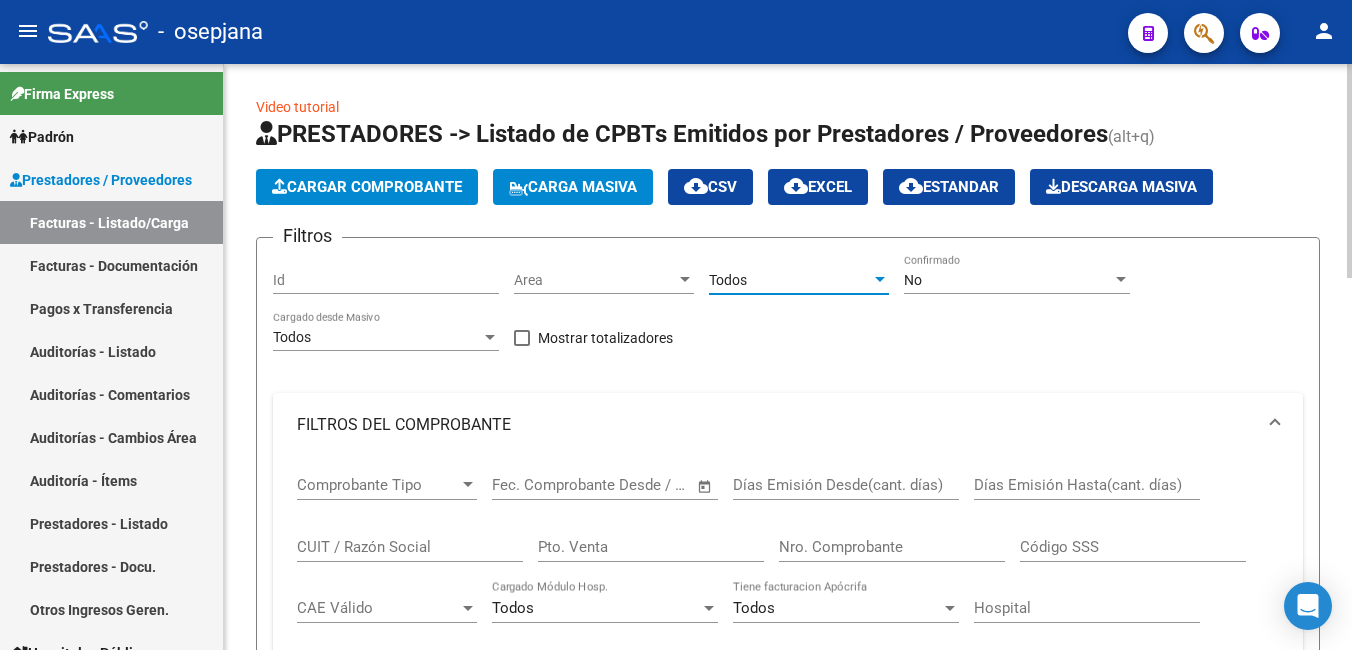 click on "No" at bounding box center [1008, 280] 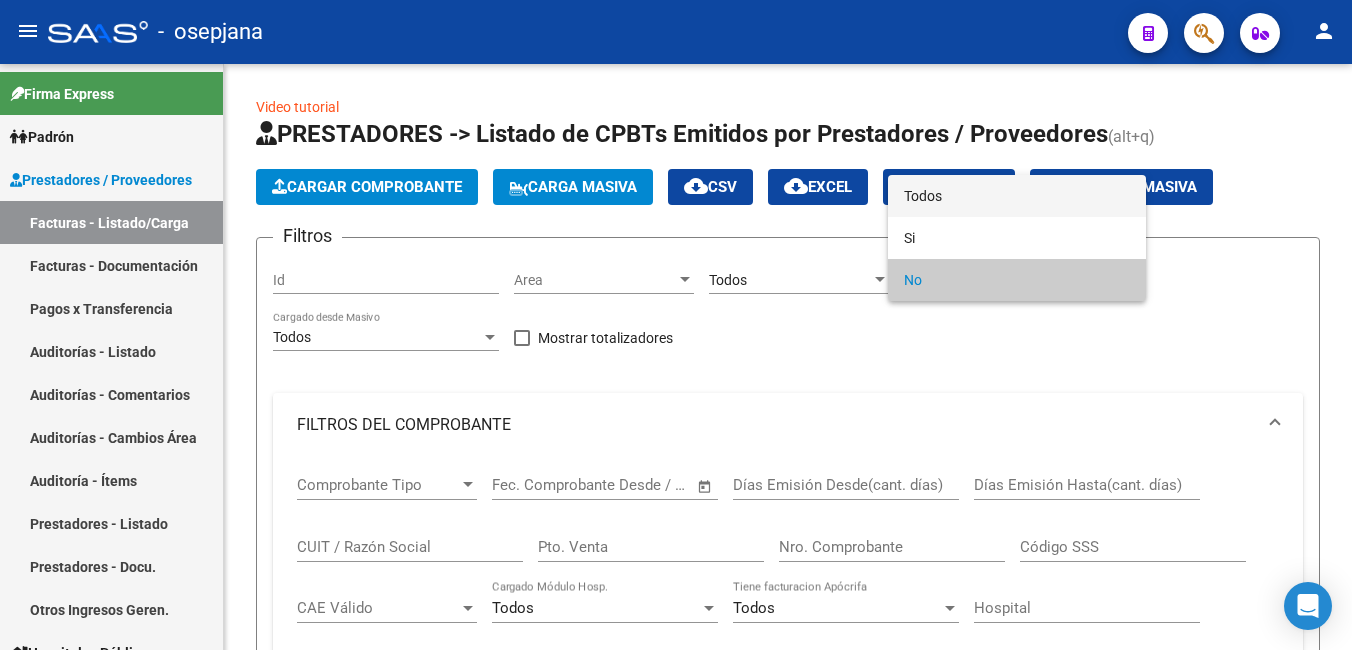 click on "Todos" at bounding box center (1017, 196) 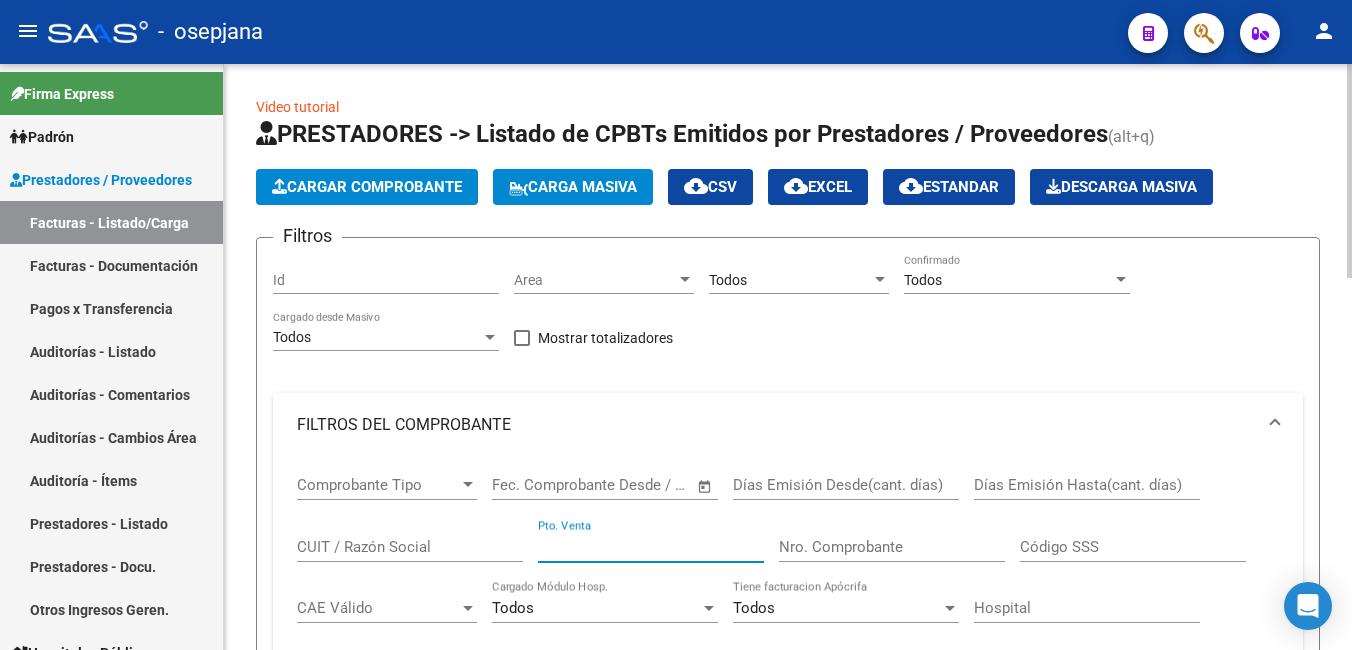 click on "Pto. Venta" at bounding box center [651, 547] 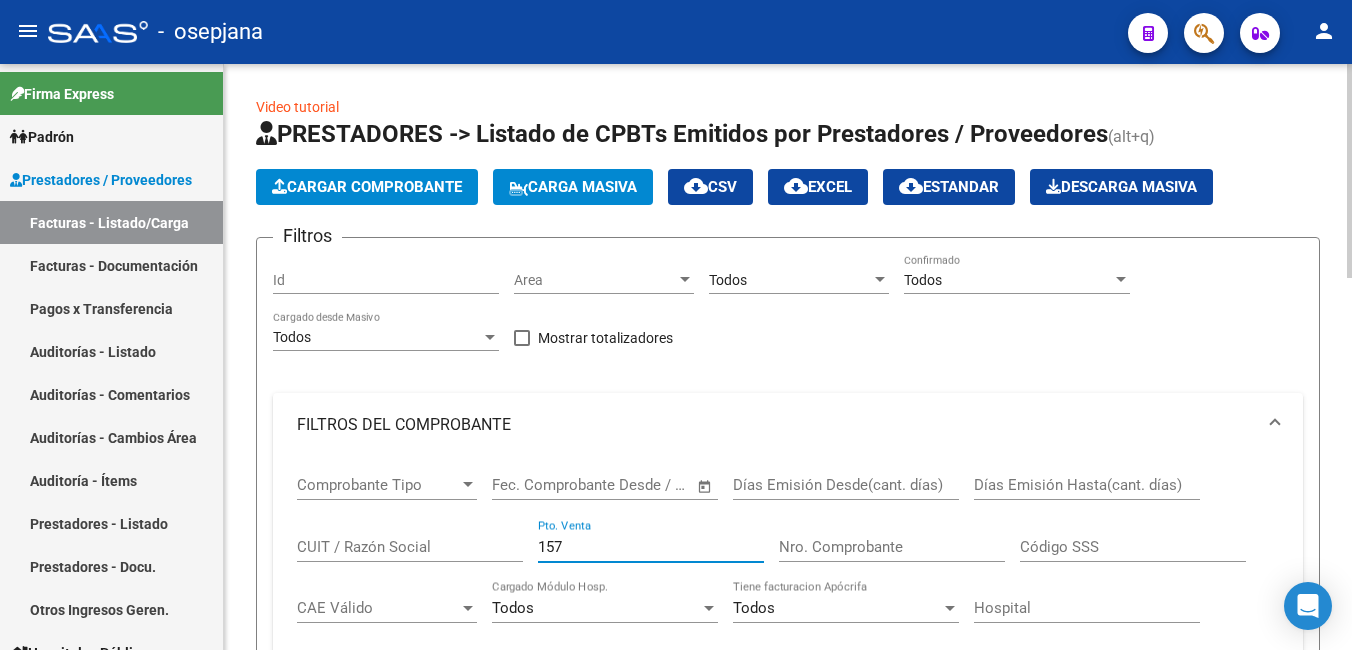 type on "157" 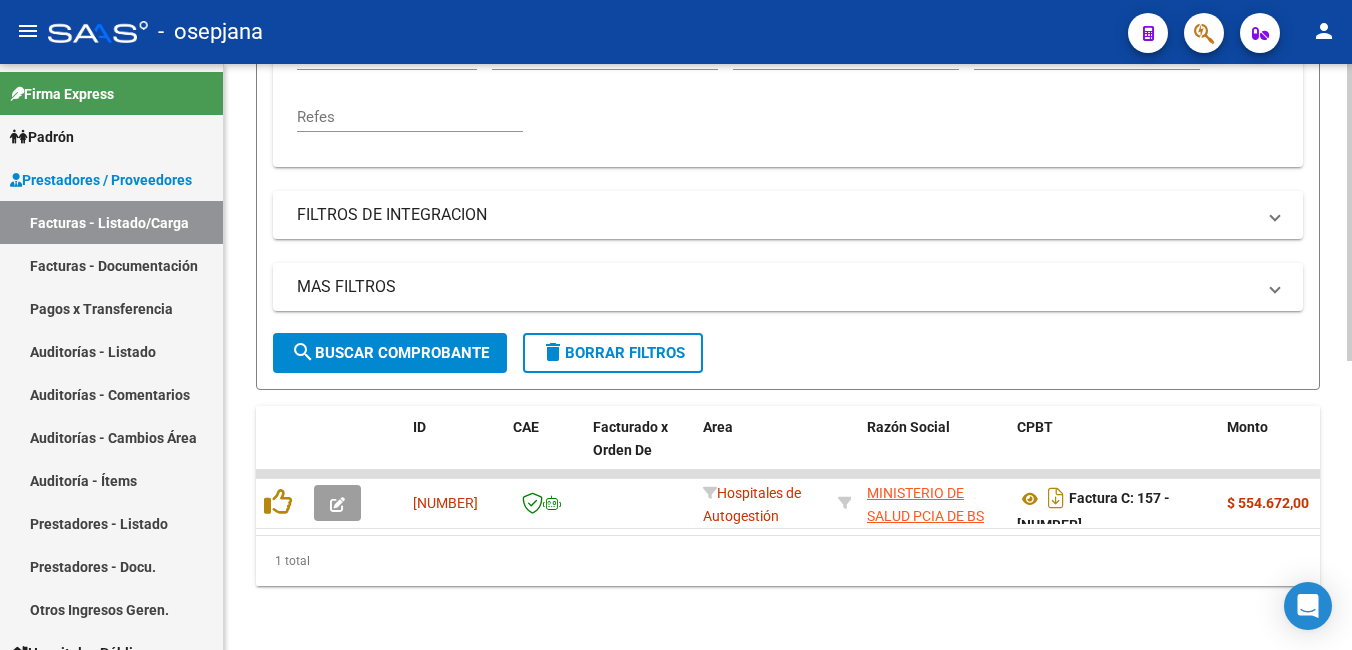 scroll, scrollTop: 569, scrollLeft: 0, axis: vertical 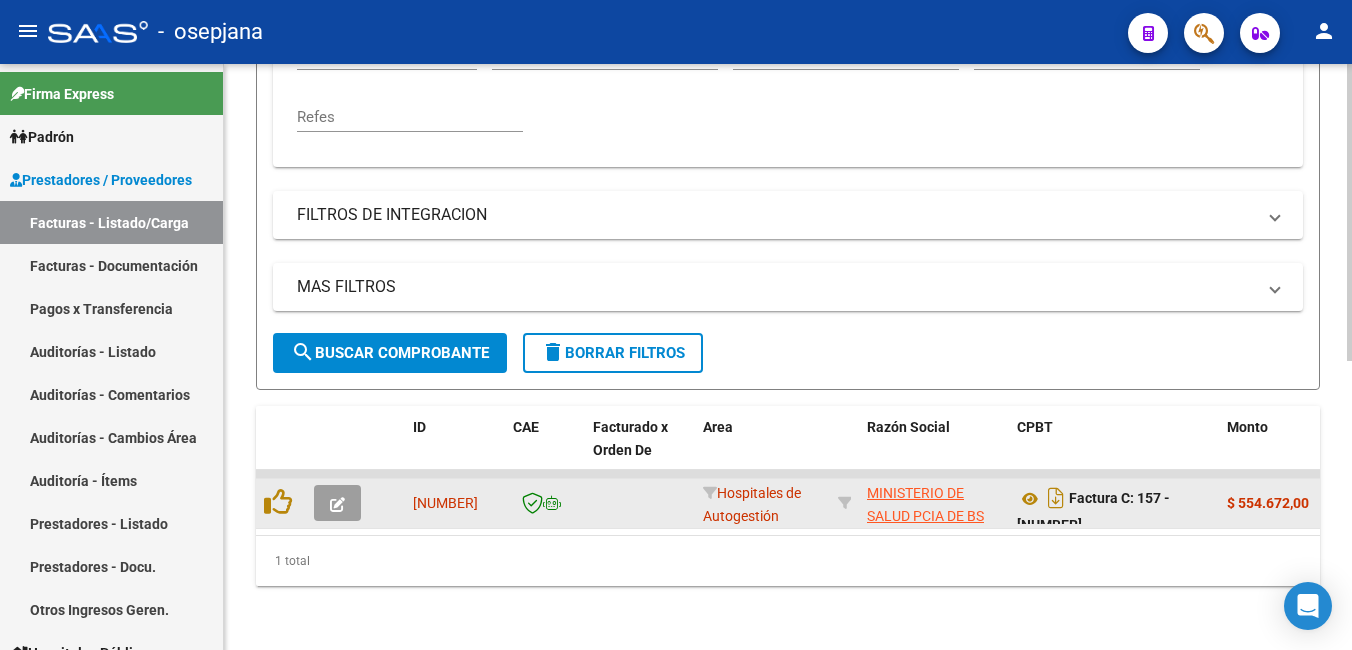 type on "3485" 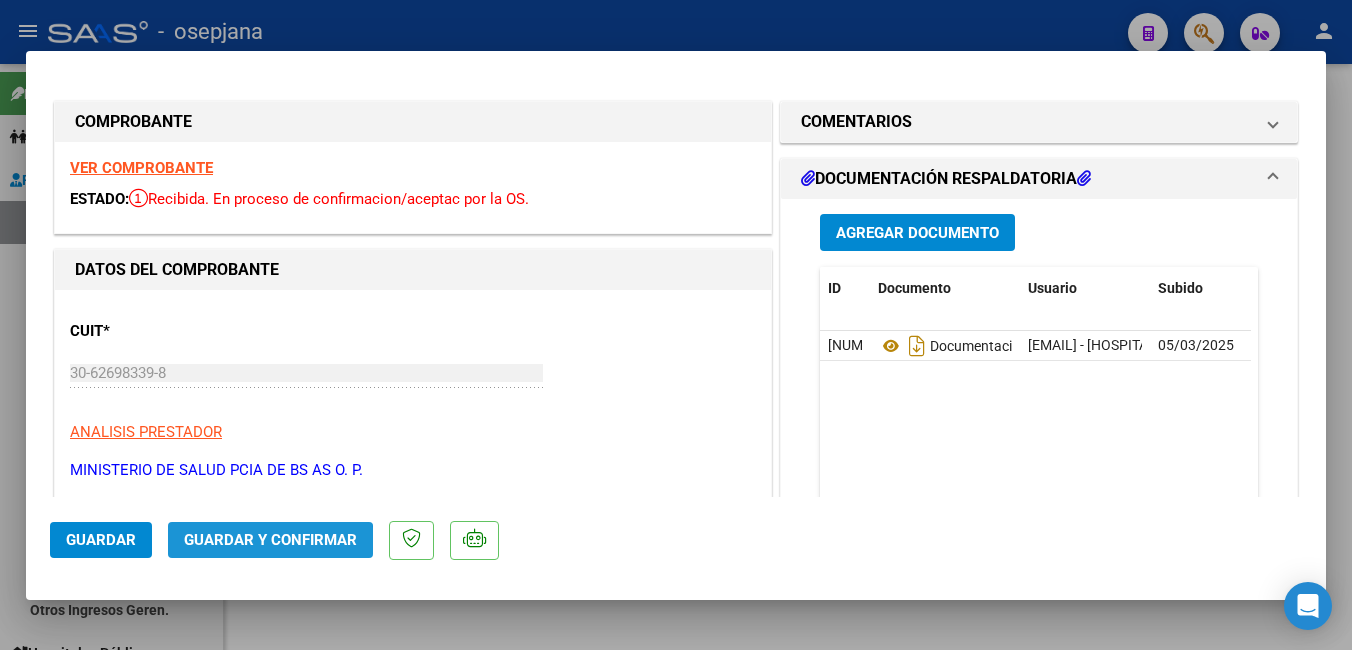 click on "Guardar y Confirmar" 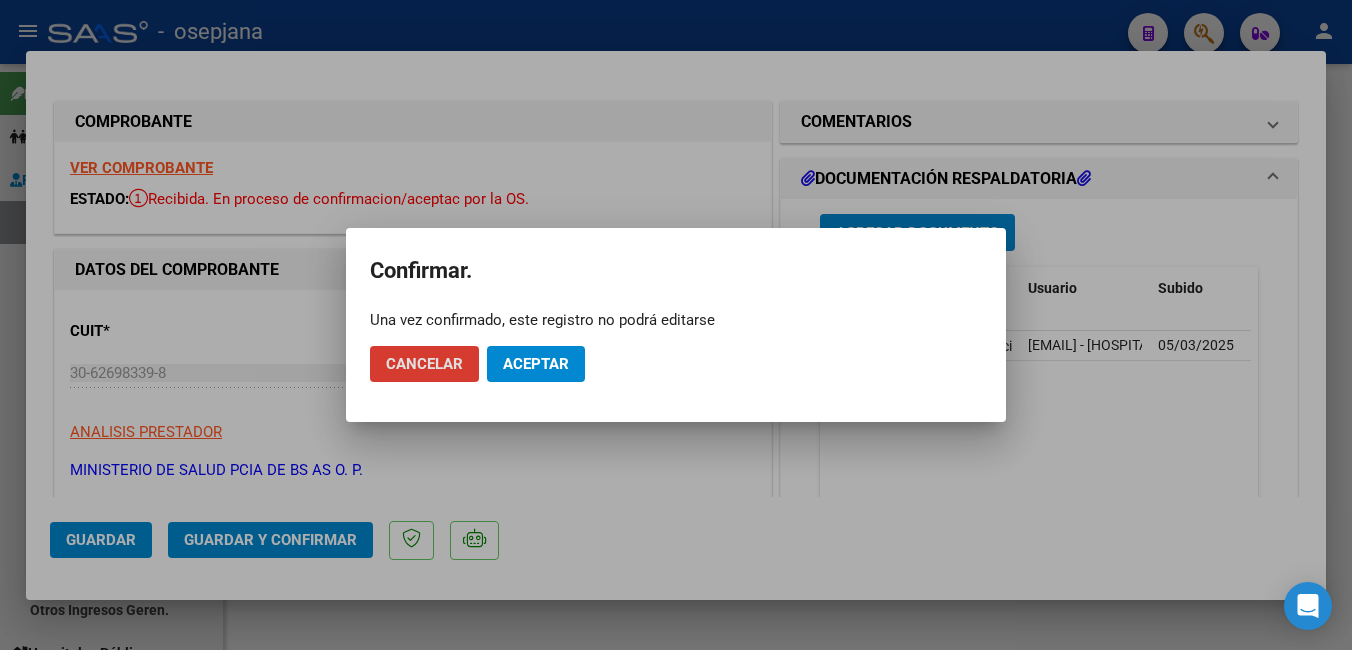 click on "Aceptar" 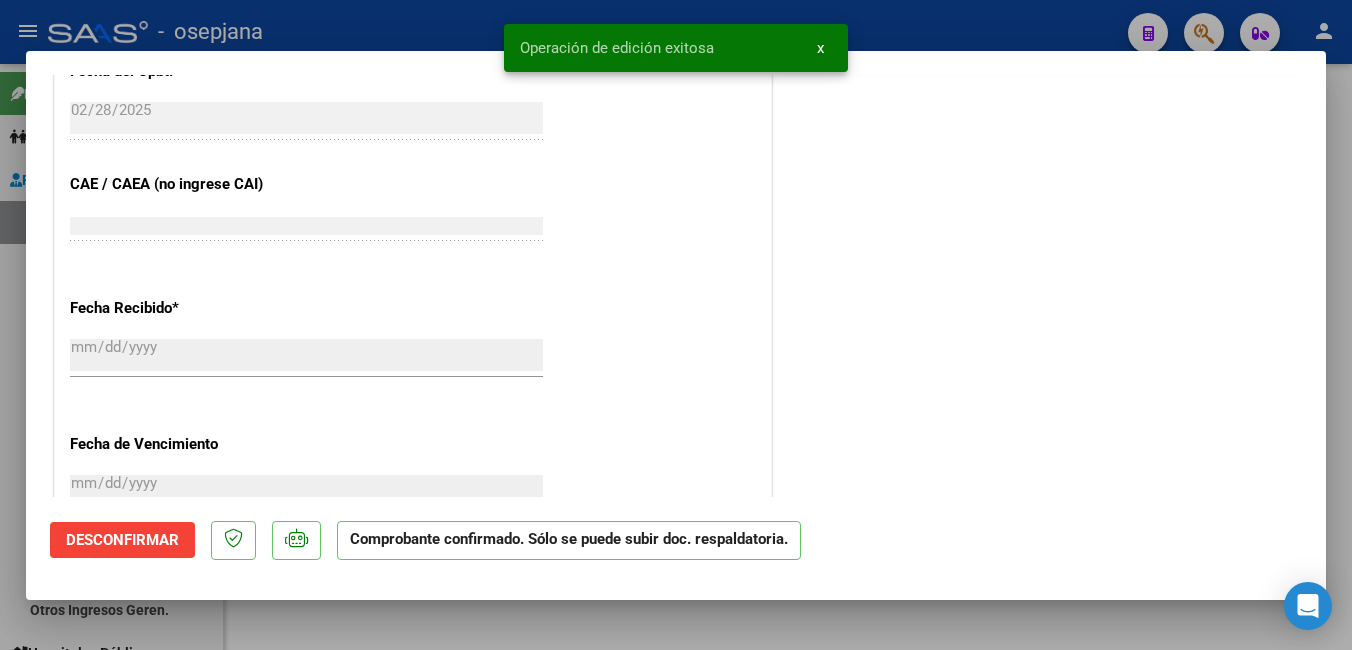 scroll, scrollTop: 1215, scrollLeft: 0, axis: vertical 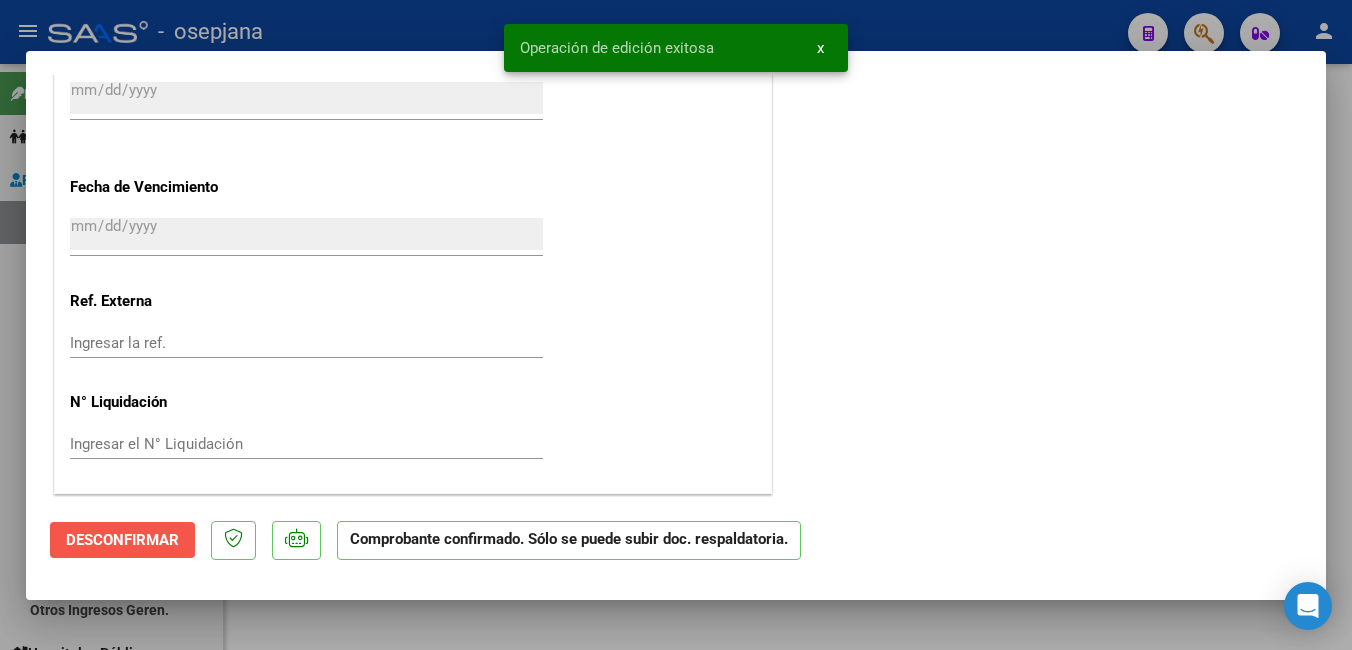 click on "Desconfirmar" 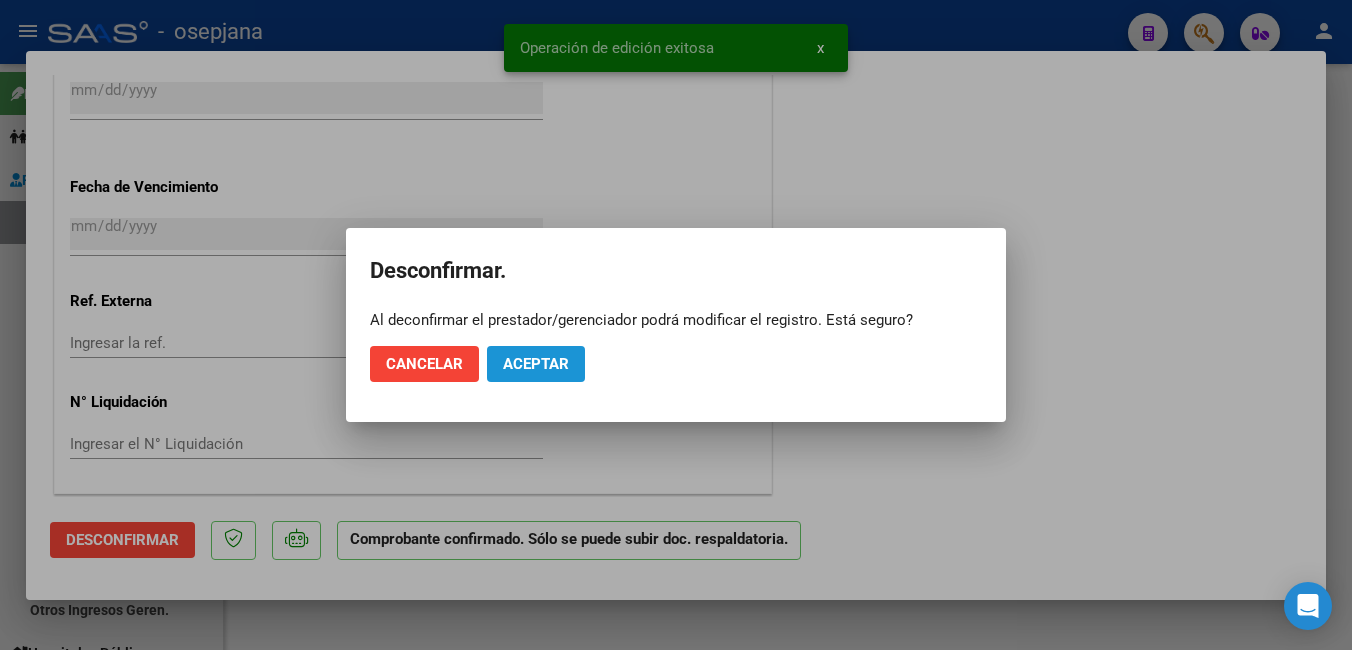 click on "Aceptar" 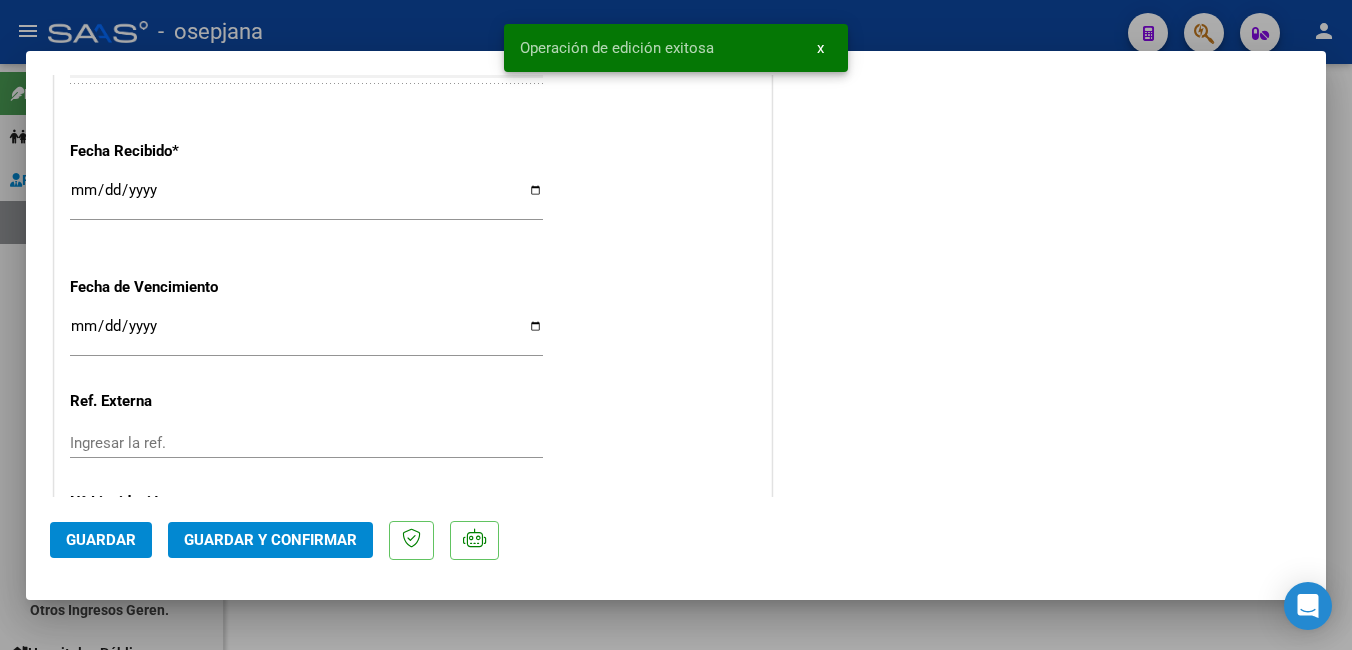 scroll, scrollTop: 1015, scrollLeft: 0, axis: vertical 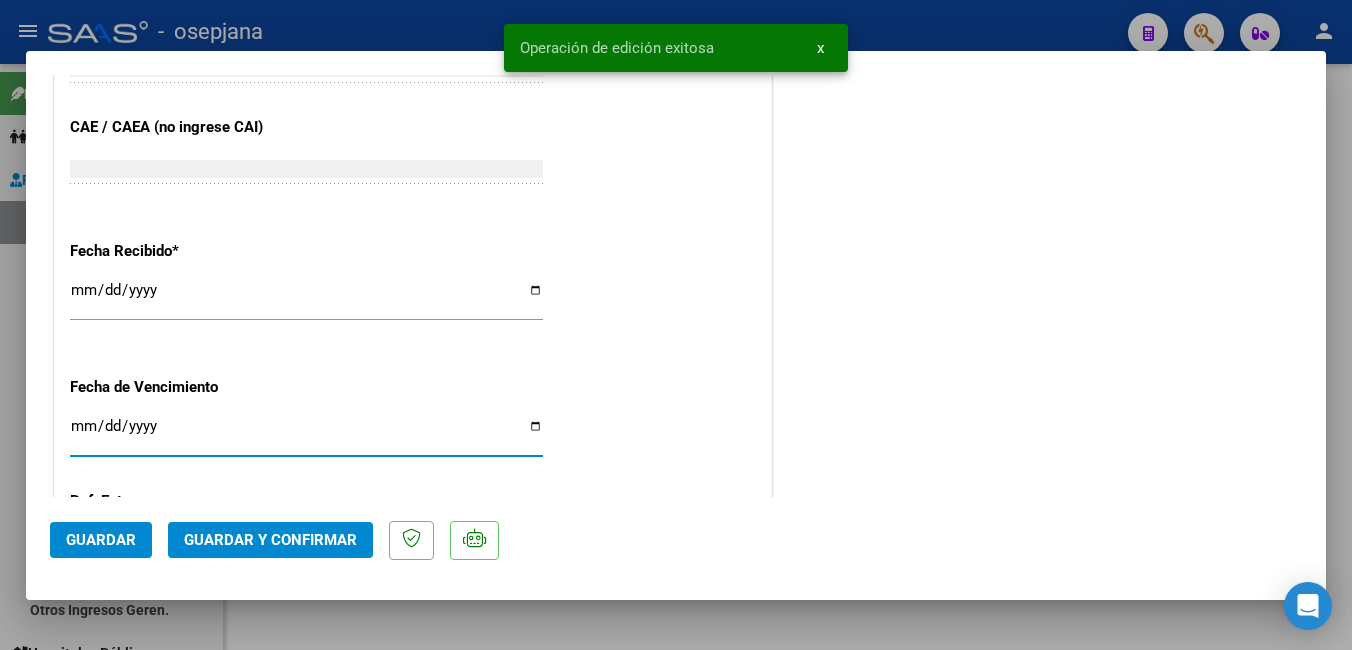 click on "Ingresar la fecha" at bounding box center [306, 434] 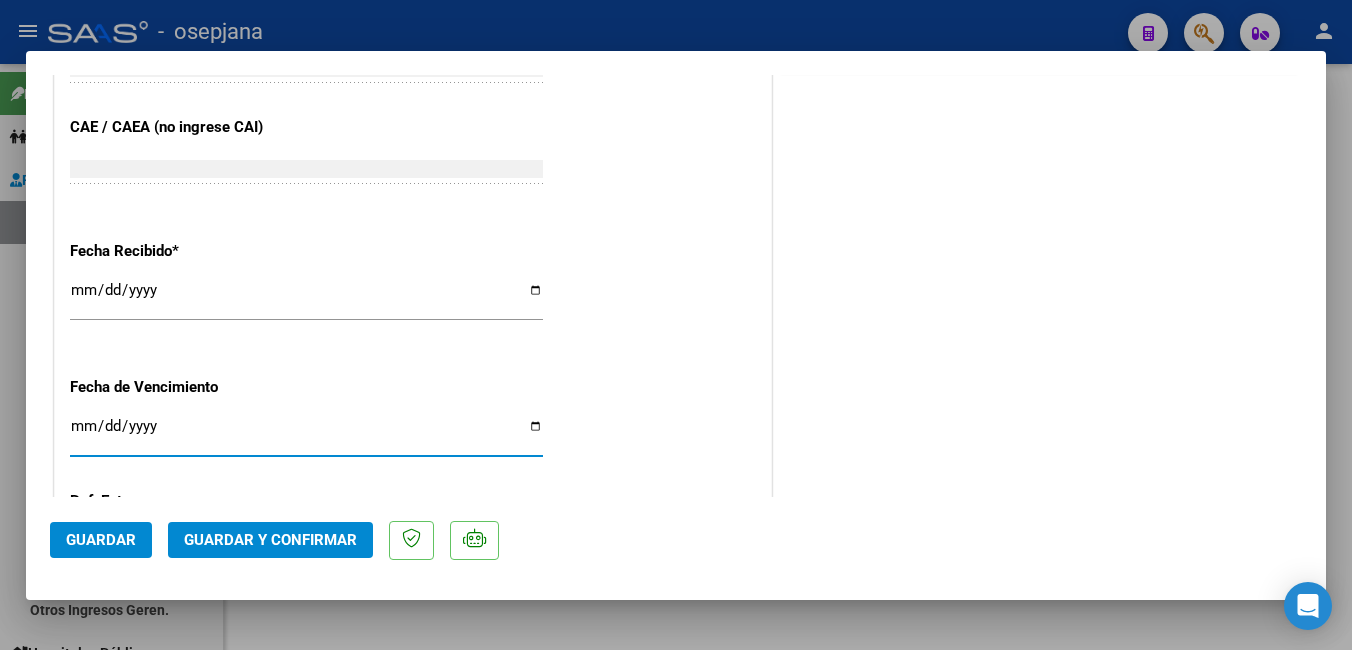 type on "[DATE]" 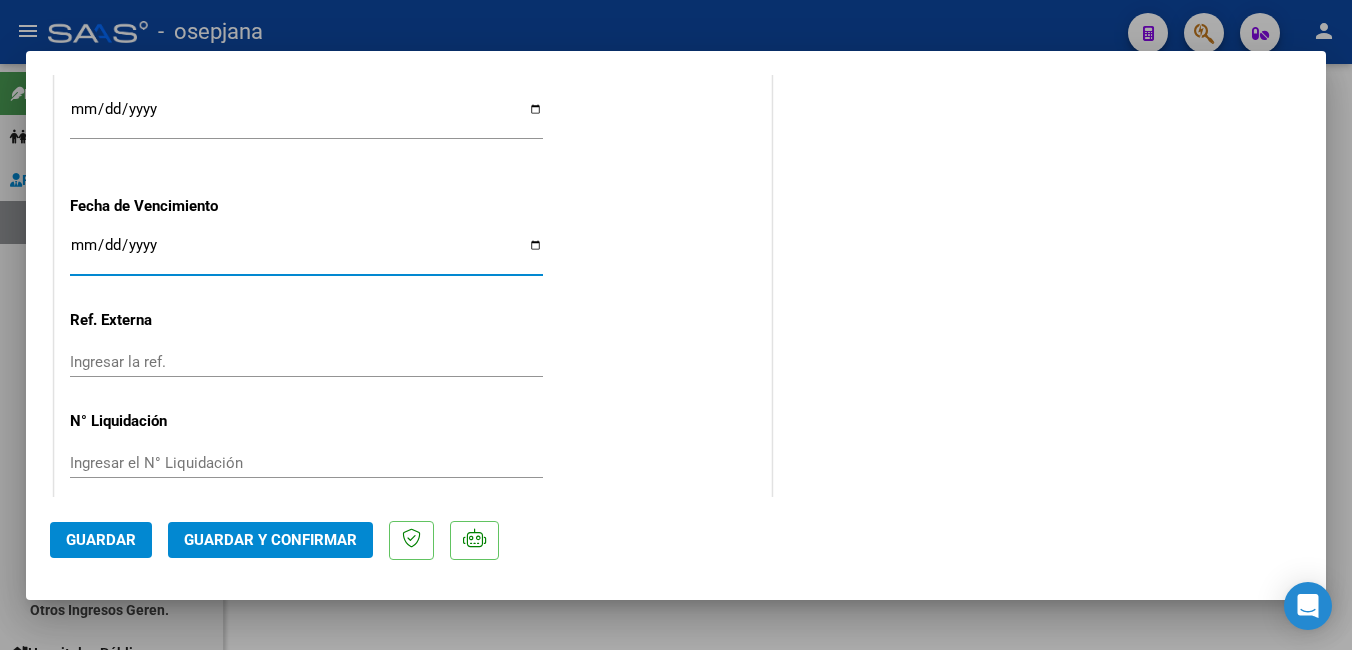 scroll, scrollTop: 1215, scrollLeft: 0, axis: vertical 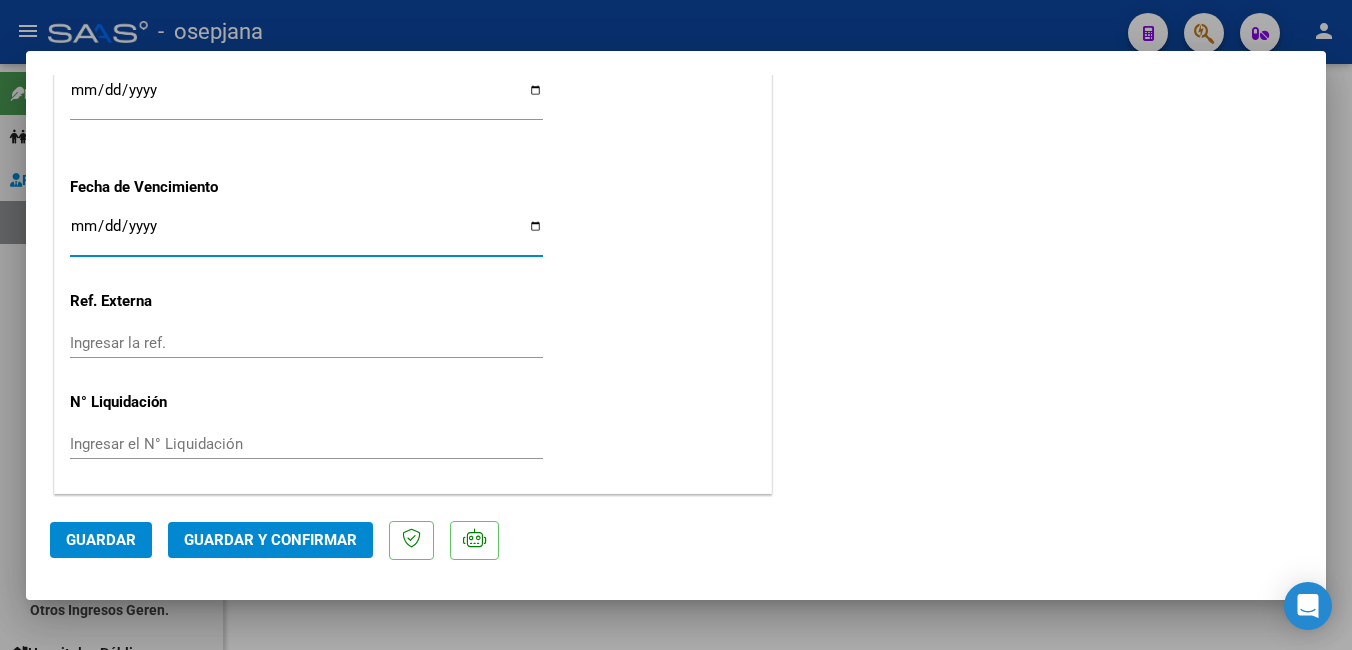 click on "Ingresar la ref." at bounding box center (306, 343) 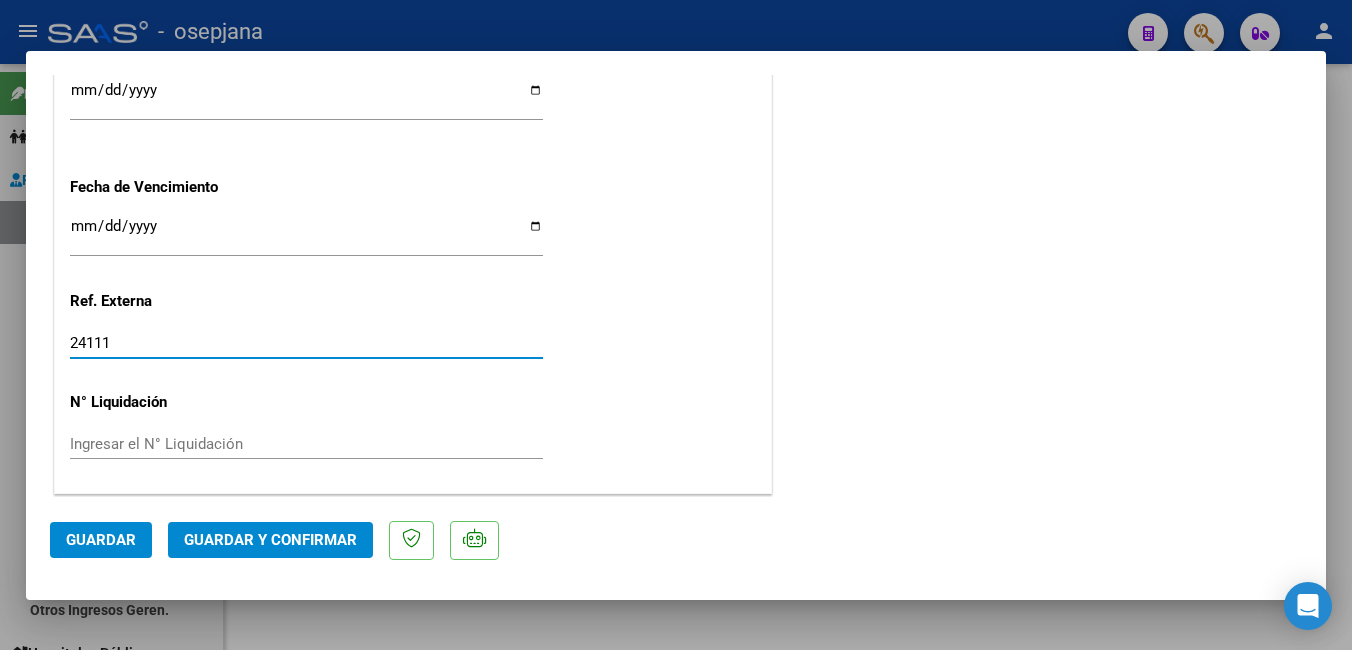 type on "24111" 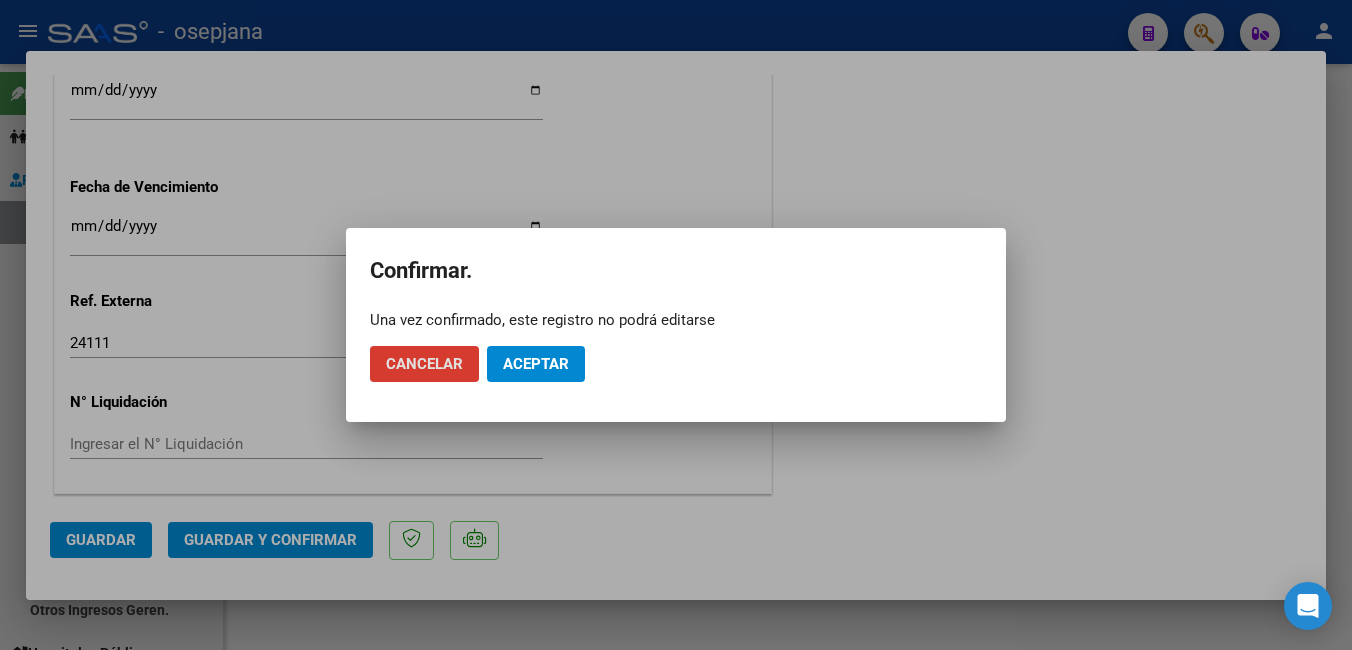 click on "Aceptar" 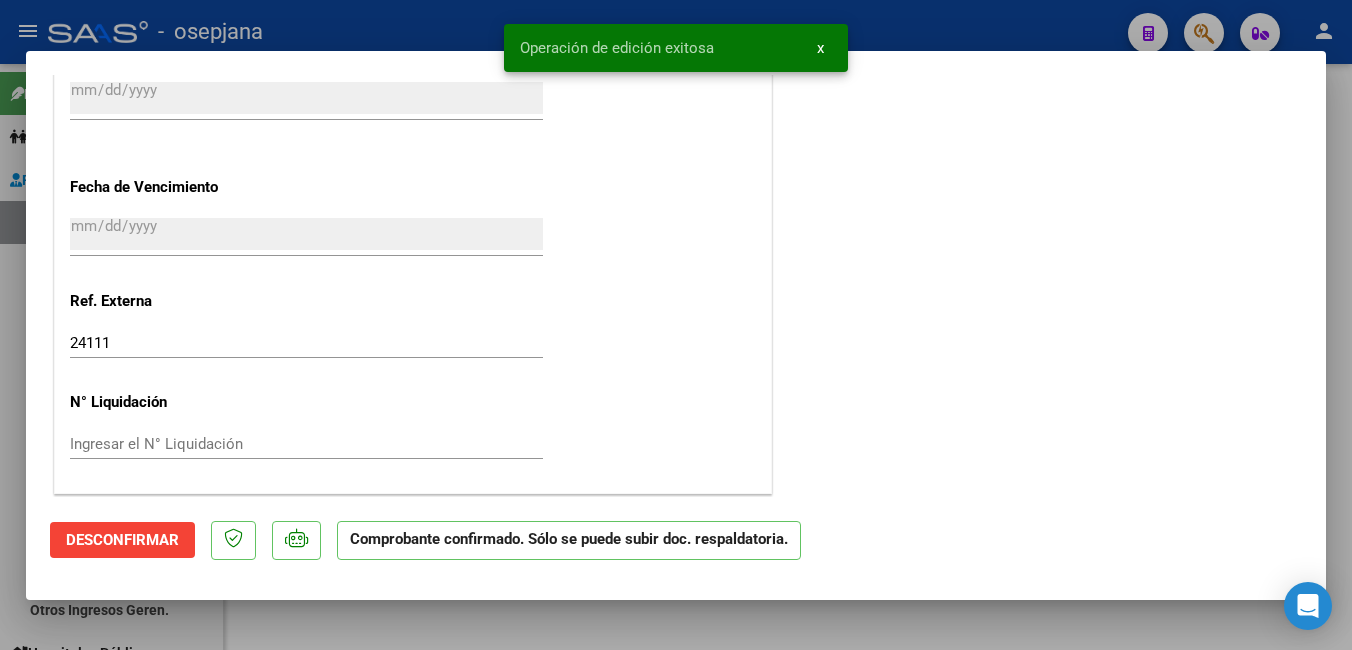 click at bounding box center (676, 325) 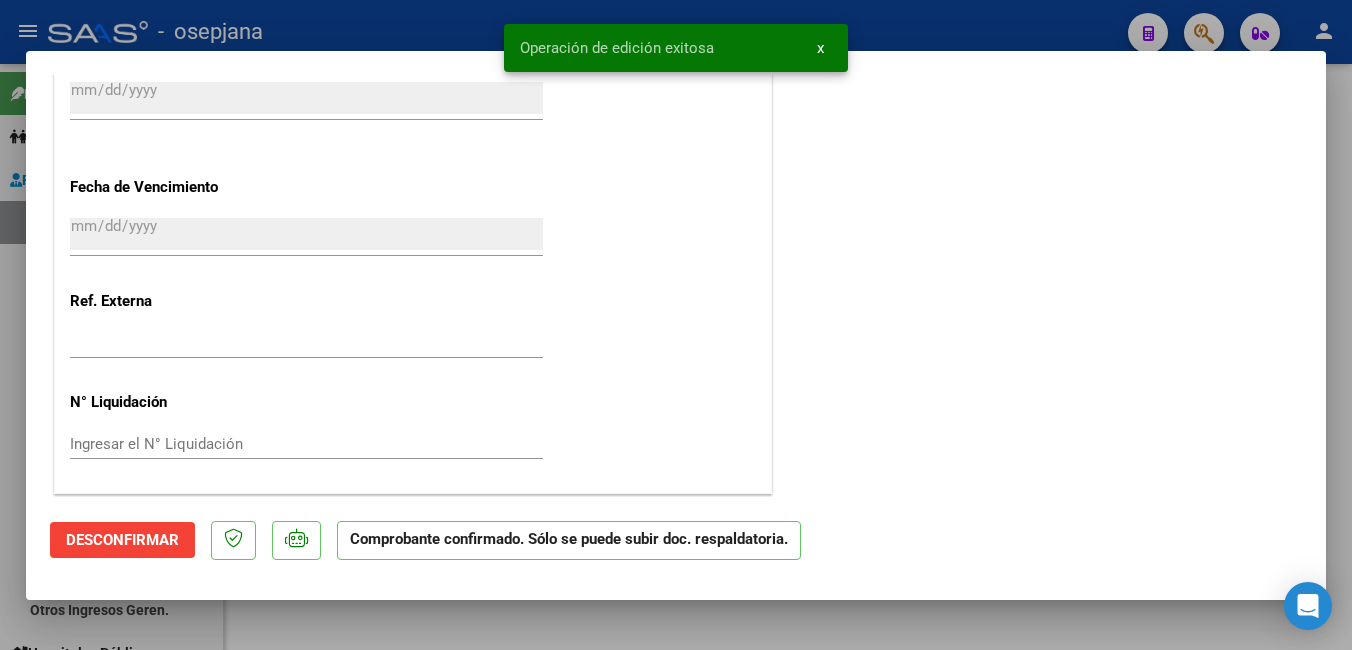 scroll, scrollTop: 0, scrollLeft: 0, axis: both 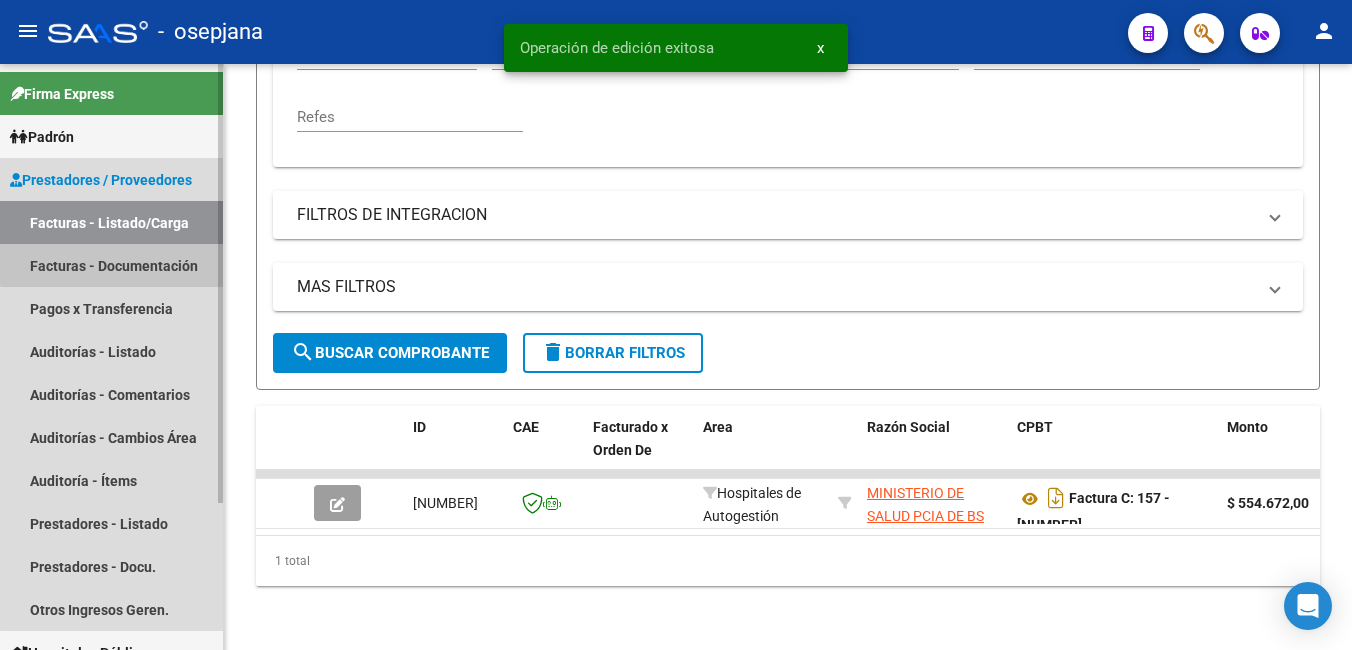 click on "Facturas - Documentación" at bounding box center (111, 265) 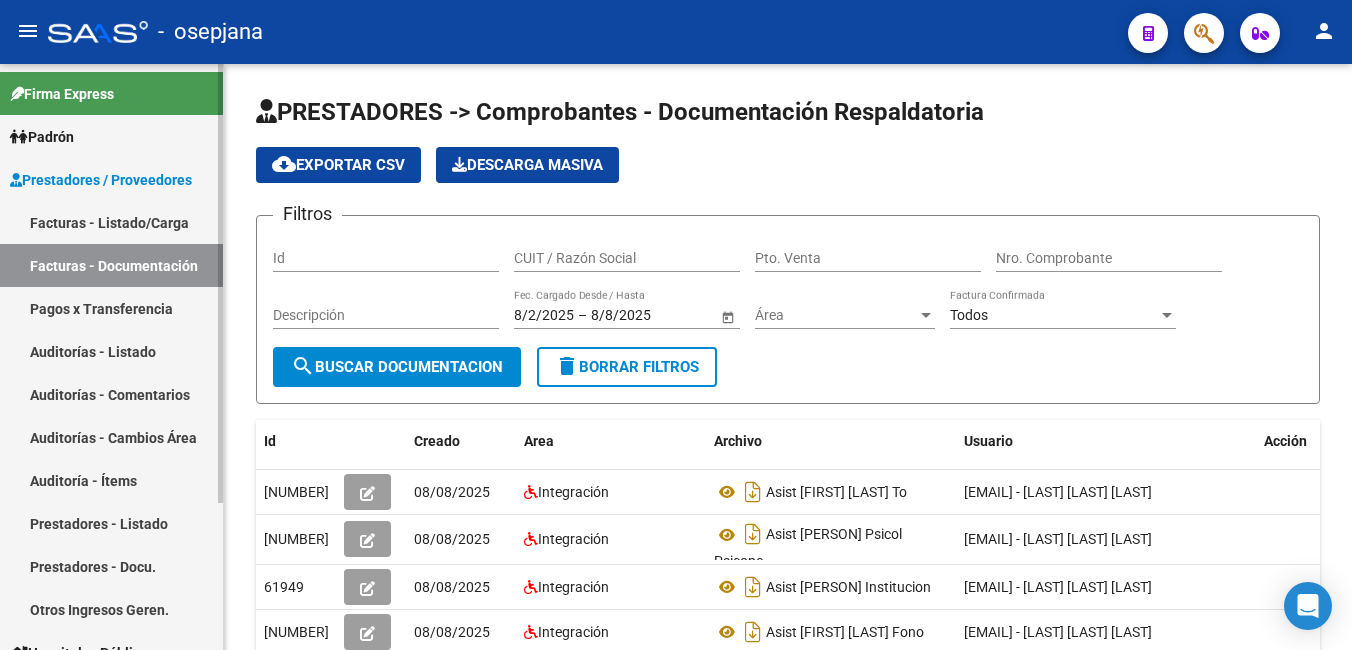 click on "Pagos x Transferencia" at bounding box center (111, 308) 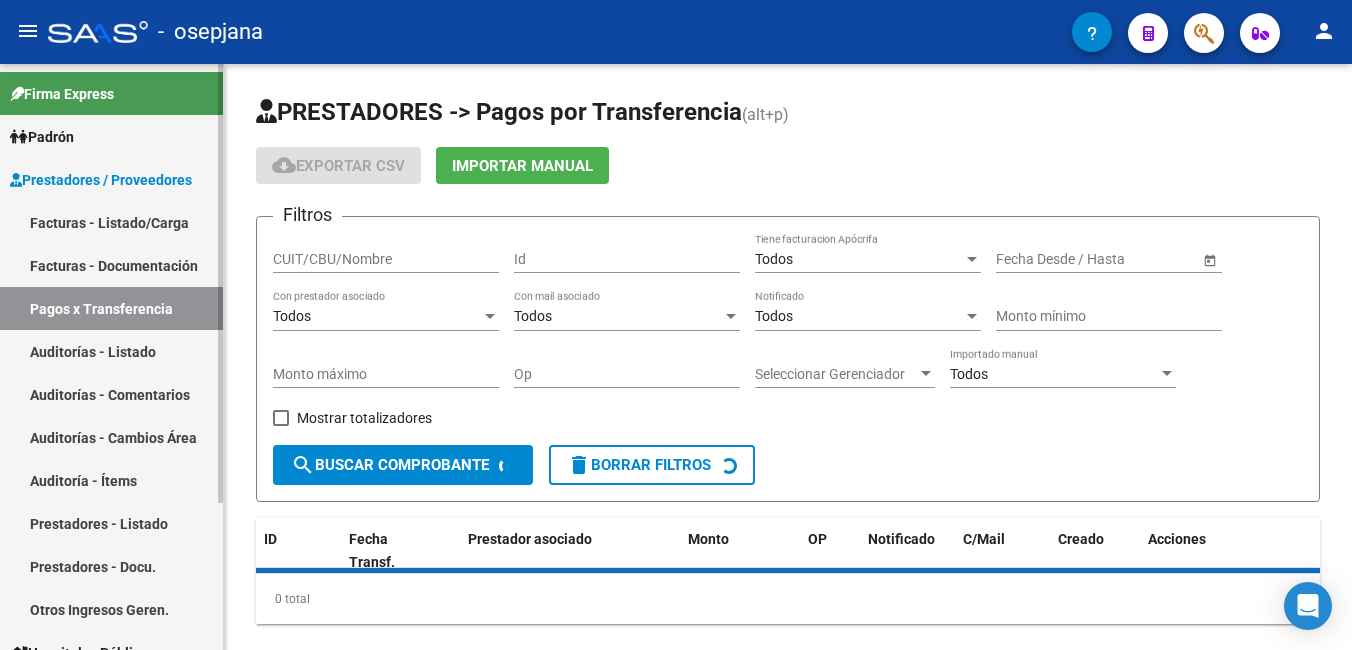click on "Auditorías - Listado" at bounding box center (111, 351) 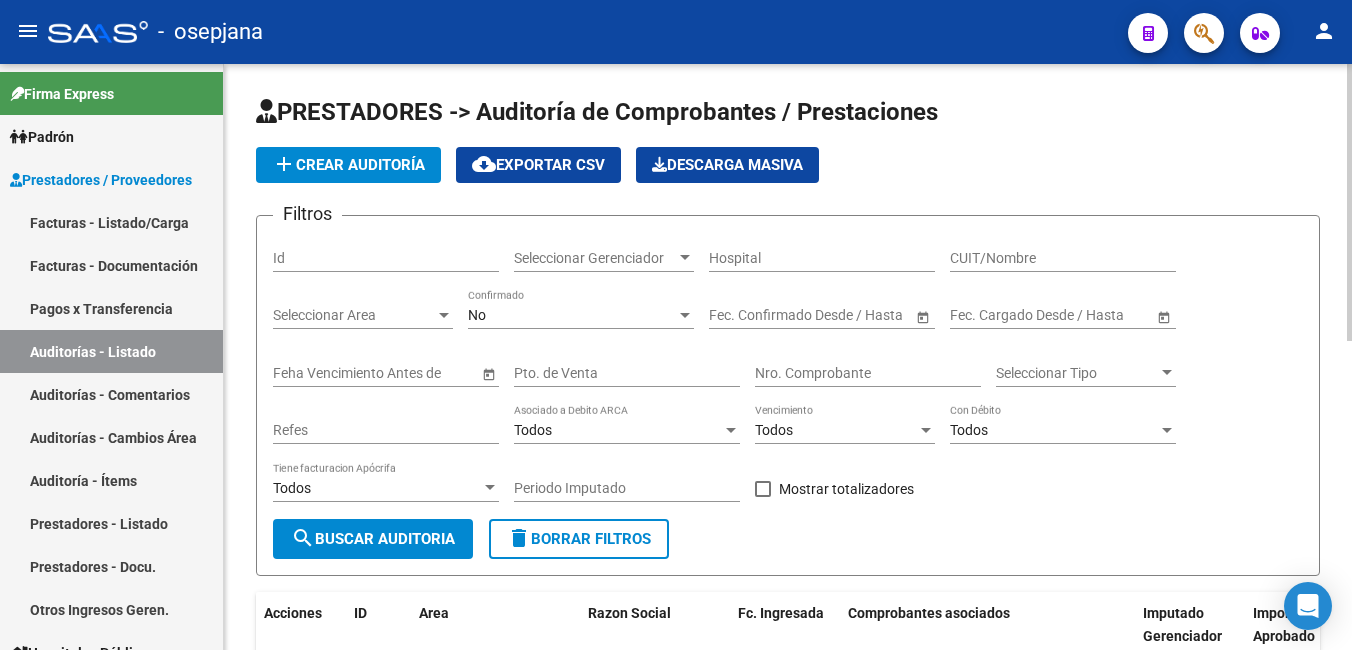 click on "add  Crear Auditoría" 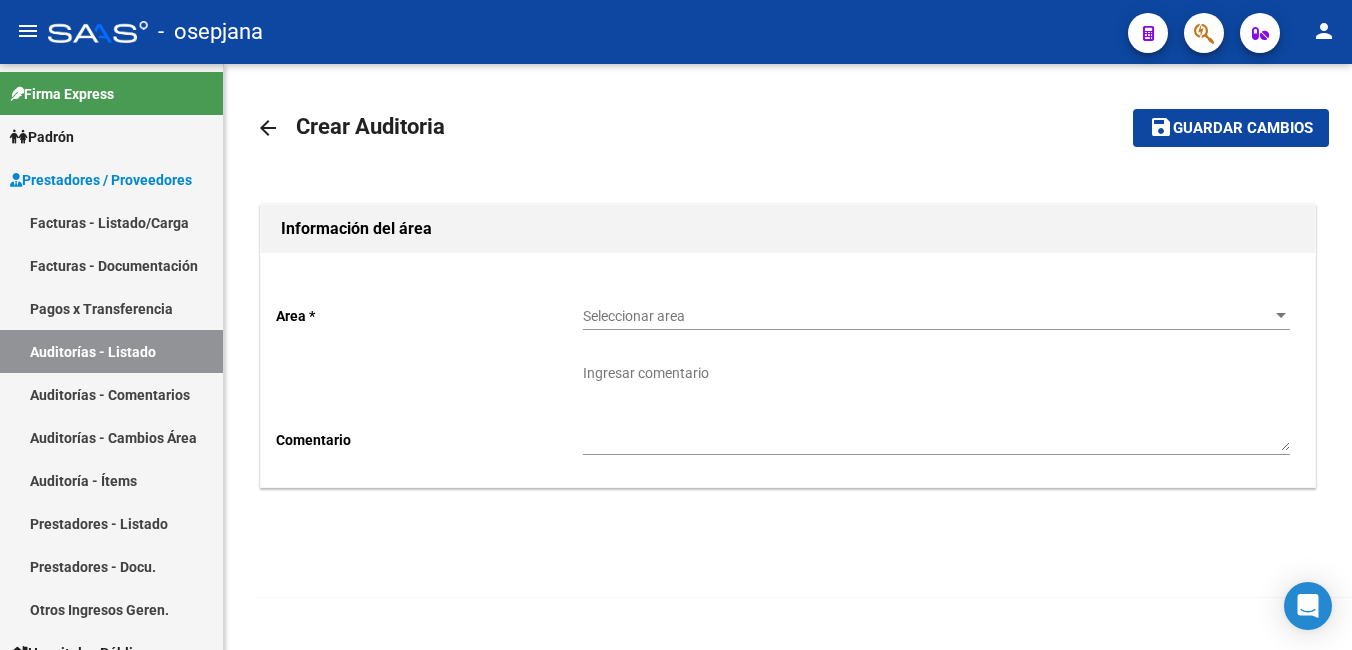 click on "Seleccionar area Seleccionar area" 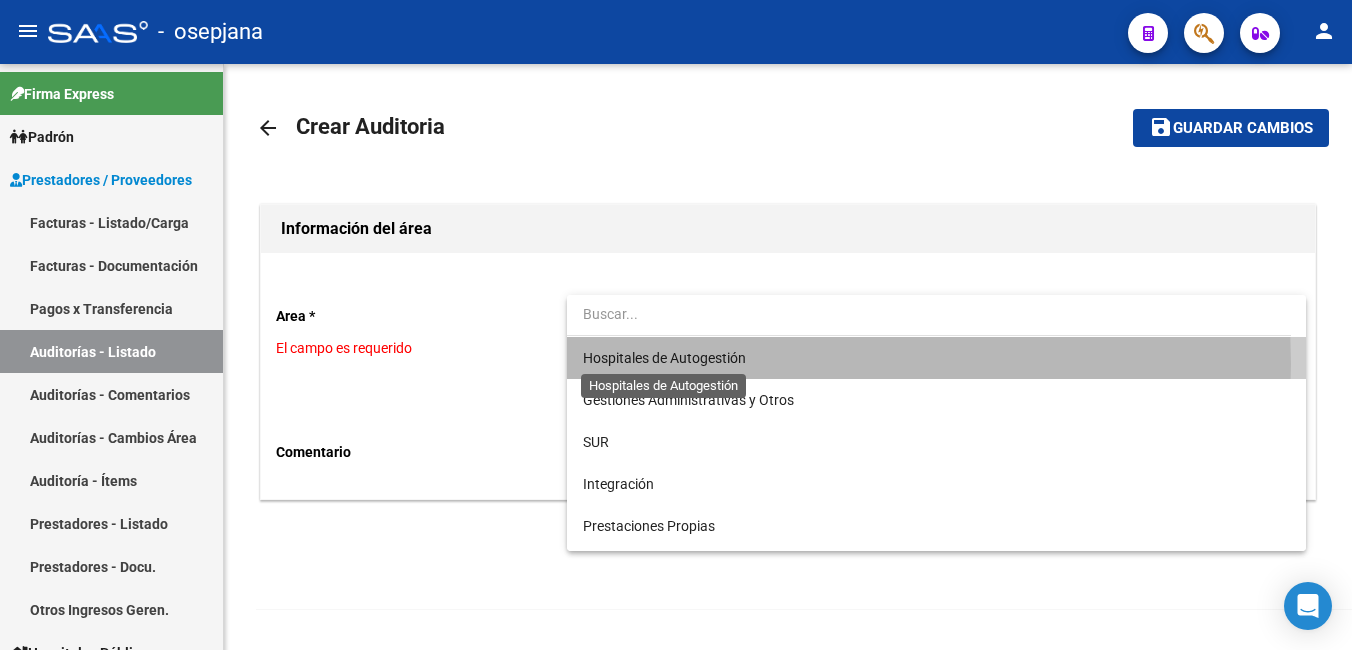 click on "Hospitales de Autogestión" at bounding box center (664, 358) 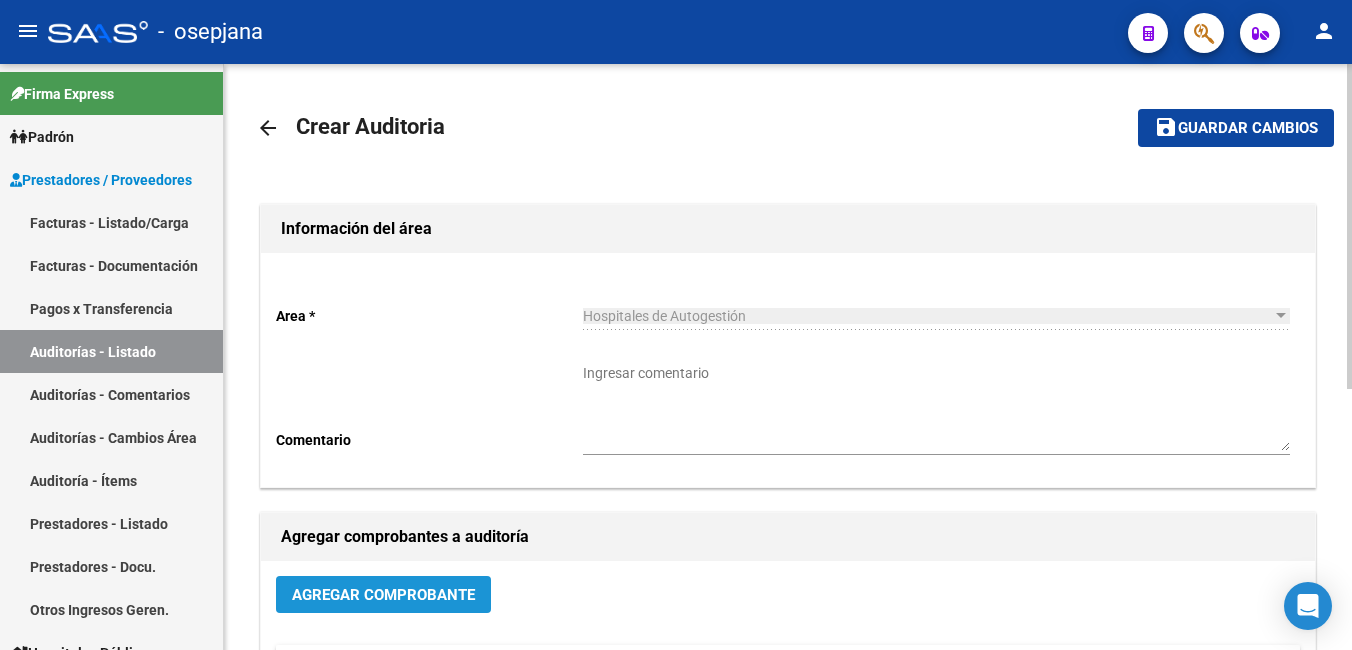 click on "Agregar Comprobante" 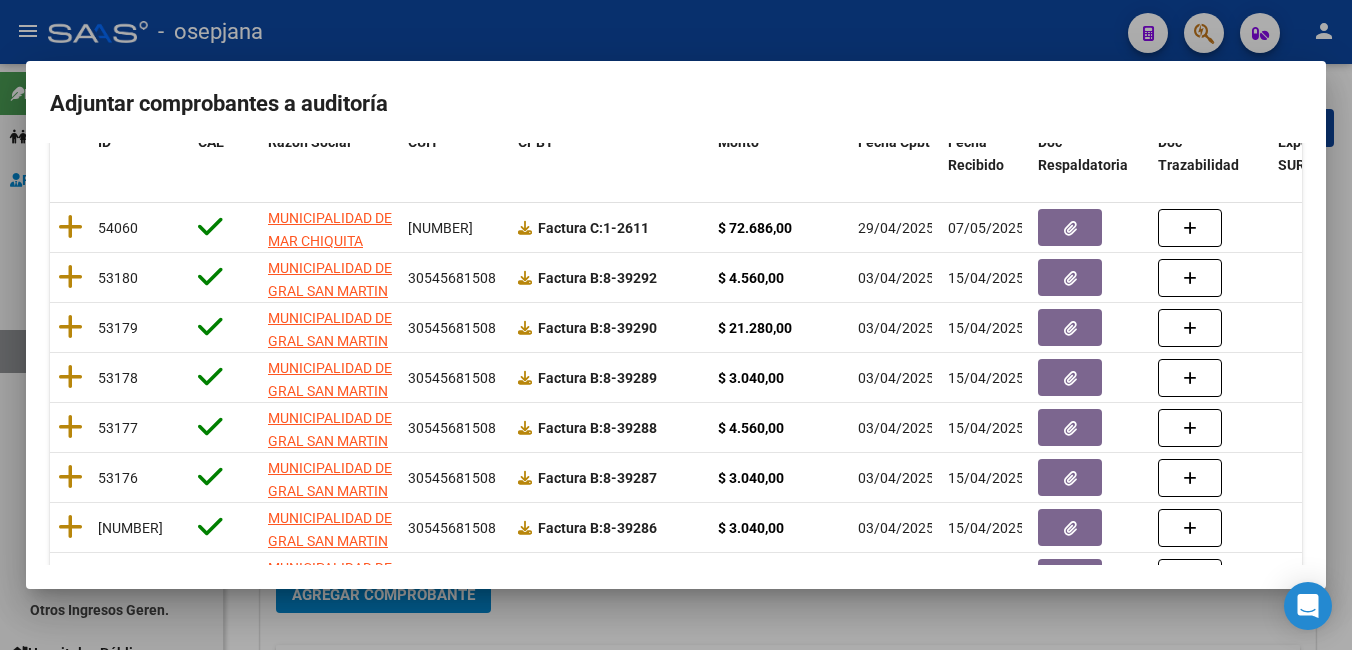 scroll, scrollTop: 450, scrollLeft: 0, axis: vertical 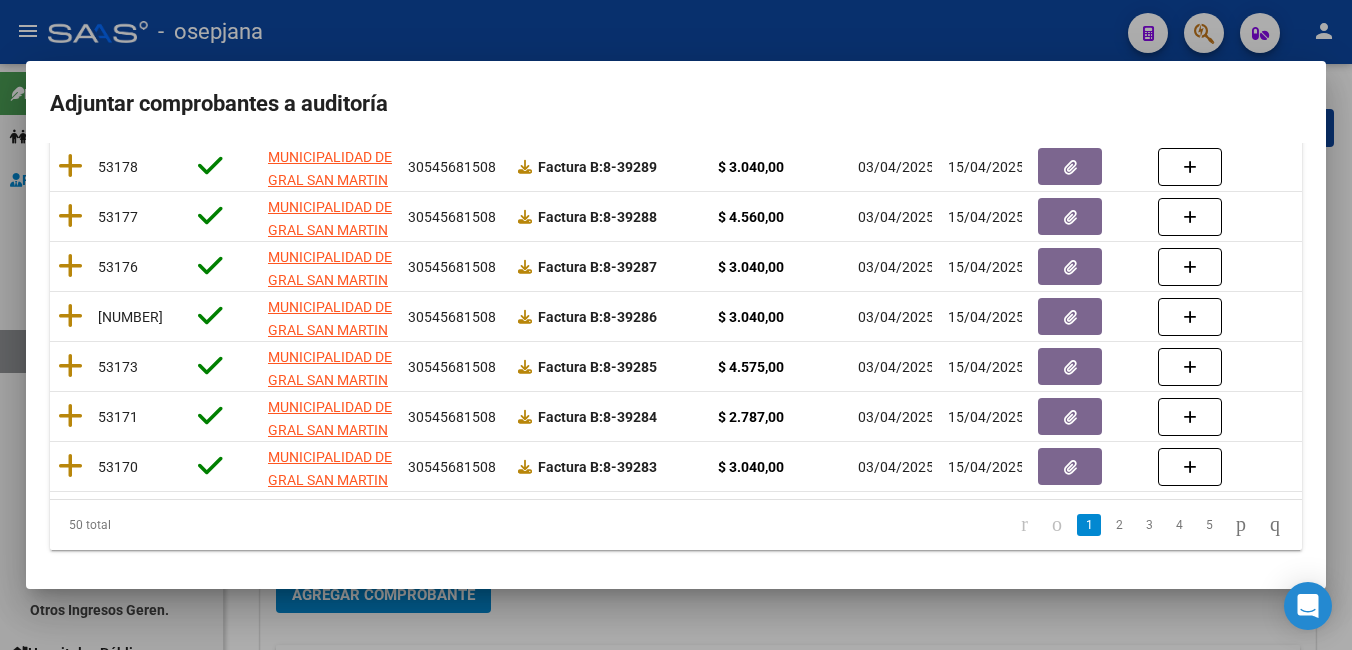 drag, startPoint x: 65, startPoint y: 450, endPoint x: 380, endPoint y: 671, distance: 384.79346 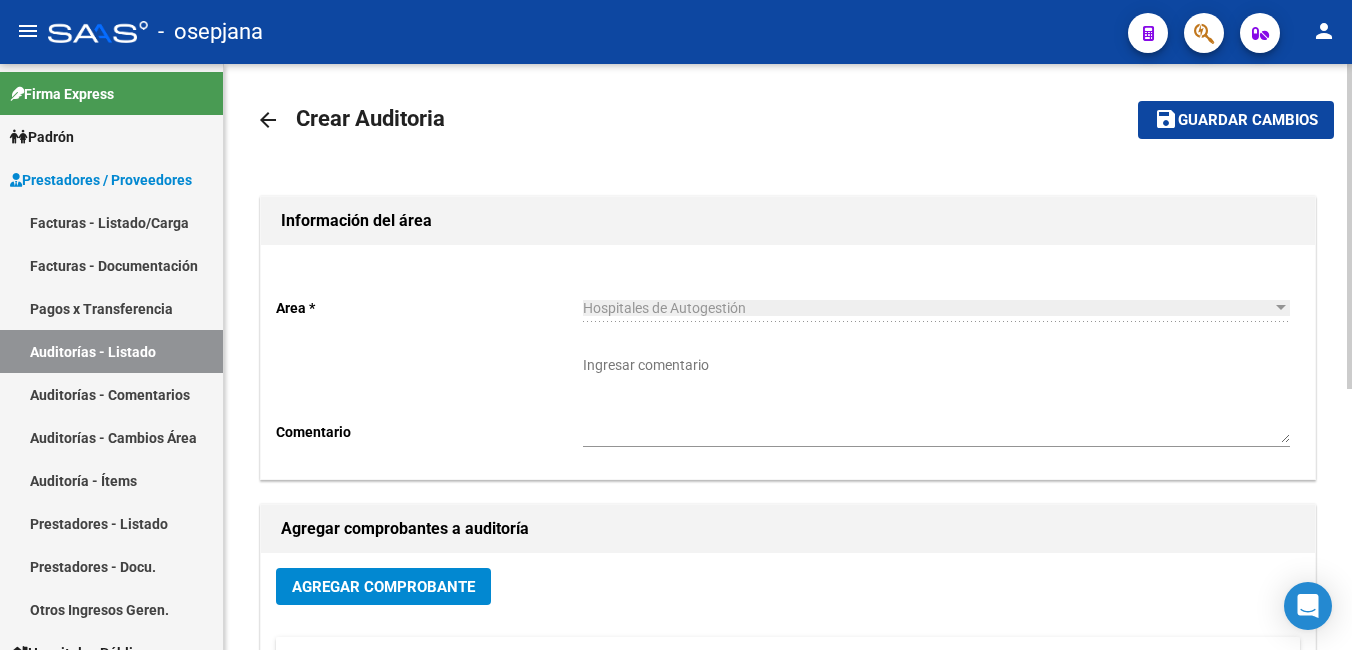 scroll, scrollTop: 0, scrollLeft: 0, axis: both 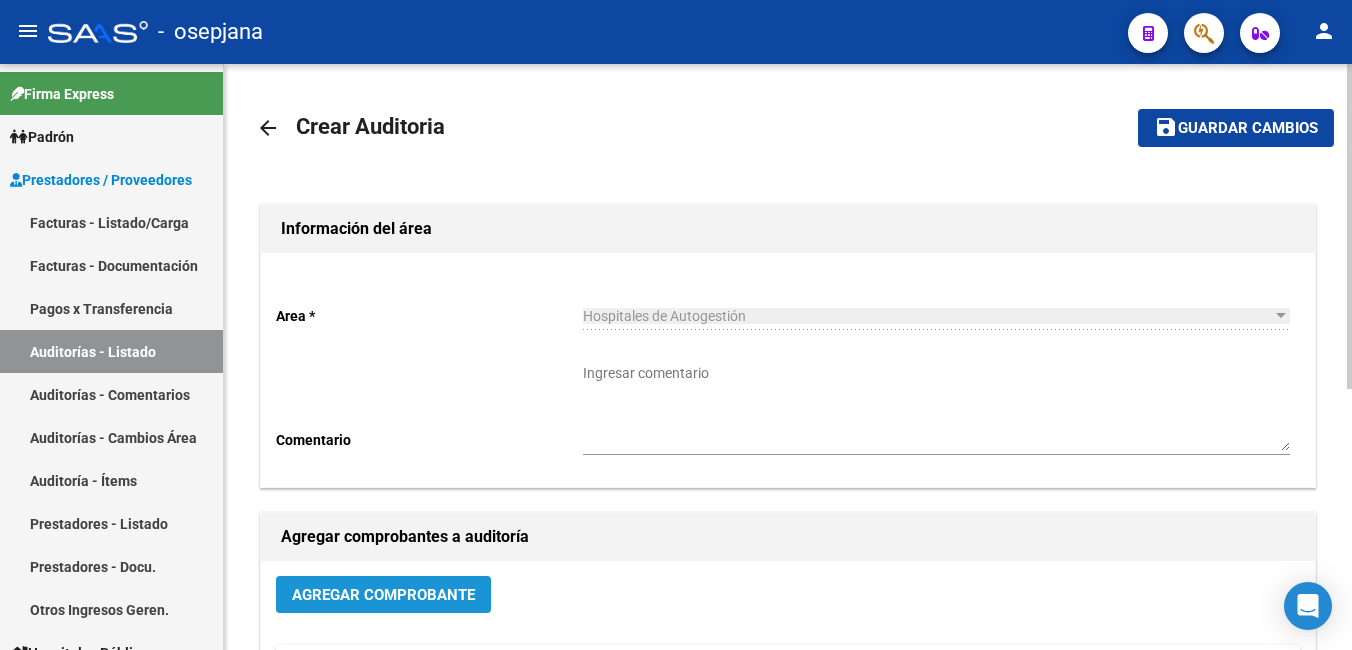 click on "Agregar Comprobante" 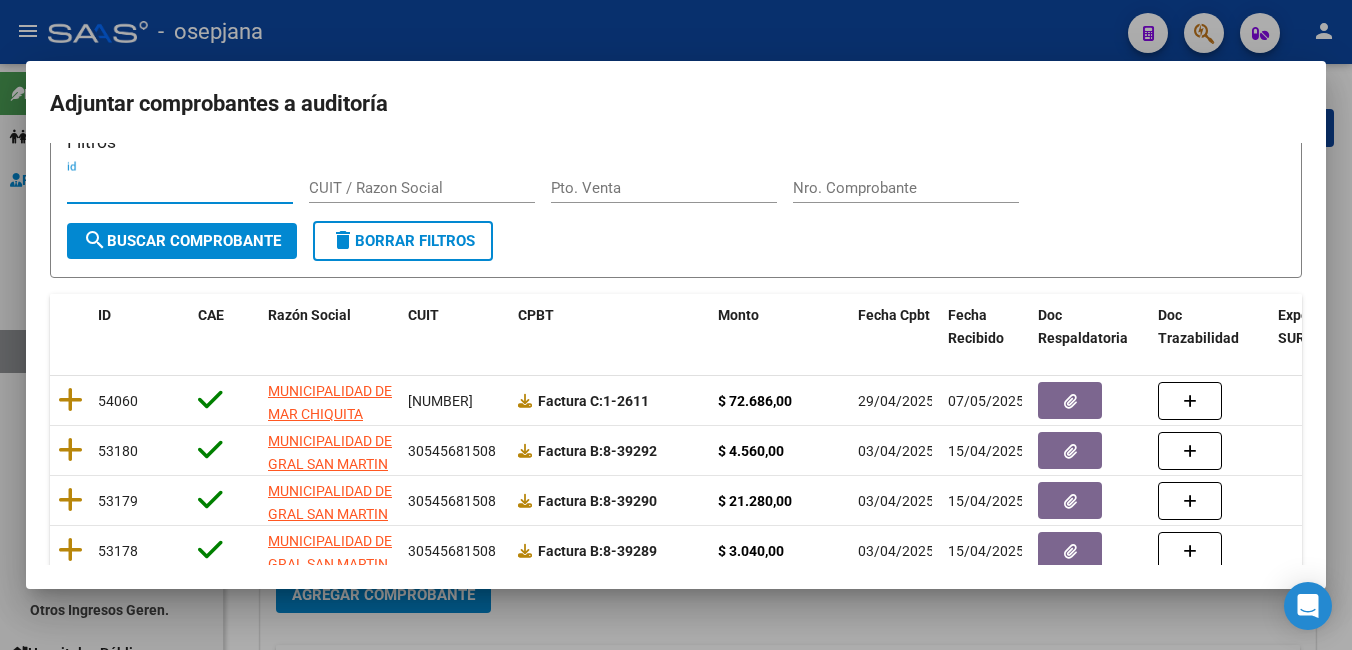 scroll, scrollTop: 0, scrollLeft: 0, axis: both 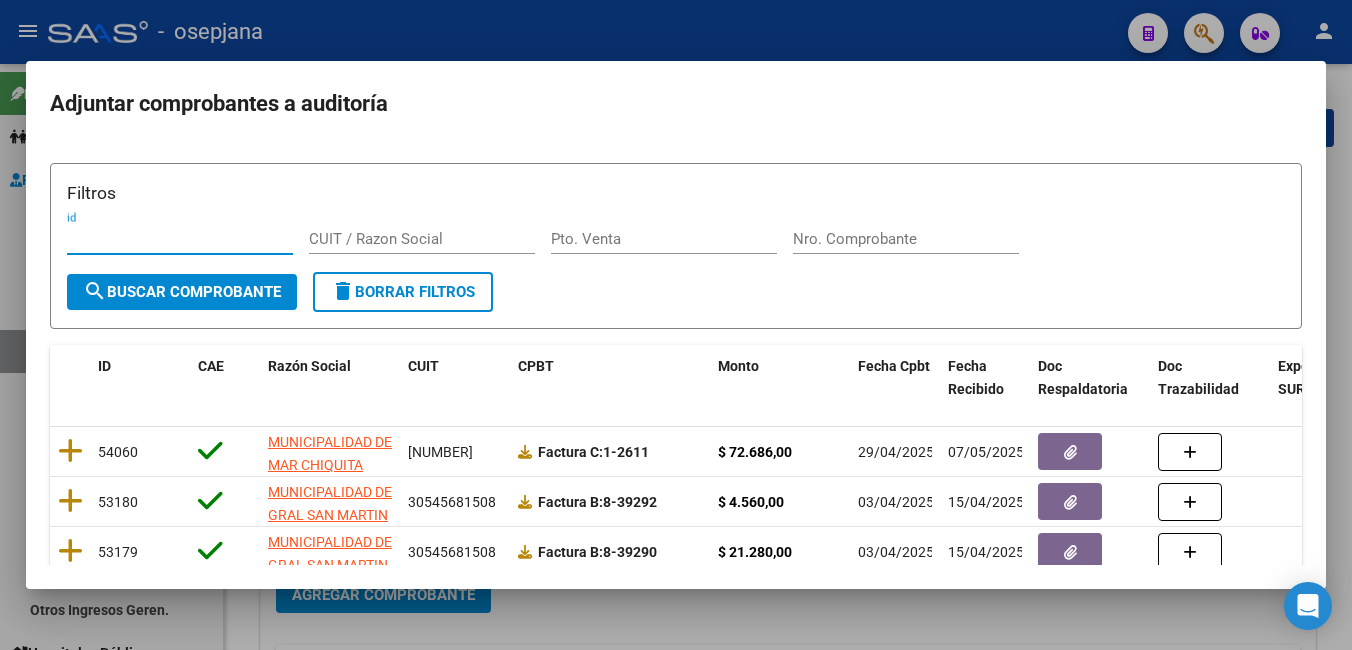 click at bounding box center (676, 325) 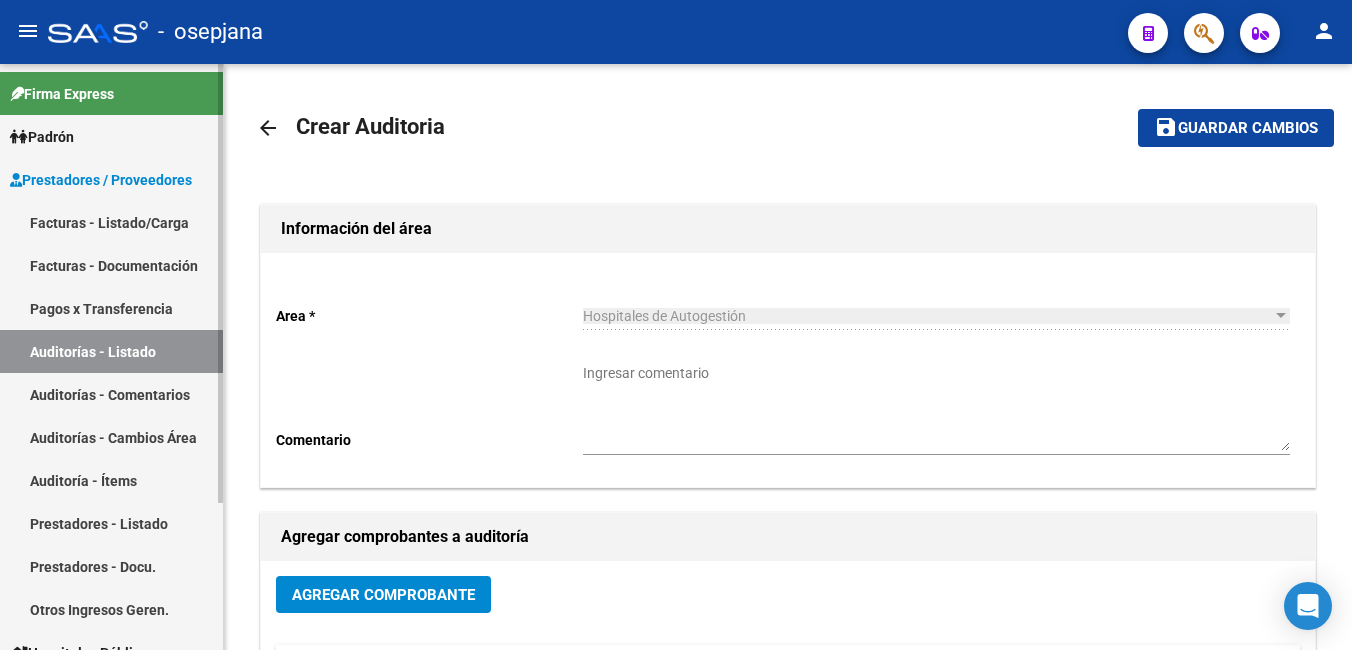 click on "Facturas - Documentación" at bounding box center [111, 265] 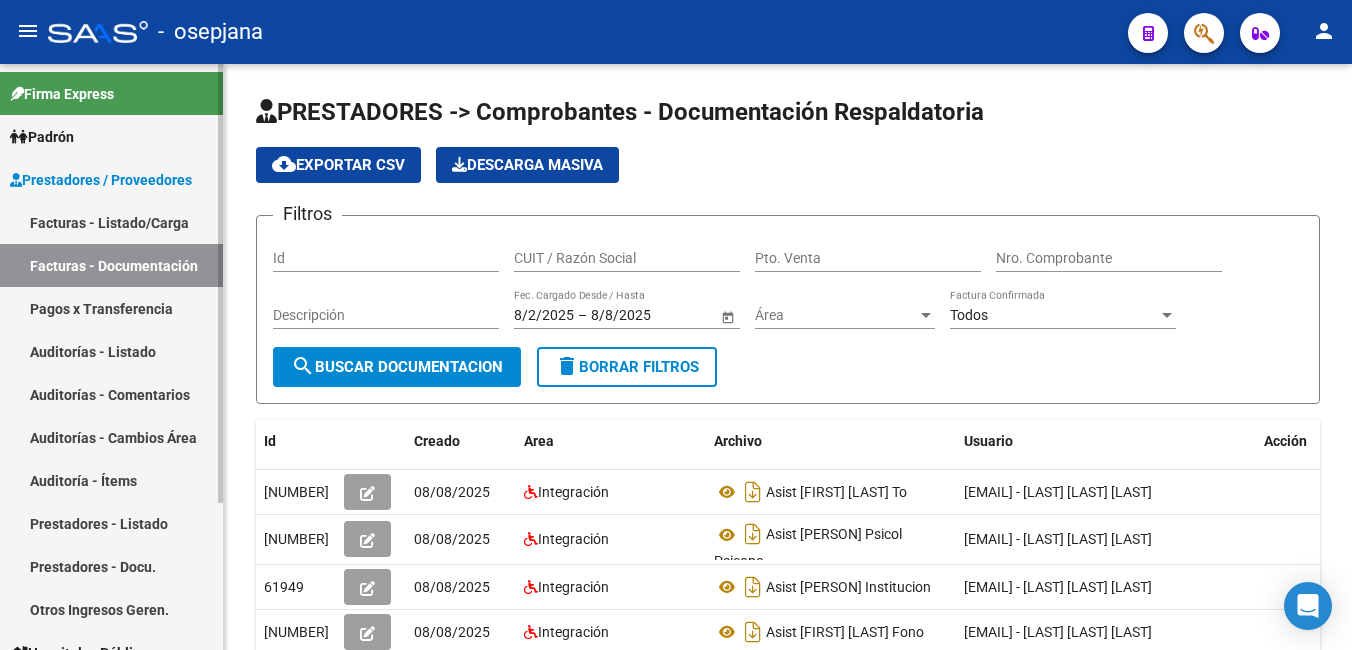 click on "Facturas - Listado/Carga" at bounding box center [111, 222] 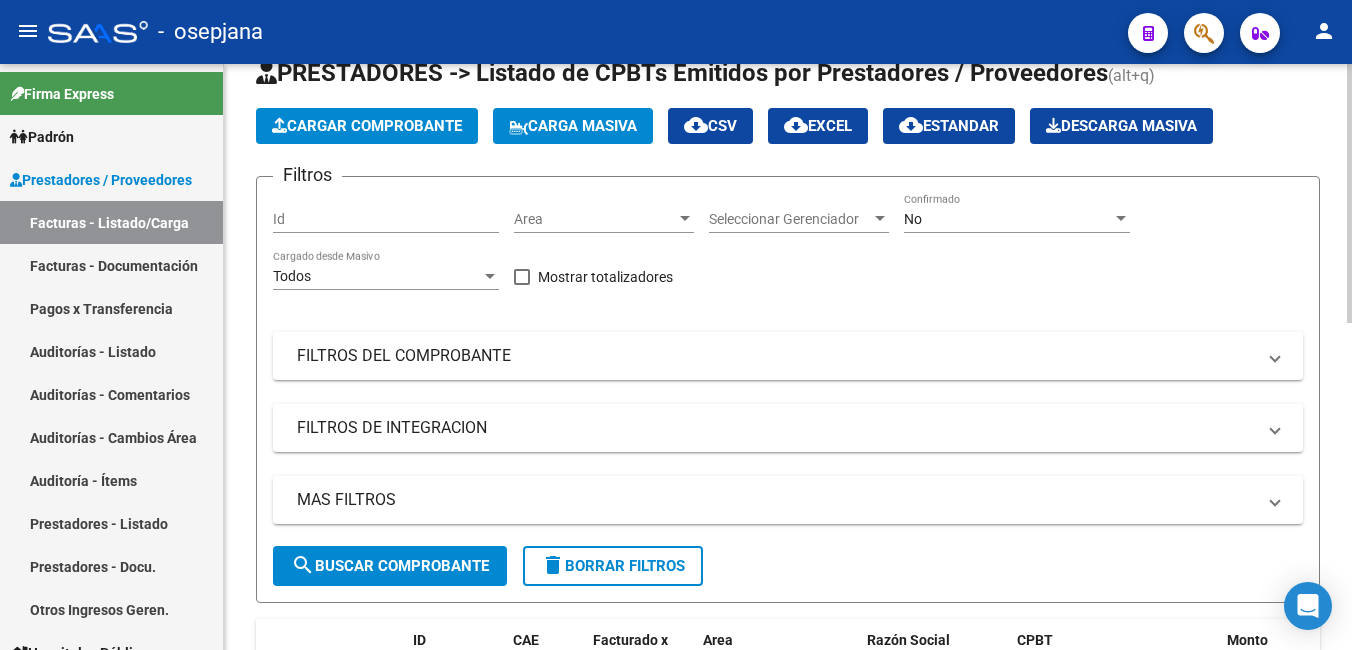 scroll, scrollTop: 0, scrollLeft: 0, axis: both 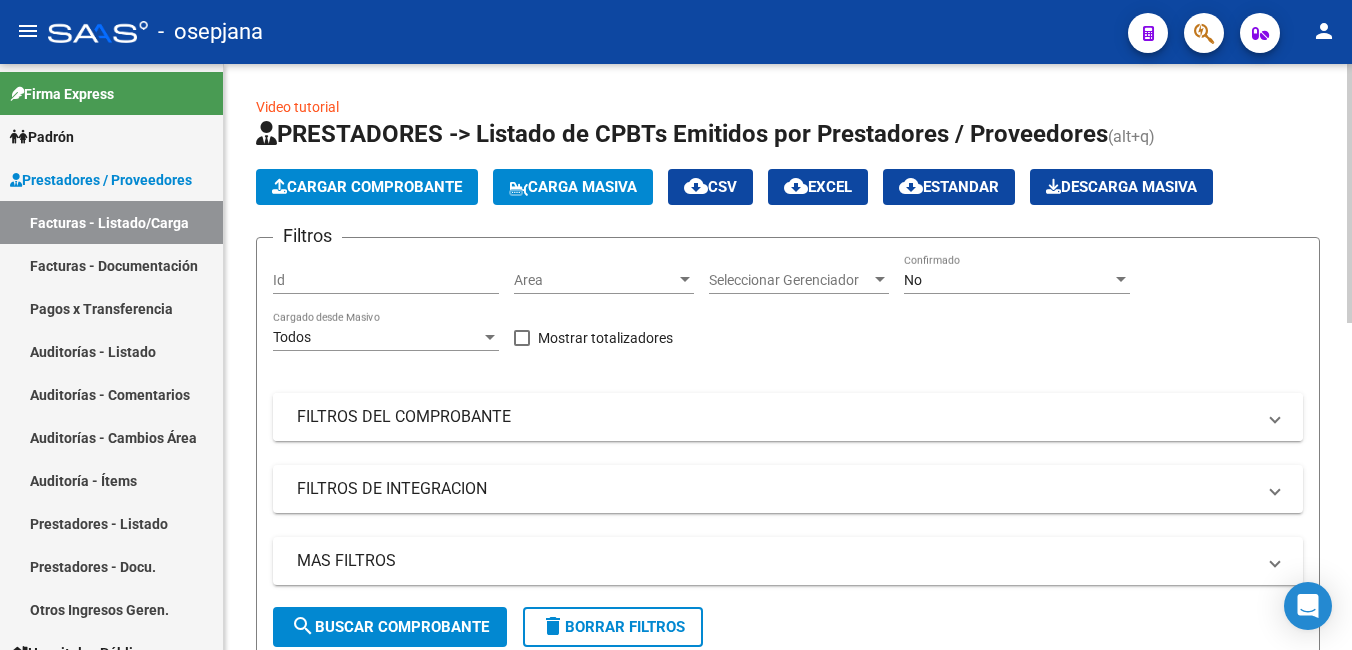 click on "FILTROS DEL COMPROBANTE" at bounding box center (776, 417) 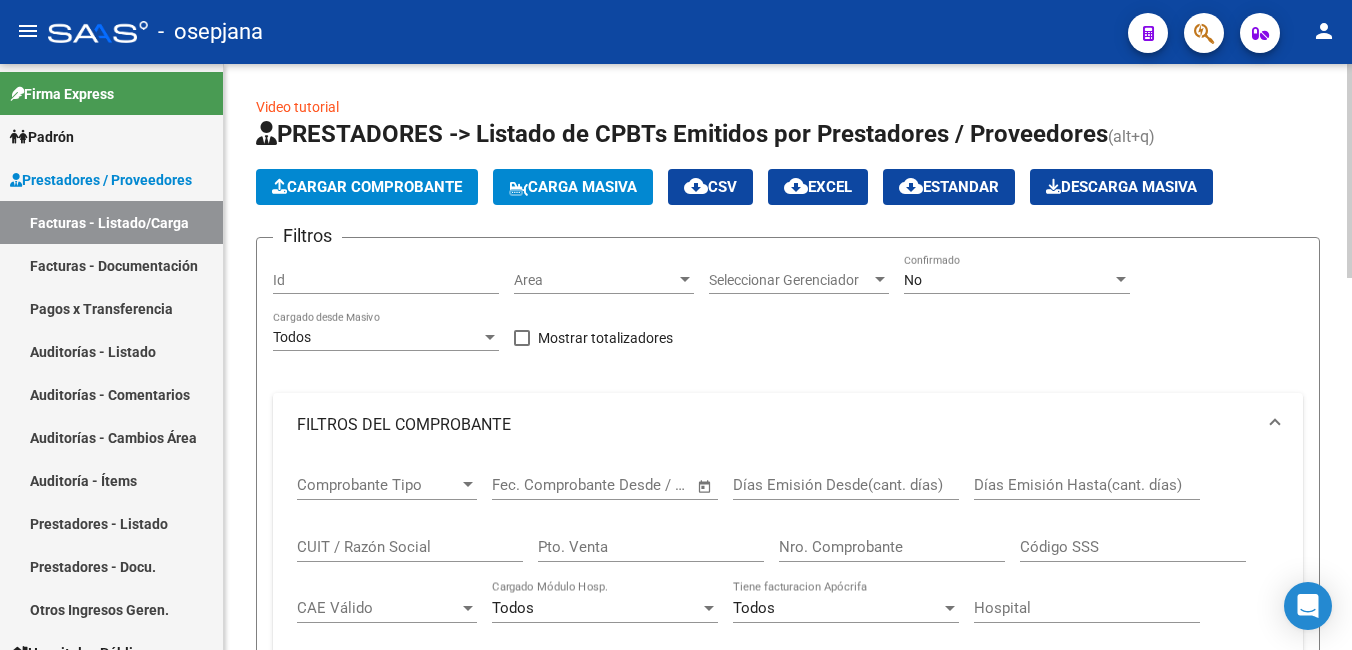 click on "Pto. Venta" at bounding box center [651, 547] 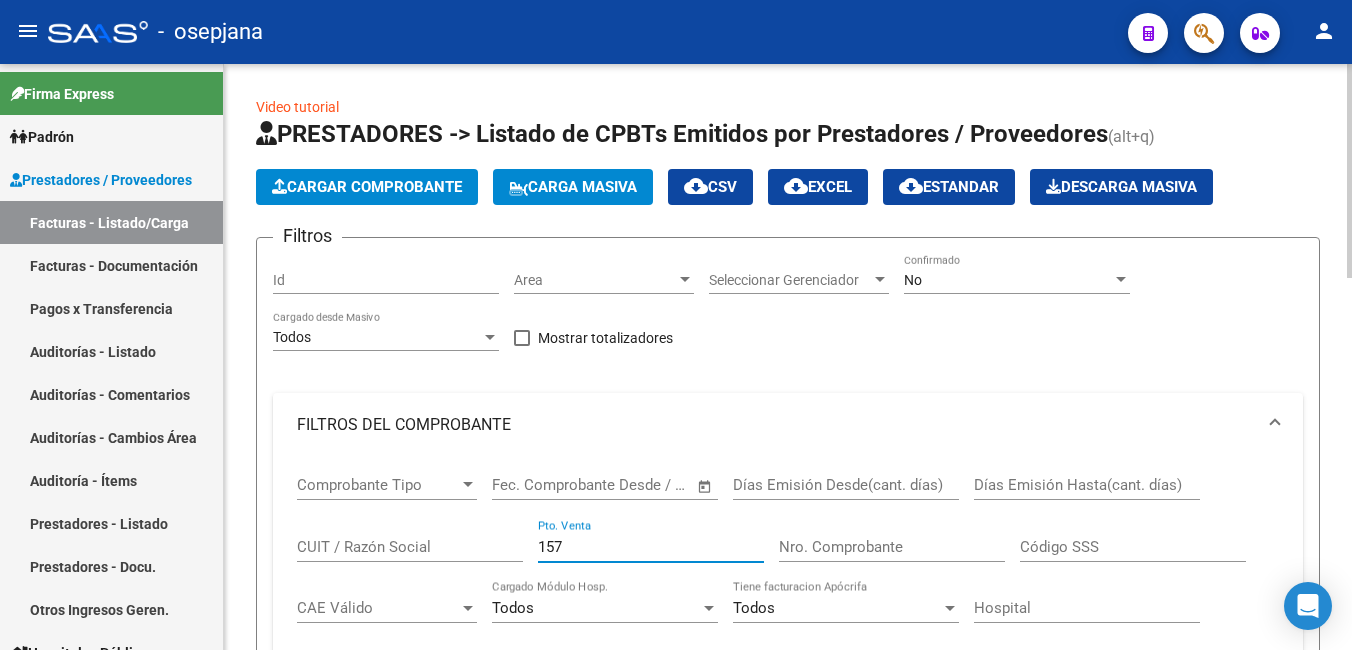 type on "157" 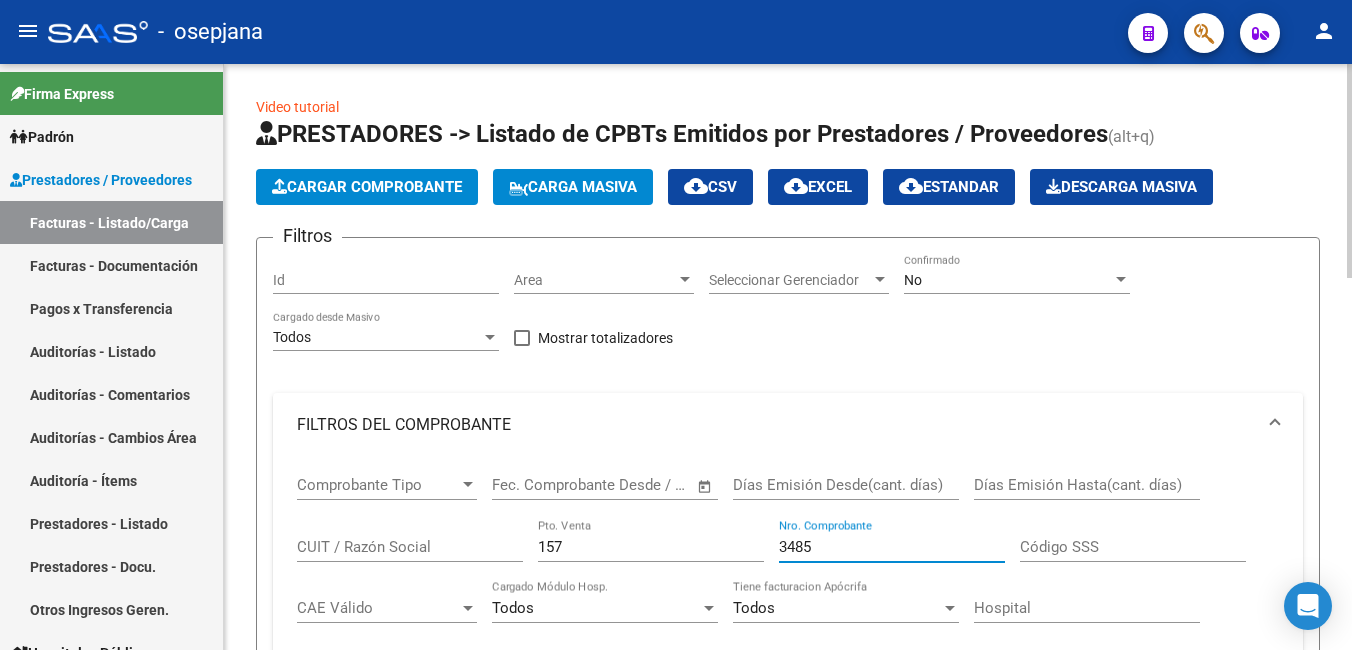 type on "3485" 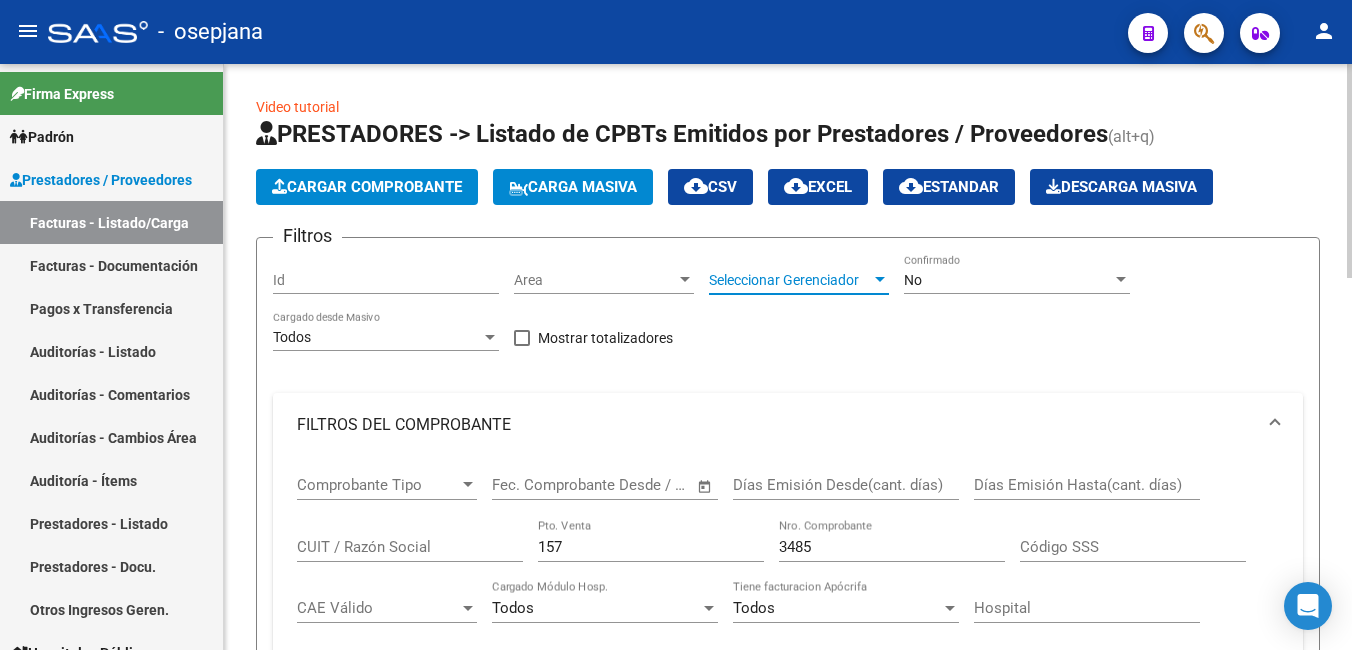click on "Seleccionar Gerenciador" at bounding box center [790, 280] 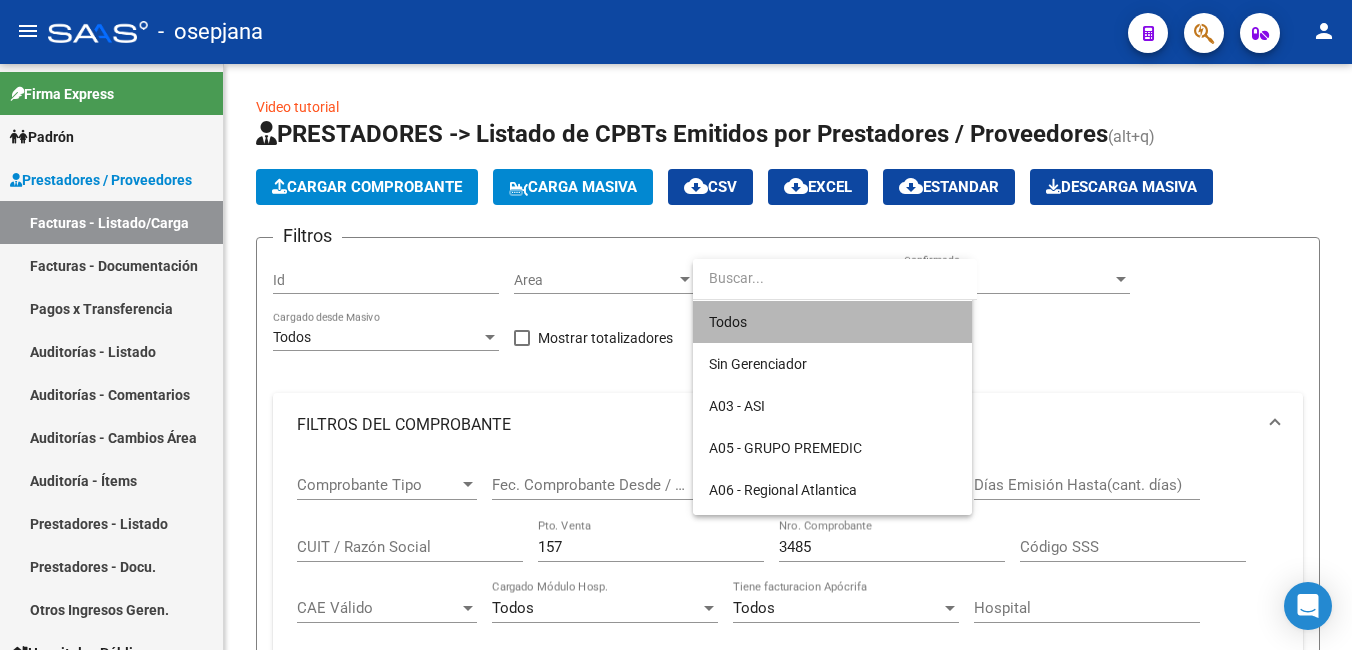 click on "Todos" at bounding box center (832, 322) 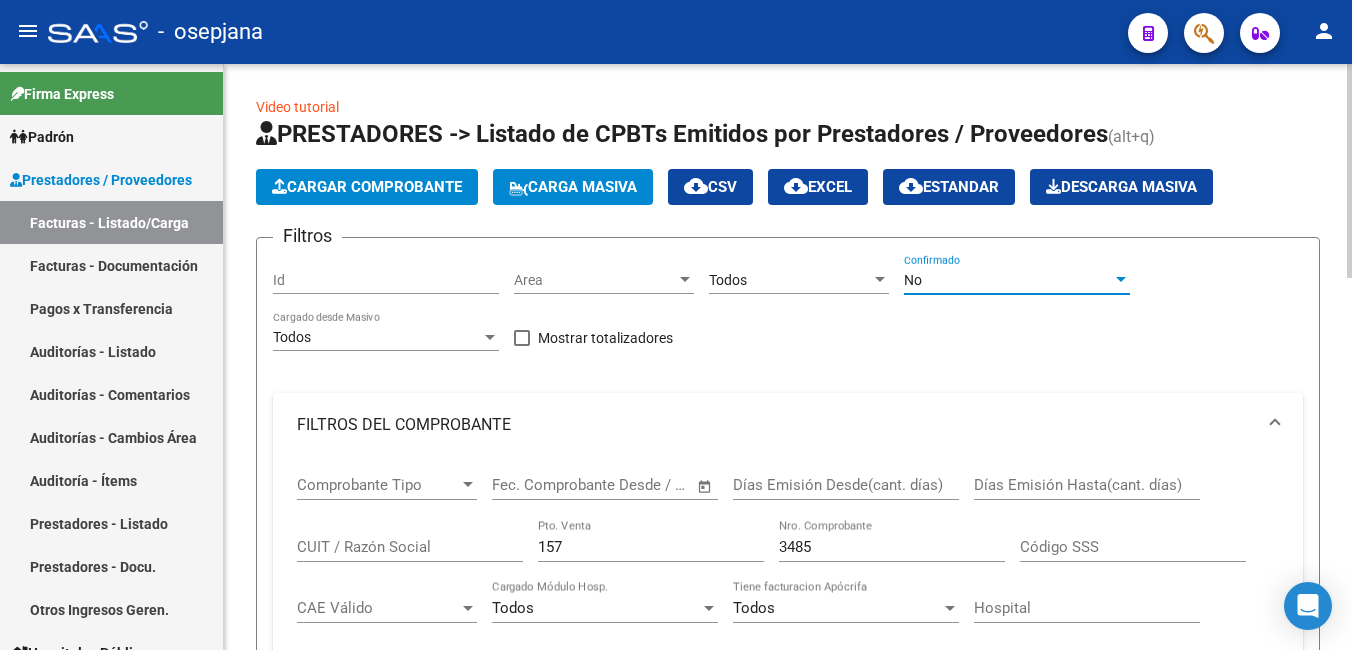 click on "No" at bounding box center (1008, 280) 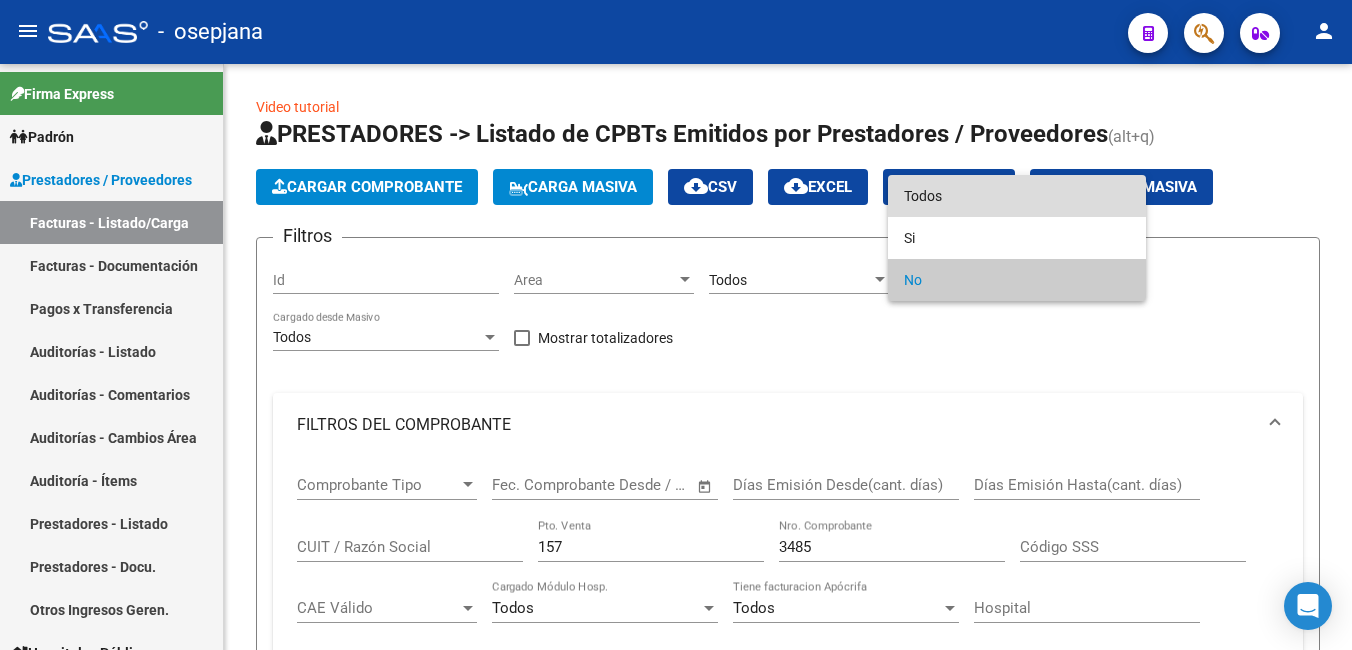 click on "Todos" at bounding box center [1017, 196] 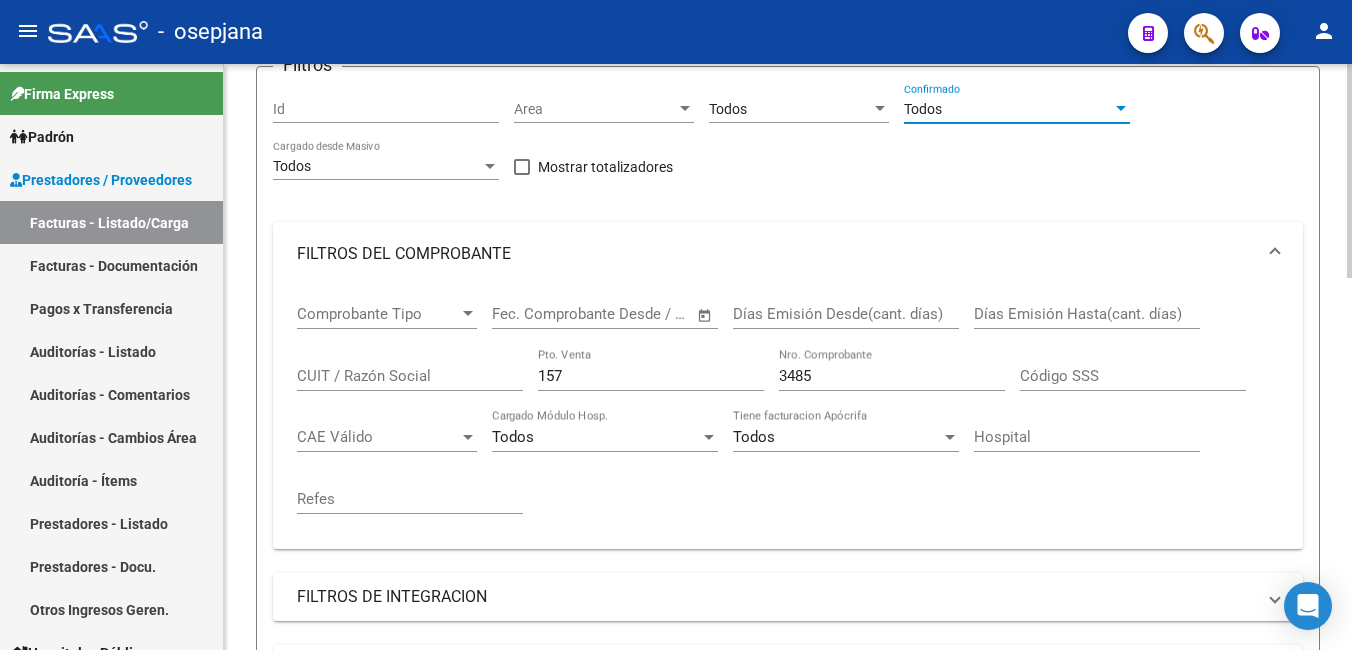 scroll, scrollTop: 500, scrollLeft: 0, axis: vertical 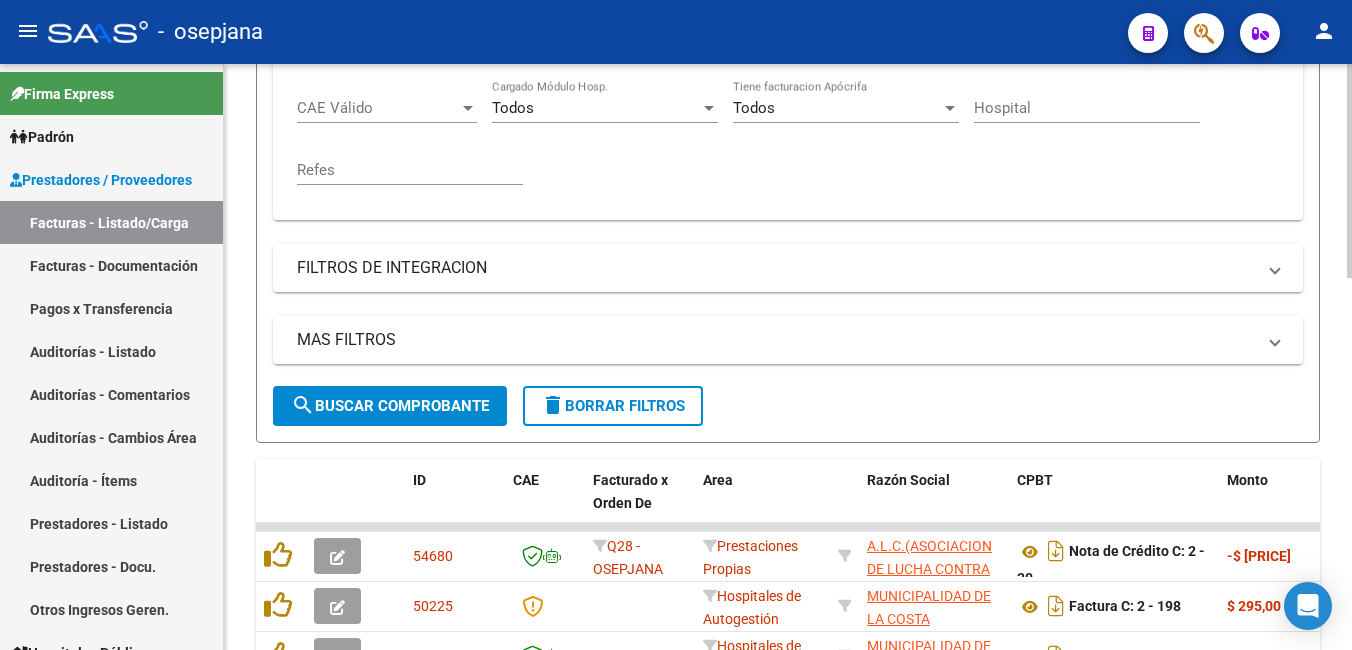click on "search" 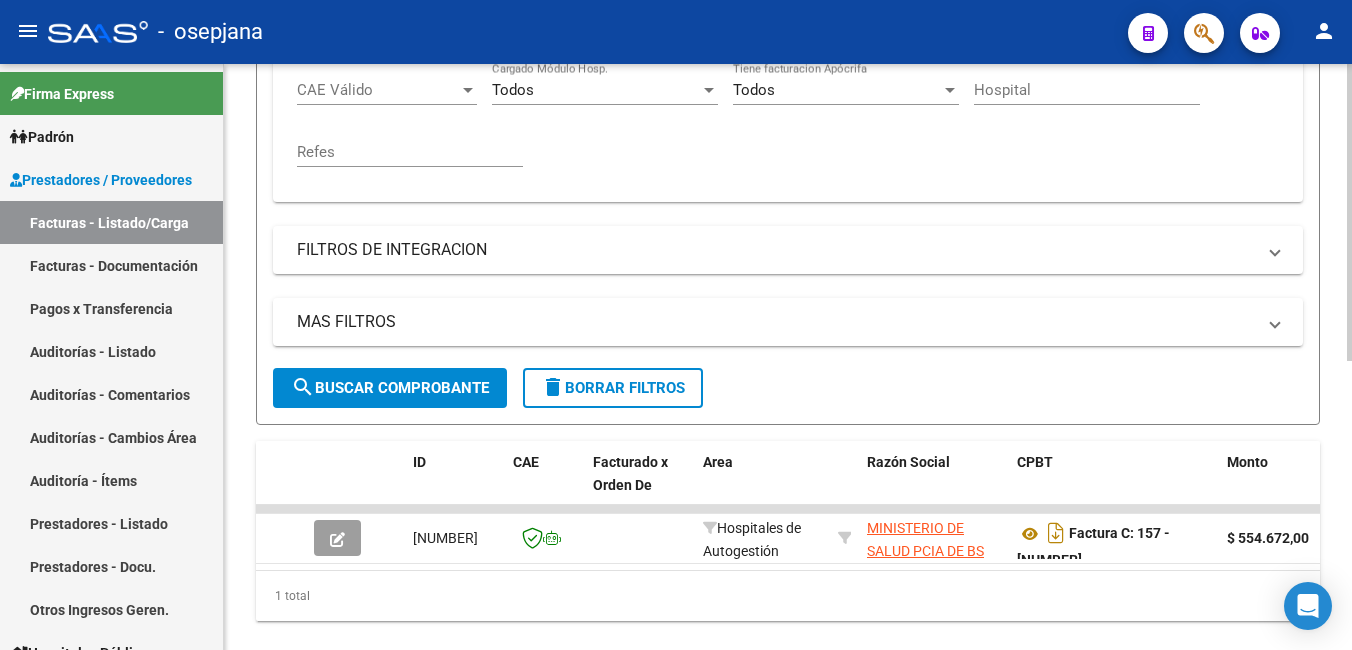 scroll, scrollTop: 569, scrollLeft: 0, axis: vertical 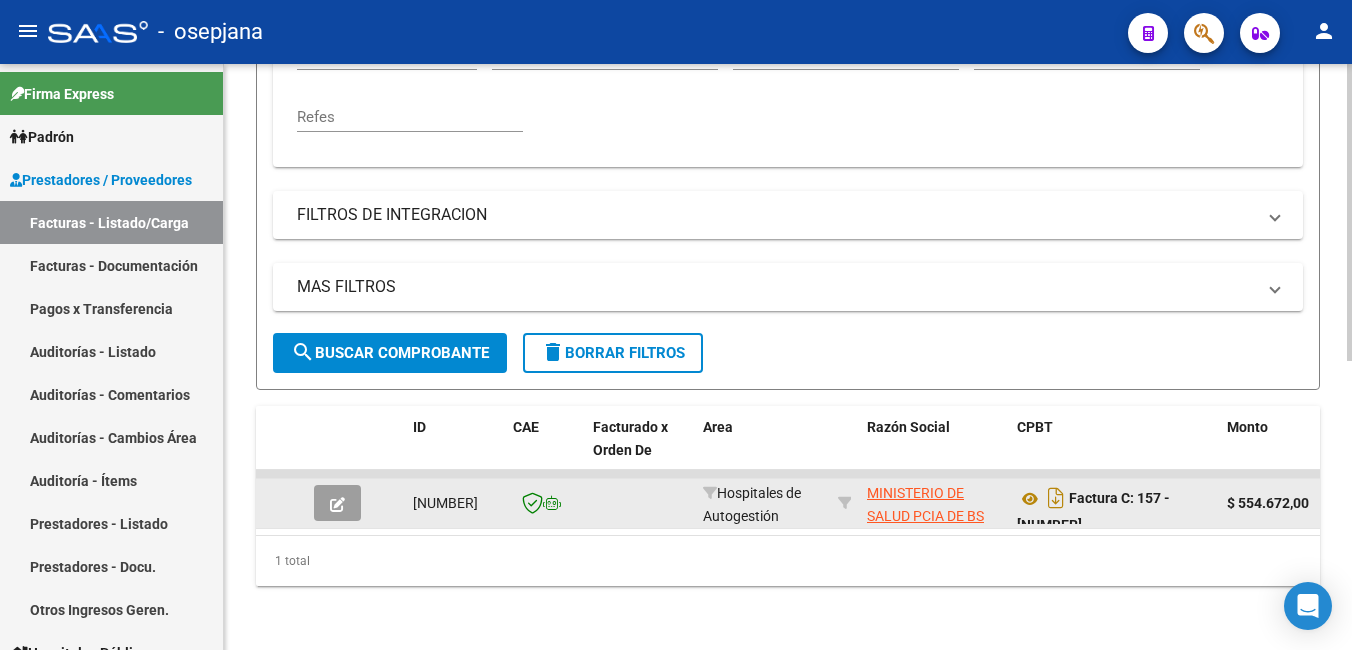 click 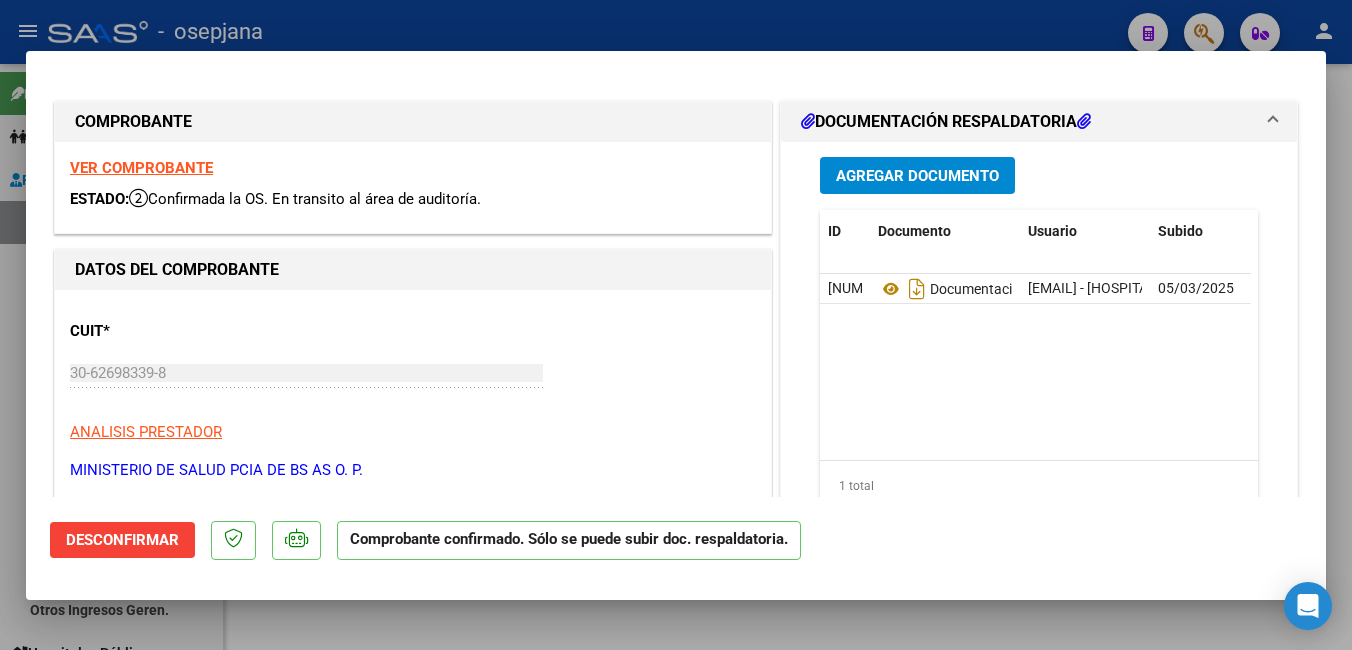 click at bounding box center [676, 325] 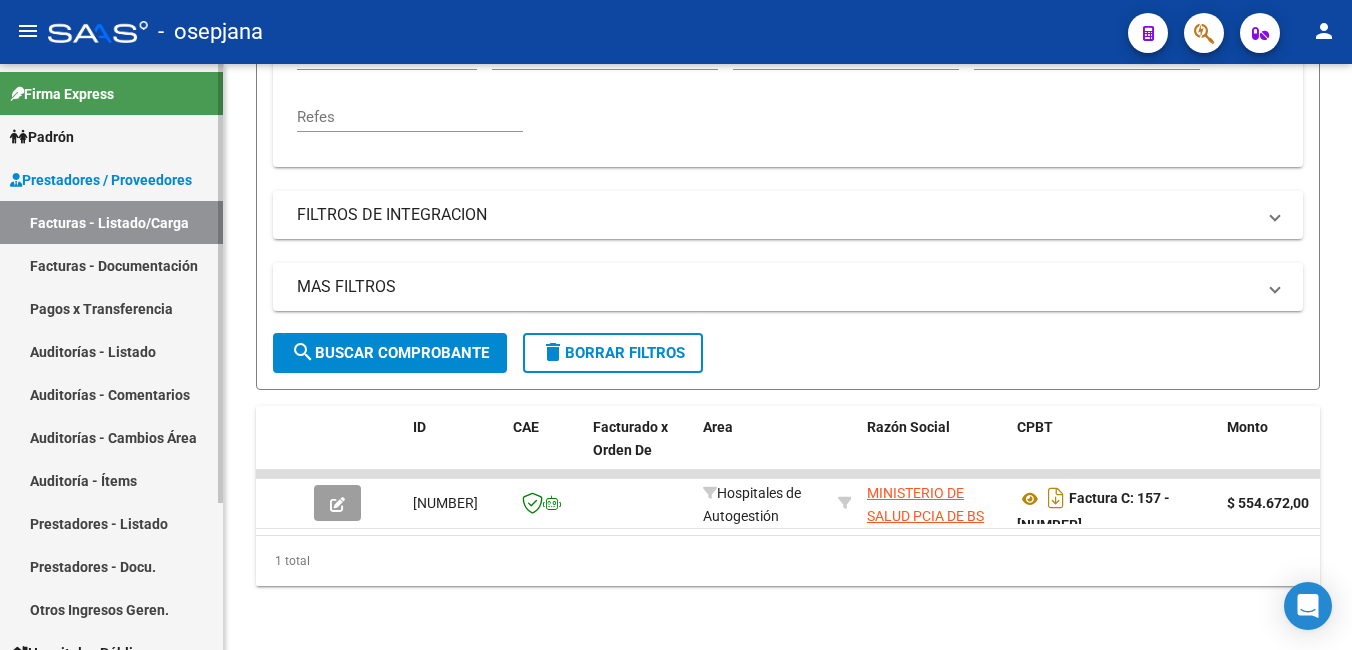 click on "Auditorías - Listado" at bounding box center [111, 351] 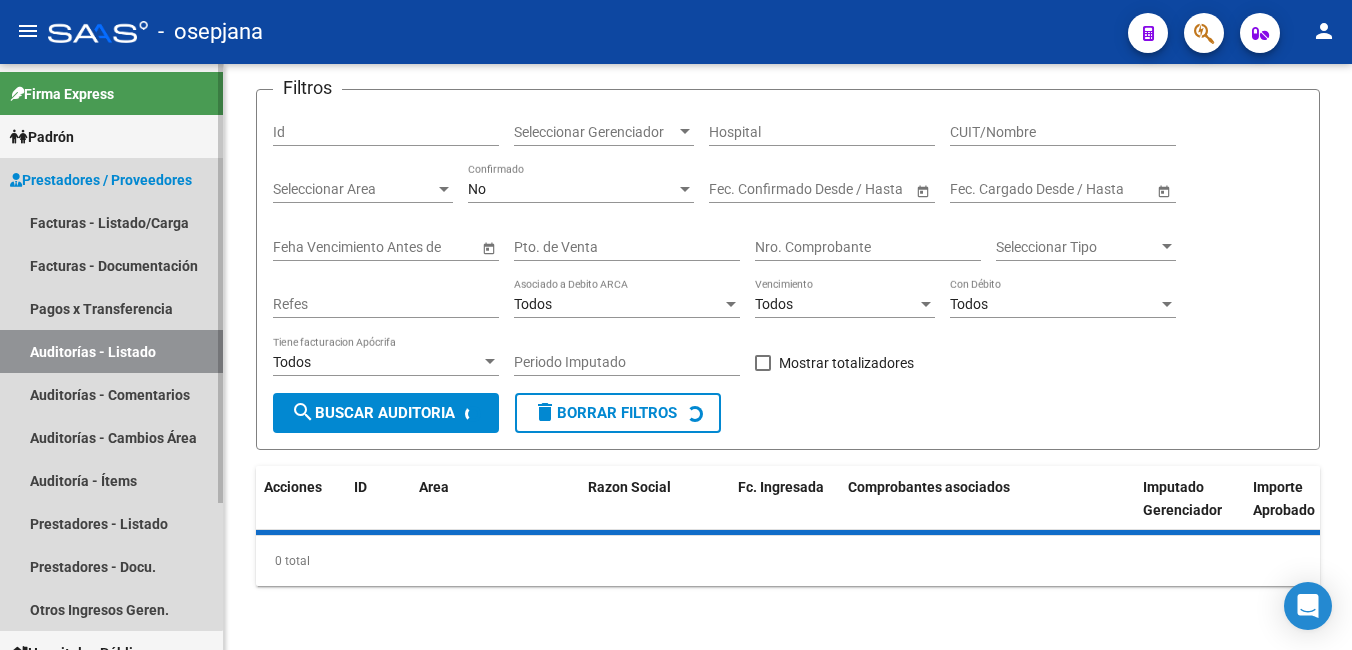 scroll, scrollTop: 0, scrollLeft: 0, axis: both 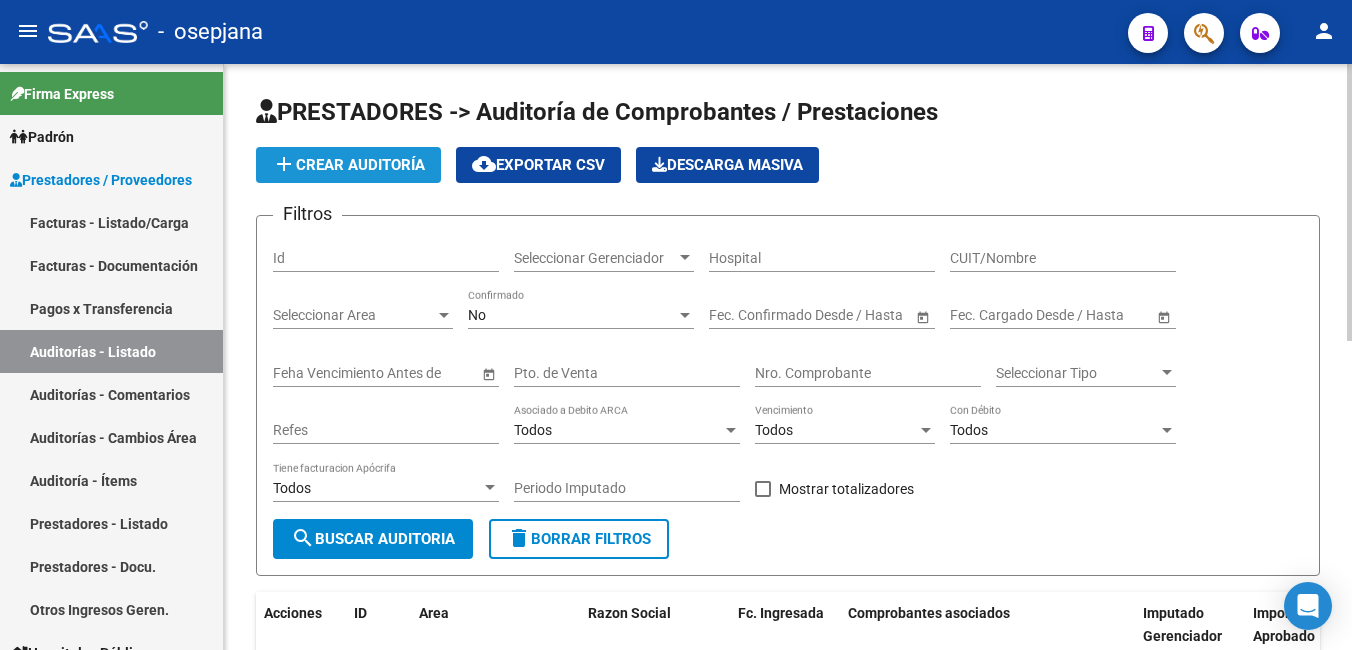 click on "add  Crear Auditoría" 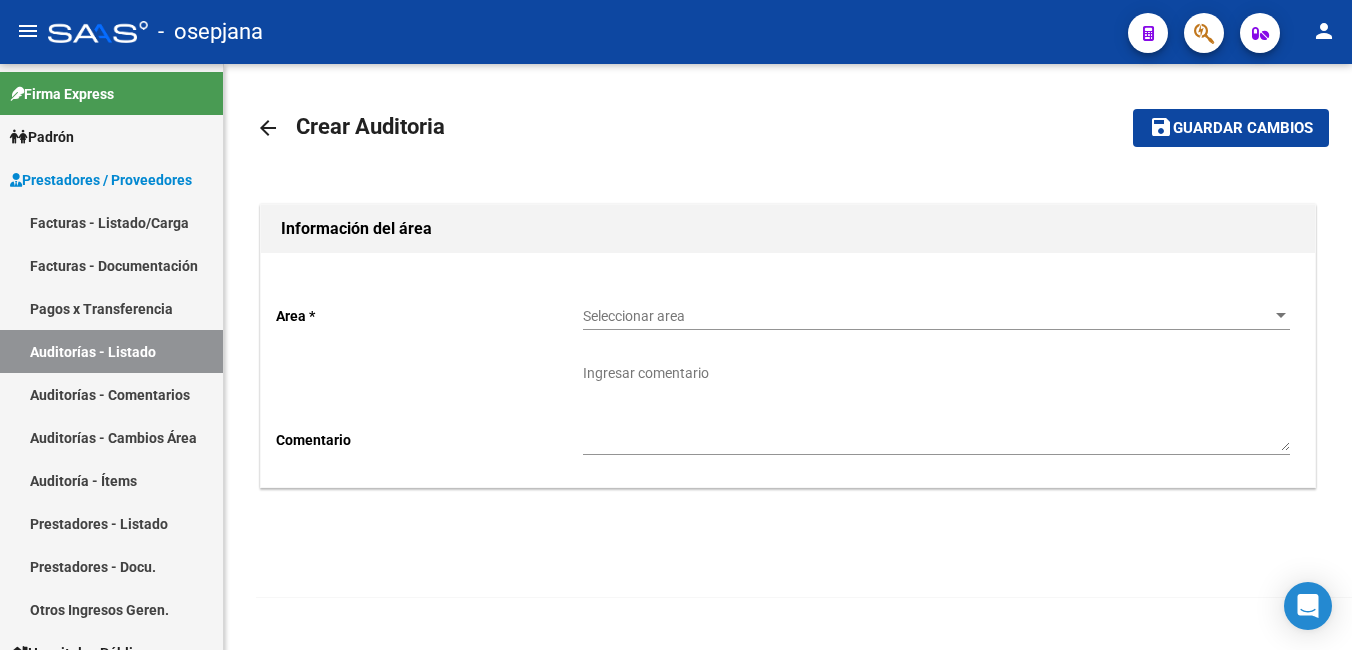 click on "Seleccionar area" at bounding box center [927, 316] 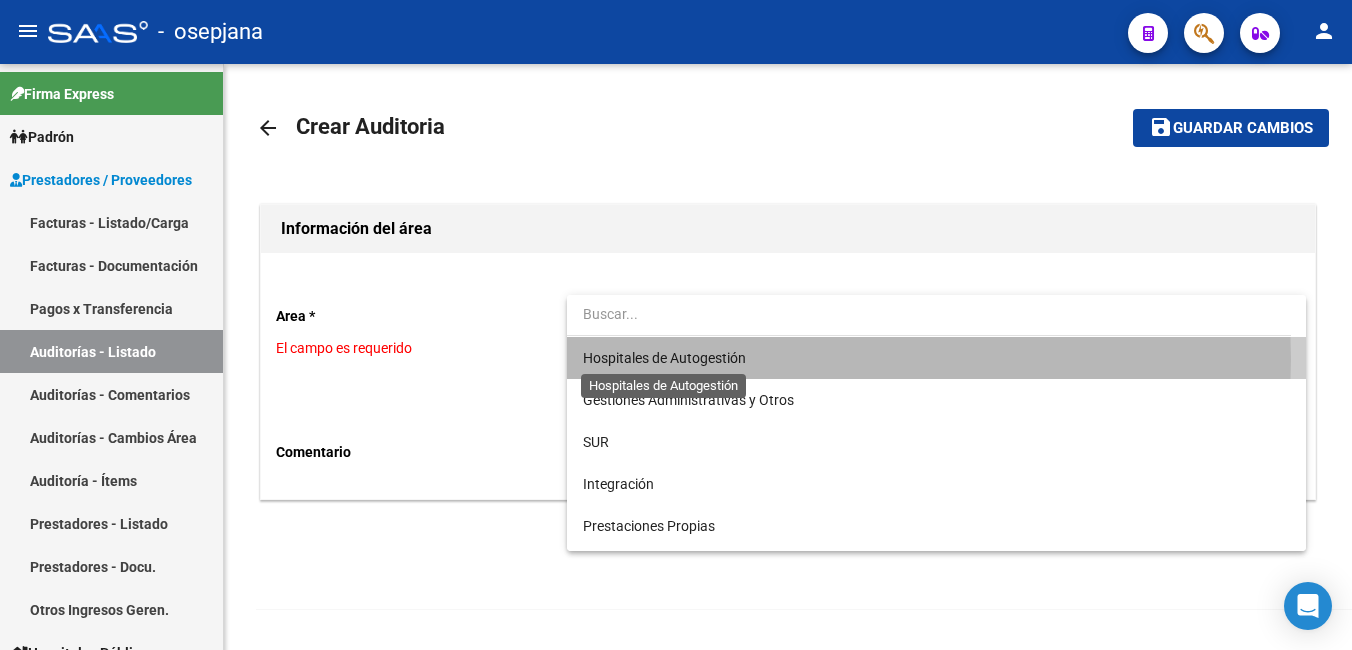 click on "Hospitales de Autogestión" at bounding box center [664, 358] 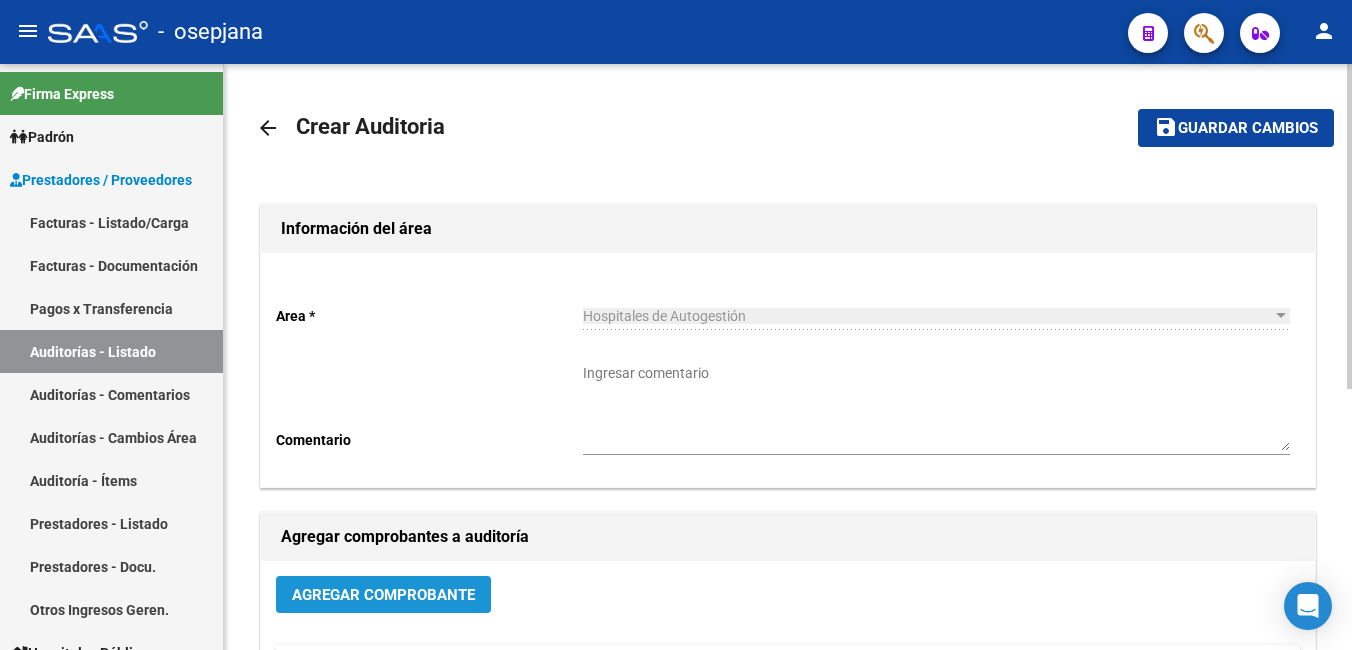 click on "Agregar Comprobante" 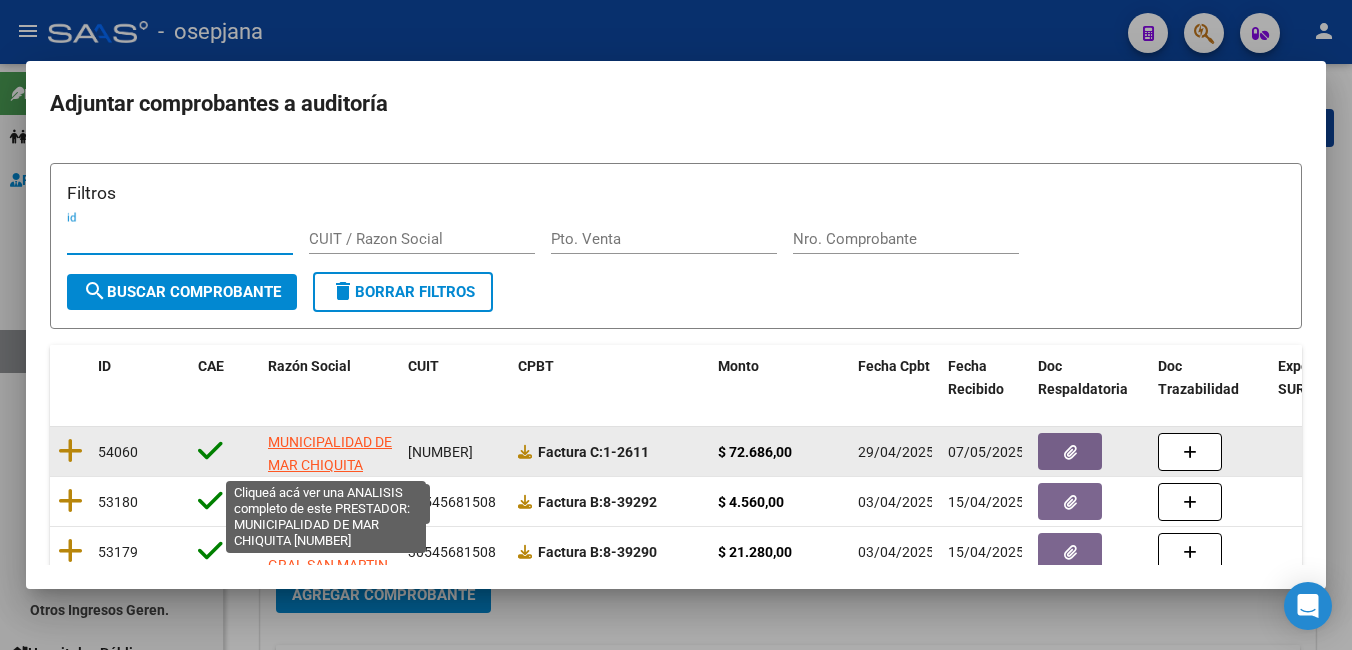 scroll, scrollTop: 3, scrollLeft: 0, axis: vertical 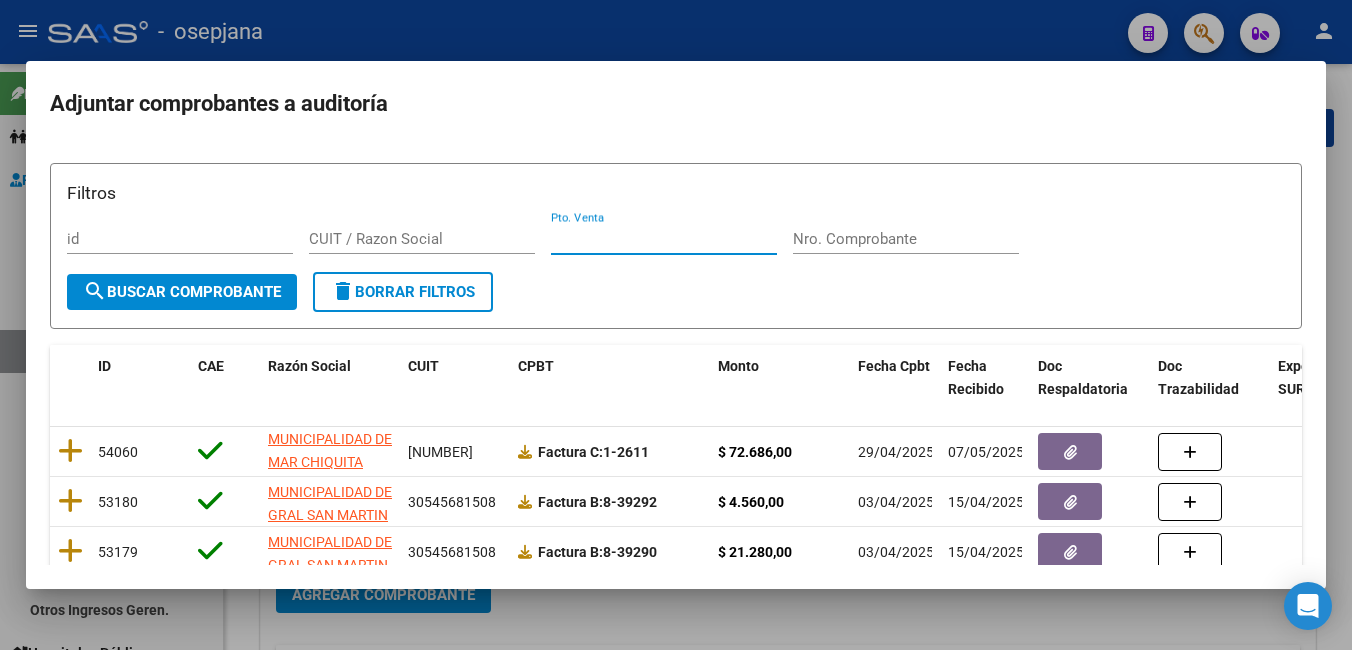 click on "Pto. Venta" at bounding box center [664, 239] 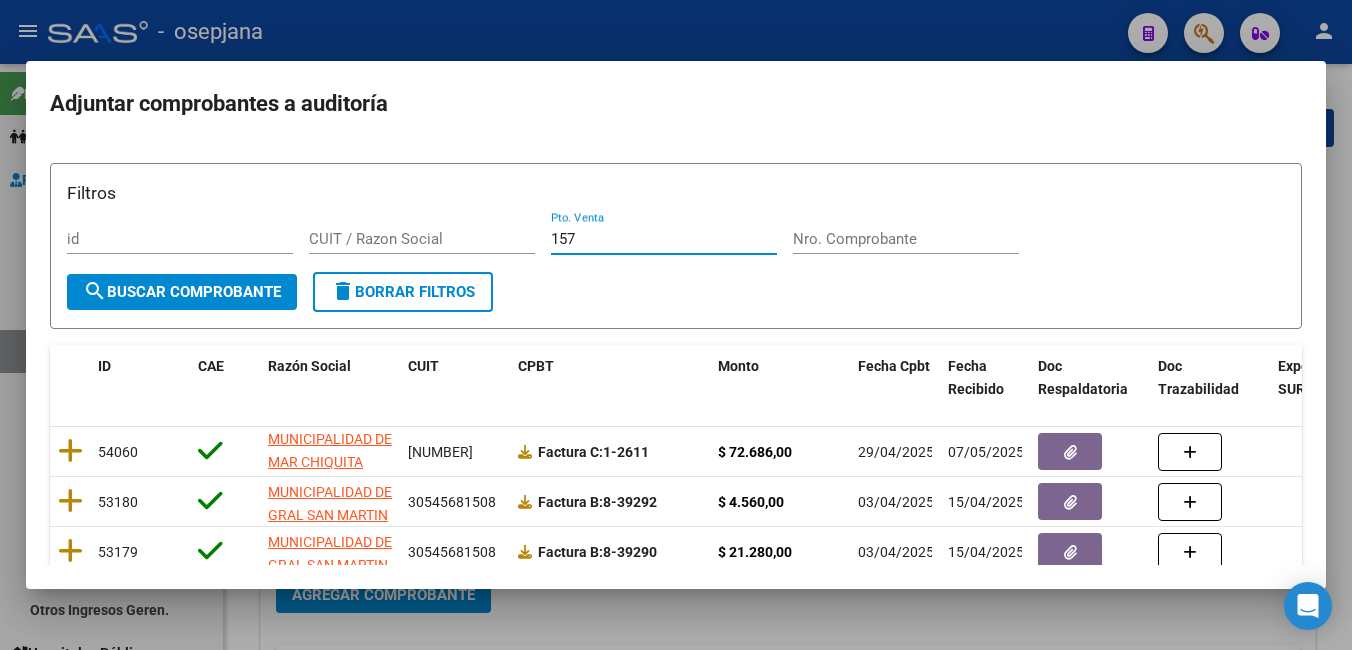 type on "157" 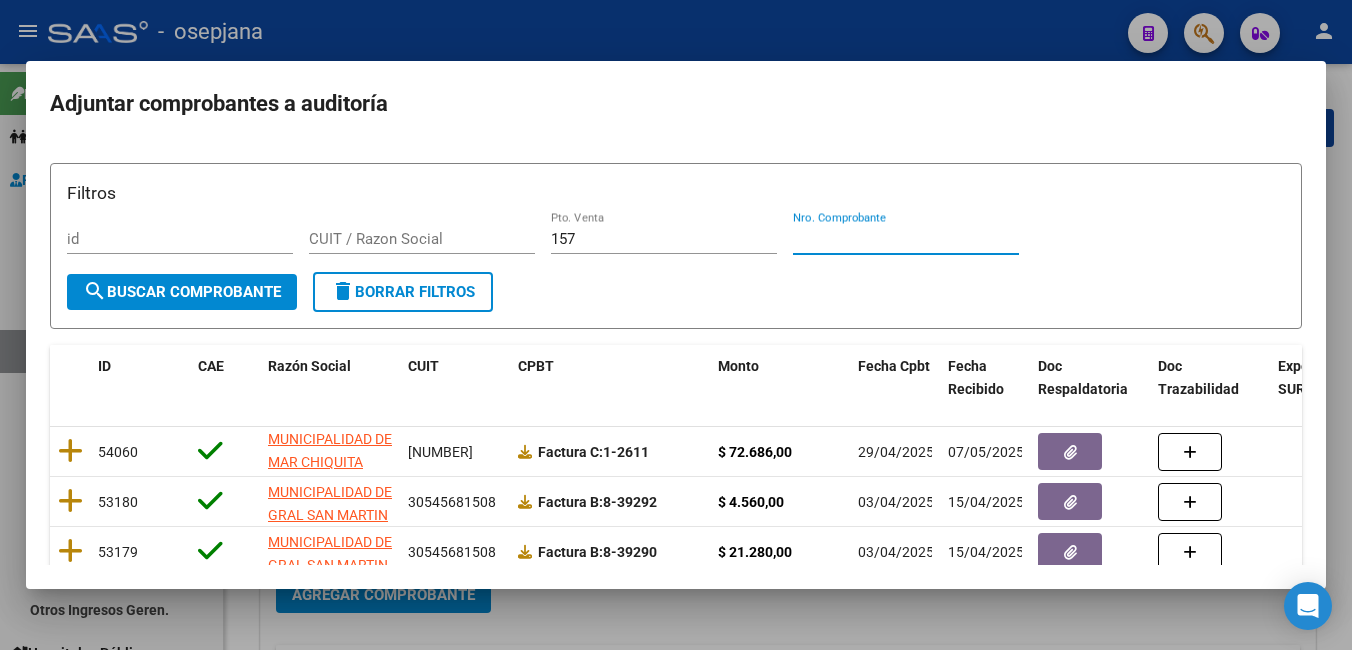 click on "Nro. Comprobante" at bounding box center [906, 239] 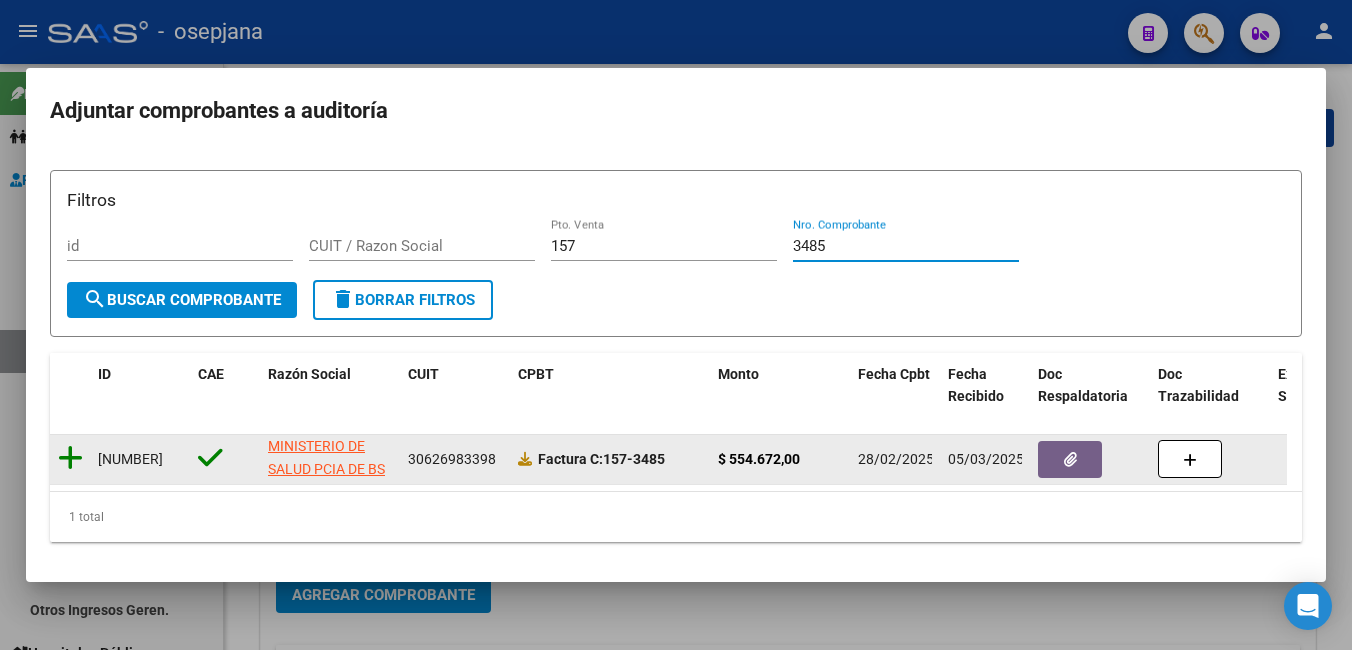 type on "3485" 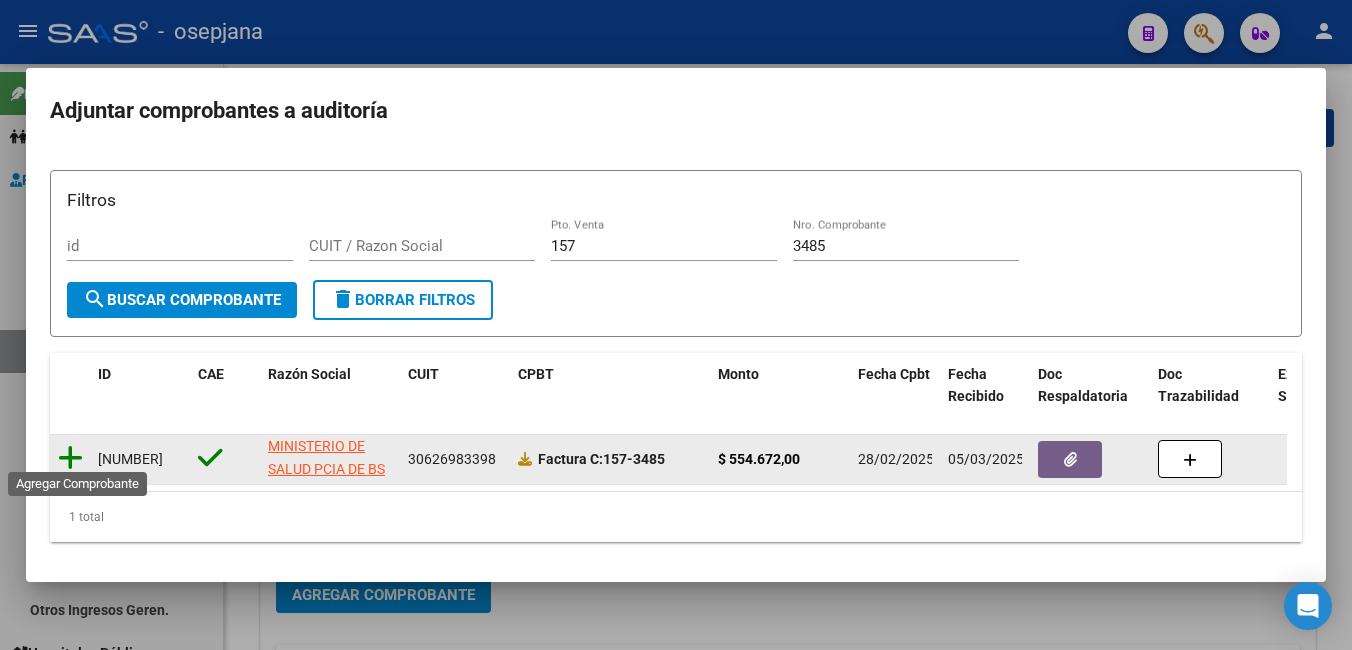 click 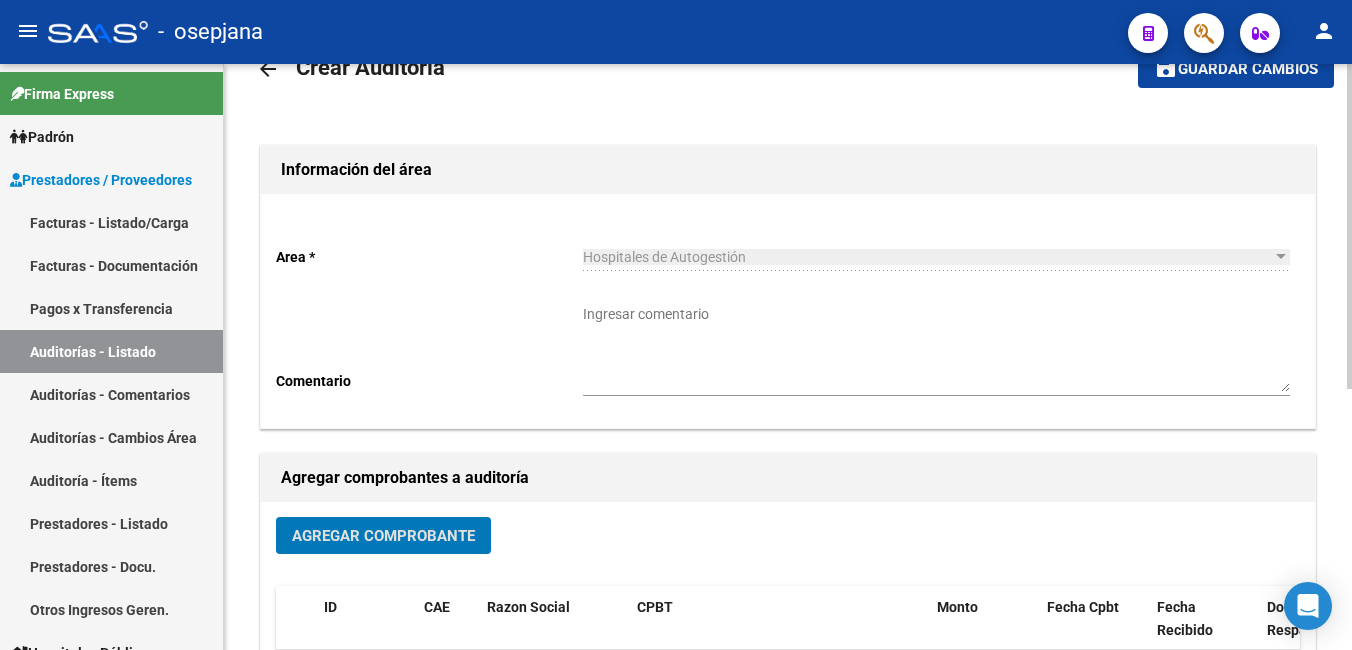 scroll, scrollTop: 0, scrollLeft: 0, axis: both 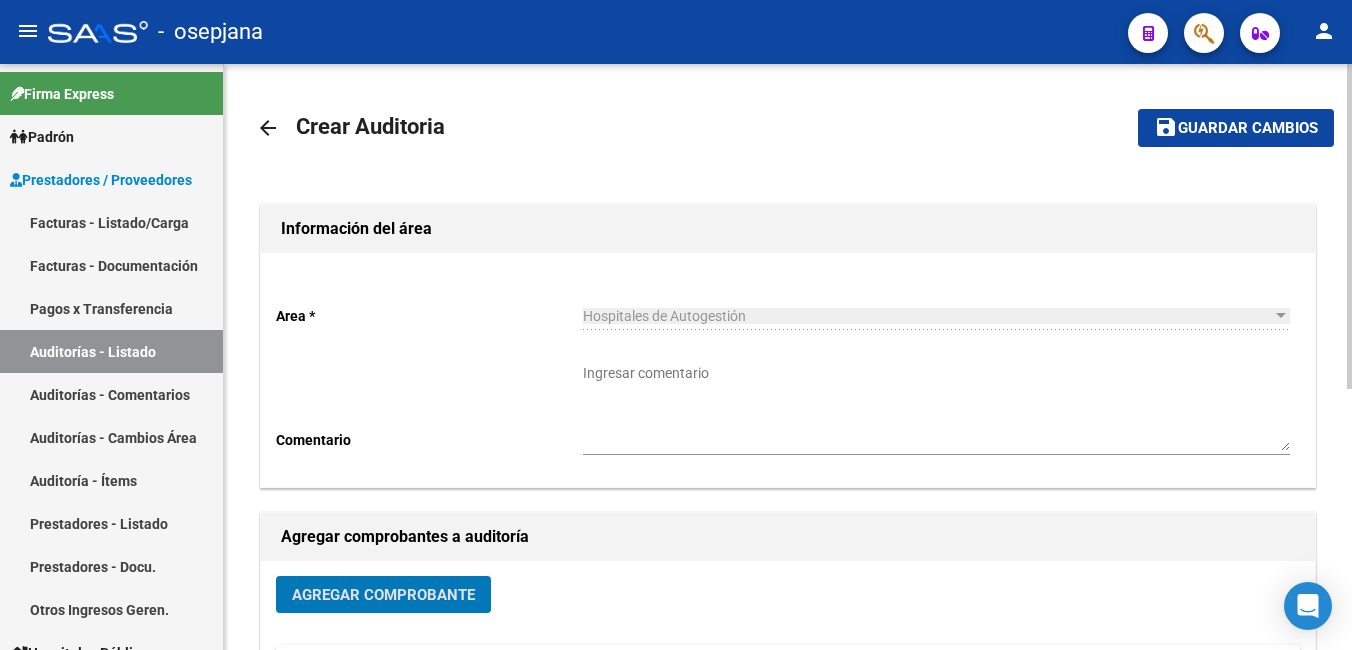 click on "Guardar cambios" 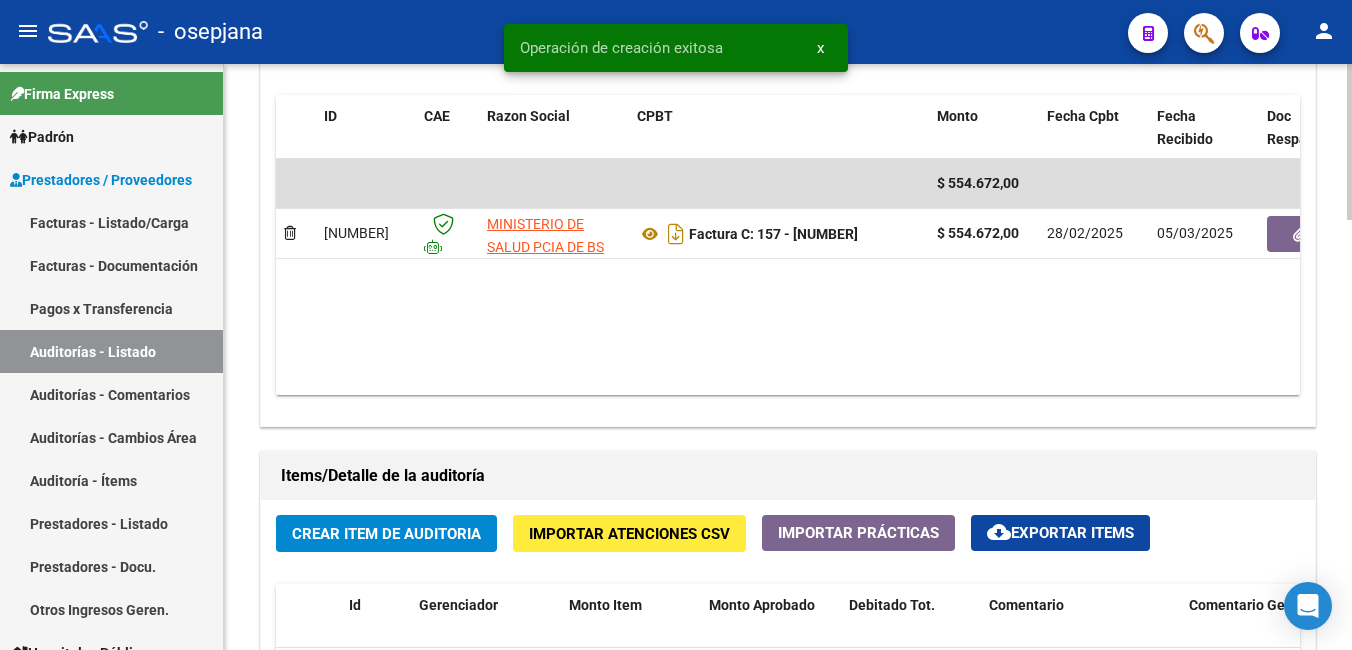 scroll, scrollTop: 1100, scrollLeft: 0, axis: vertical 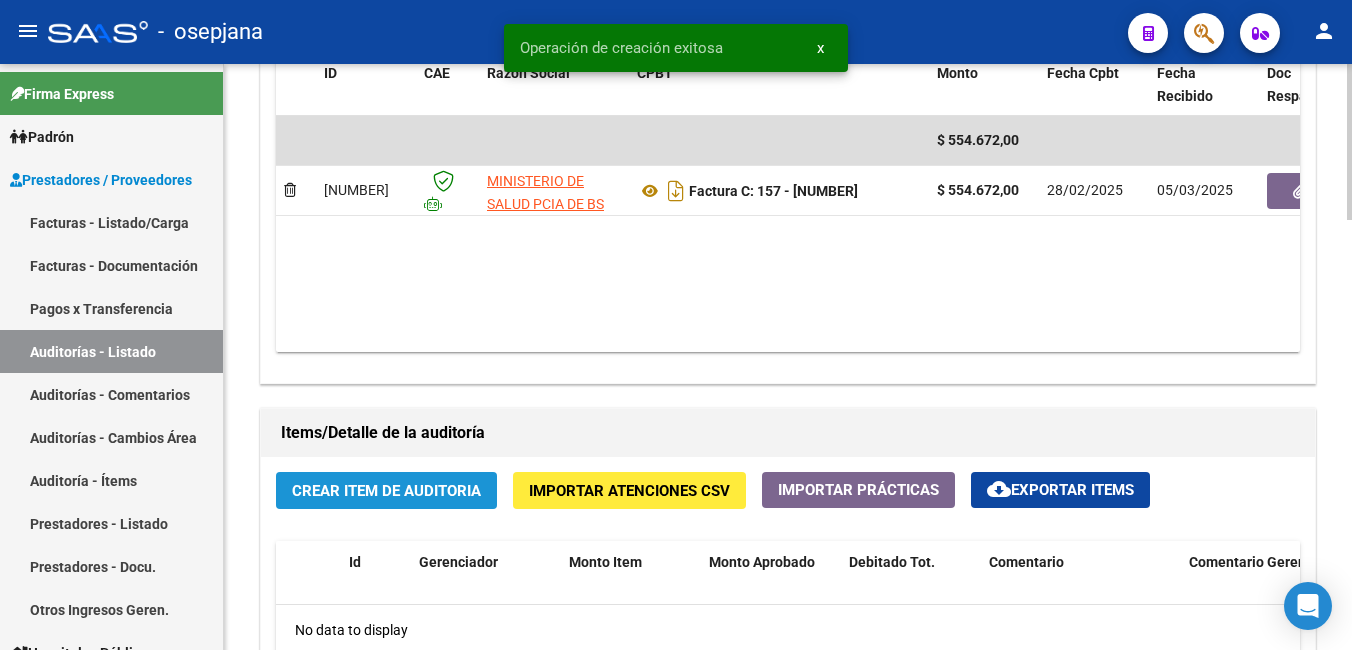 click on "Crear Item de Auditoria" 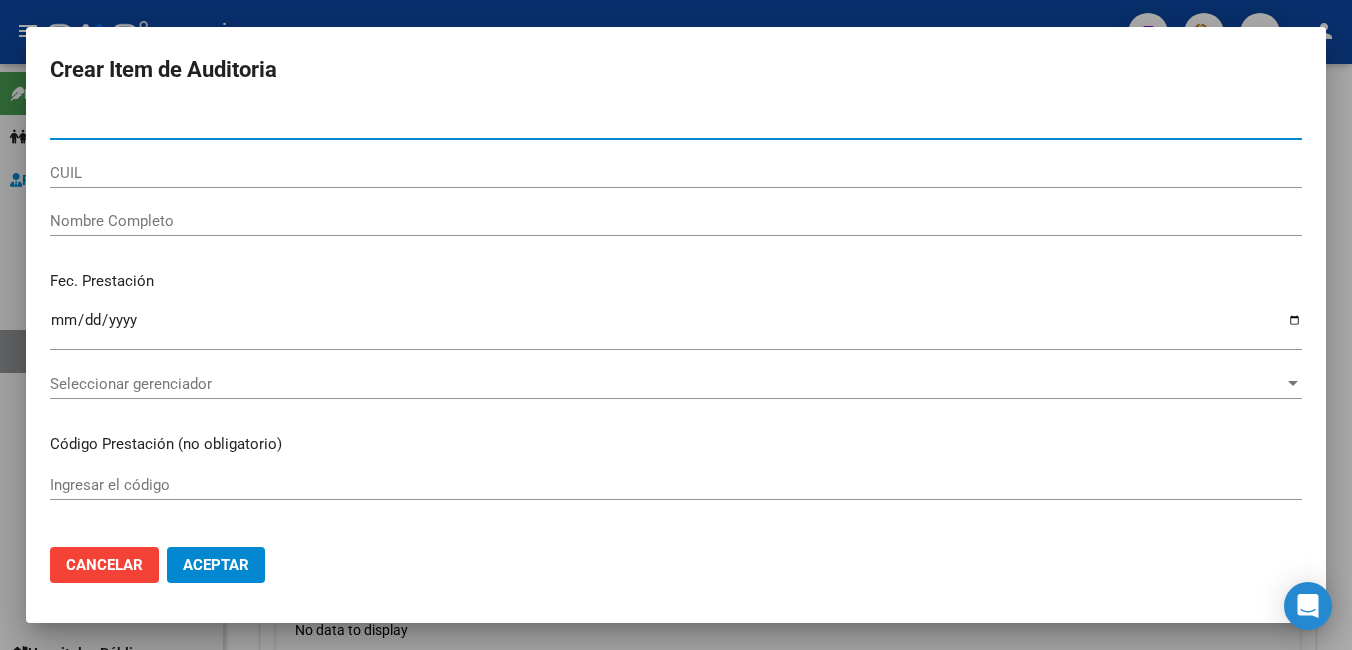 type on "[NUMBER]" 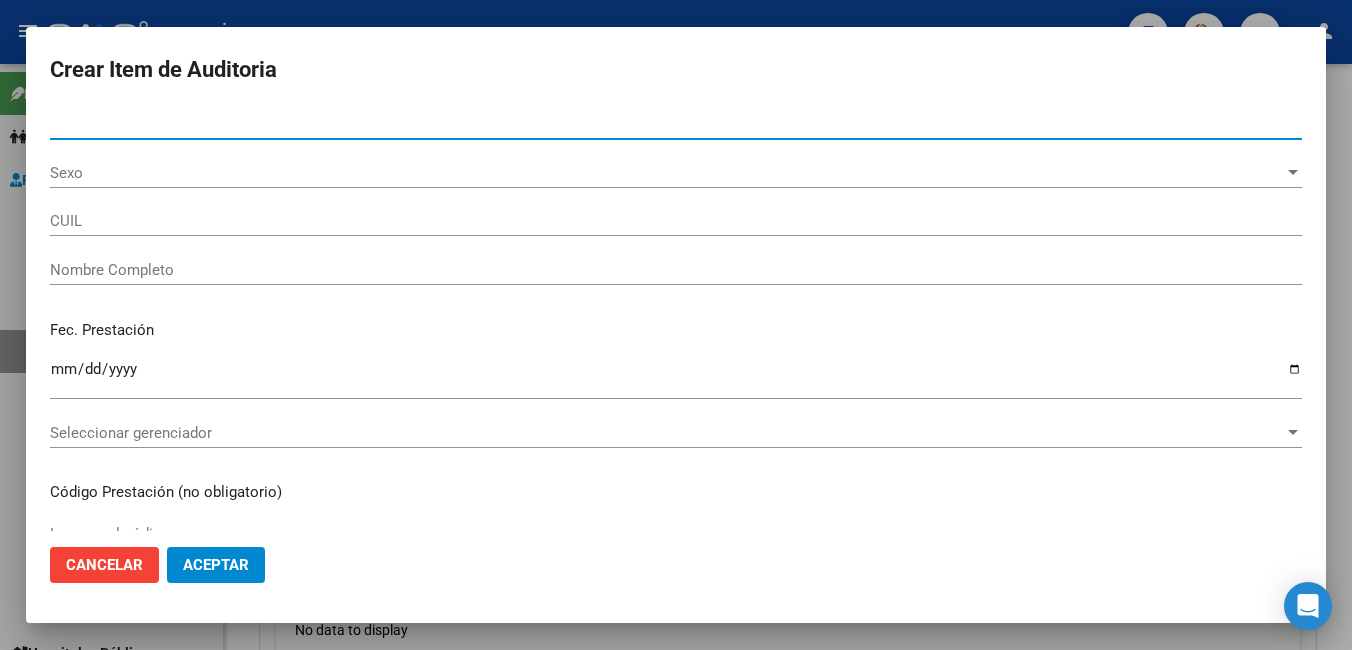 type on "[NUMBER]" 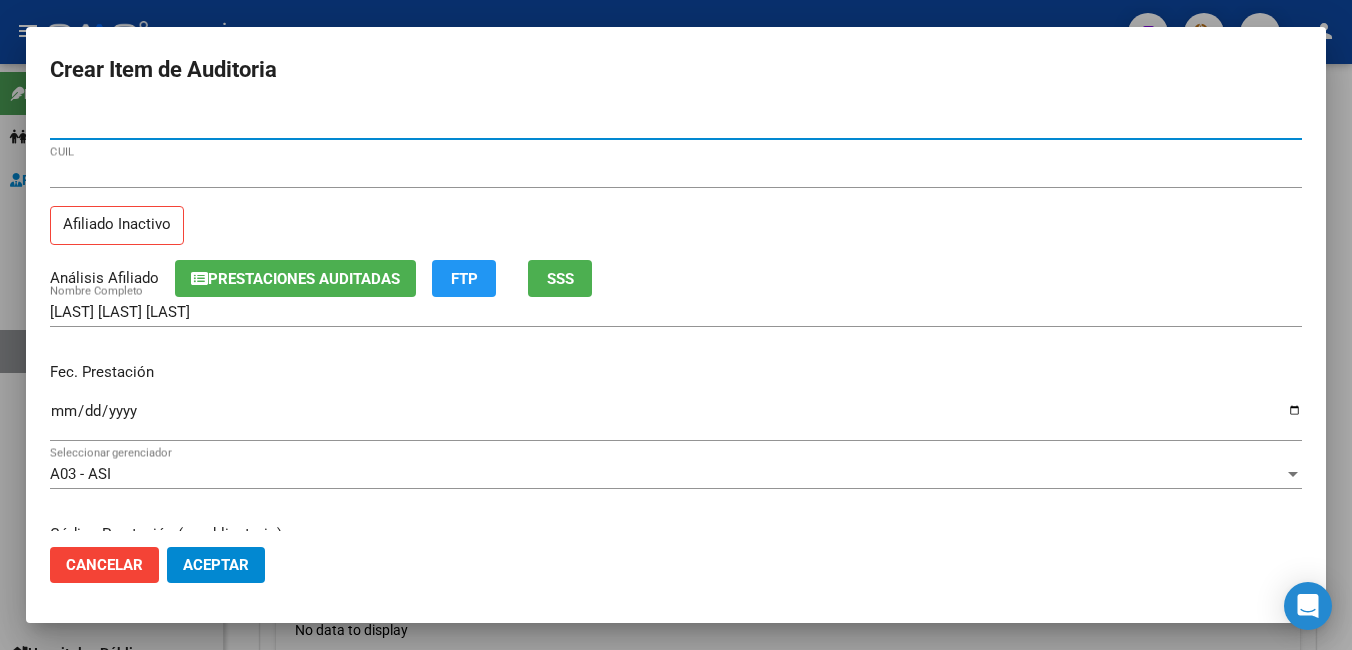 type on "[NUMBER]" 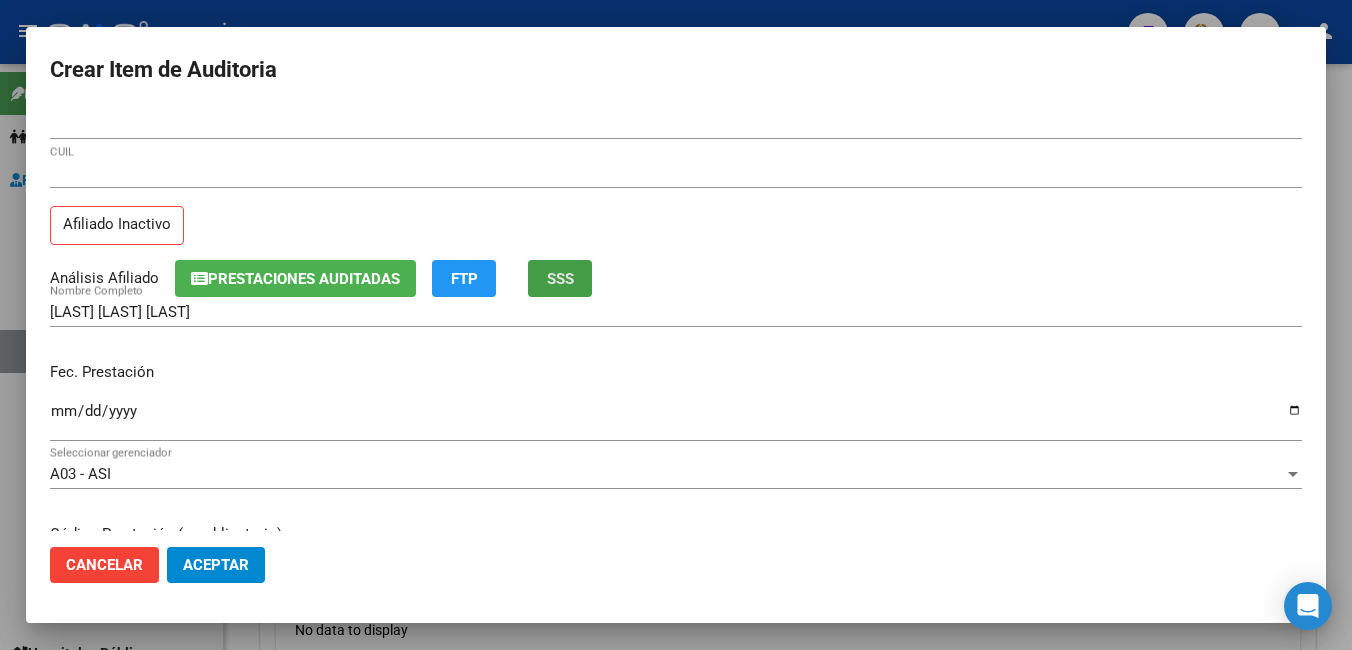 click on "SSS" 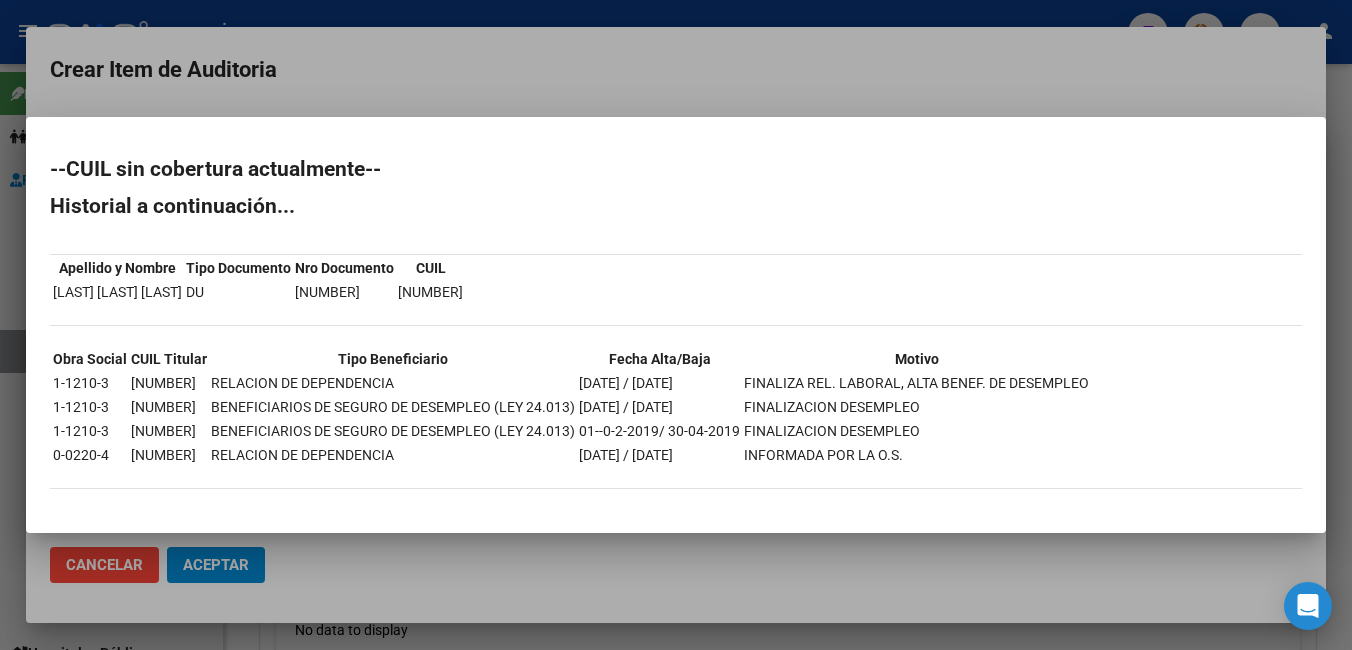 click at bounding box center [676, 325] 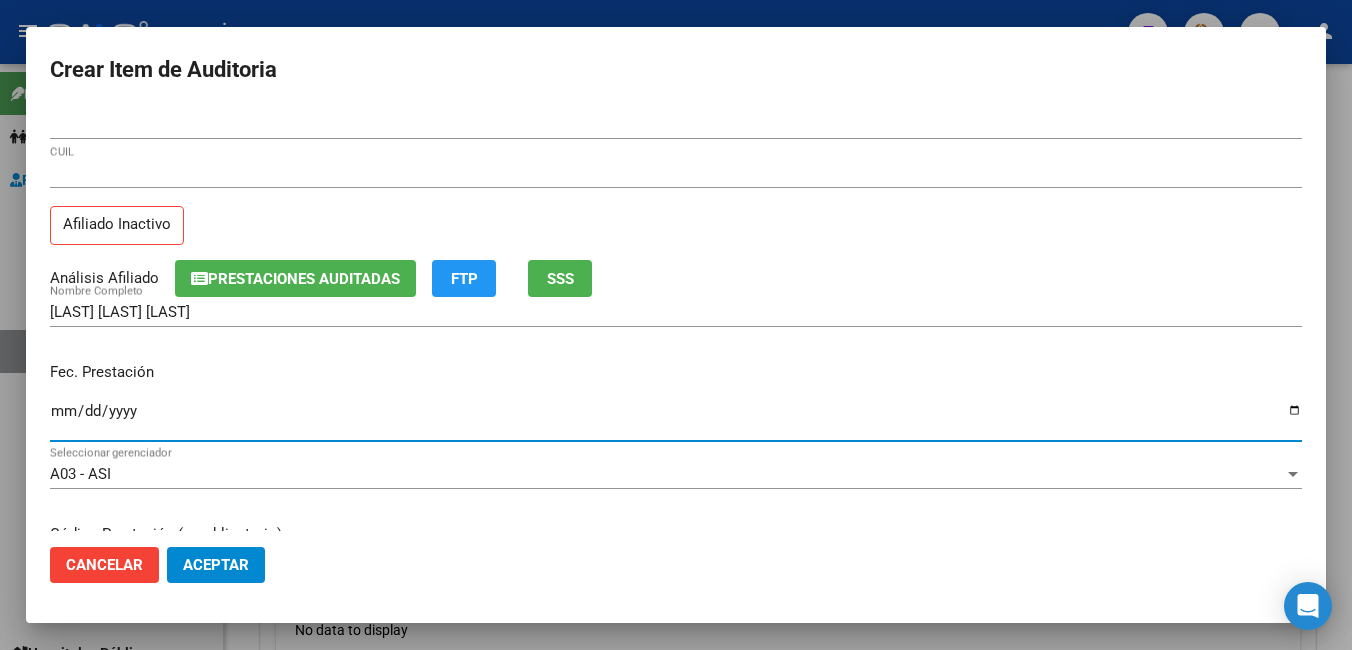 click on "Ingresar la fecha" at bounding box center [676, 419] 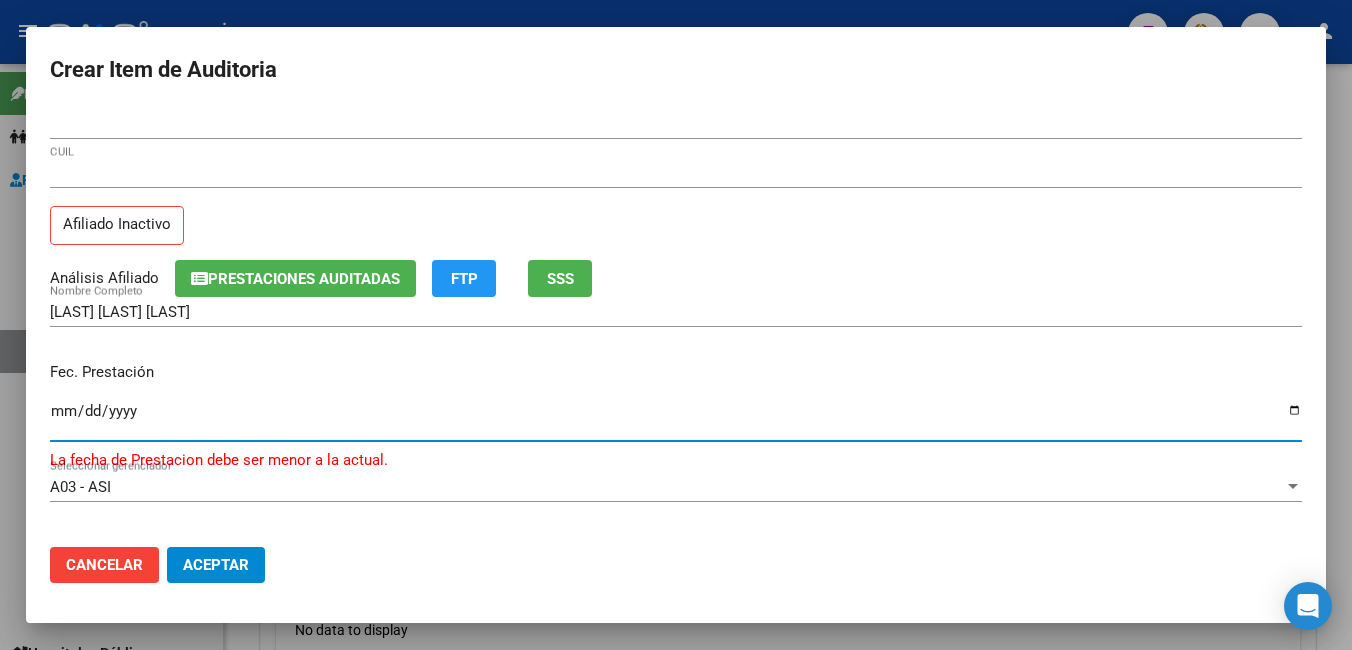 type on "[DATE]" 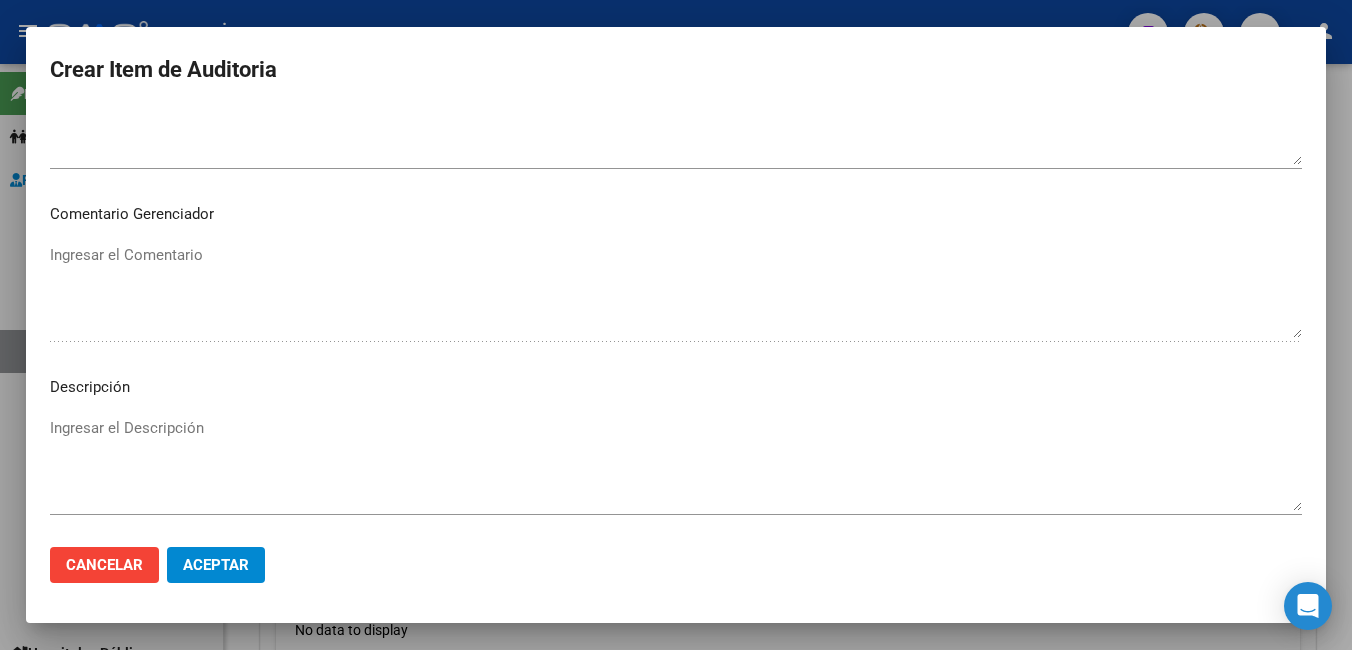 scroll, scrollTop: 1205, scrollLeft: 0, axis: vertical 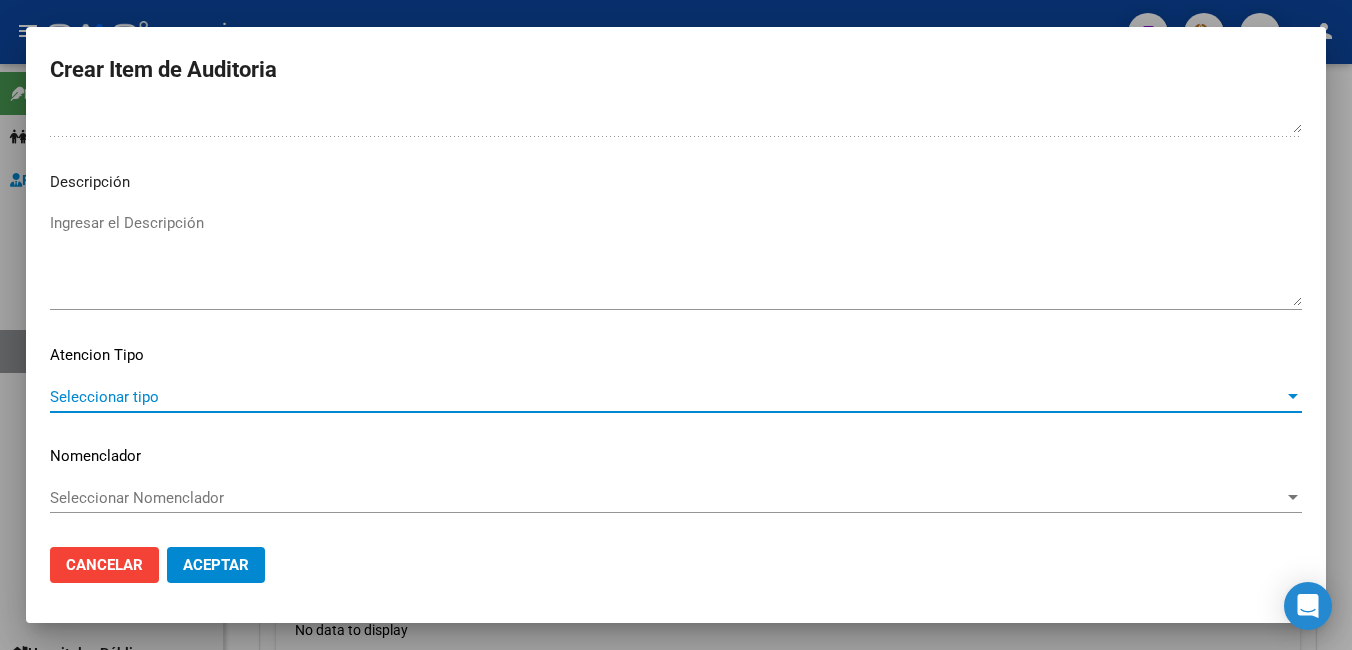 click on "Seleccionar tipo" at bounding box center (667, 397) 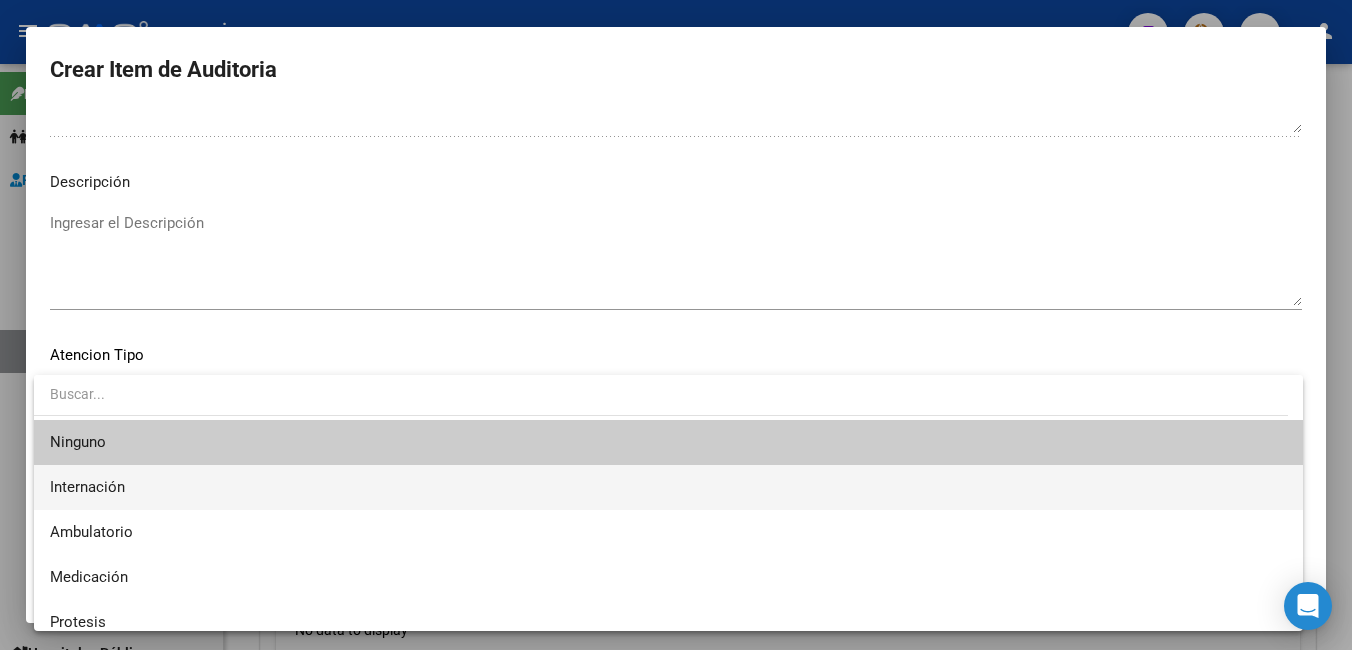 click on "Internación" at bounding box center [668, 487] 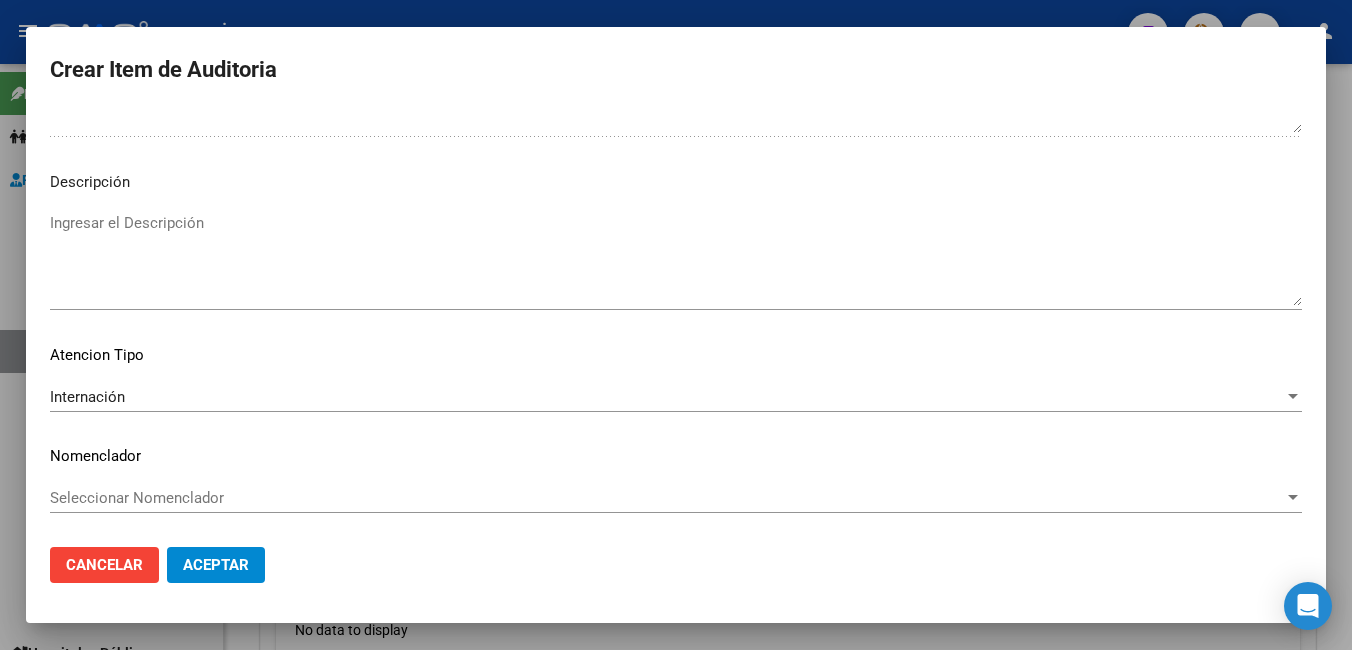 click on "Nro Documento    [CUIL]   Afiliado Inactivo  Análisis Afiliado  Prestaciones Auditadas FTP SSS   [LAST] [LAST] [LAST] Nombre Completo  Fec. Prestación    [DATE] Ingresar la fecha  A03 - ASI Seleccionar gerenciador Código Prestación (no obligatorio)    Ingresar el código  Precio  *   $ [PRICE] Ingresar el precio  Cantidad  *   1 Ingresar la cantidad  Monto Item  *   $ [PRICE] Ingresar el monto  Monto Debitado    $ [PRICE] Ingresar el monto  Comentario Operador    Ingresar el Comentario  Comentario Gerenciador    Ingresar el Comentario  Descripción    Ingresar el Descripción   Atencion Tipo  Internación Seleccionar tipo  Nomenclador  Seleccionar Nomenclador Seleccionar Nomenclador Cancelar Aceptar" at bounding box center [676, 320] 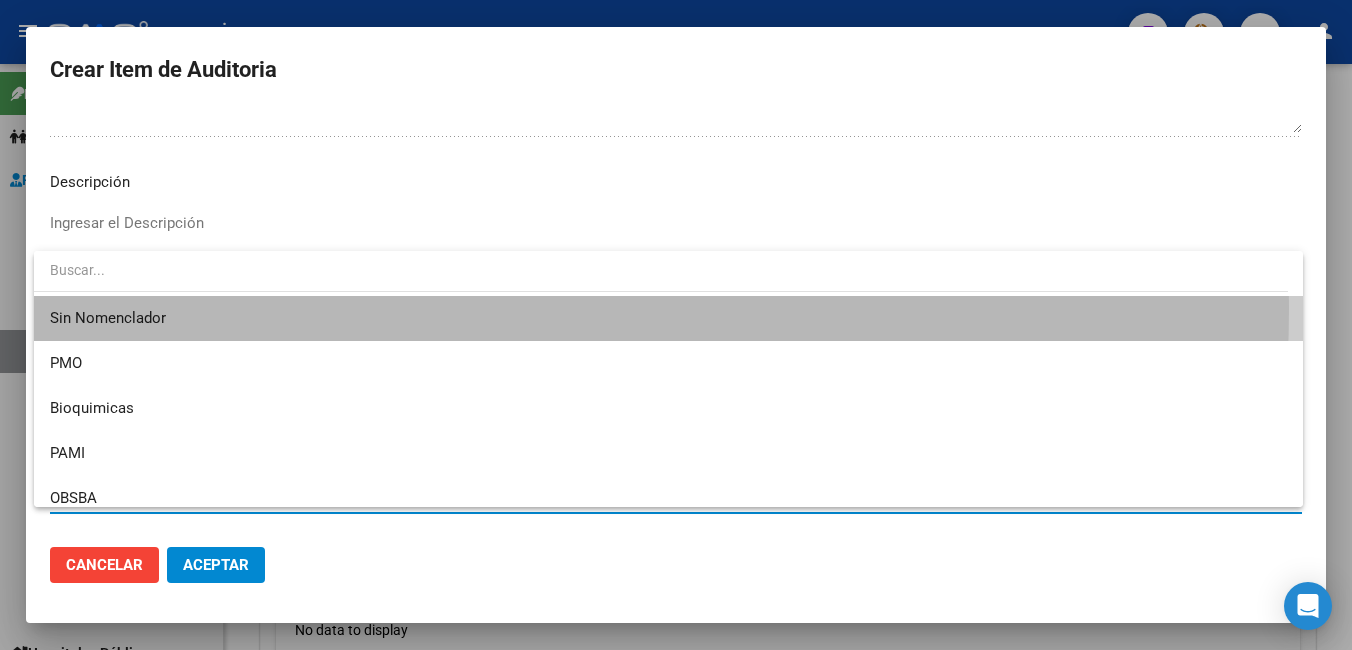 click on "Sin Nomenclador" at bounding box center (668, 318) 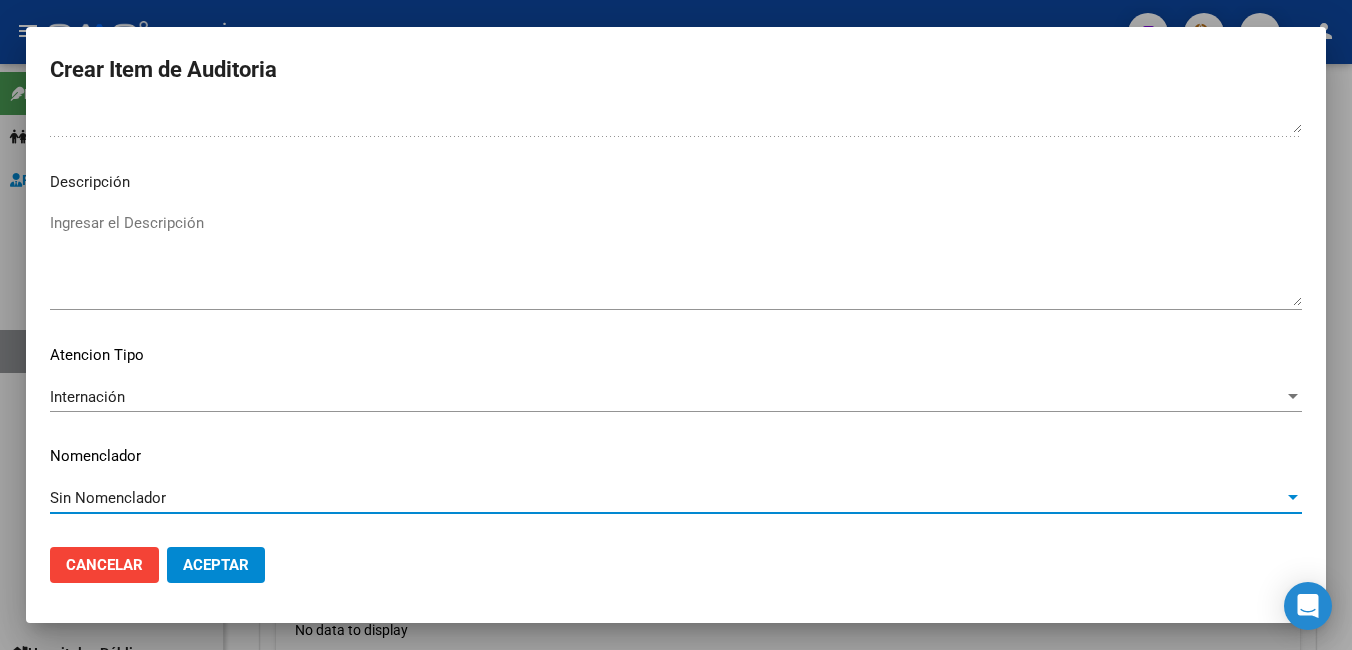 click on "Aceptar" 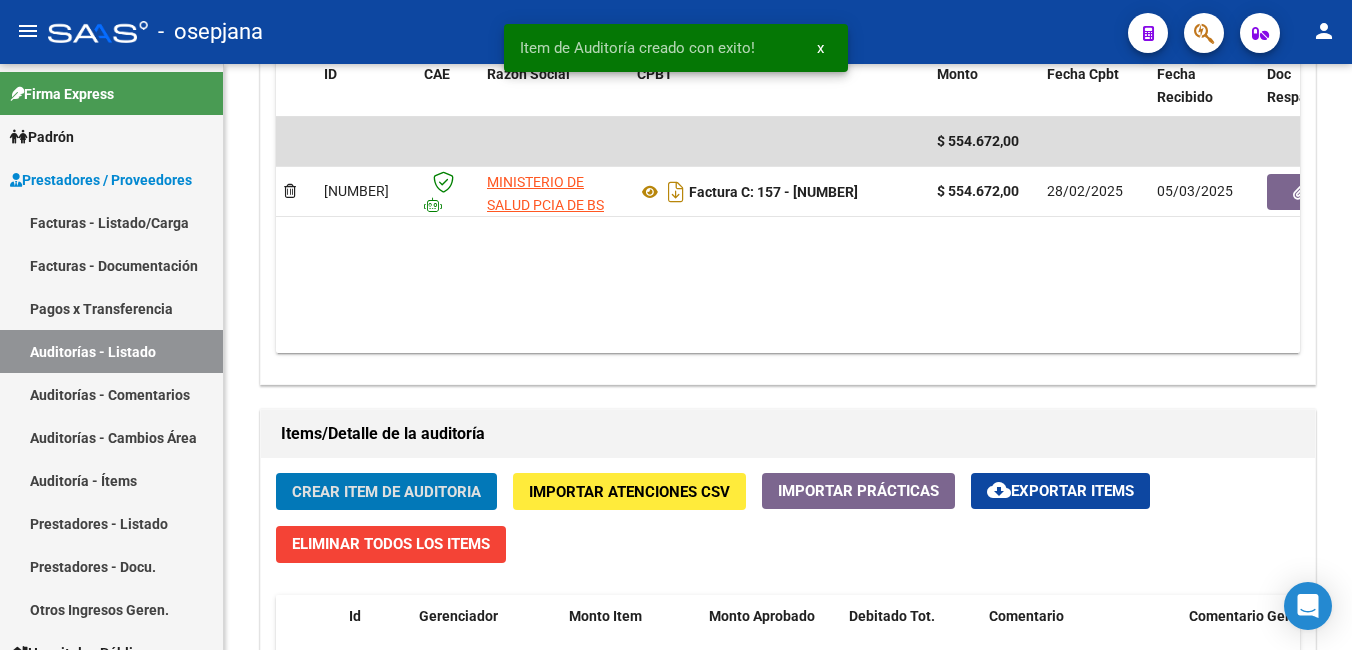 scroll, scrollTop: 1101, scrollLeft: 0, axis: vertical 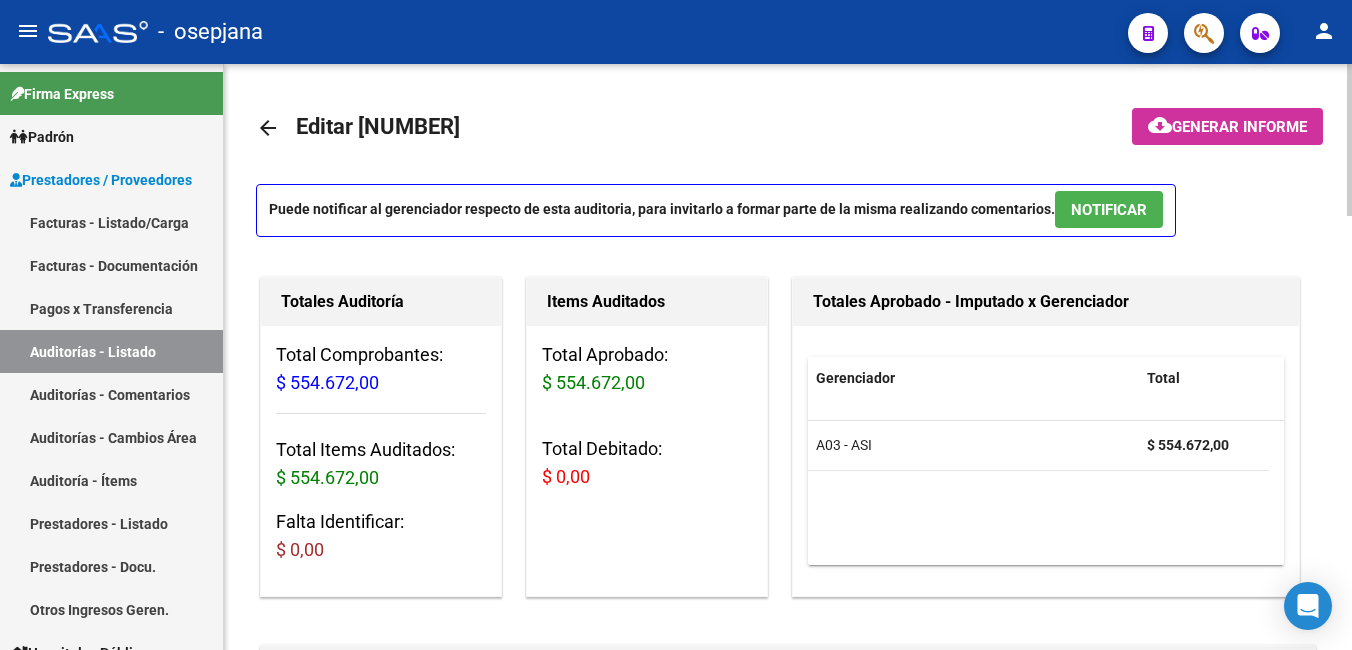 drag, startPoint x: 142, startPoint y: 218, endPoint x: 239, endPoint y: 215, distance: 97.04638 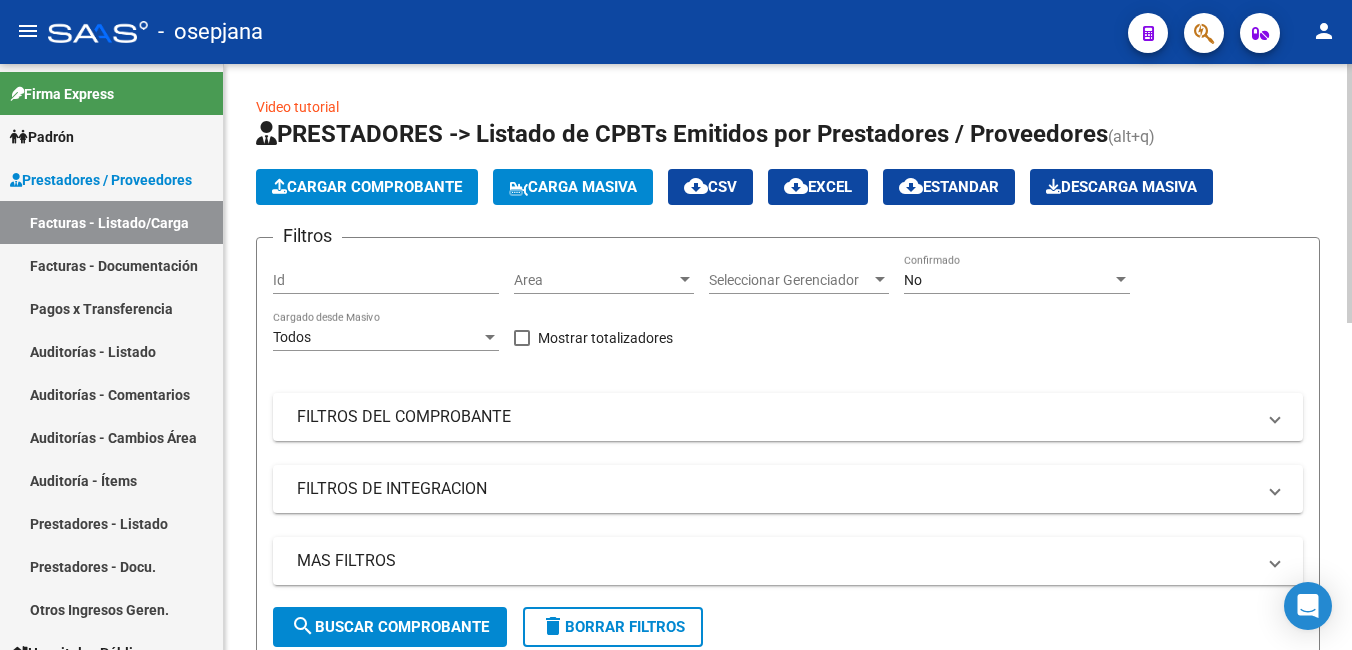 click on "Seleccionar Gerenciador Seleccionar Gerenciador" 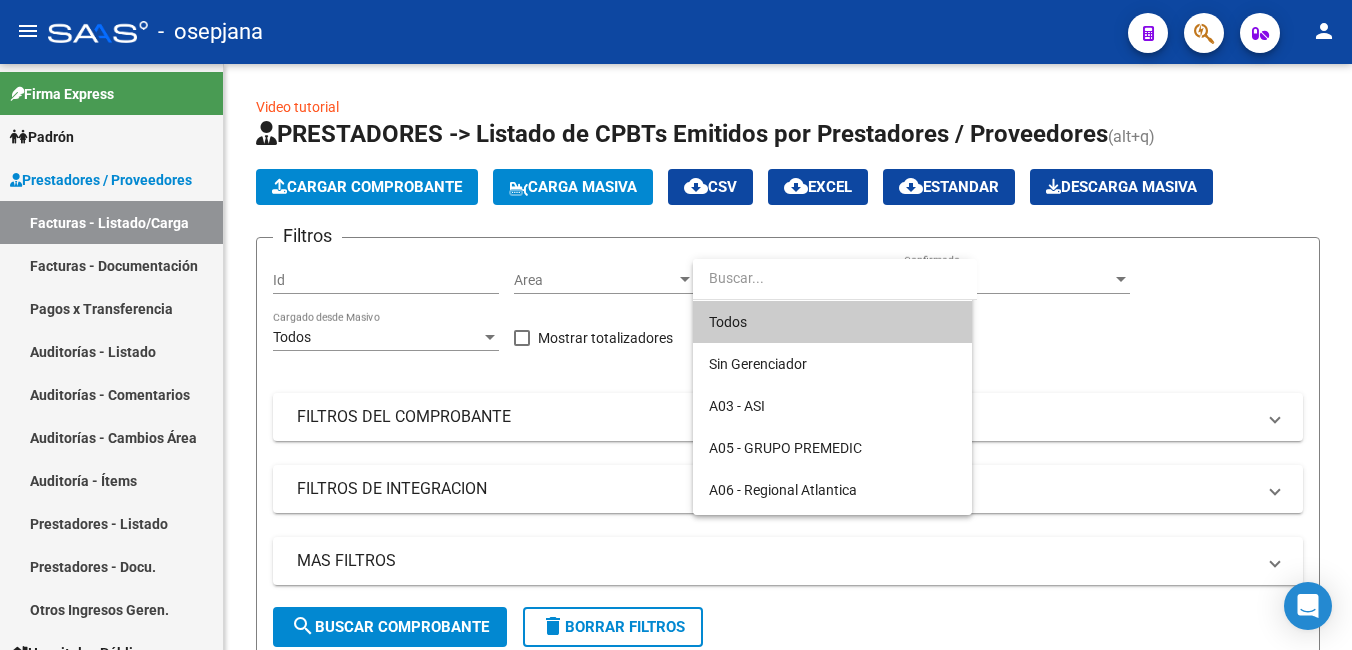click on "Todos" at bounding box center (832, 322) 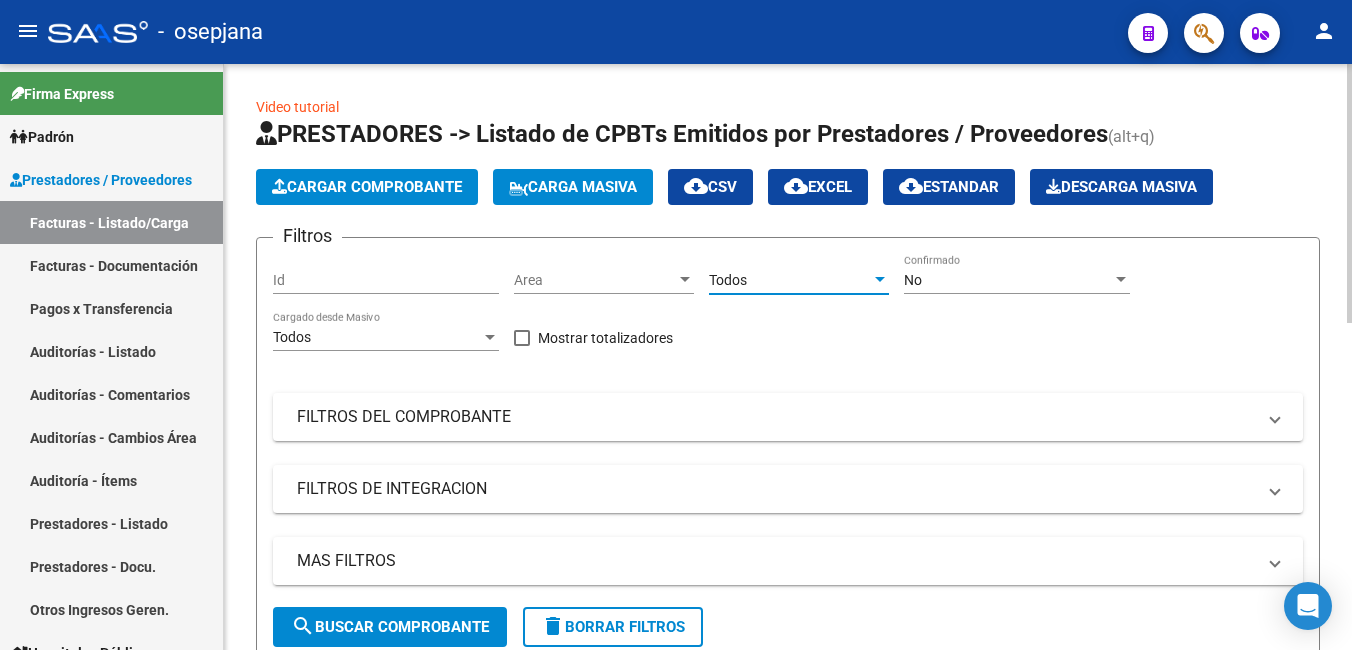 click on "No" at bounding box center (1008, 280) 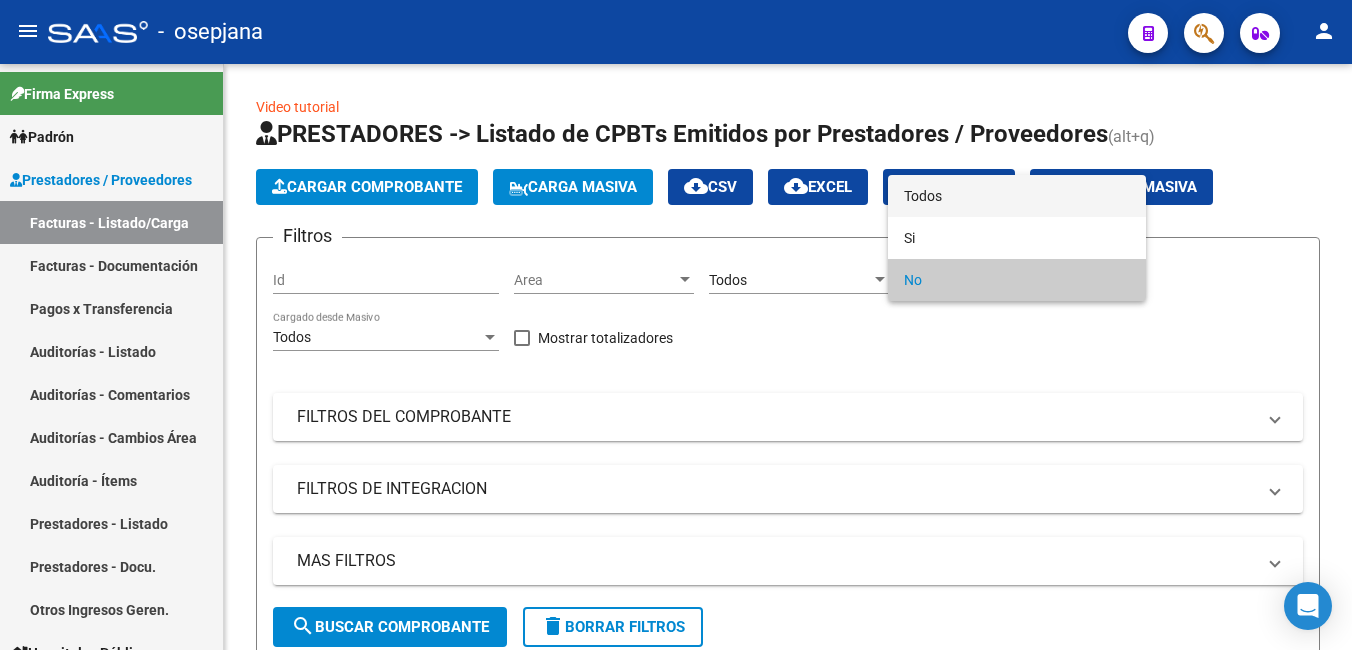 click on "Todos" at bounding box center (1017, 196) 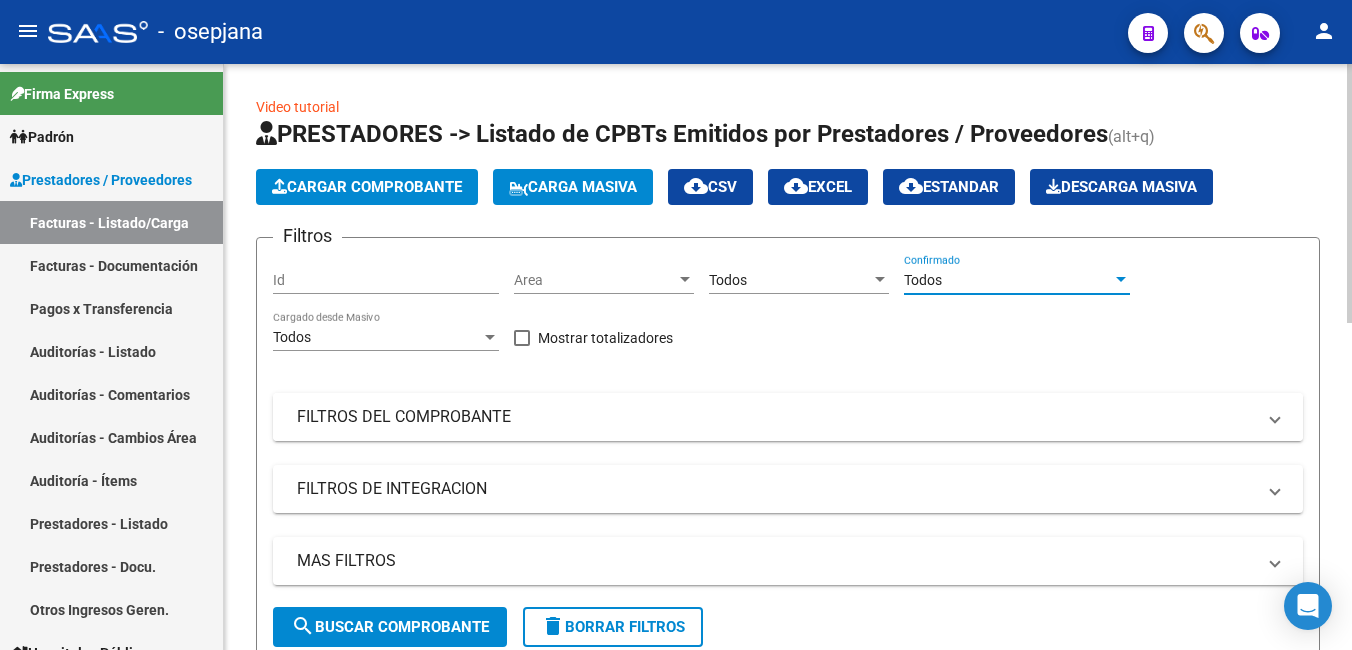 click on "FILTROS DEL COMPROBANTE" at bounding box center (776, 417) 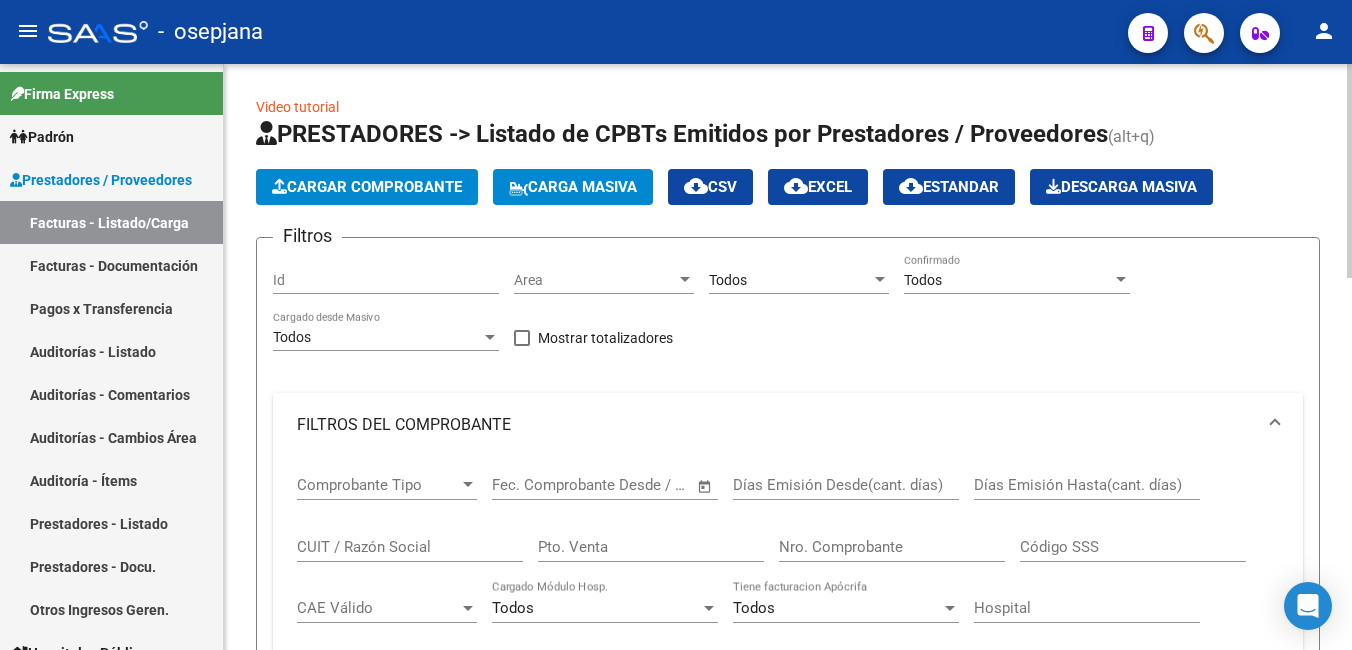 click on "Pto. Venta" at bounding box center [651, 547] 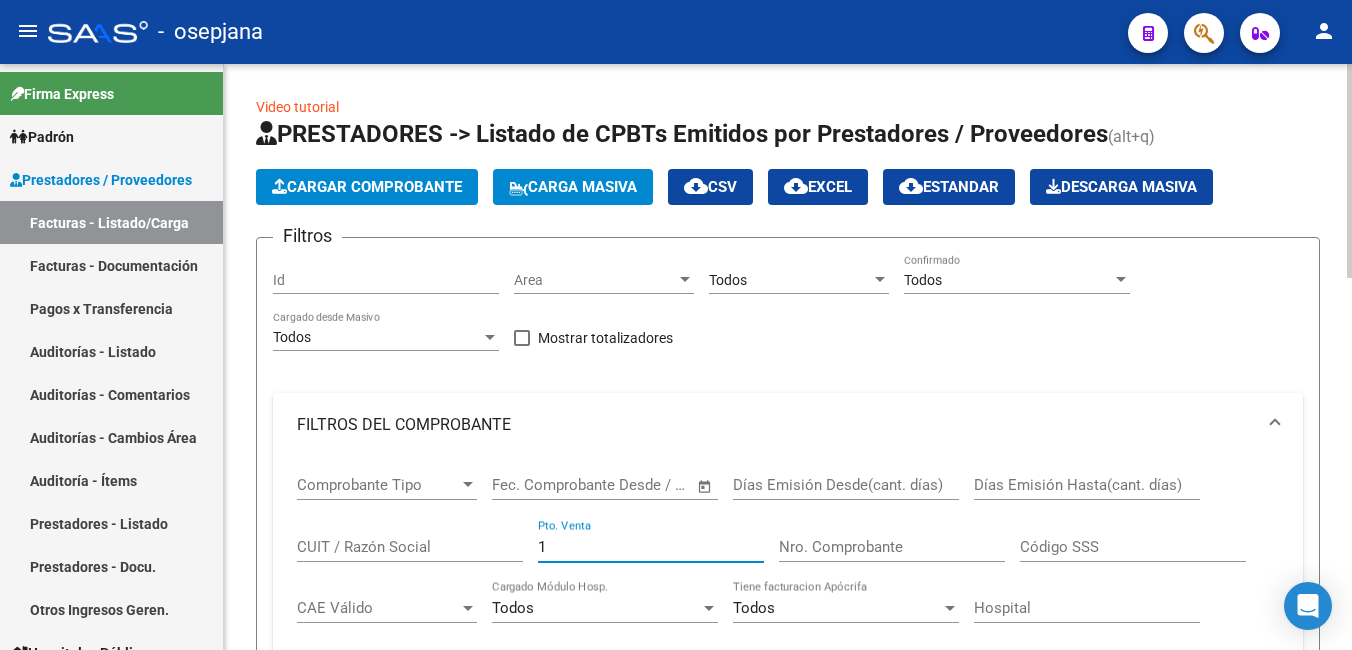 type on "1" 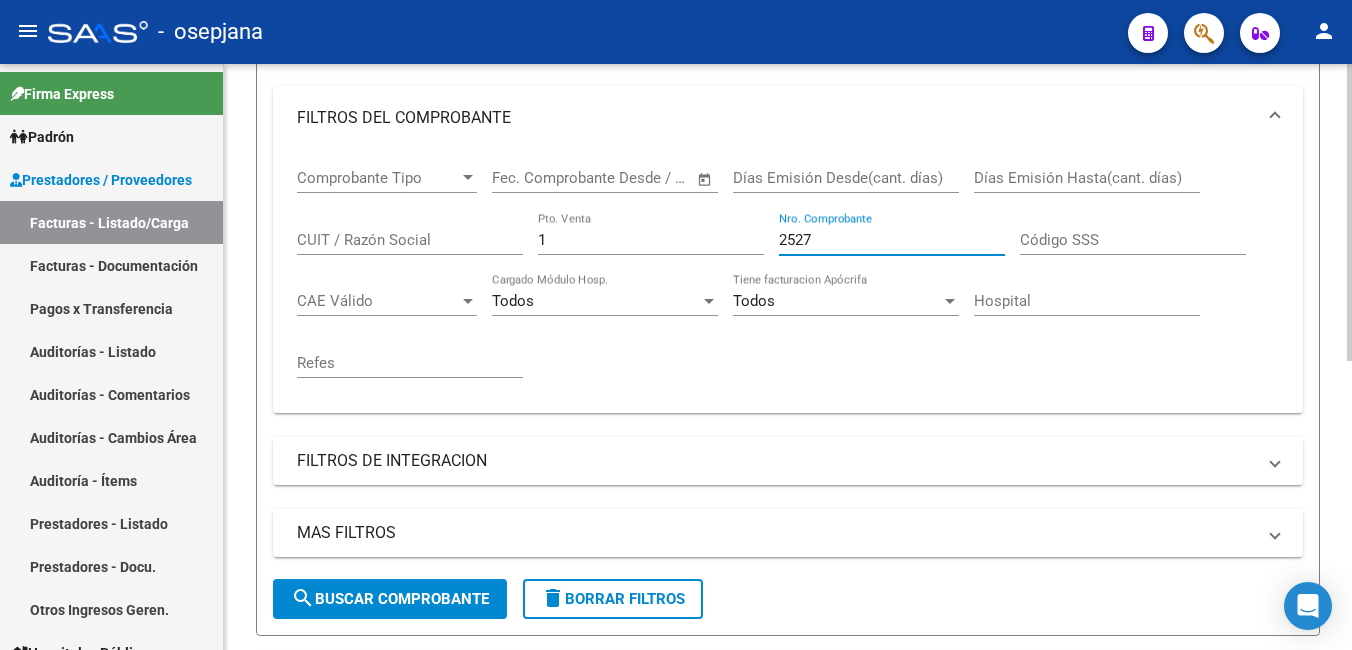 scroll, scrollTop: 569, scrollLeft: 0, axis: vertical 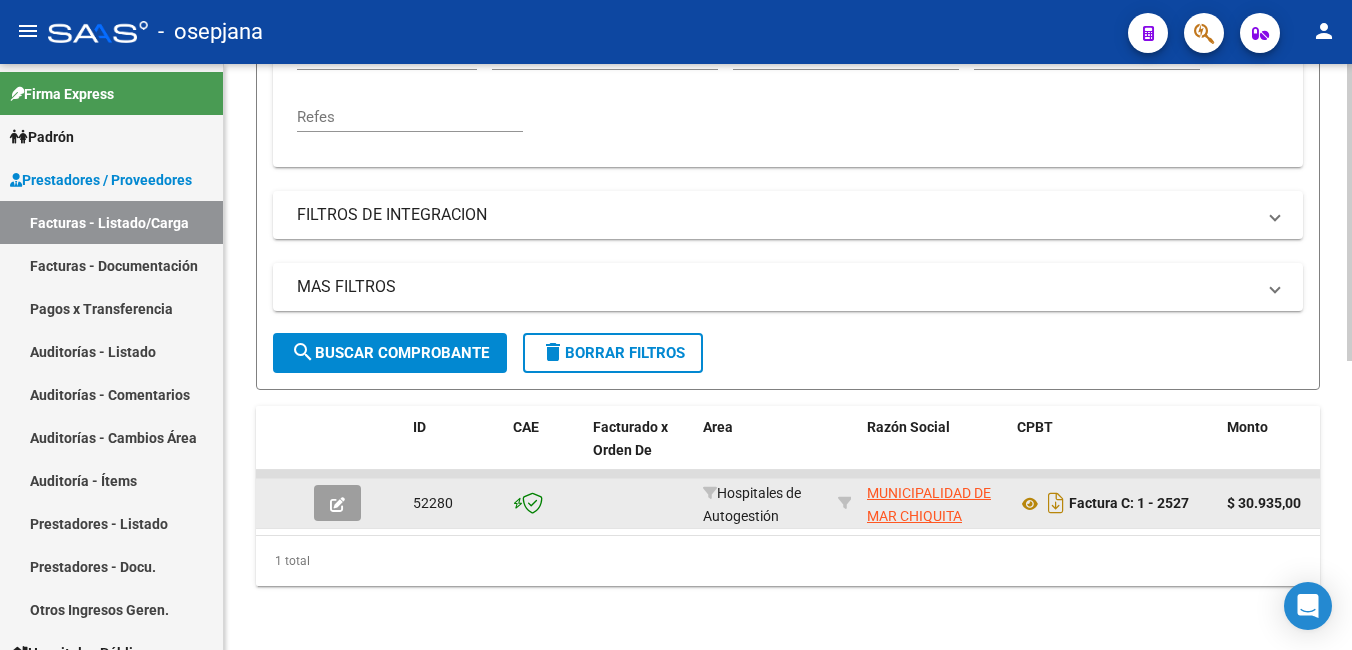 type on "2527" 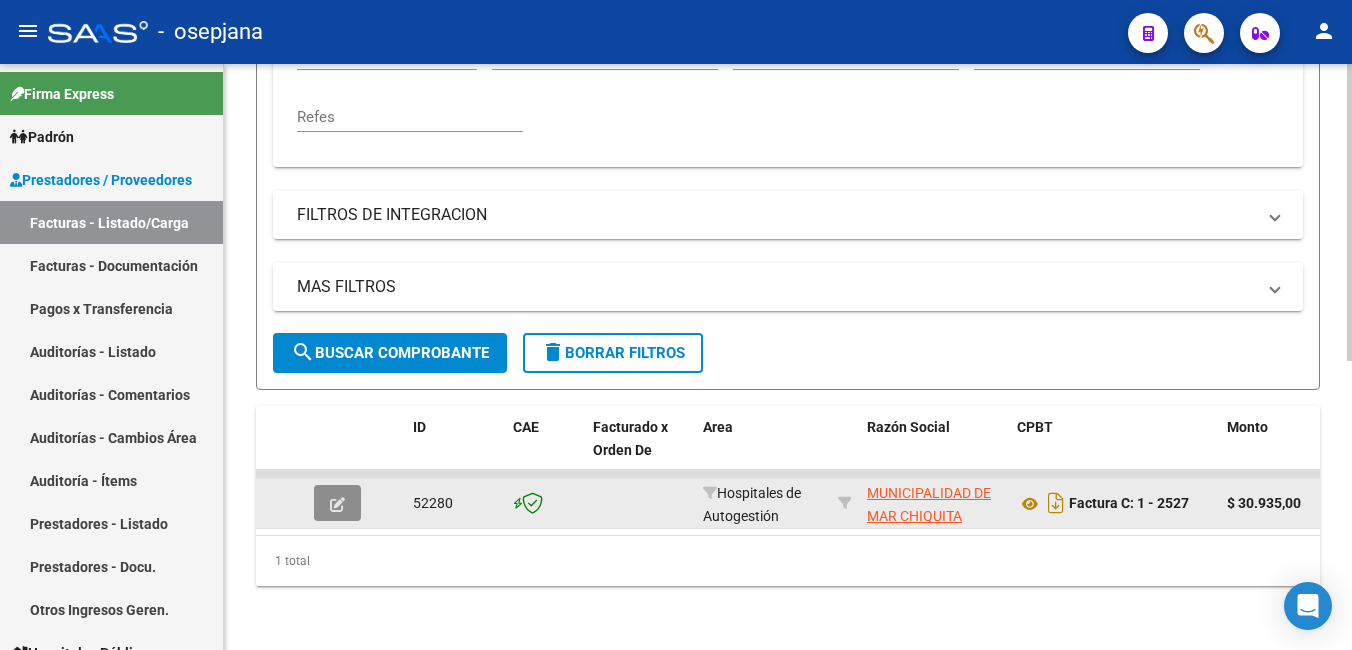 click 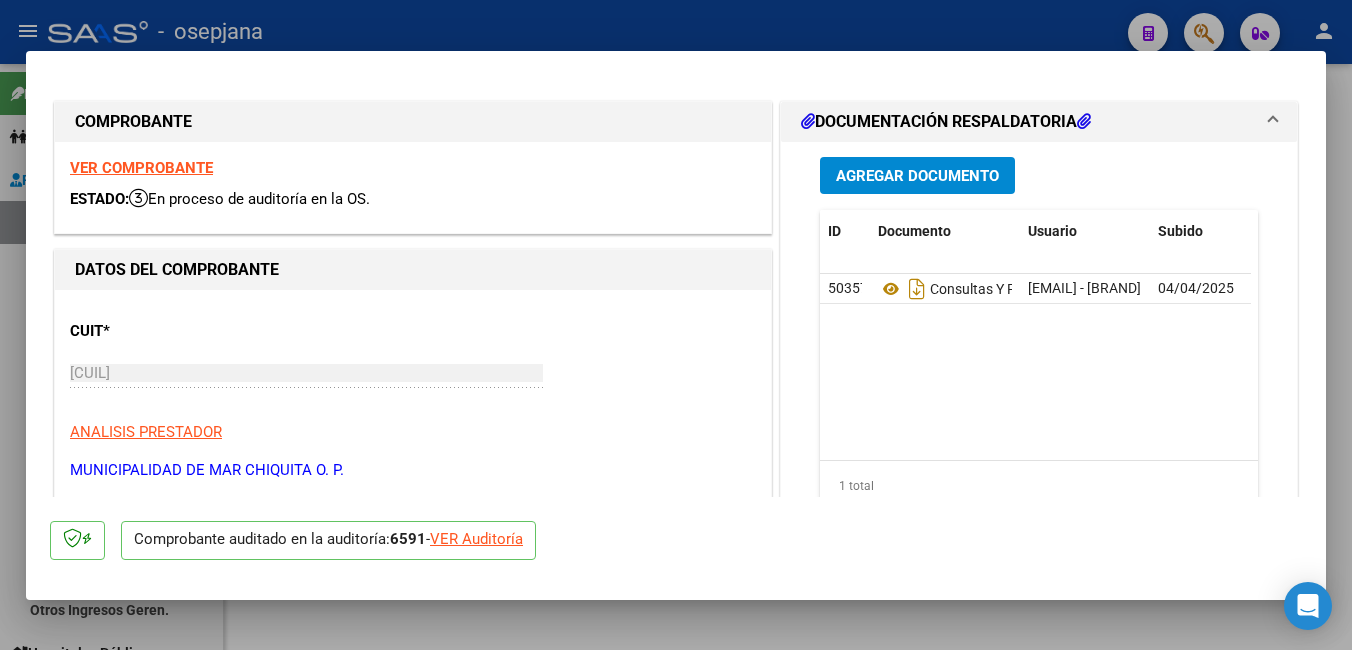 click on "VER COMPROBANTE" at bounding box center (141, 168) 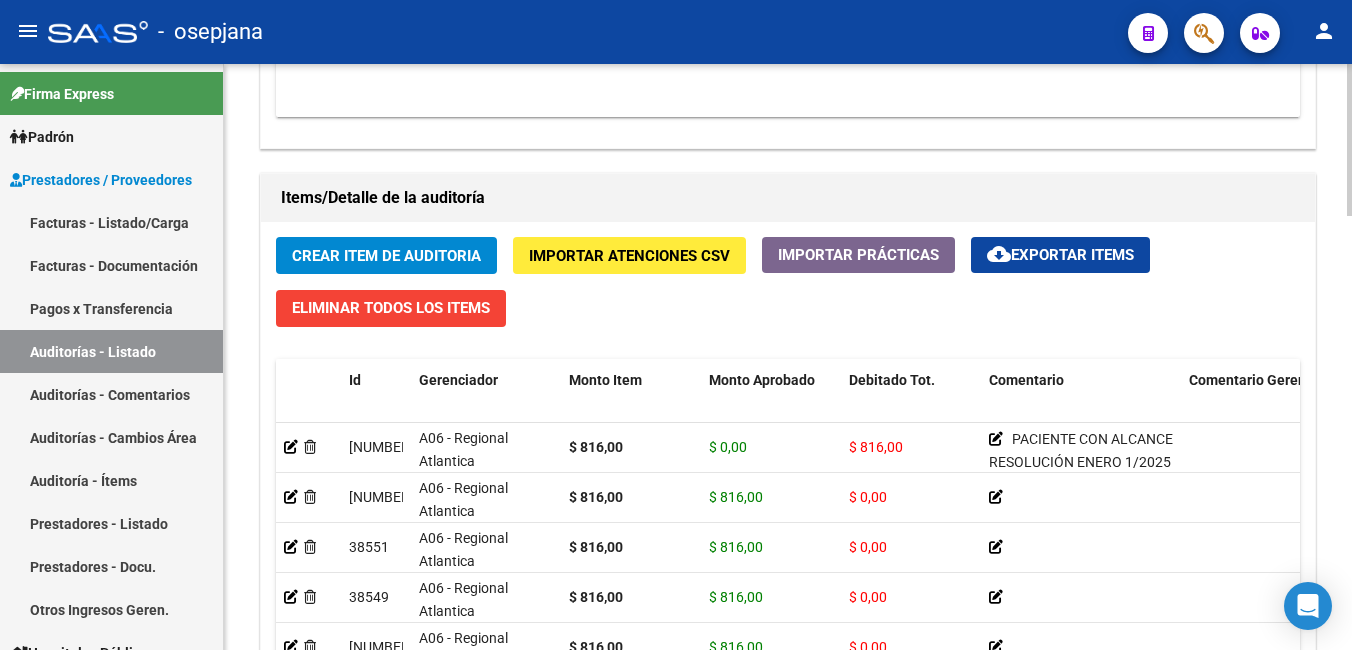 scroll, scrollTop: 1474, scrollLeft: 0, axis: vertical 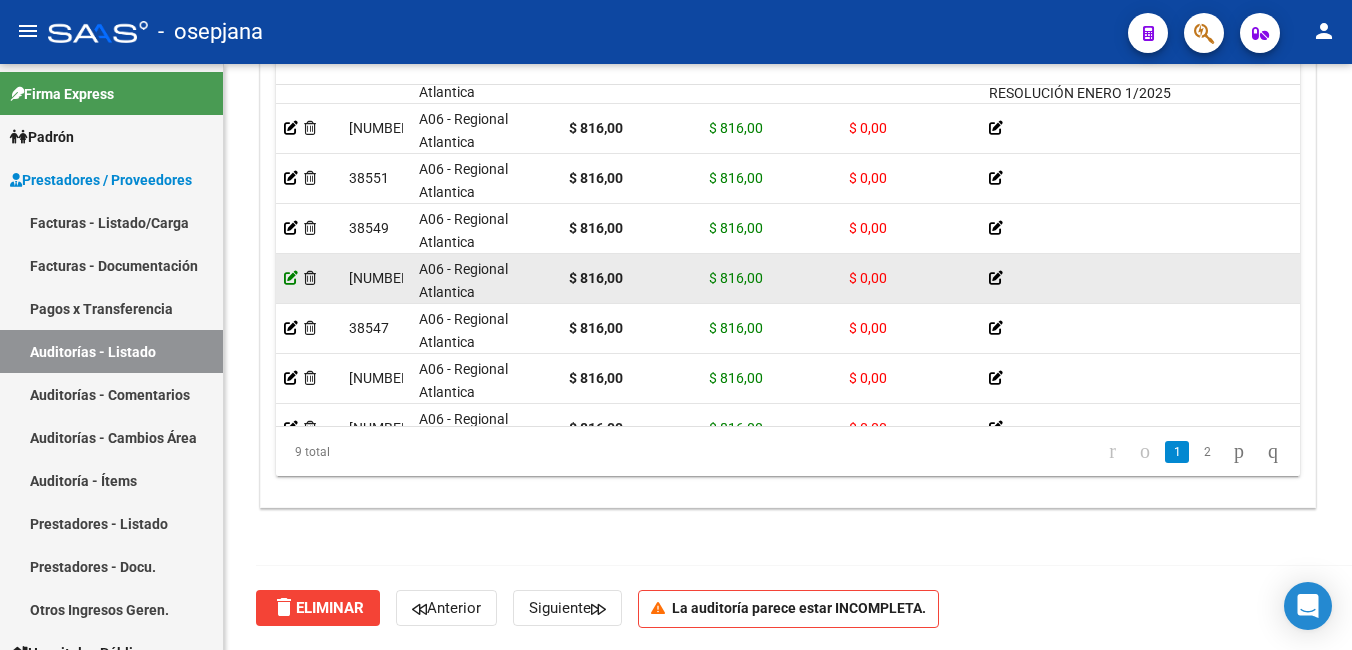 click 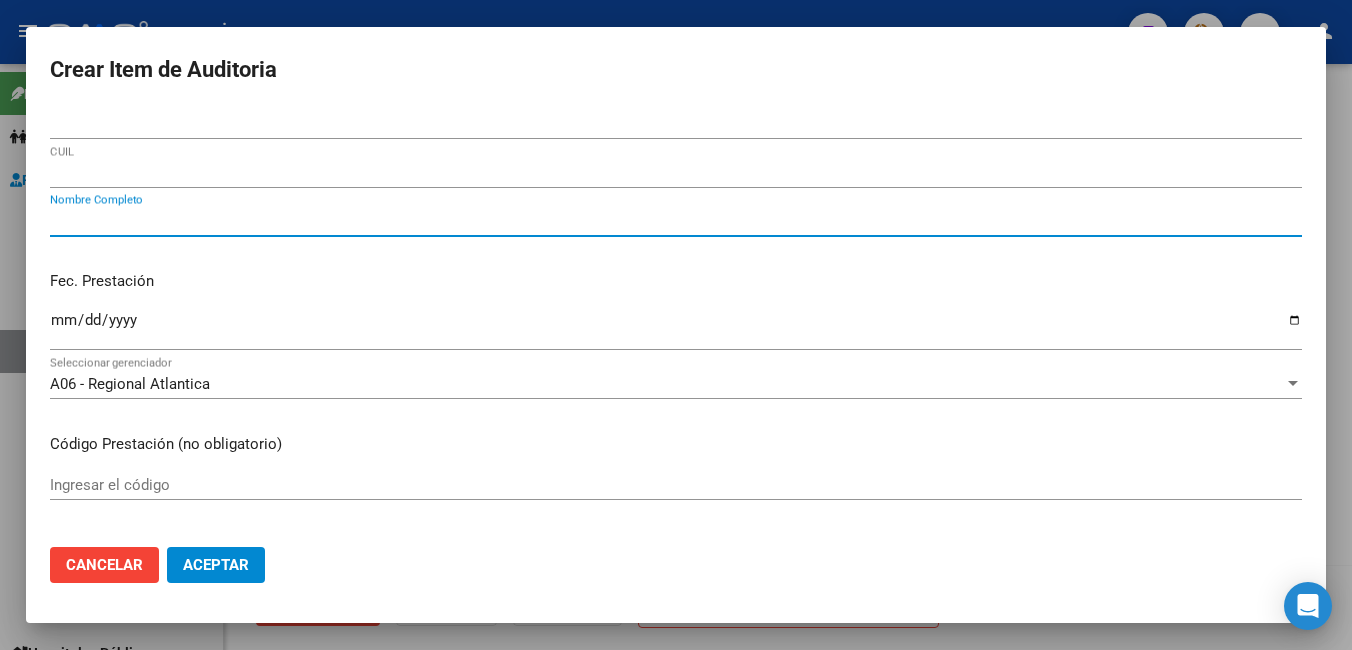 click on "Nombre Completo" at bounding box center (676, 221) 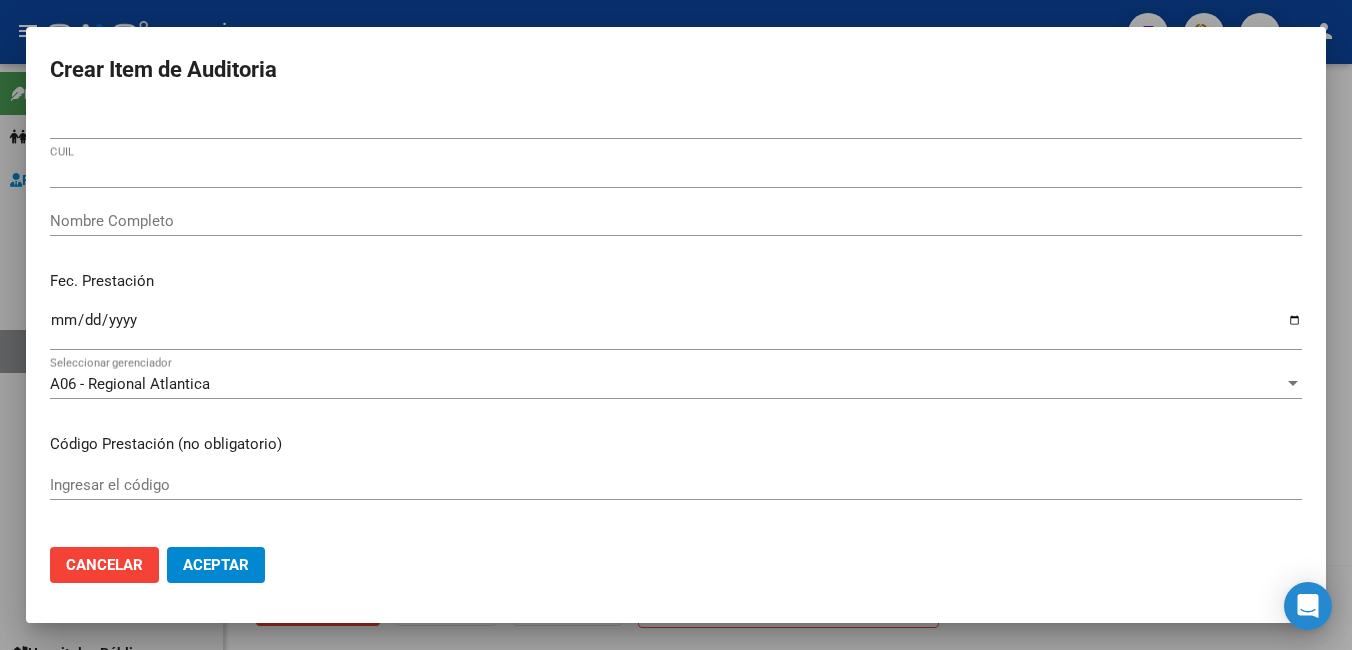click on "Crear Item de Auditoria   [NUMBER] Nro Documento    [NUMBER] CUIL    Nombre Completo  Fec. Prestación    [DATE] Ingresar la fecha  A06 - Regional Atlantica Seleccionar gerenciador Código Prestación (no obligatorio)    Ingresar el código  Precio  *   $ [NUMBER] Ingresar el precio  Cantidad  *   1 Ingresar la cantidad  Monto Item  *   $ [NUMBER] Ingresar el monto  Monto Debitado    $ [NUMBER] Ingresar el monto  Comentario Operador    Ingresar el Comentario  Comentario Gerenciador    Ingresar el Comentario  Descripción    Ingresar el Descripción   Atencion Tipo  Ambulatorio Seleccionar tipo  Nomenclador  Seleccionar Nomenclador Seleccionar Nomenclador Cancelar Aceptar" at bounding box center (676, 325) 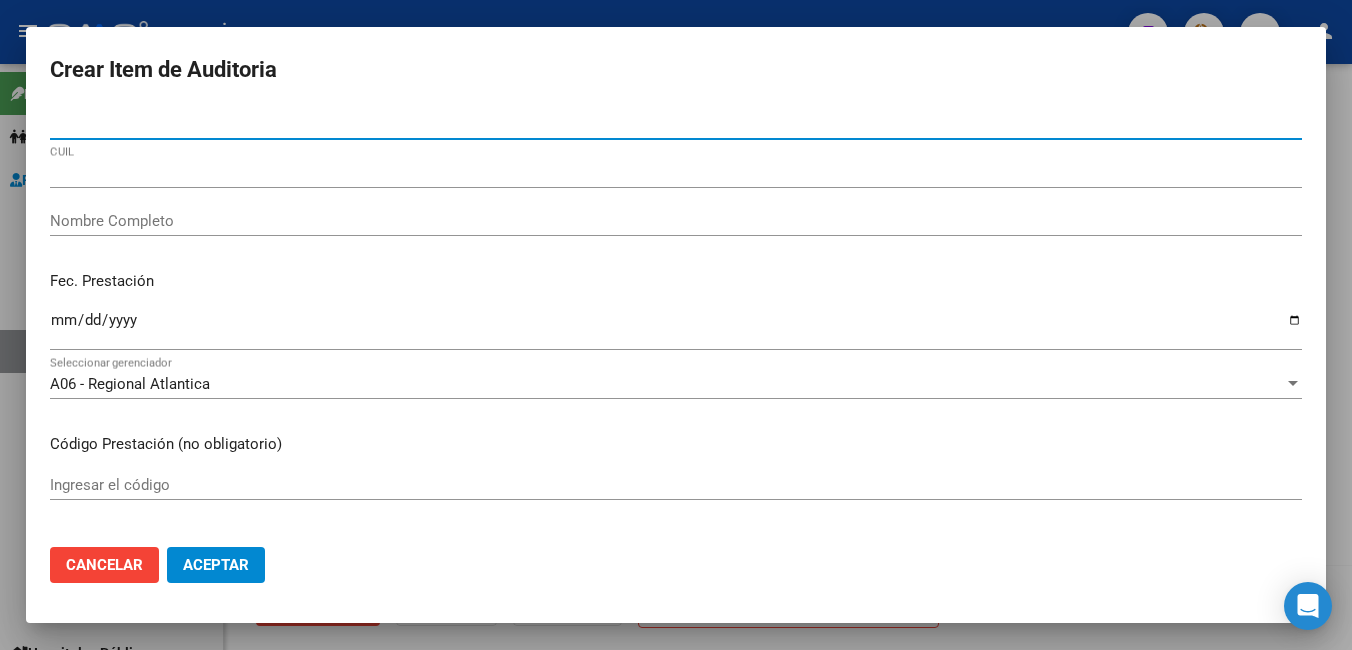 drag, startPoint x: 60, startPoint y: 140, endPoint x: -4, endPoint y: 140, distance: 64 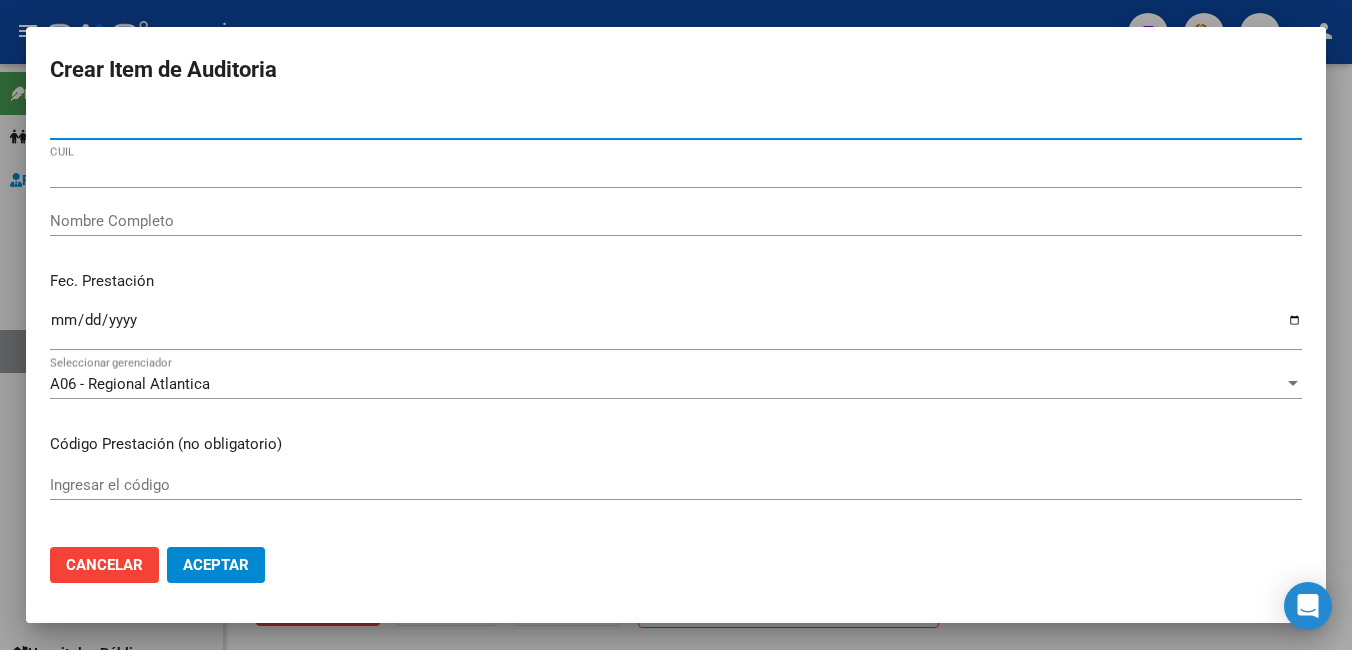 paste on "[NUMBER]" 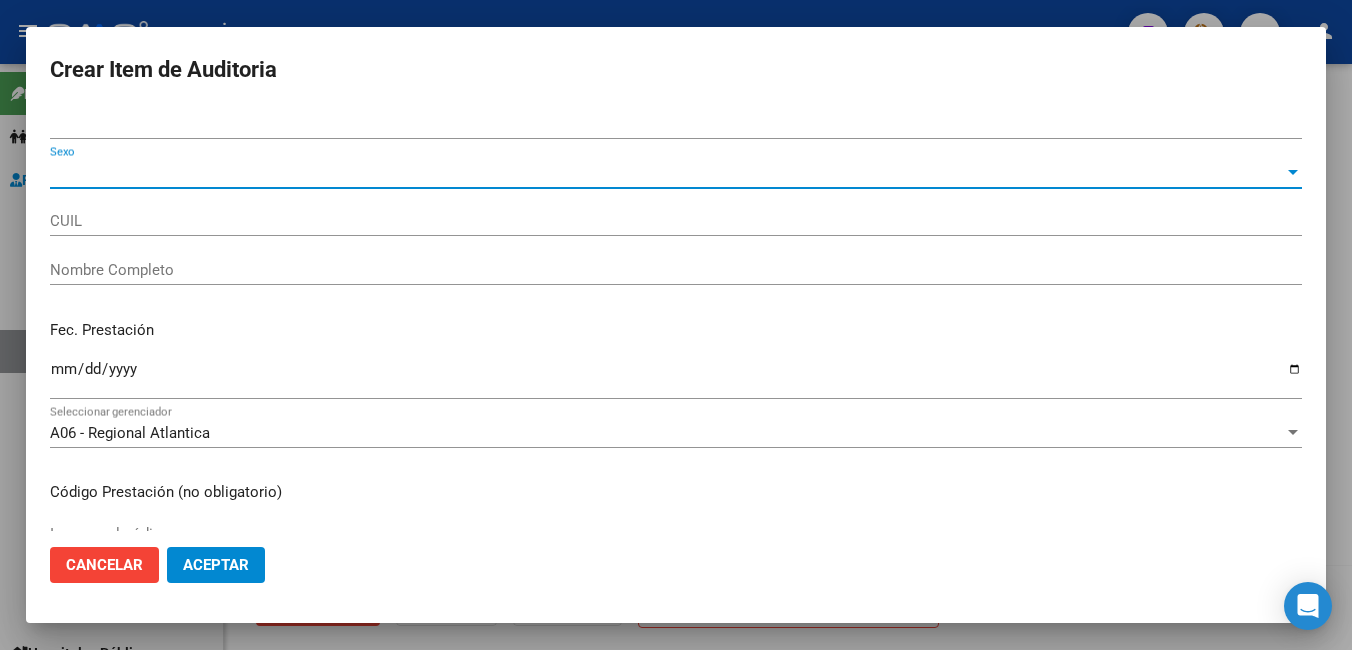 click on "Sexo" at bounding box center (667, 173) 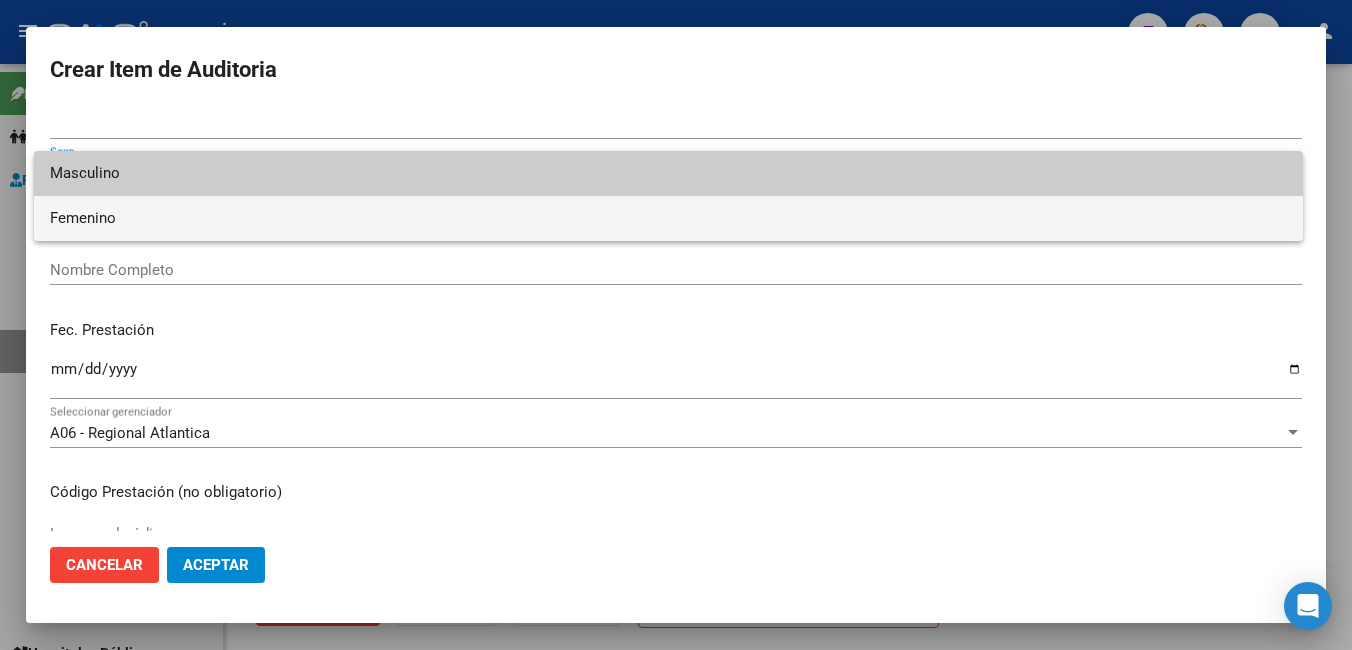 click on "Femenino" at bounding box center (668, 218) 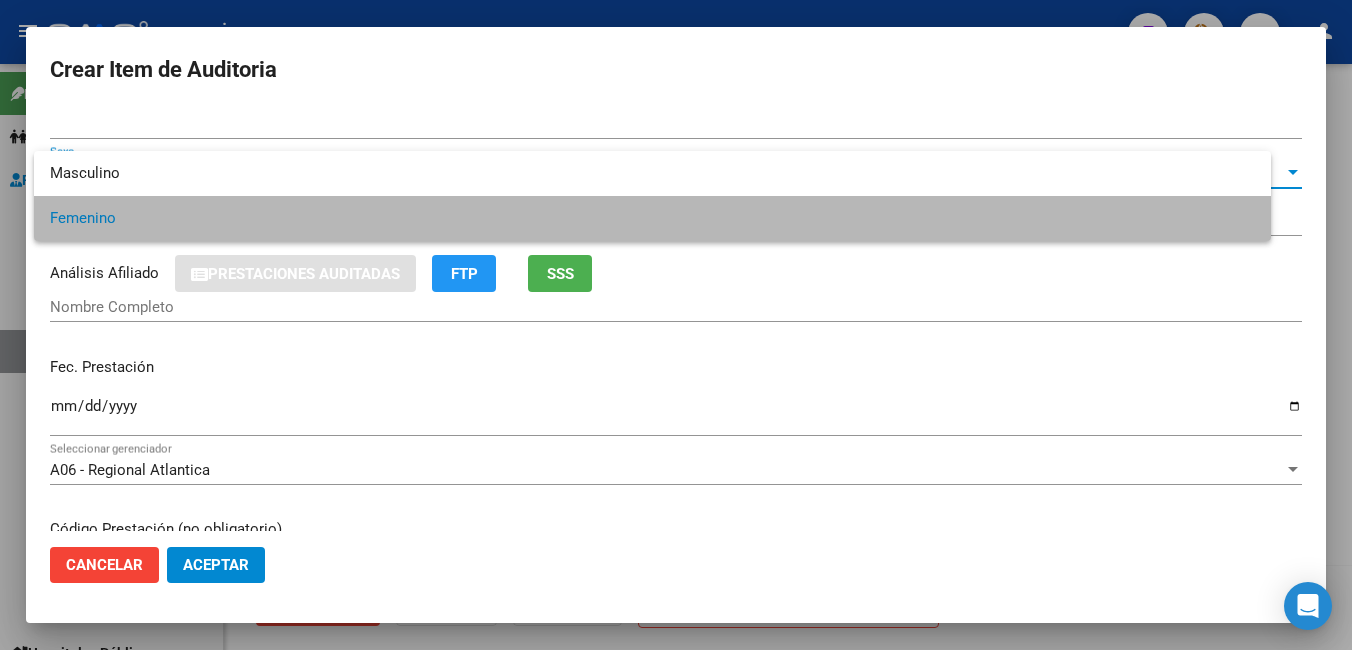 type on "[NUMBER]" 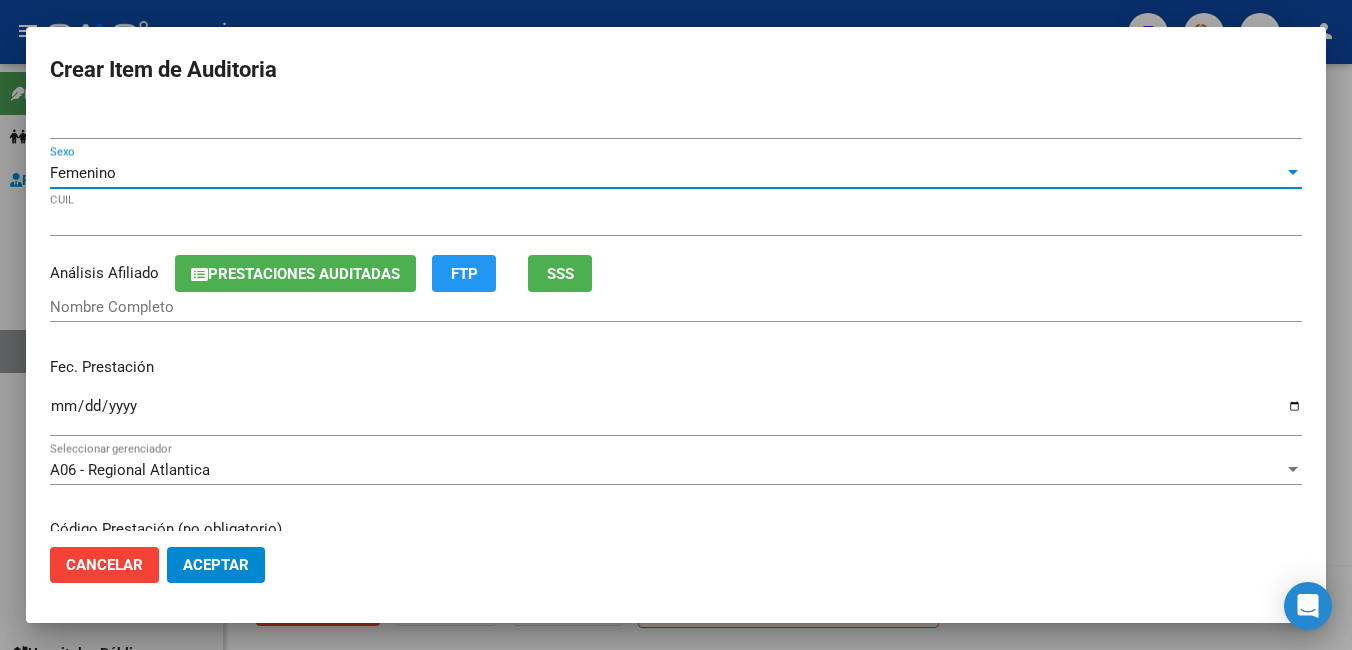 click on "SSS" 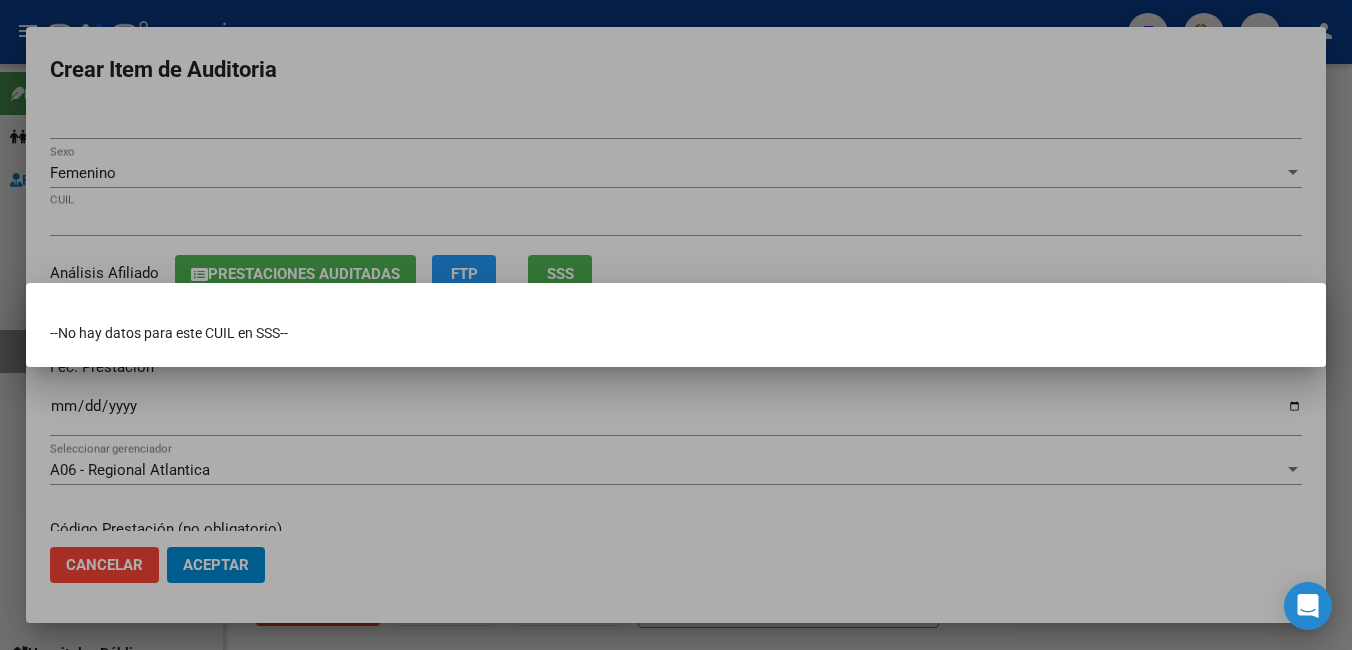 click at bounding box center [676, 325] 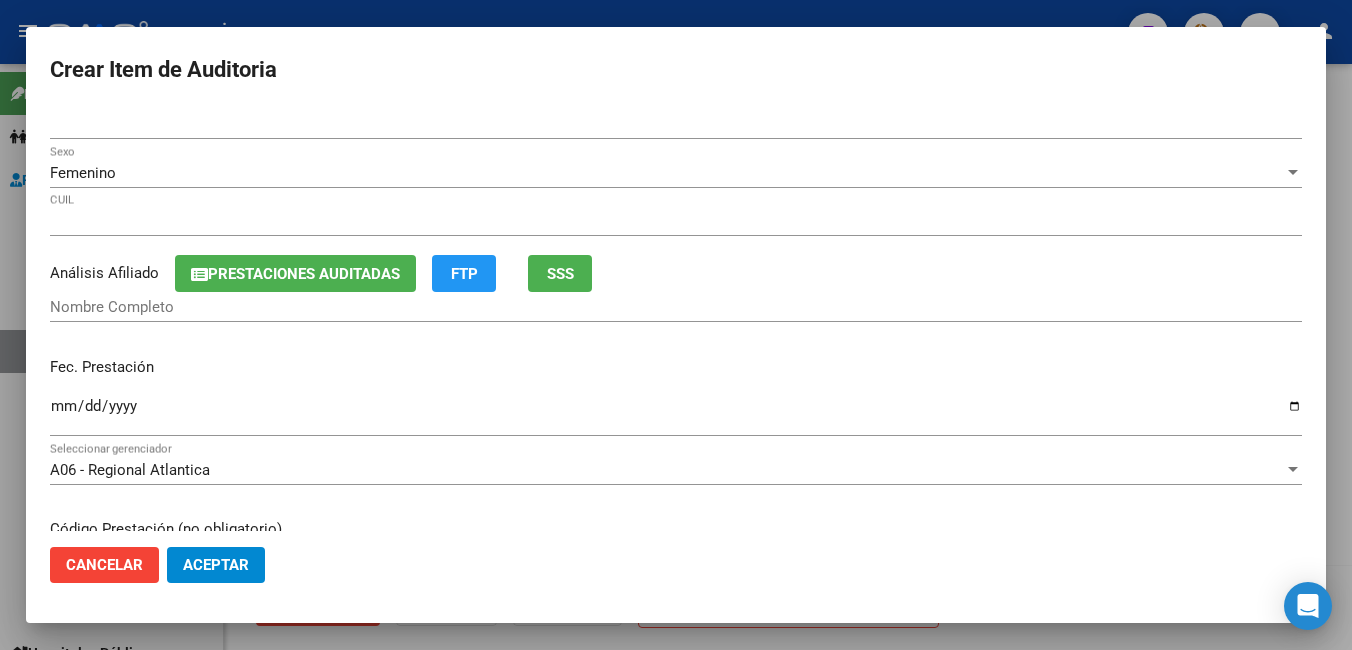 click on "Nombre Completo" at bounding box center (676, 307) 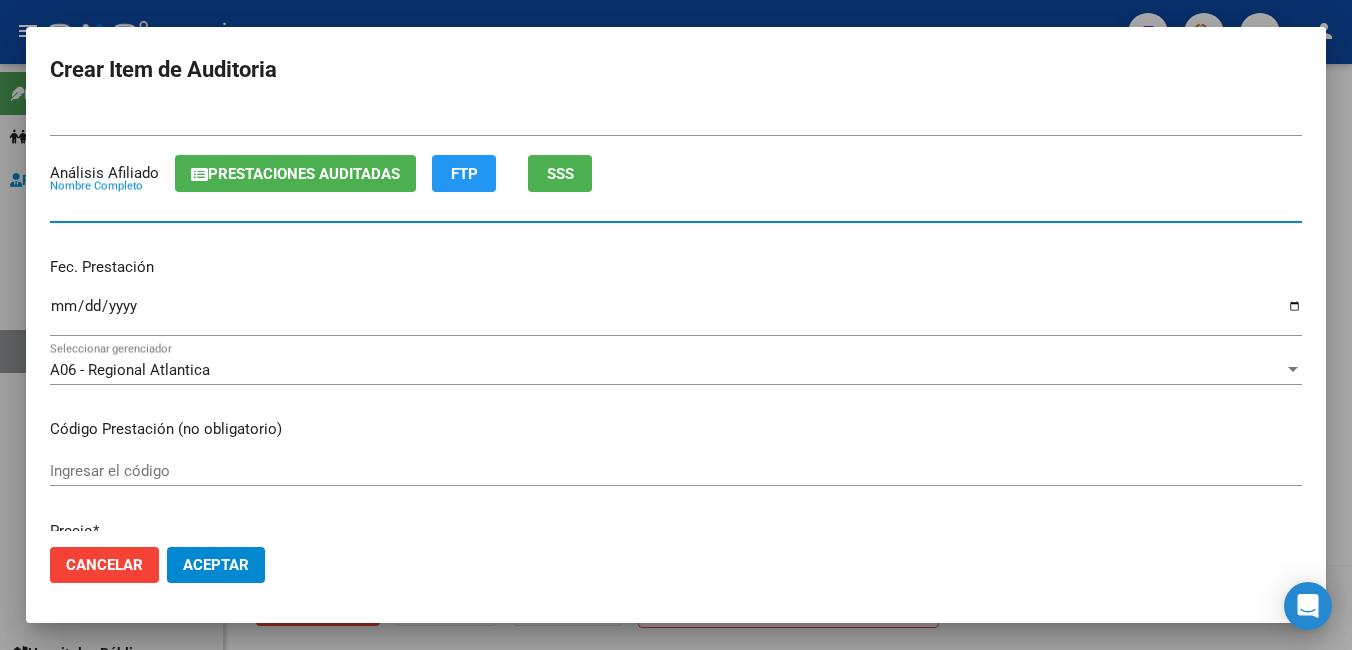 scroll, scrollTop: 0, scrollLeft: 0, axis: both 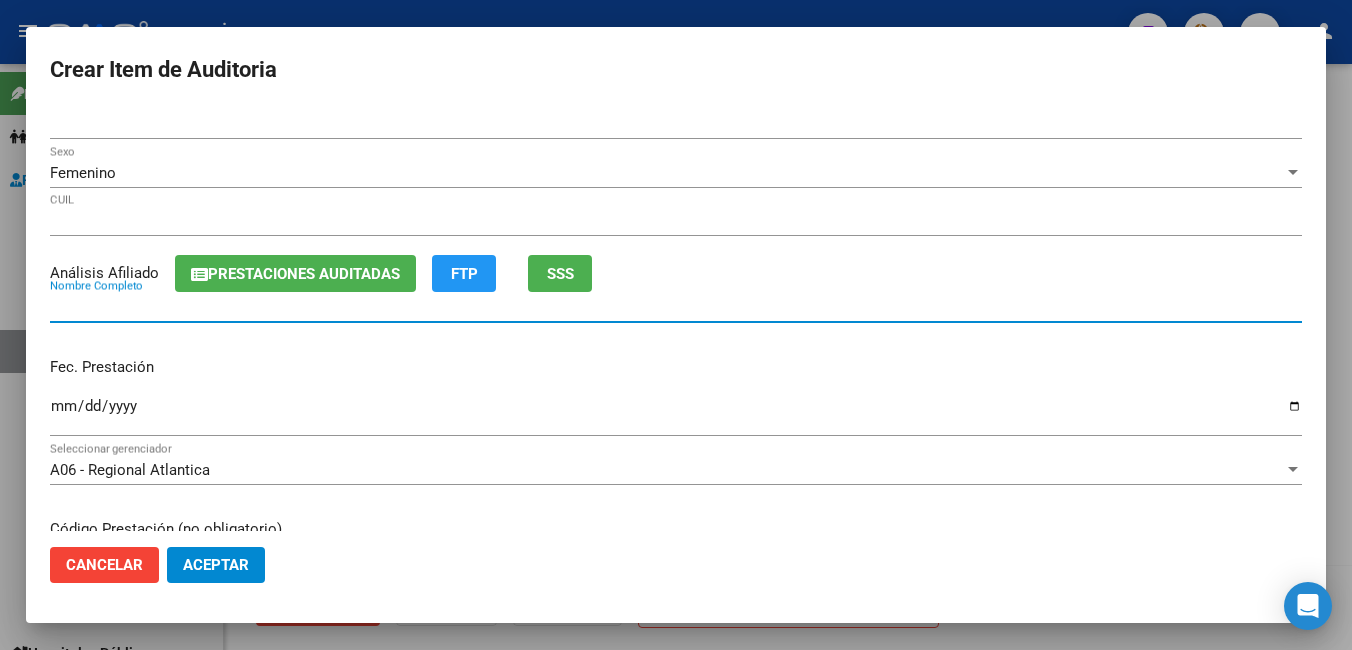 click on "[NUMBER]" at bounding box center (676, 124) 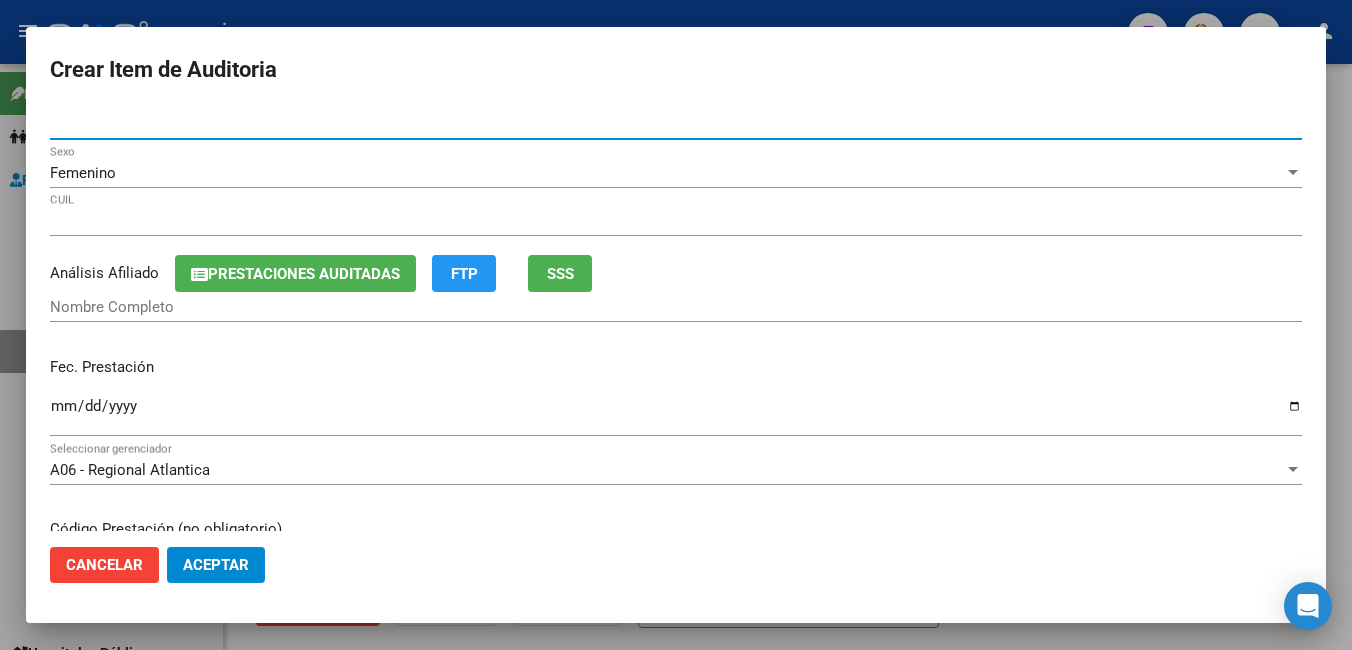 type on "27856800" 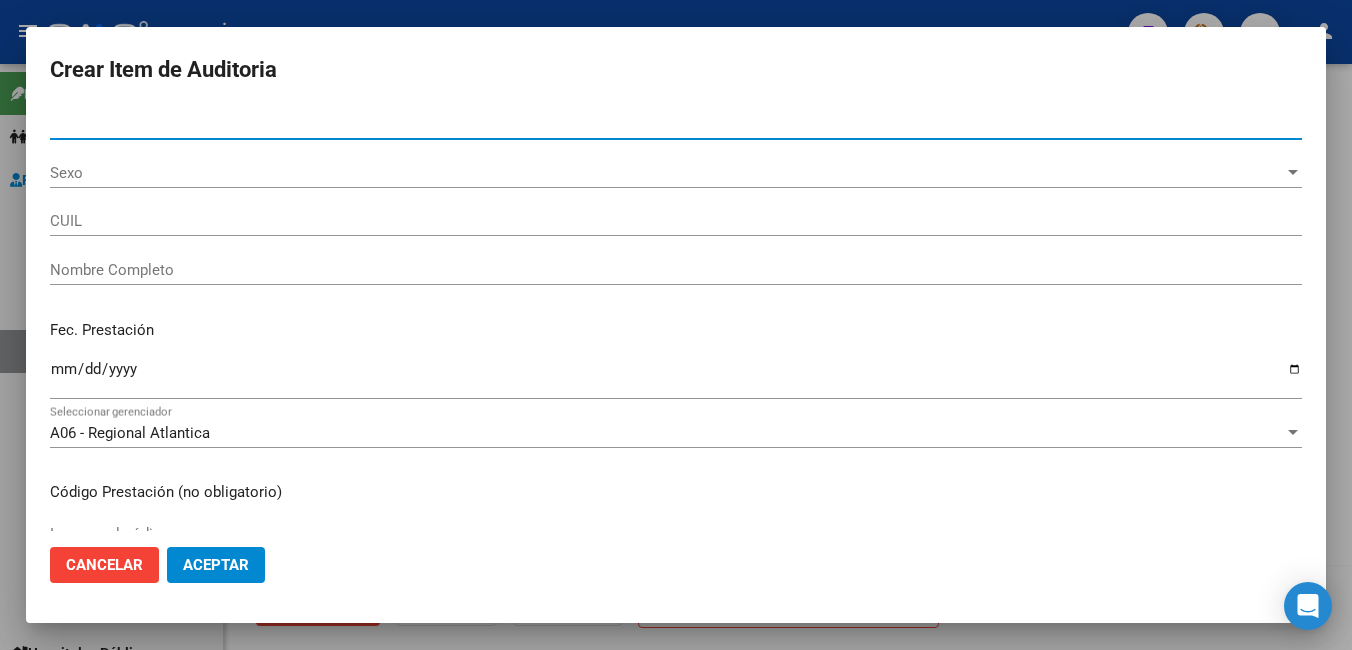 type on "[NUMBER]" 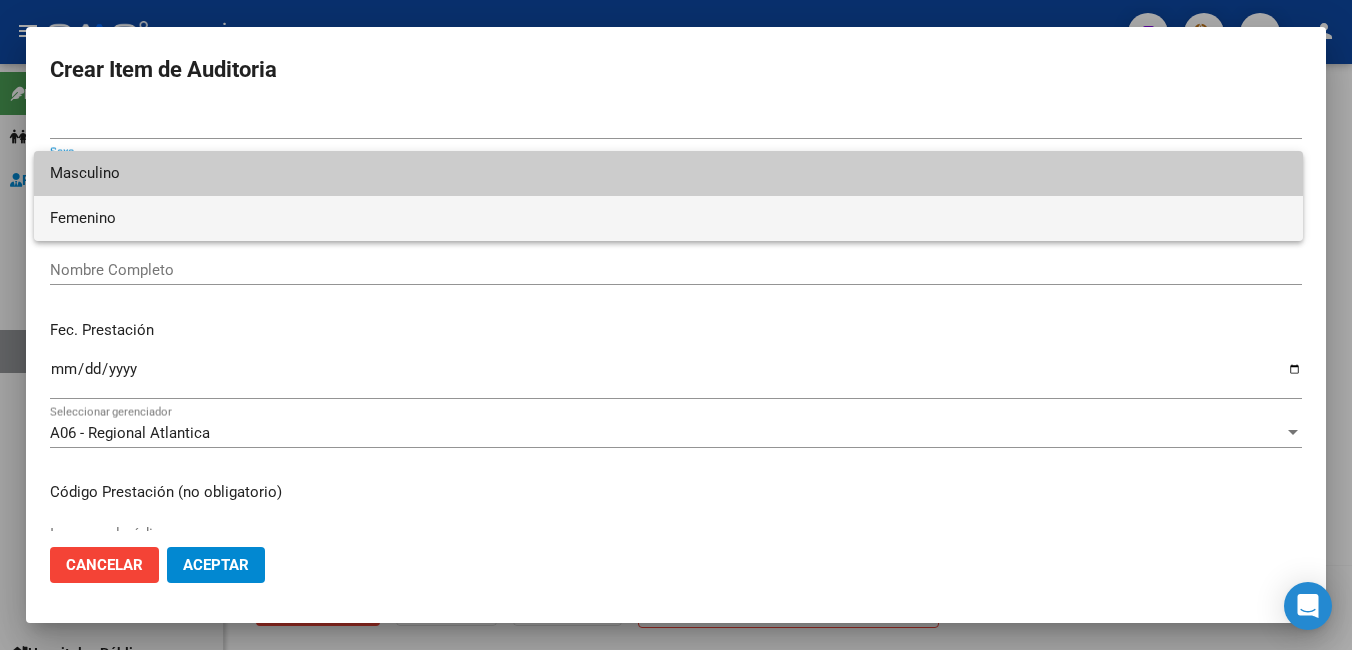 click on "Femenino" at bounding box center [668, 218] 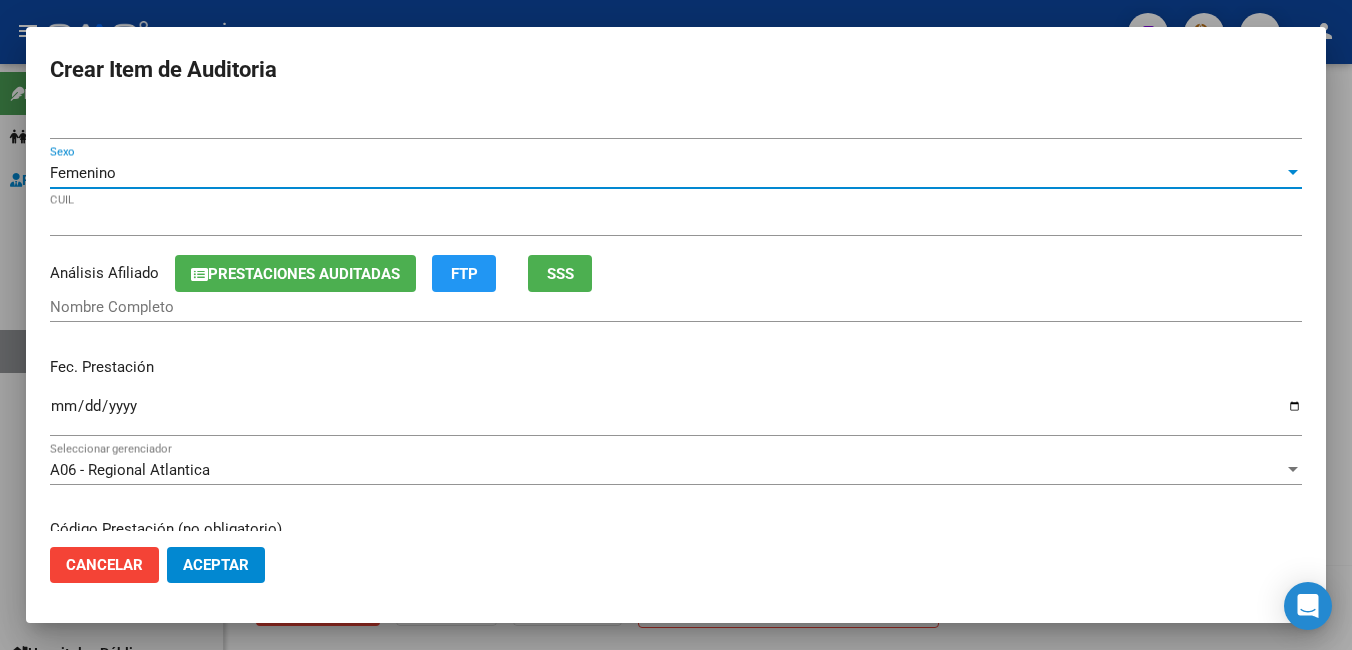click on "Nombre Completo" at bounding box center [676, 307] 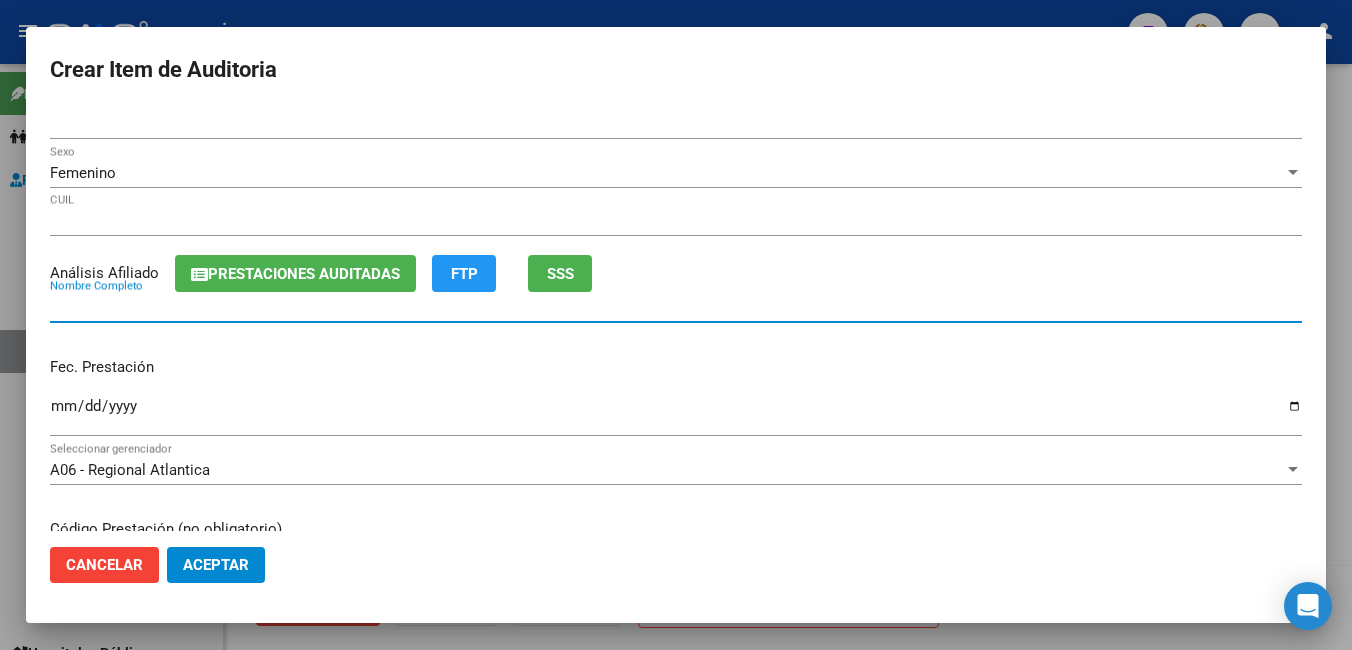 click on "SSS" 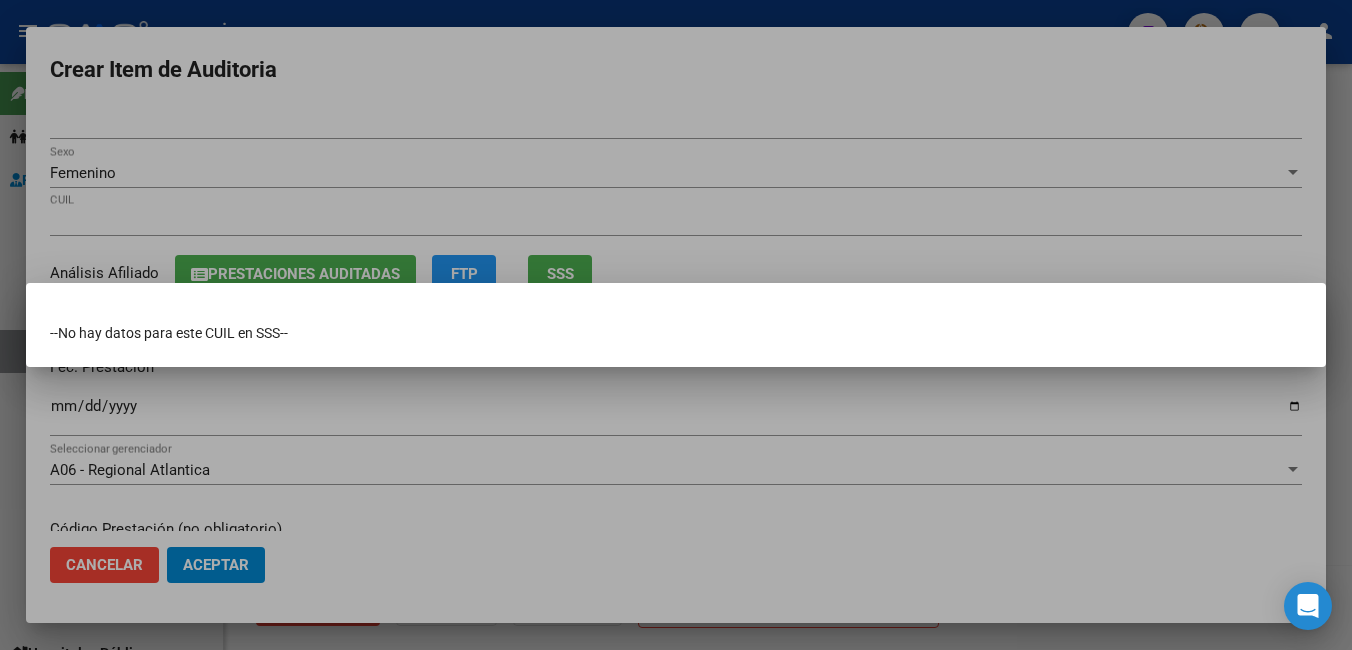 click at bounding box center [676, 325] 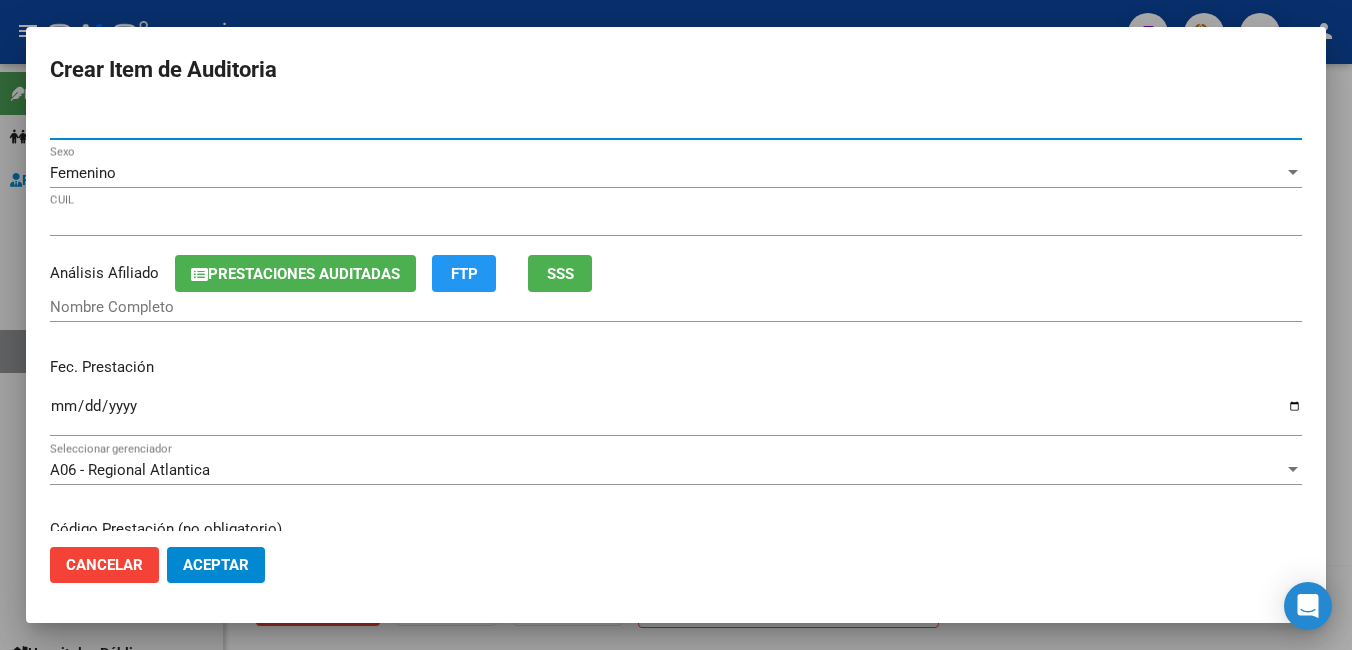 click on "[NUMBER]" at bounding box center [676, 124] 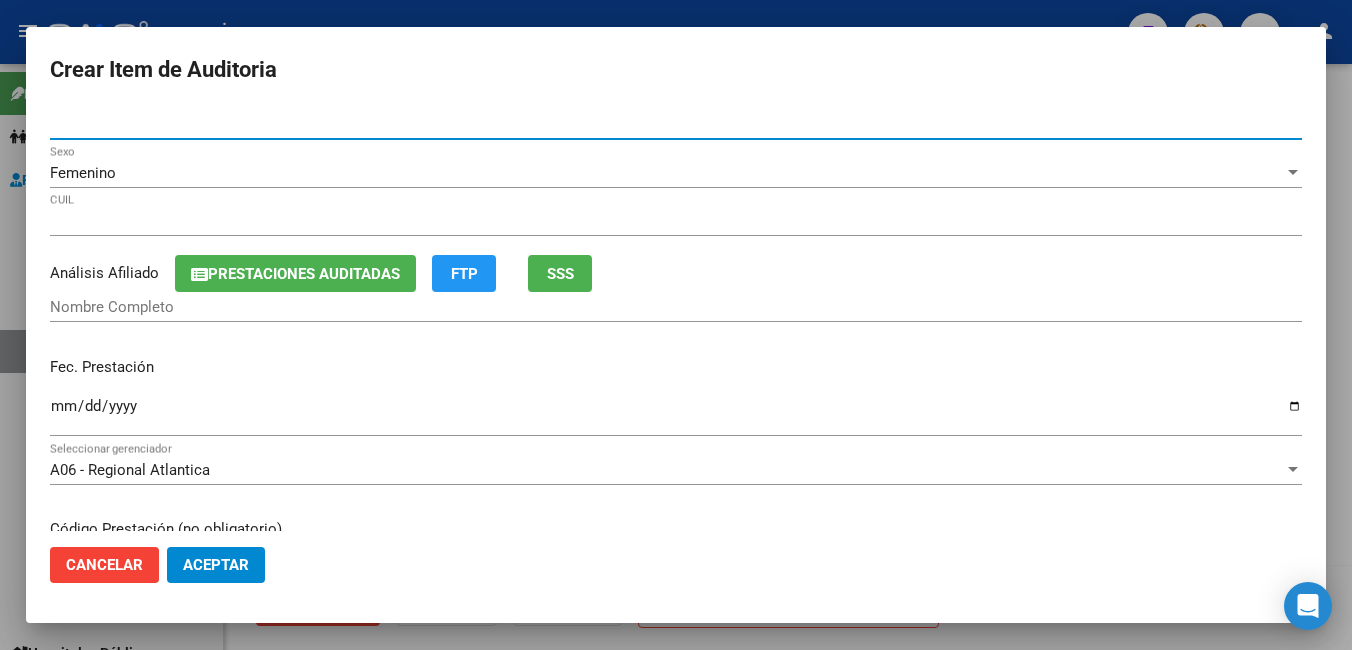 click on "[DOCUMENT_NUMBER]" at bounding box center (676, 124) 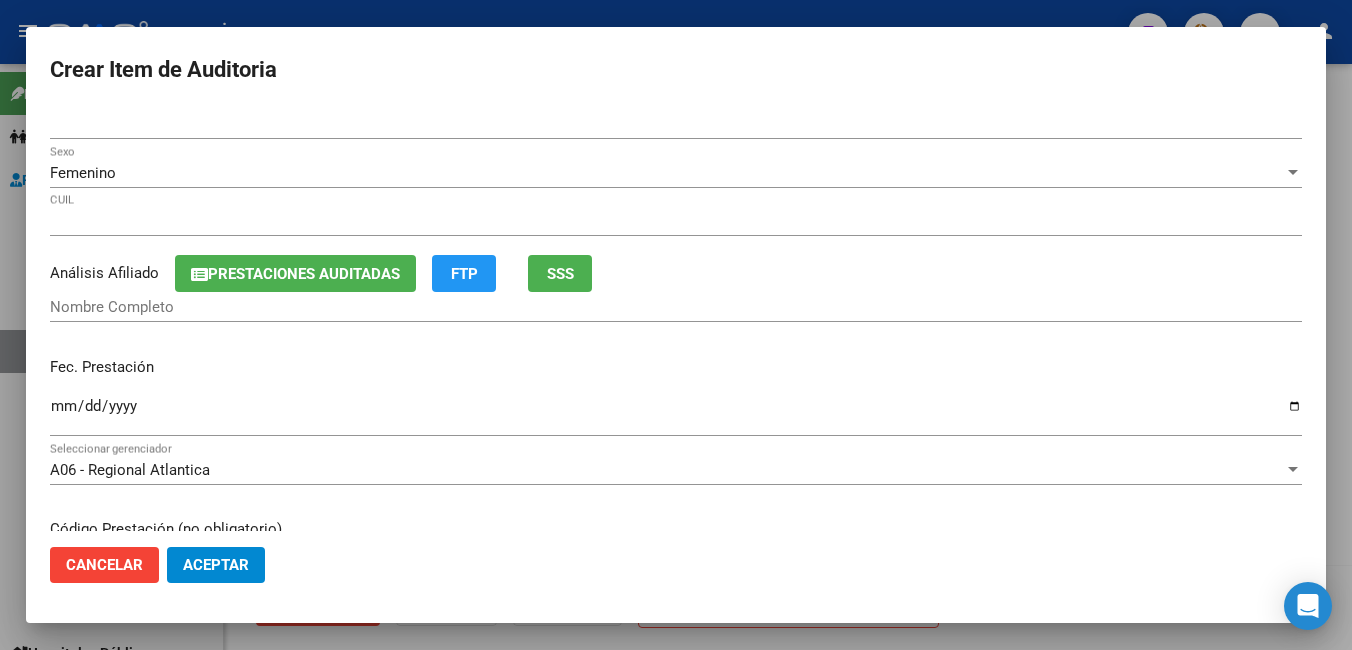 click on "[NUMBER] Nro Documento" at bounding box center [676, 133] 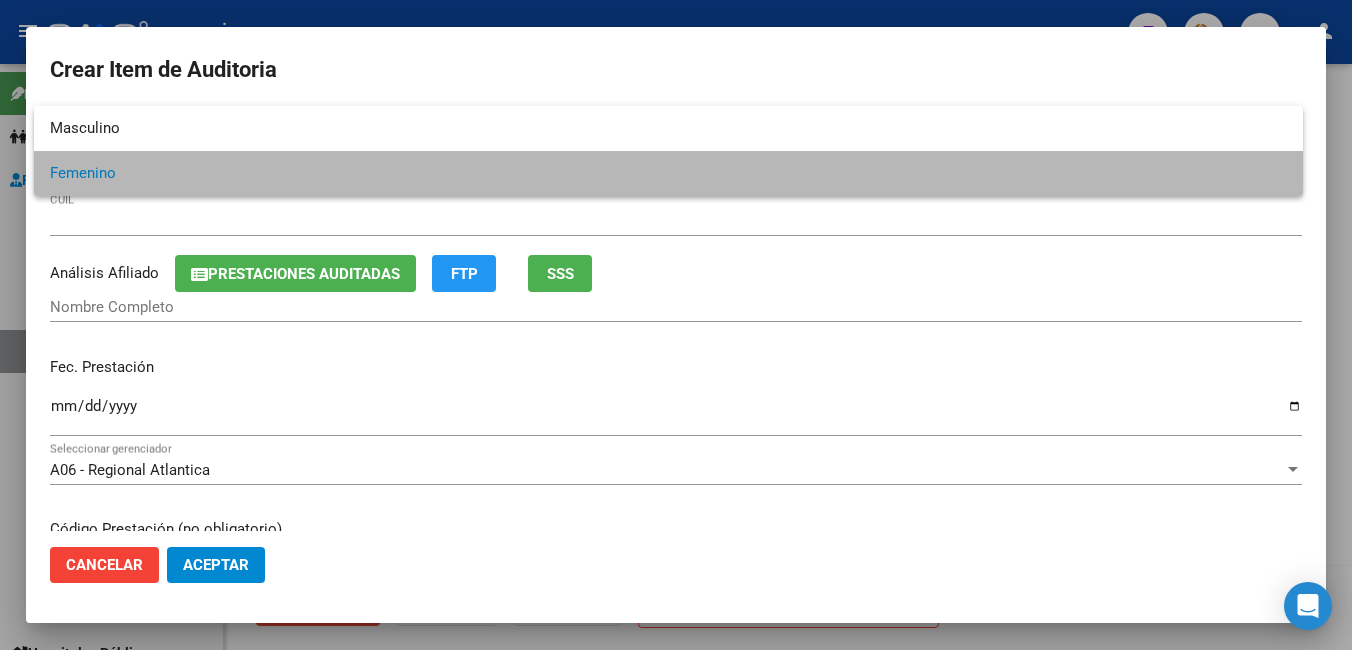 click on "Femenino" at bounding box center [668, 173] 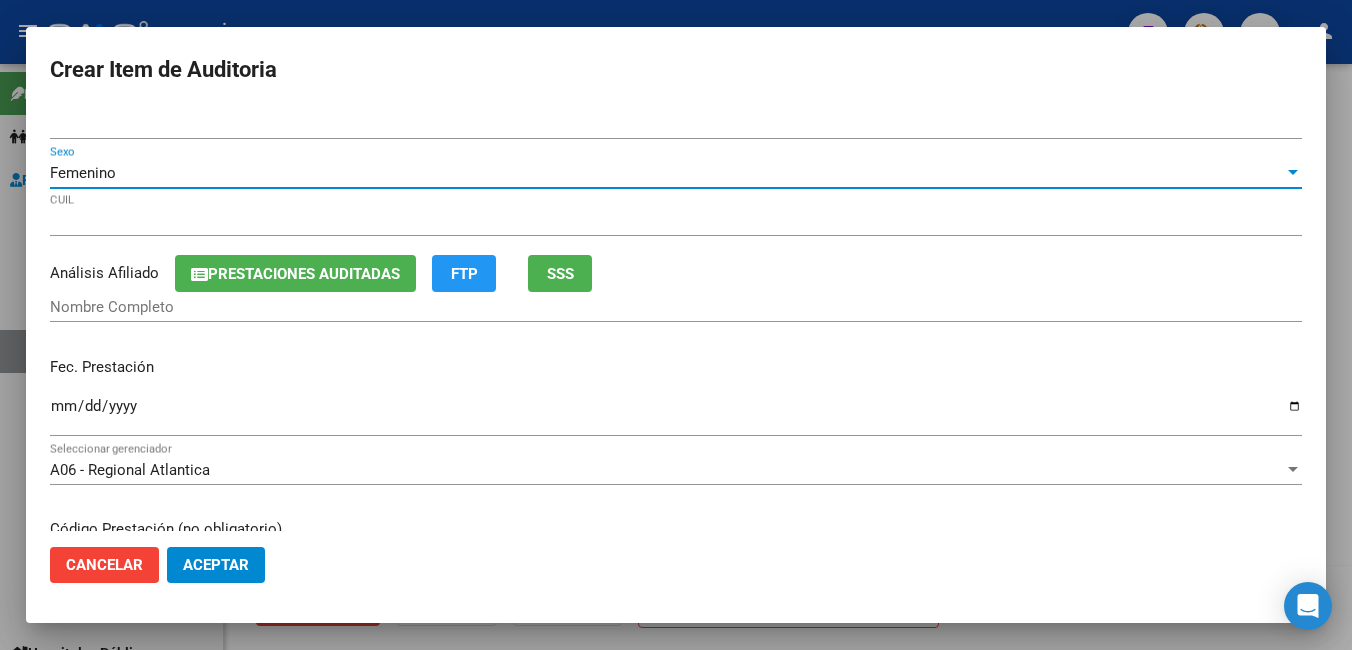 click on "Nombre Completo" at bounding box center (676, 307) 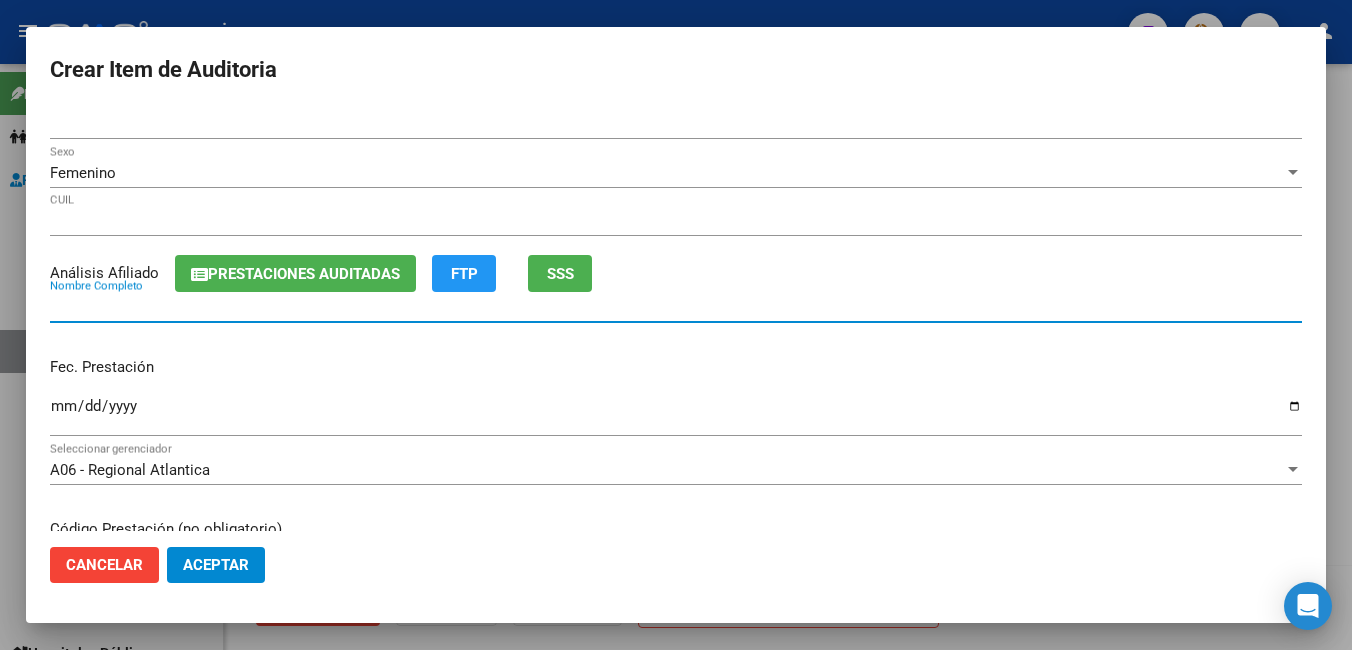 paste on "[LAST] [LAST] [LAST]" 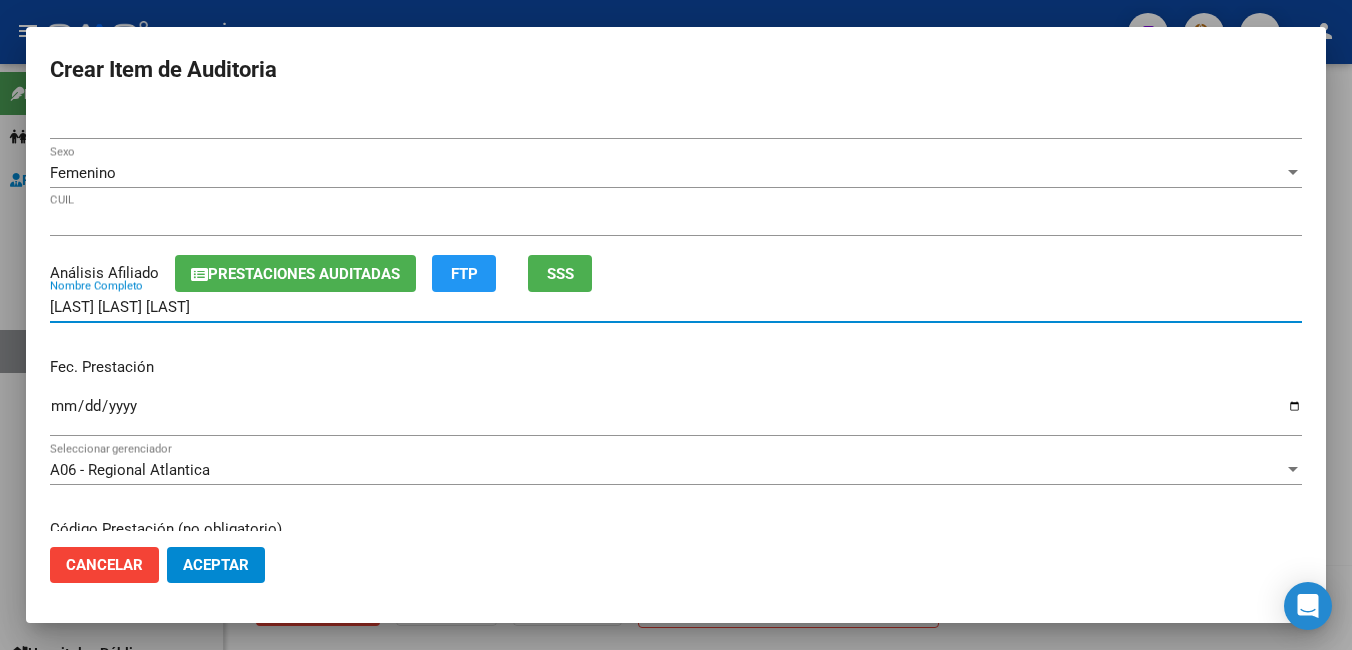 click on "[LAST] [LAST] [LAST]" at bounding box center (676, 307) 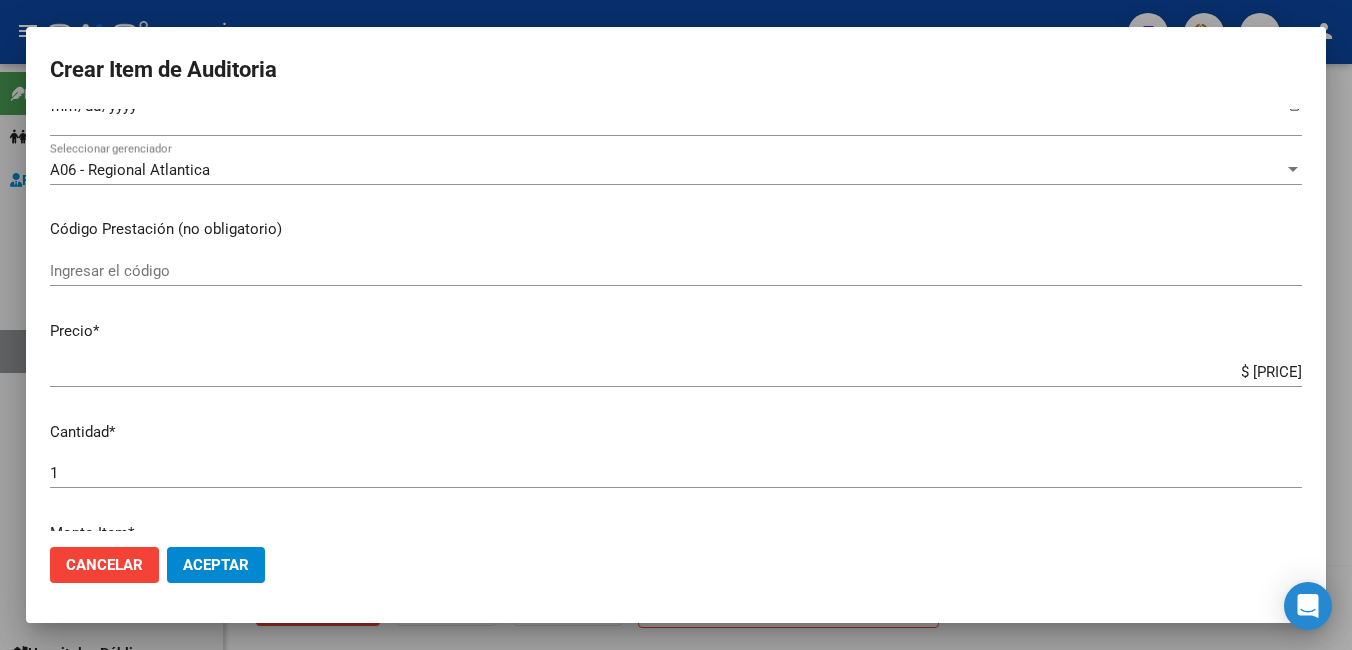 scroll, scrollTop: 700, scrollLeft: 0, axis: vertical 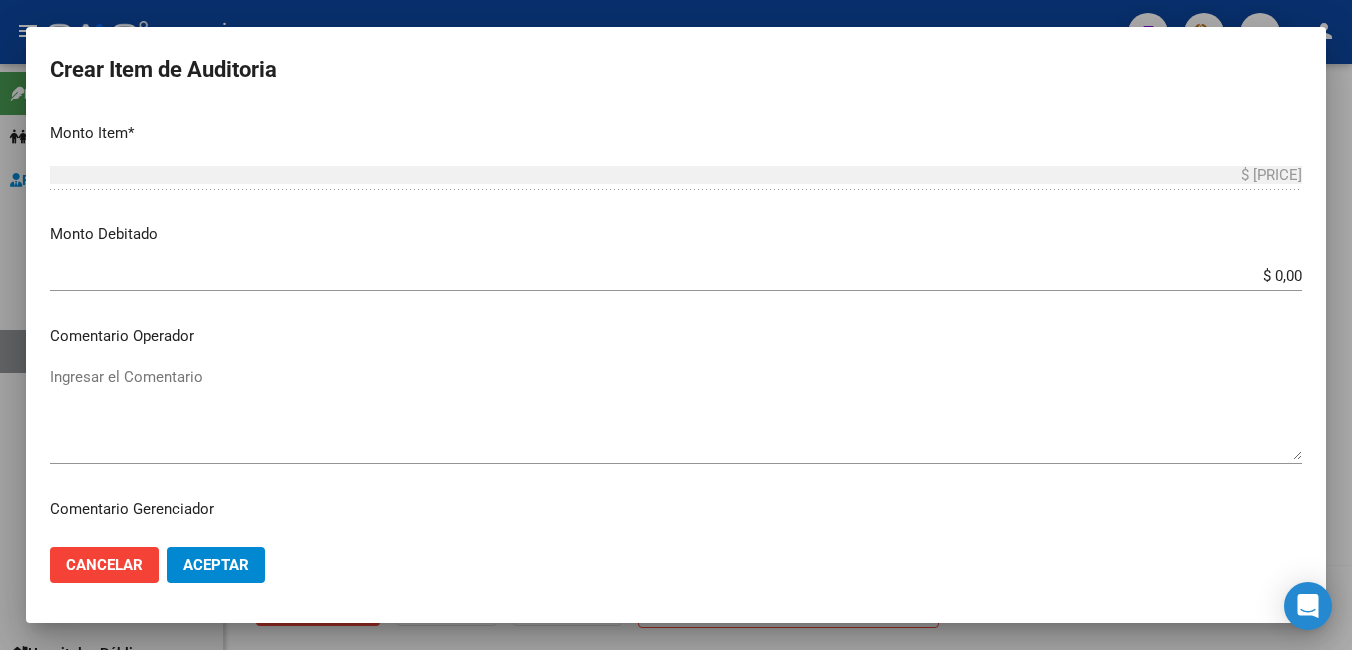 type on "[LAST] [LAST] [LAST]" 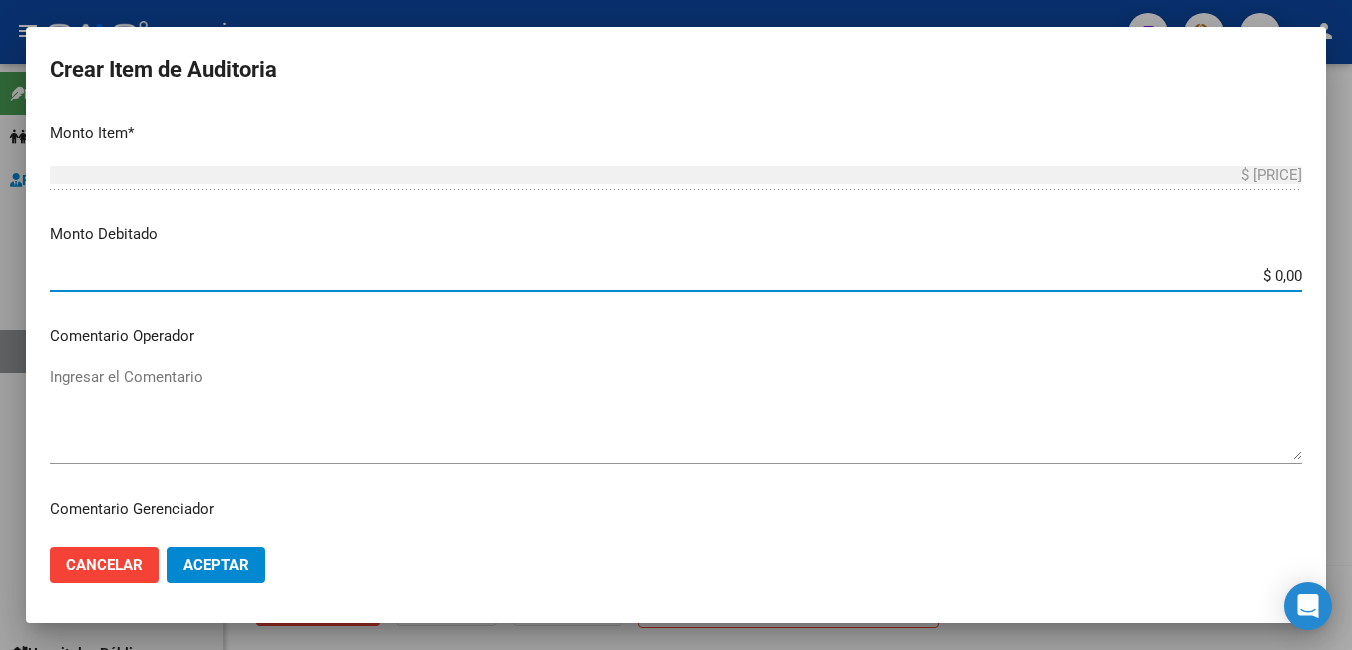 drag, startPoint x: 1259, startPoint y: 273, endPoint x: 1355, endPoint y: 268, distance: 96.13012 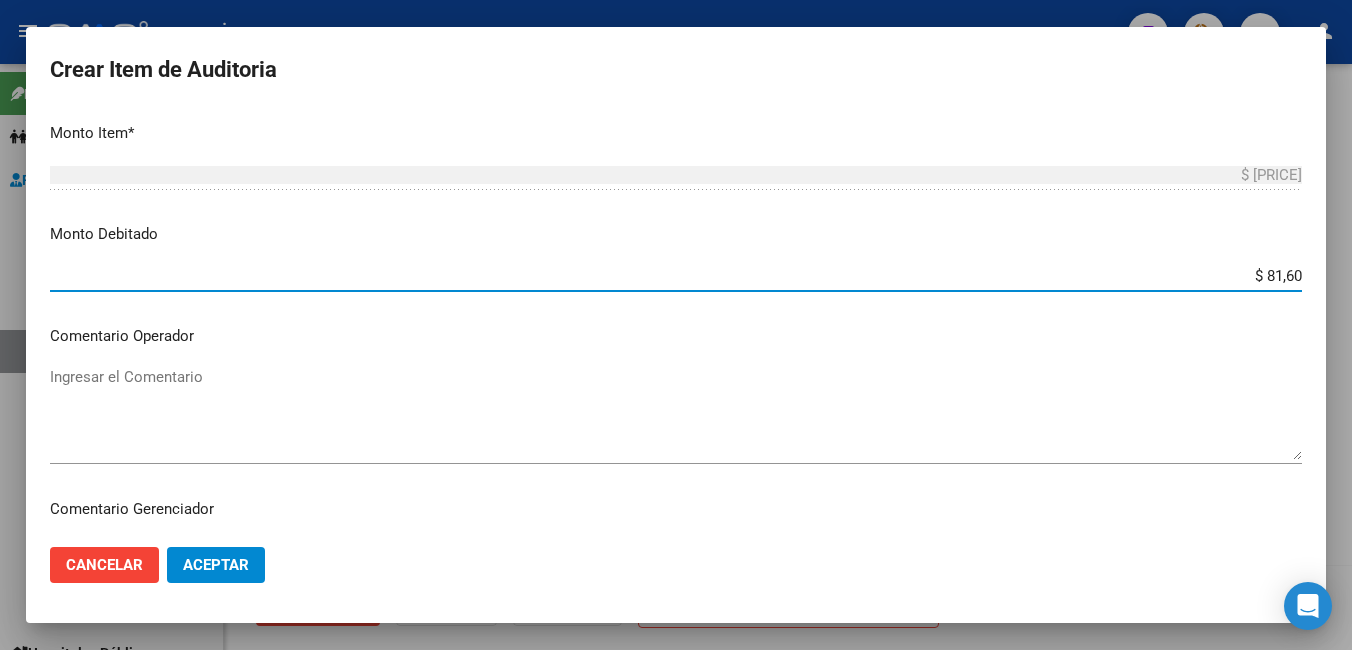 type on "$ [PRICE]" 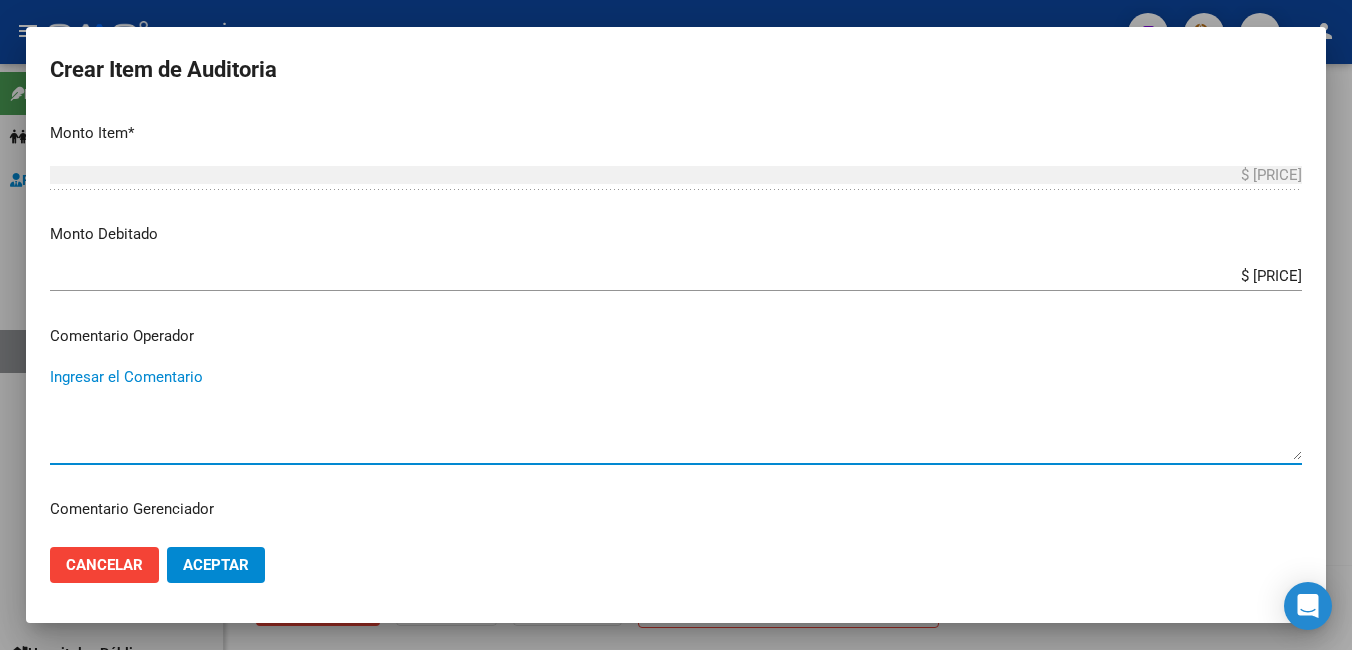 click on "Ingresar el Comentario" at bounding box center (676, 413) 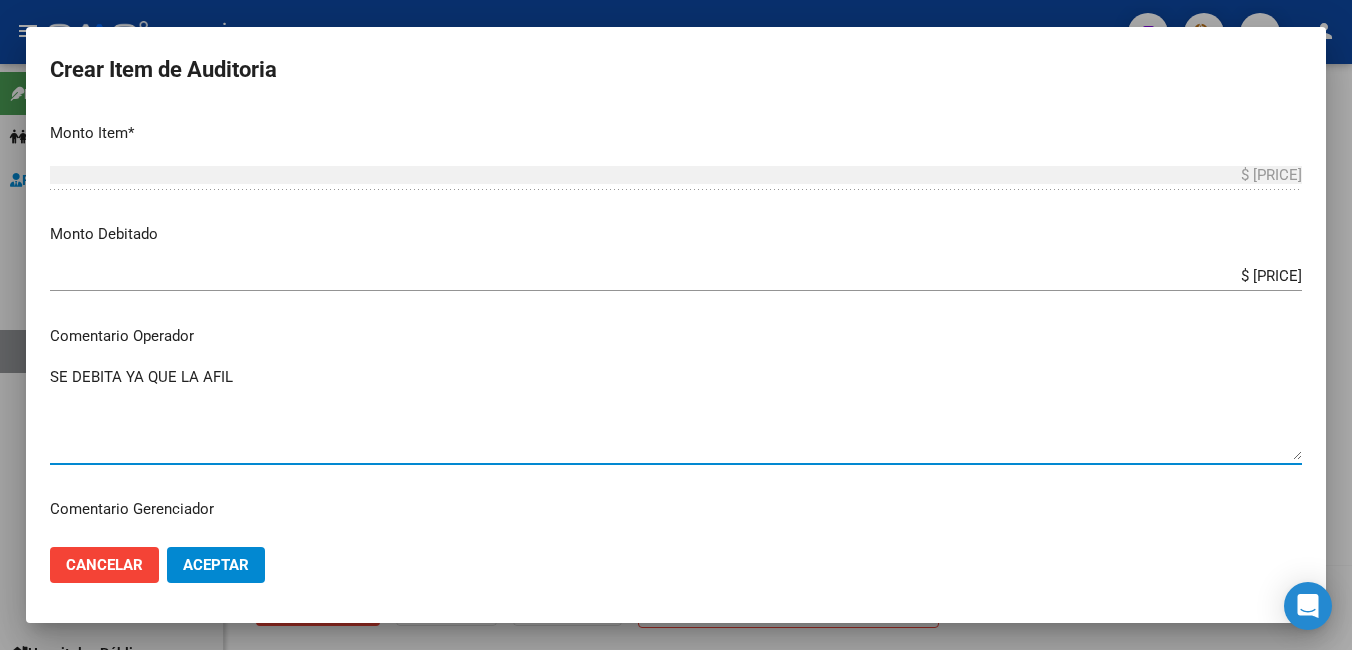 paste on "[LAST] [LAST] [LAST]" 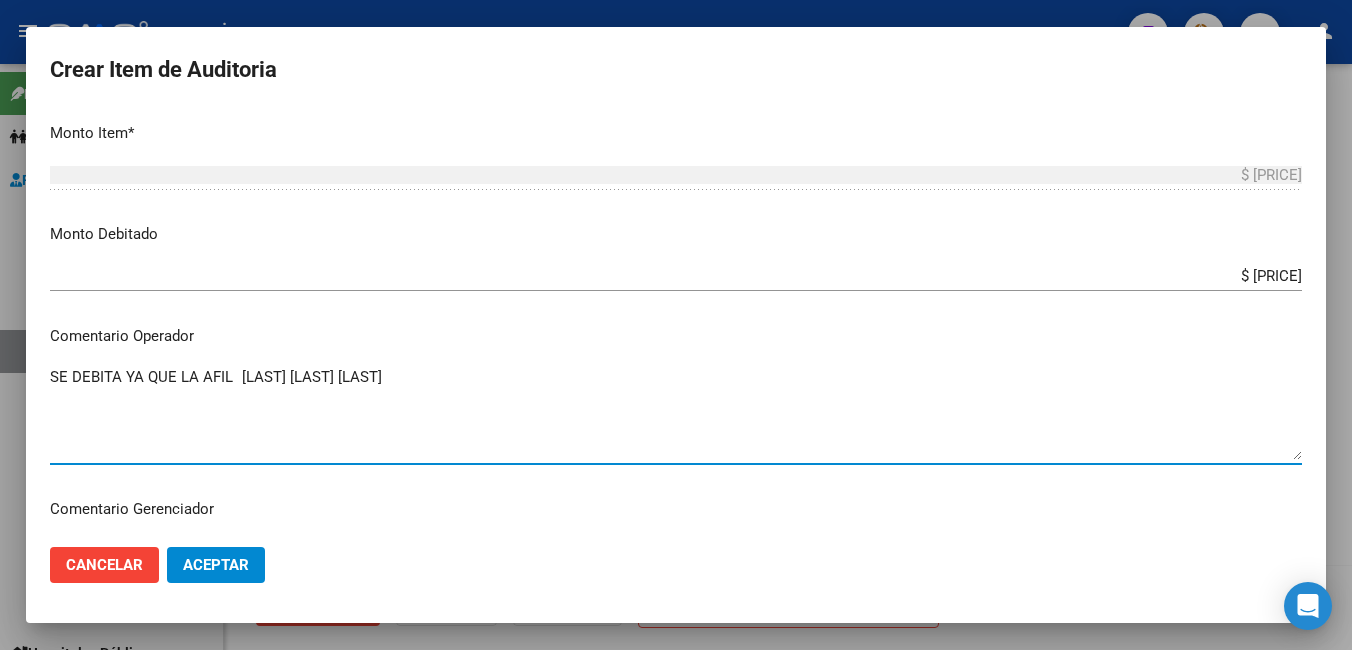 drag, startPoint x: 520, startPoint y: 381, endPoint x: 232, endPoint y: 374, distance: 288.08505 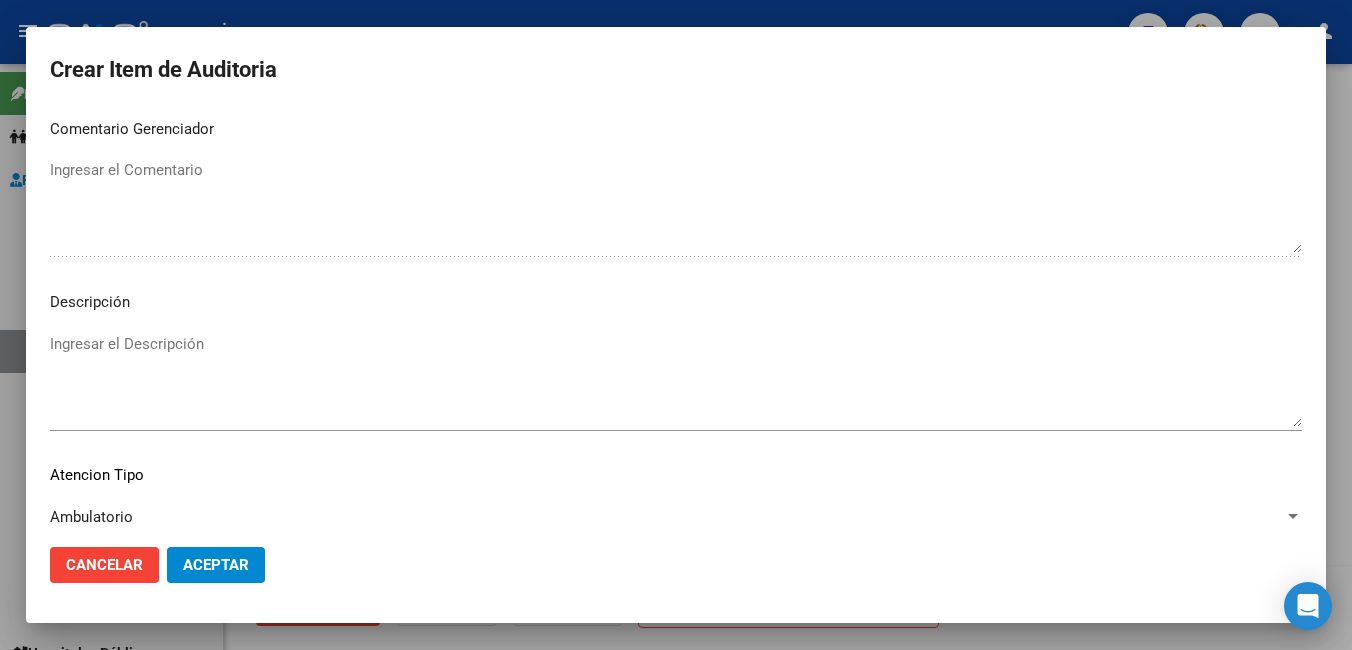 scroll, scrollTop: 1100, scrollLeft: 0, axis: vertical 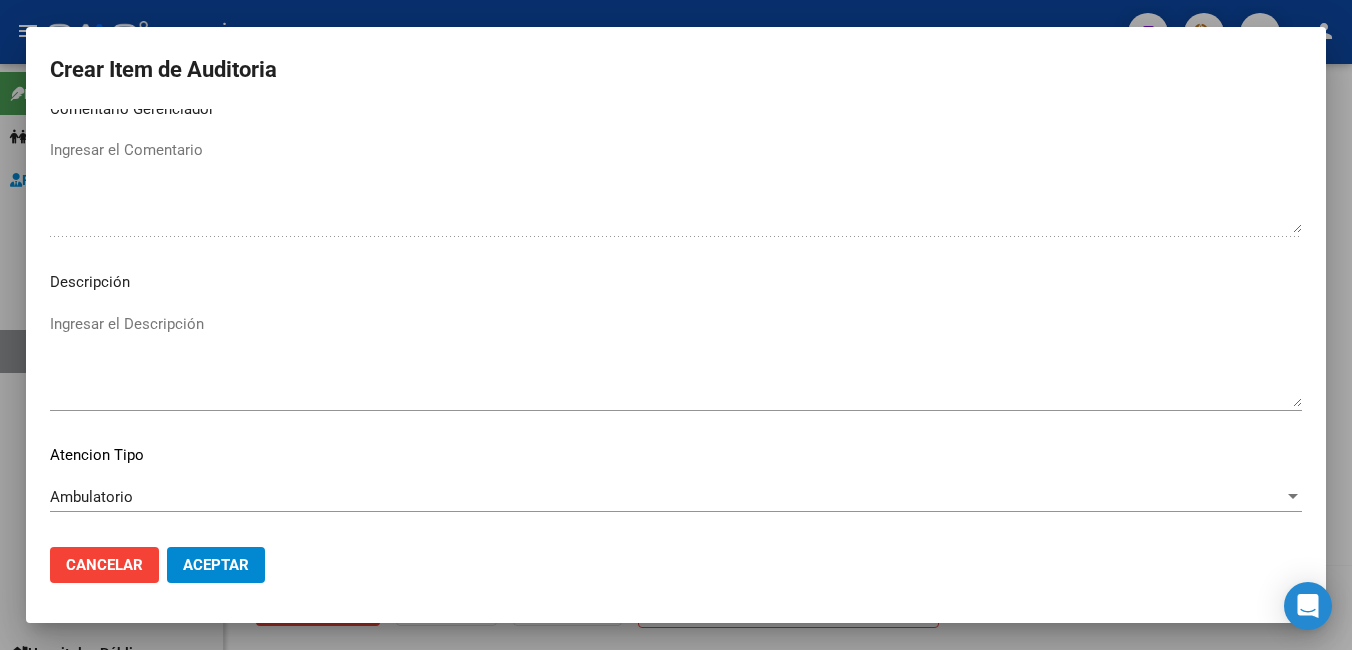 type on "SE DEBITA YA QUE LA AFIL NO PERTENECE A LA OS" 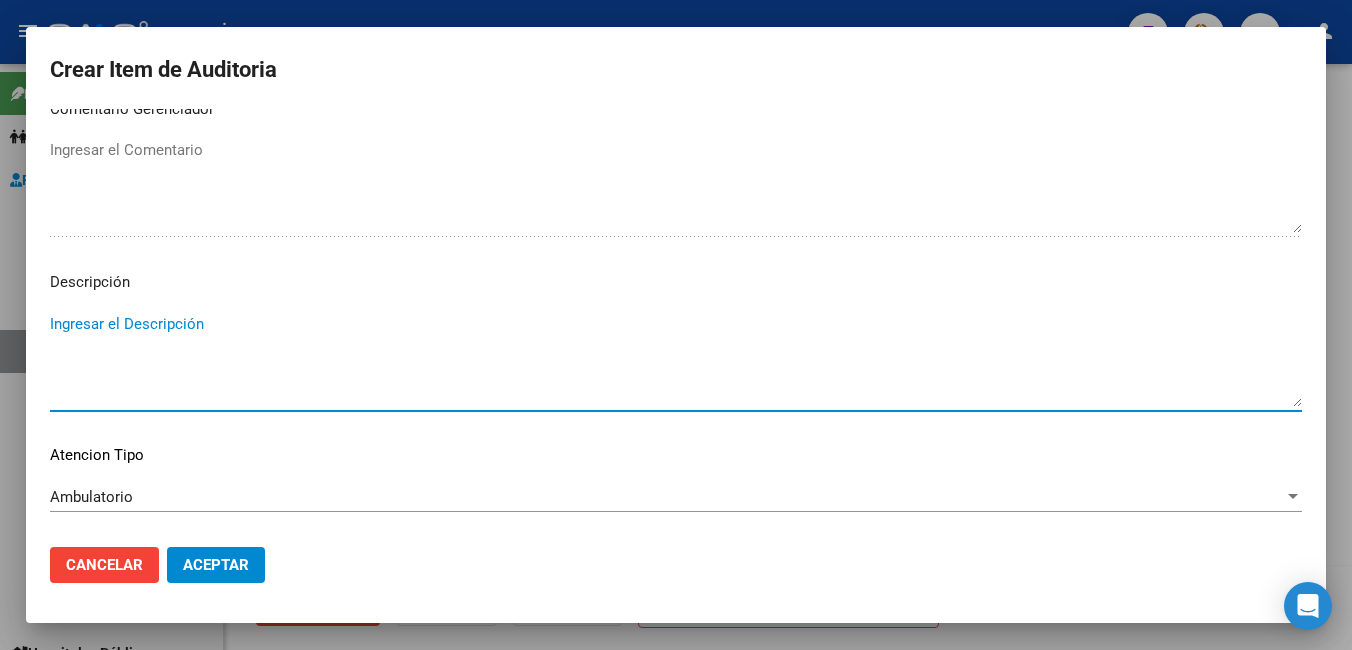 click on "Ingresar el Descripción" at bounding box center (676, 360) 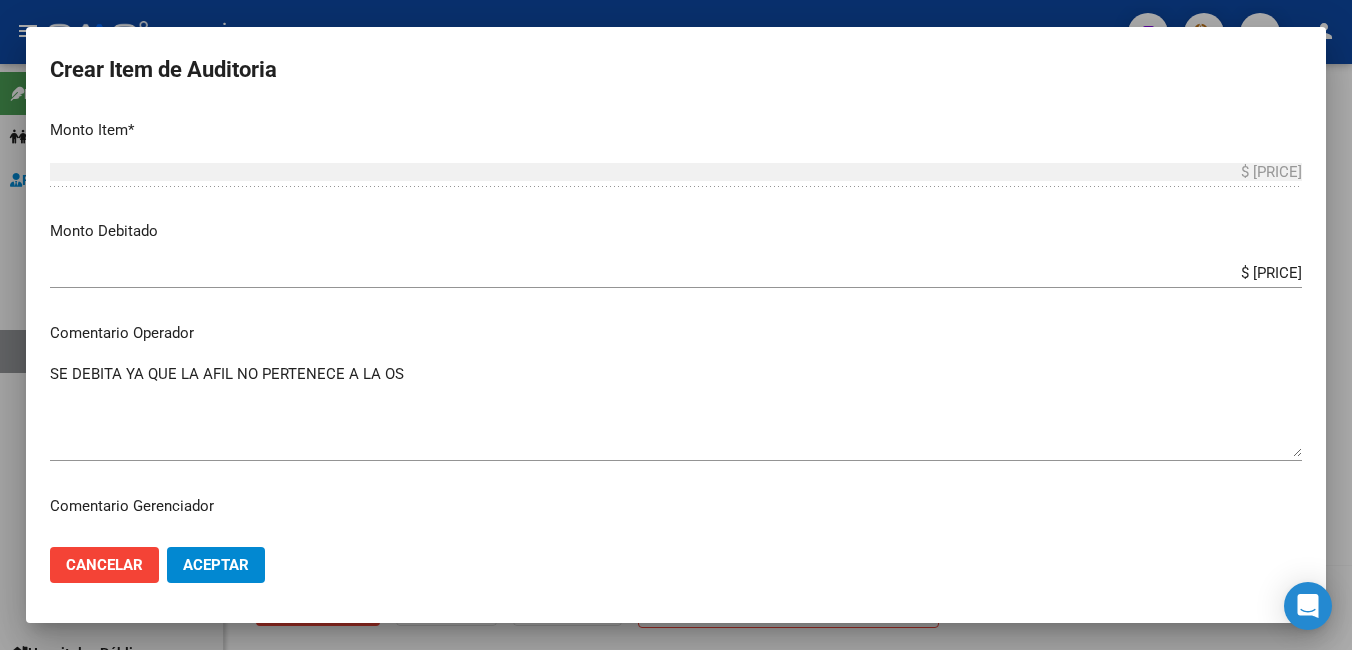 scroll, scrollTop: 700, scrollLeft: 0, axis: vertical 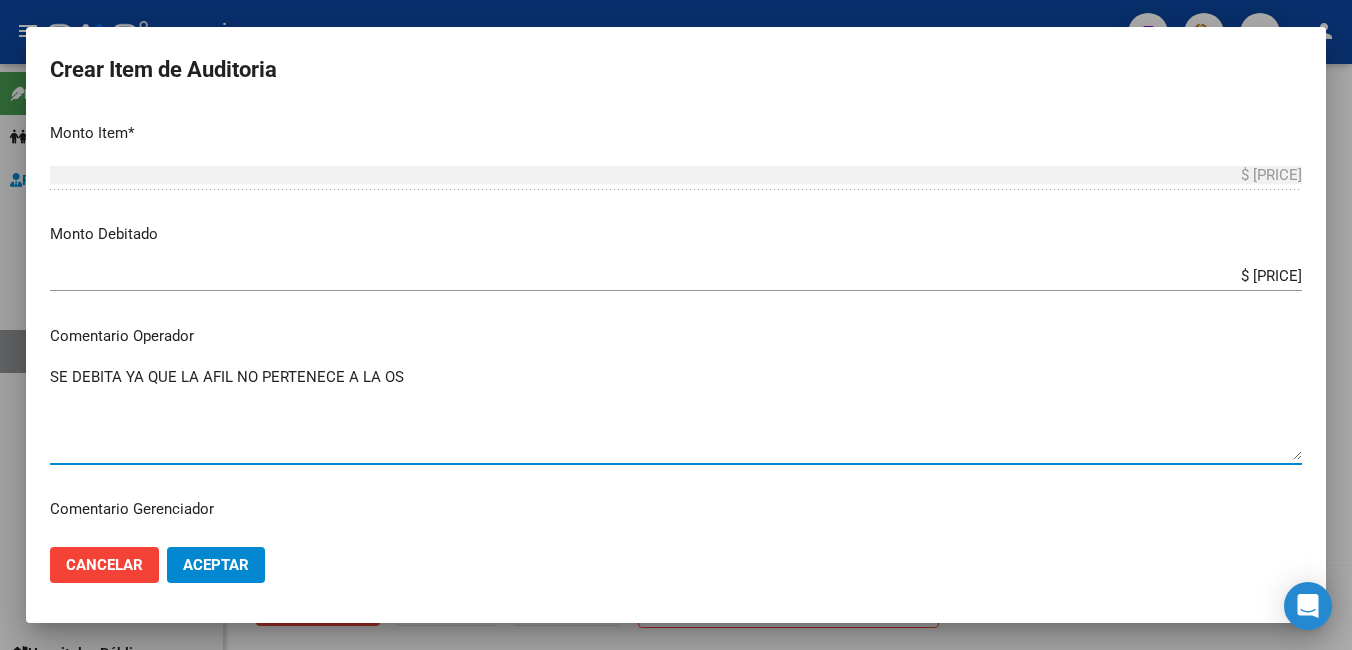 drag, startPoint x: 456, startPoint y: 399, endPoint x: -4, endPoint y: 392, distance: 460.05325 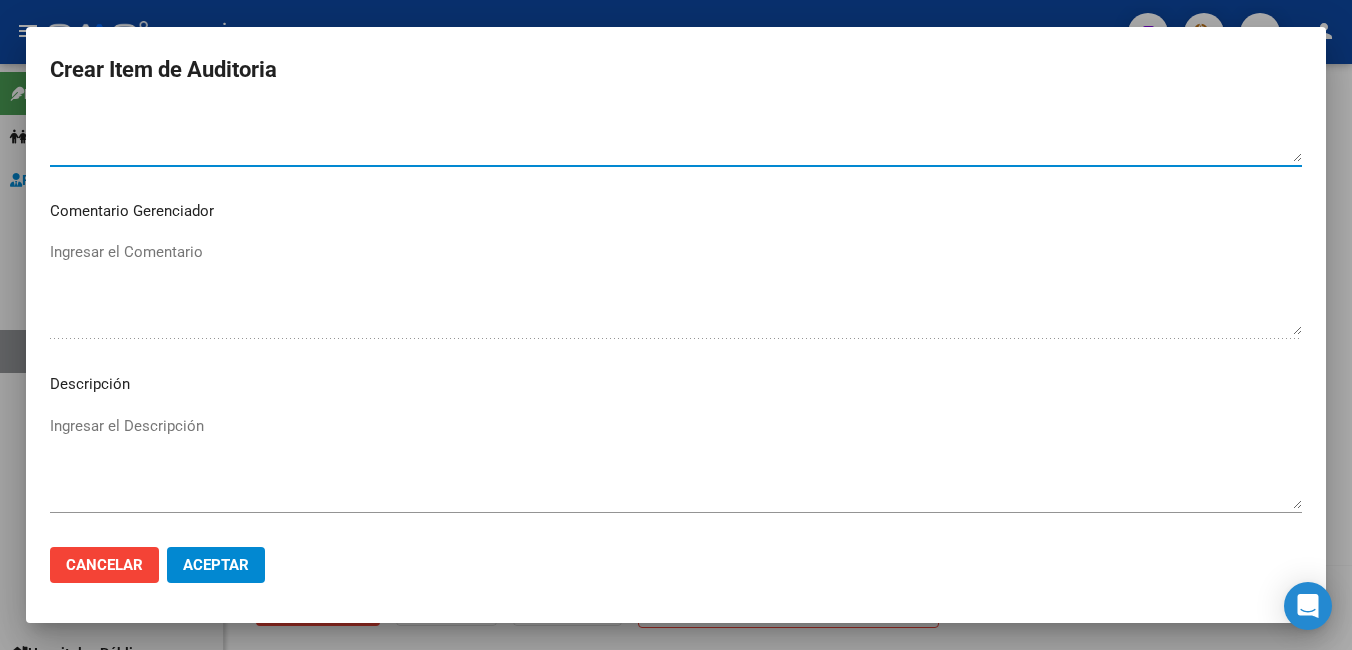 scroll, scrollTop: 1000, scrollLeft: 0, axis: vertical 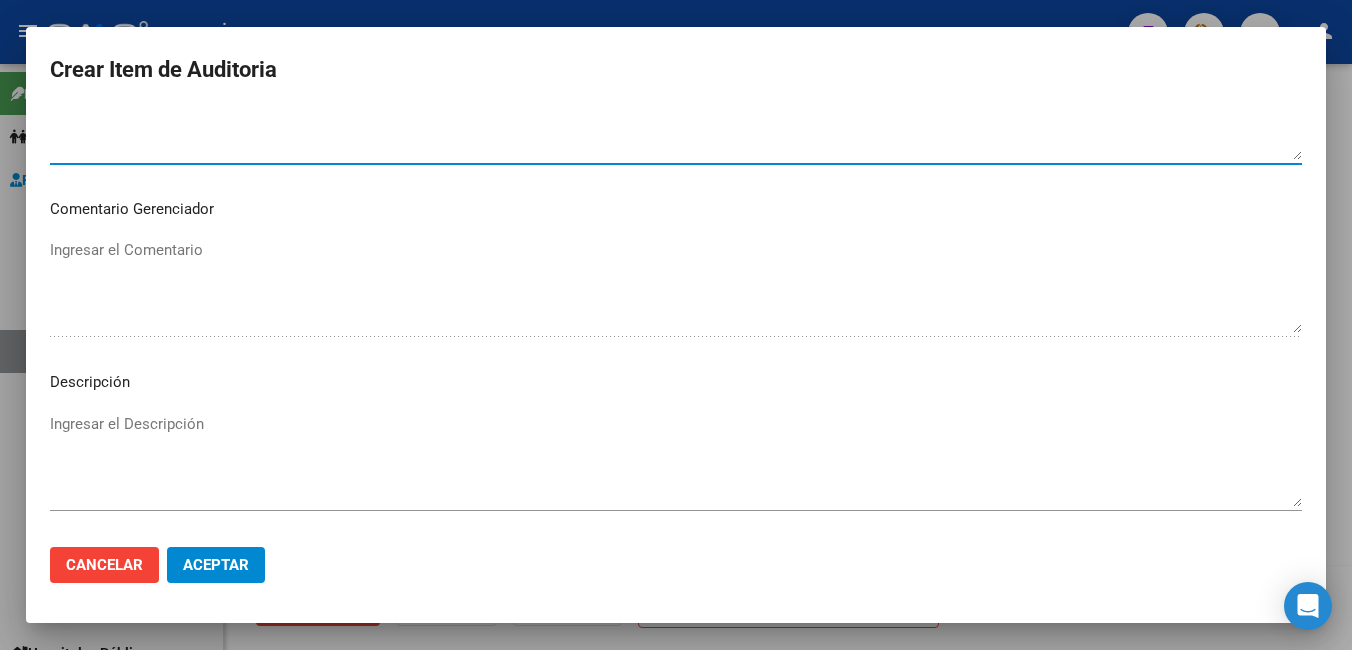 click on "Ingresar el Descripción" at bounding box center [676, 460] 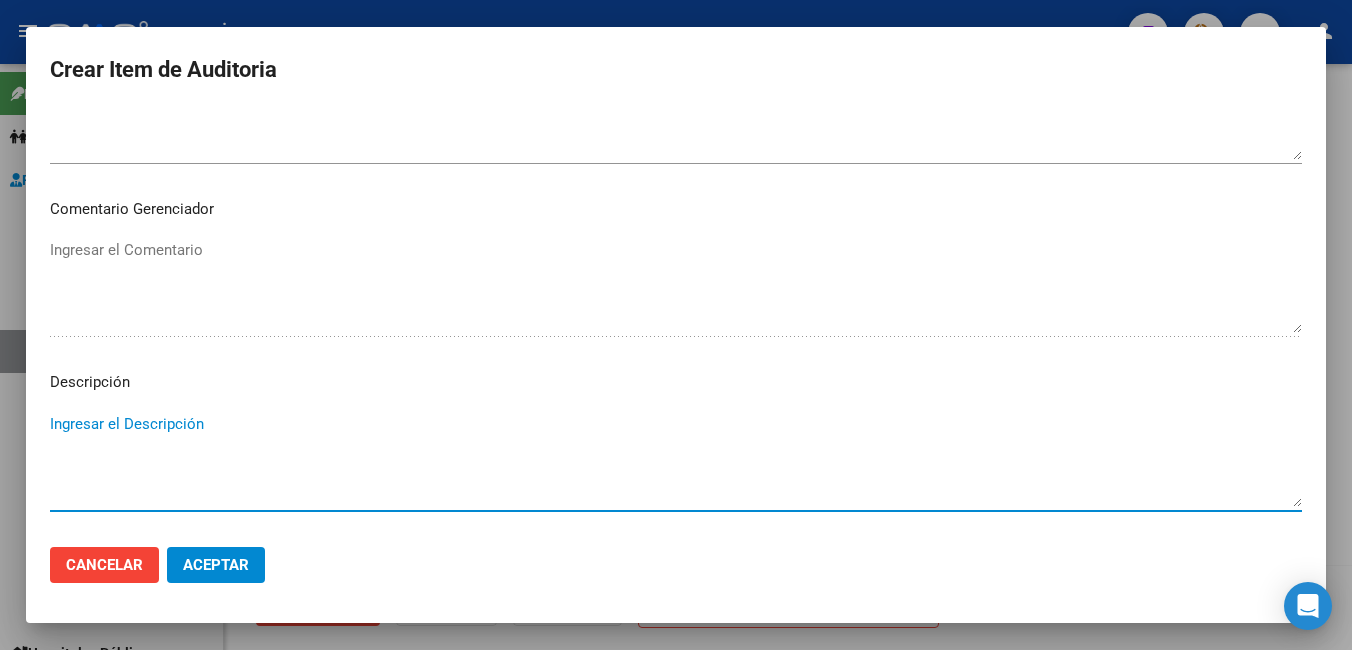 paste on "SE DEBITA YA QUE LA AFIL NO PERTENECE A LA OS" 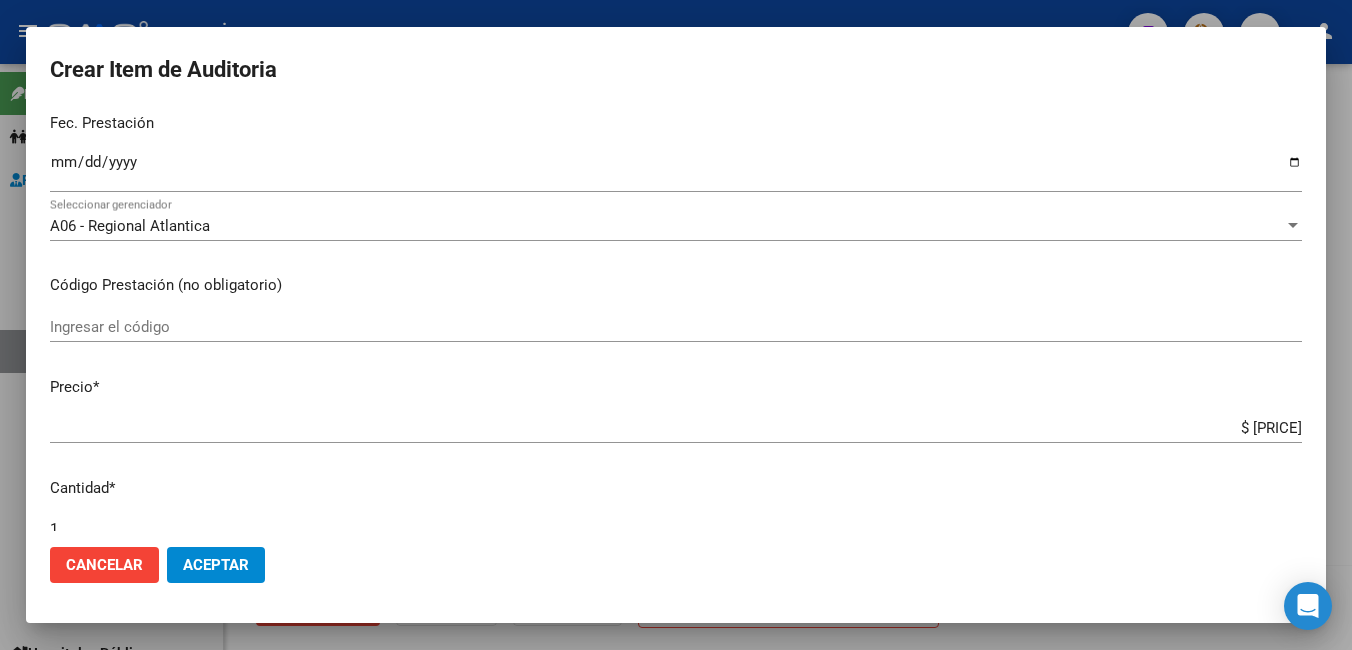 scroll, scrollTop: 0, scrollLeft: 0, axis: both 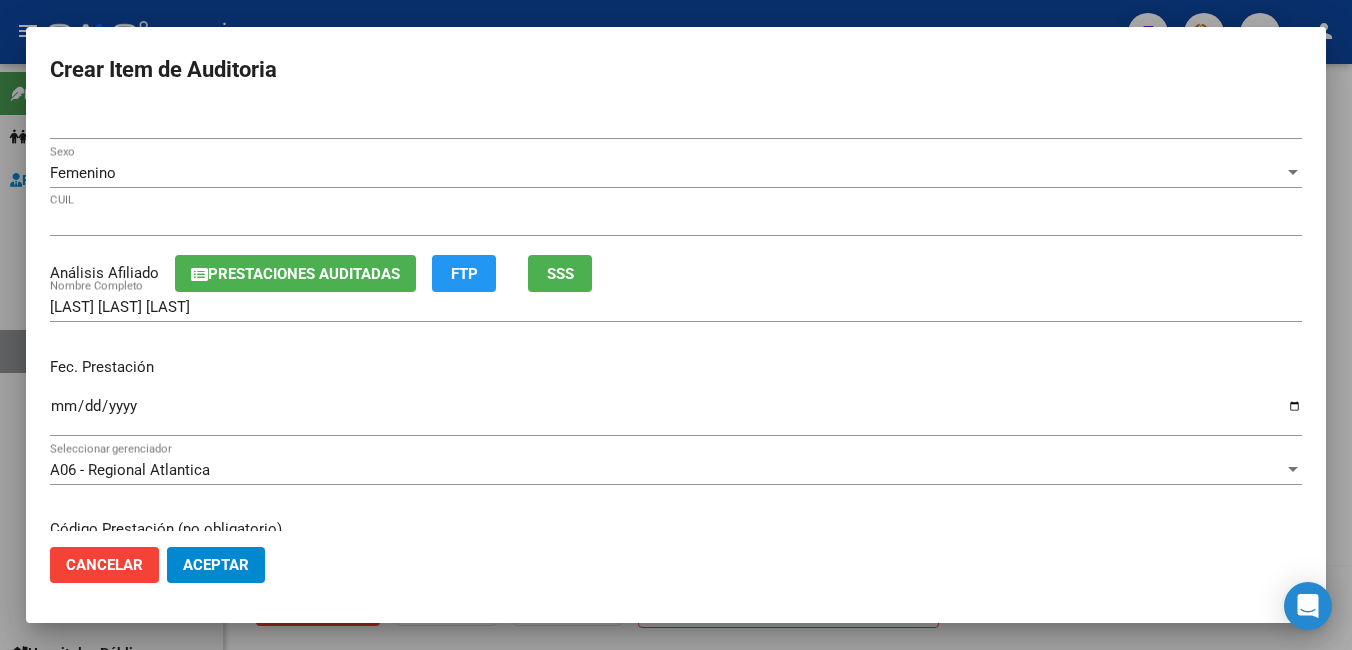 type on "SE DEBITA YA QUE LA AFIL NO PERTENECE A LA OS" 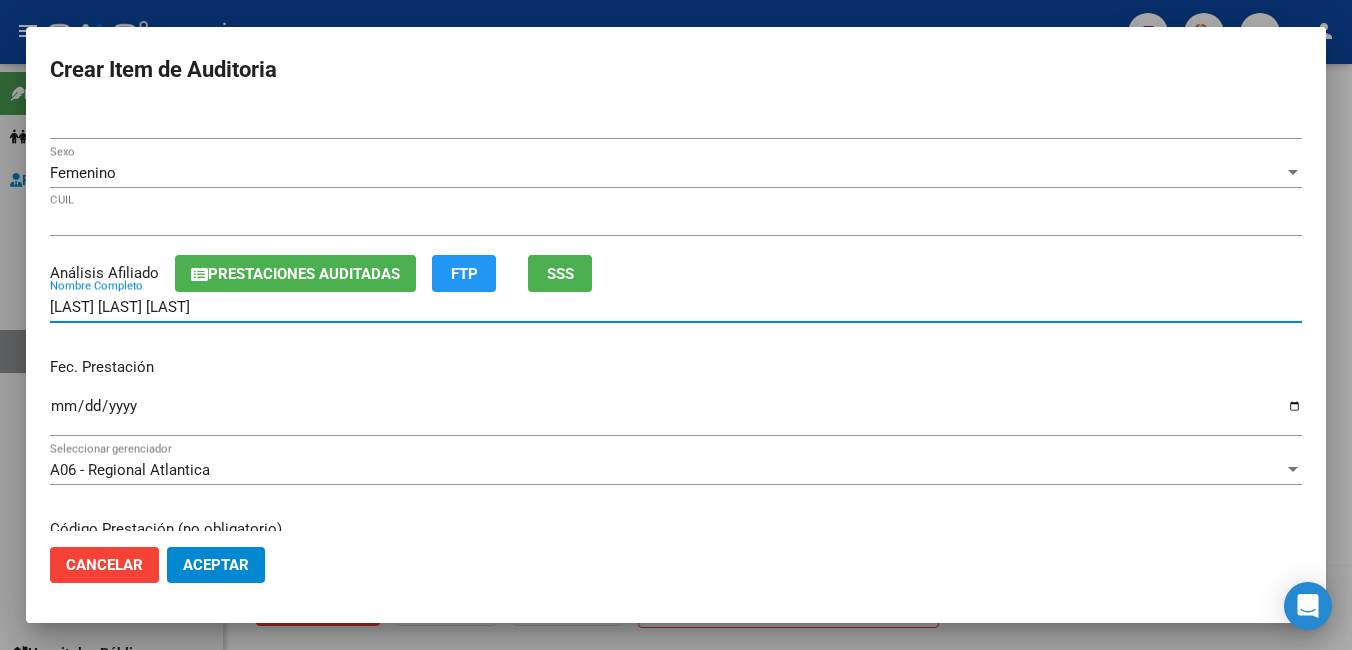 drag, startPoint x: 317, startPoint y: 306, endPoint x: -4, endPoint y: 306, distance: 321 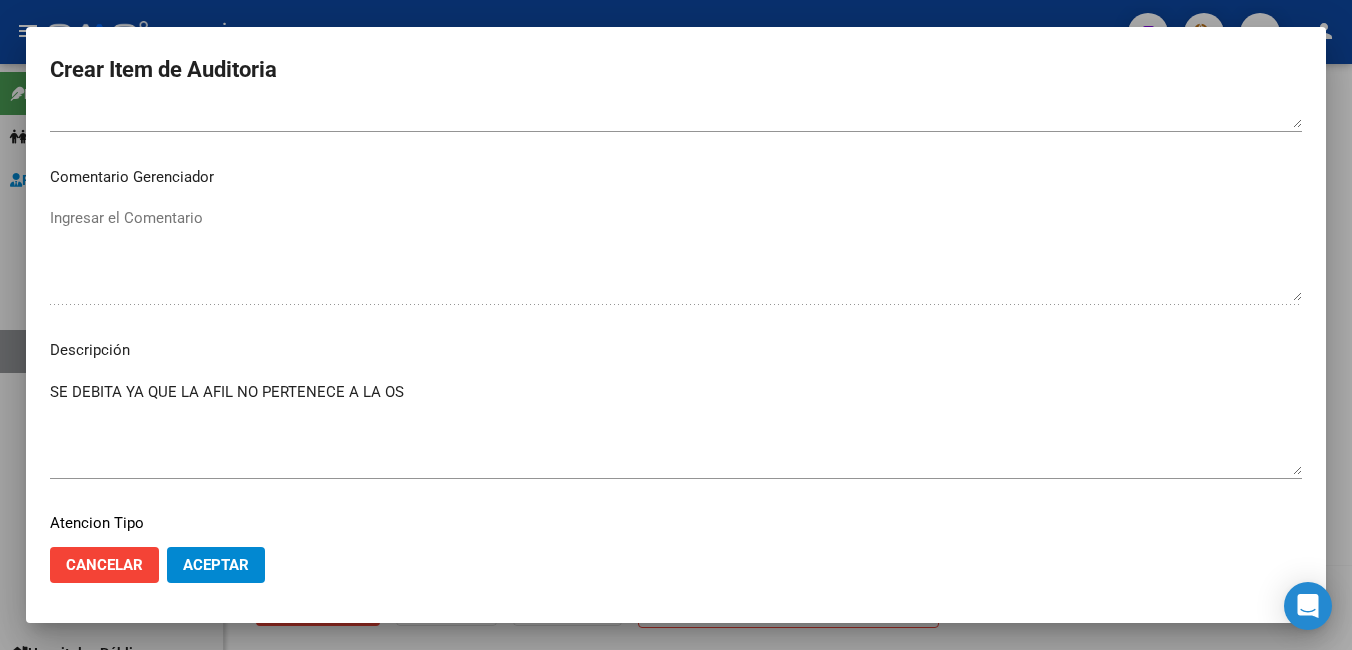 scroll, scrollTop: 1200, scrollLeft: 0, axis: vertical 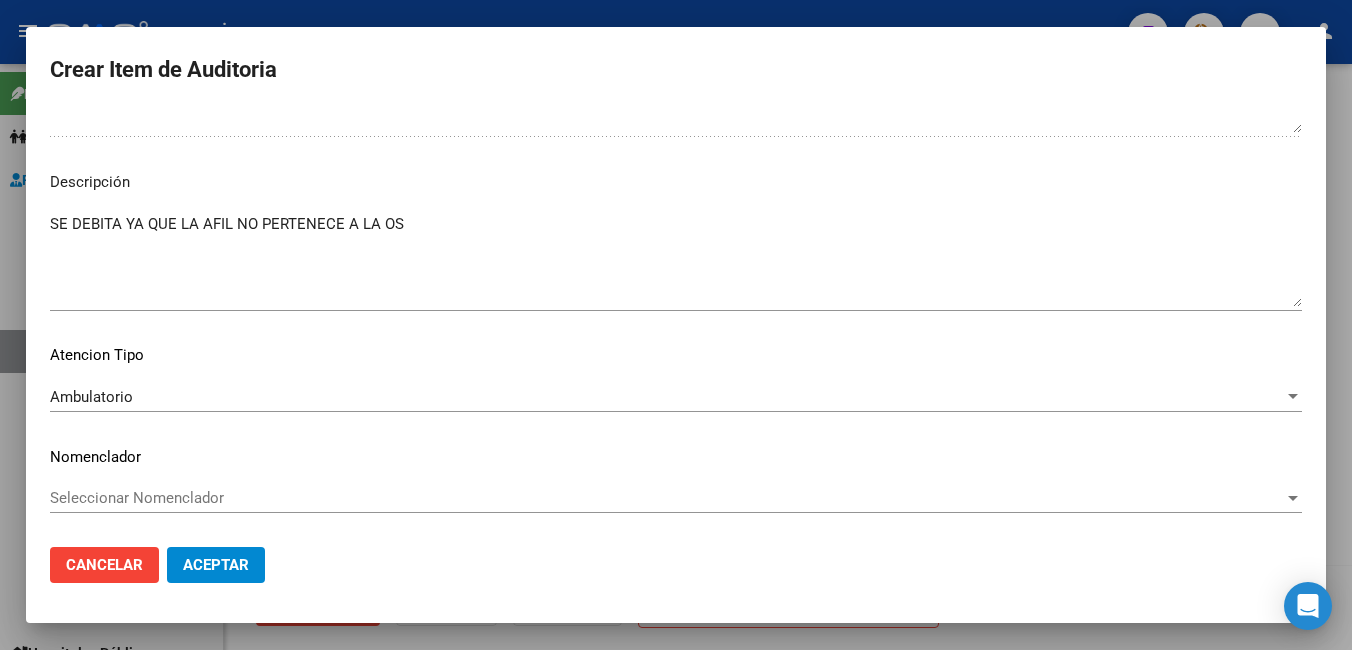 click on "Seleccionar Nomenclador" at bounding box center (667, 498) 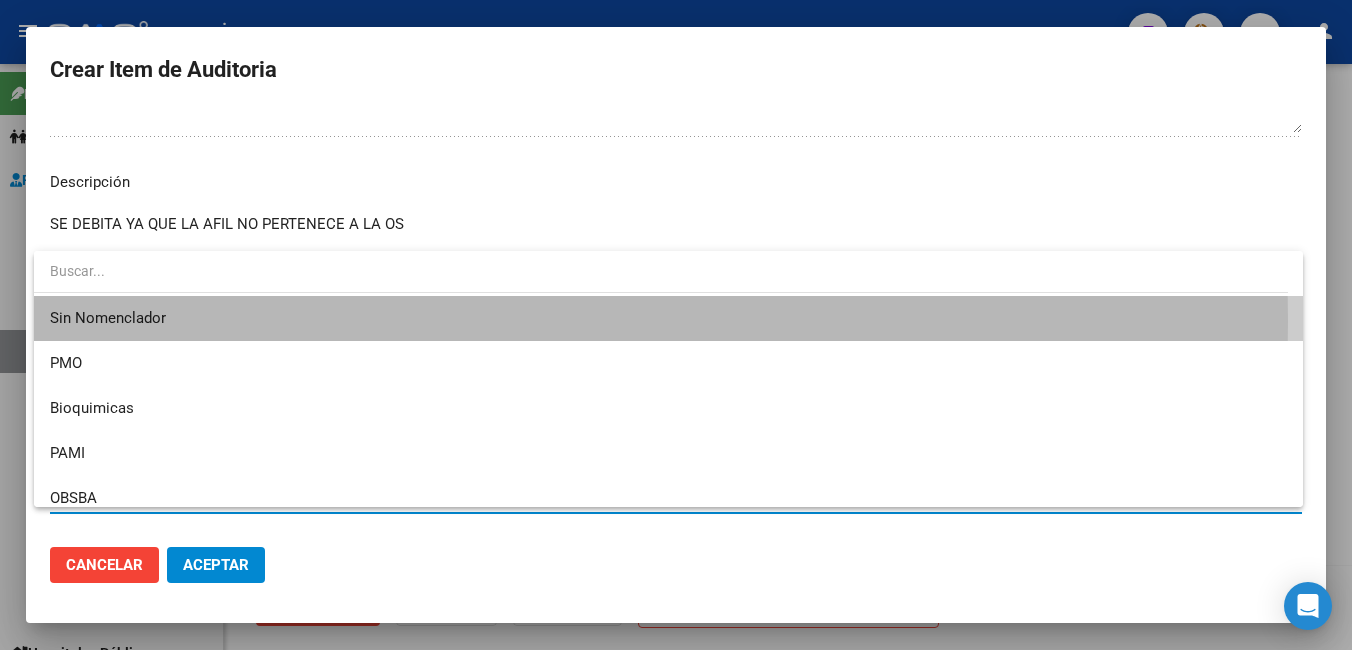 click on "Sin Nomenclador" at bounding box center (668, 318) 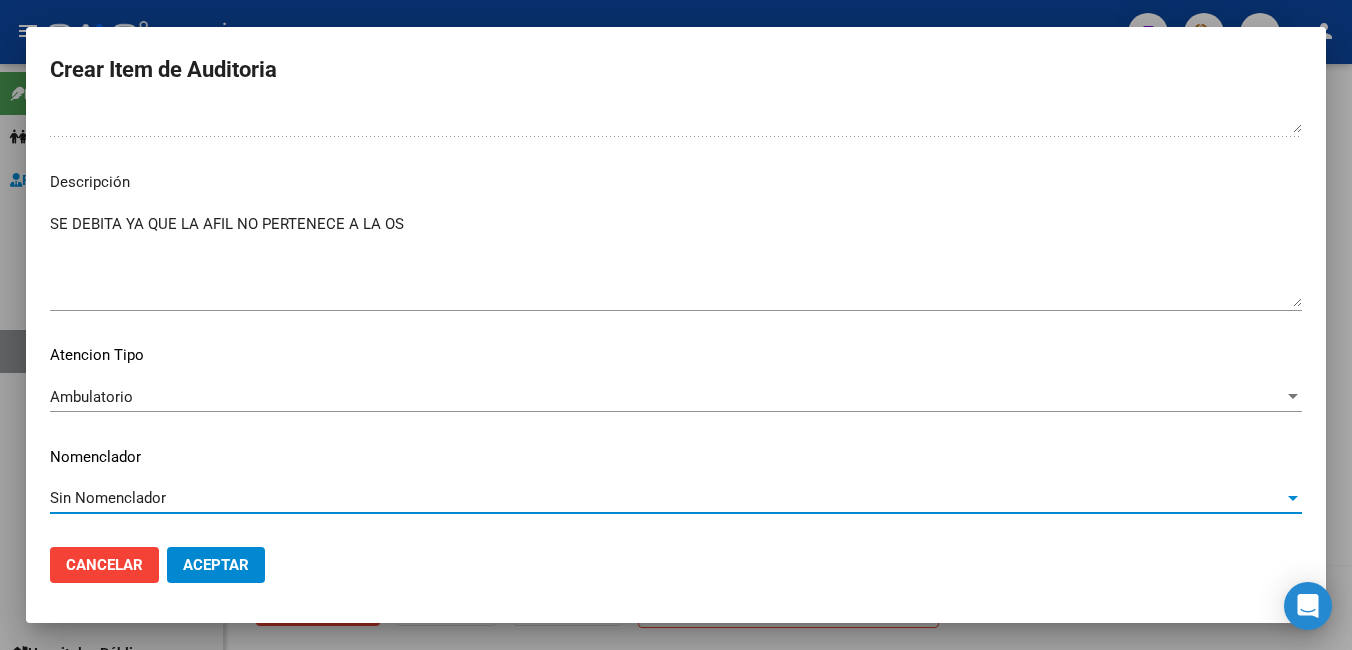 click on "Aceptar" 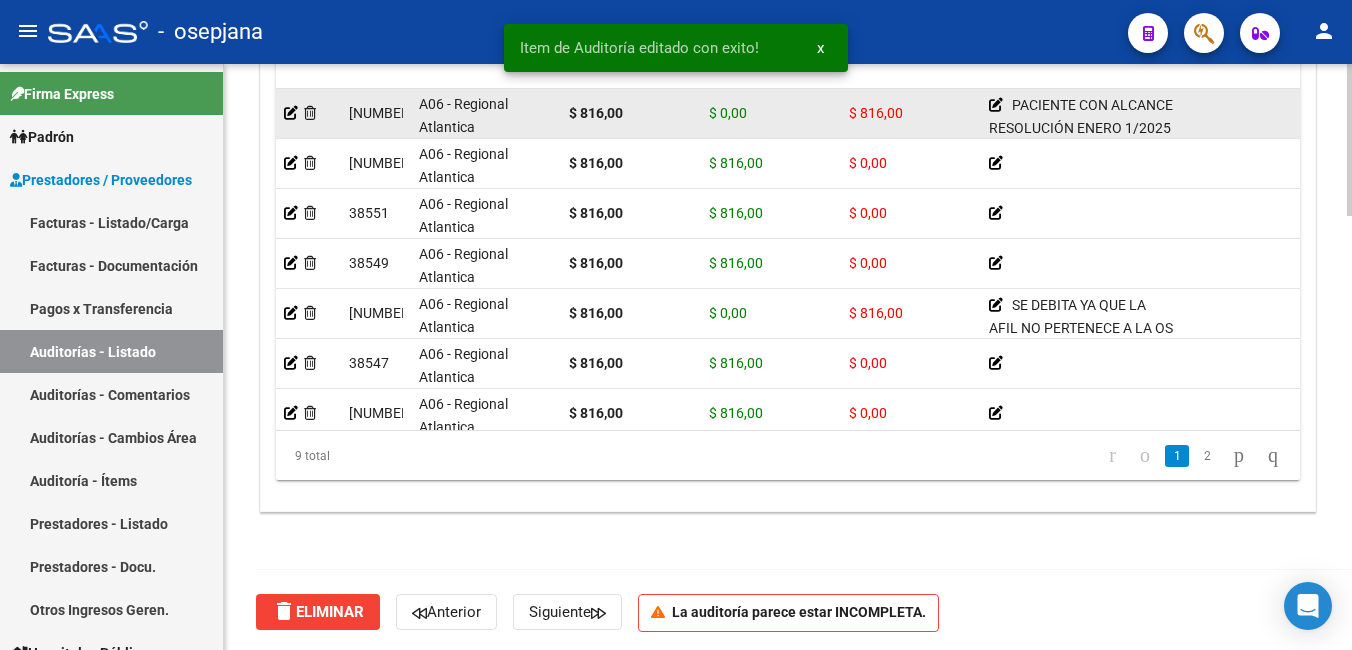 scroll, scrollTop: 1674, scrollLeft: 0, axis: vertical 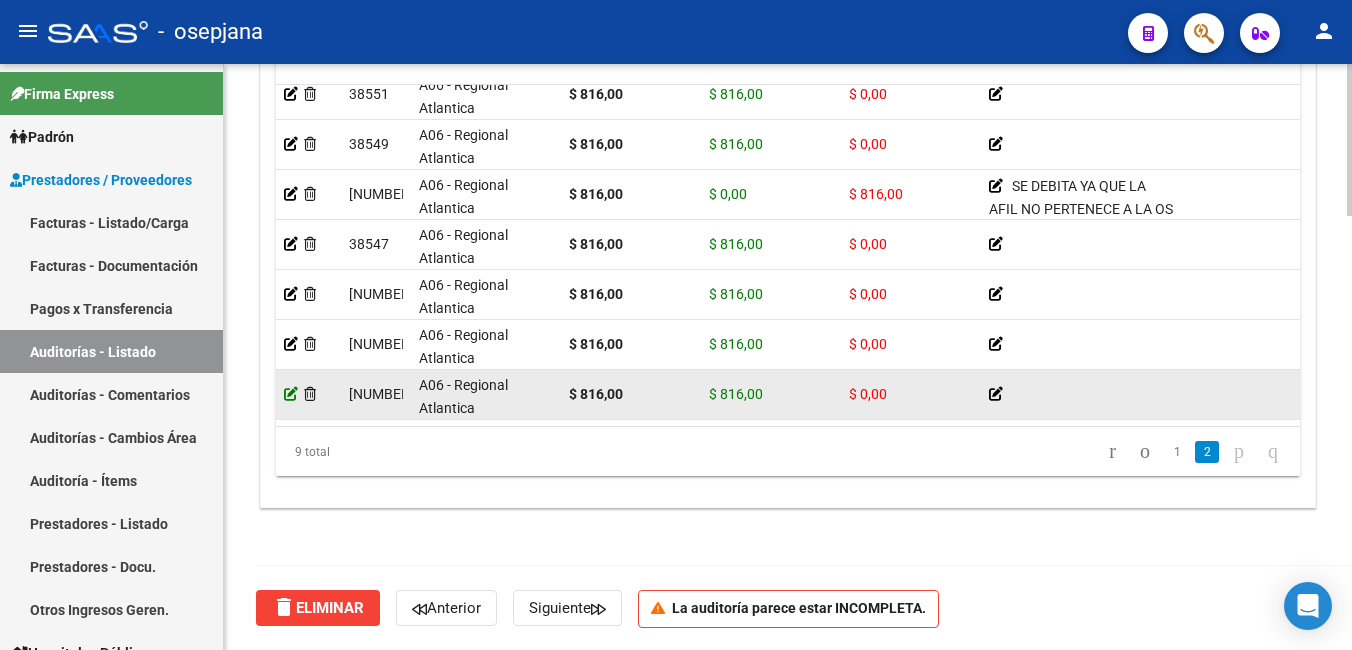 click 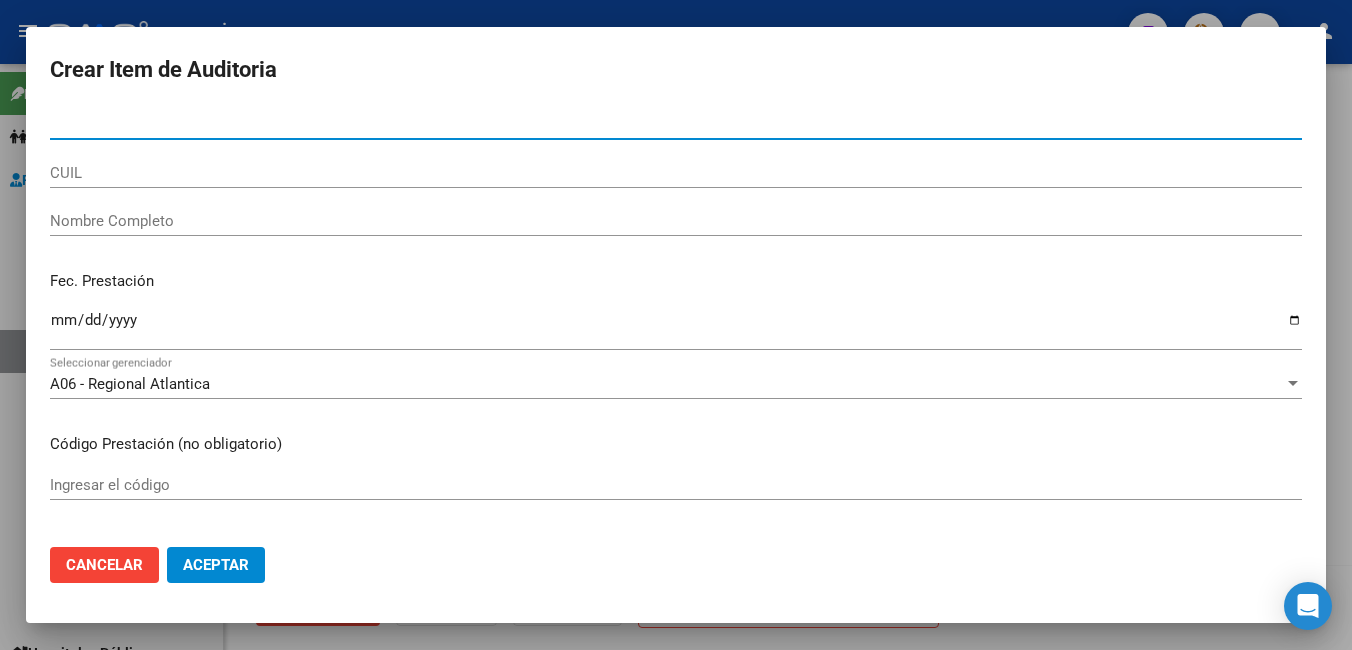 drag, startPoint x: 162, startPoint y: 128, endPoint x: -4, endPoint y: 133, distance: 166.07529 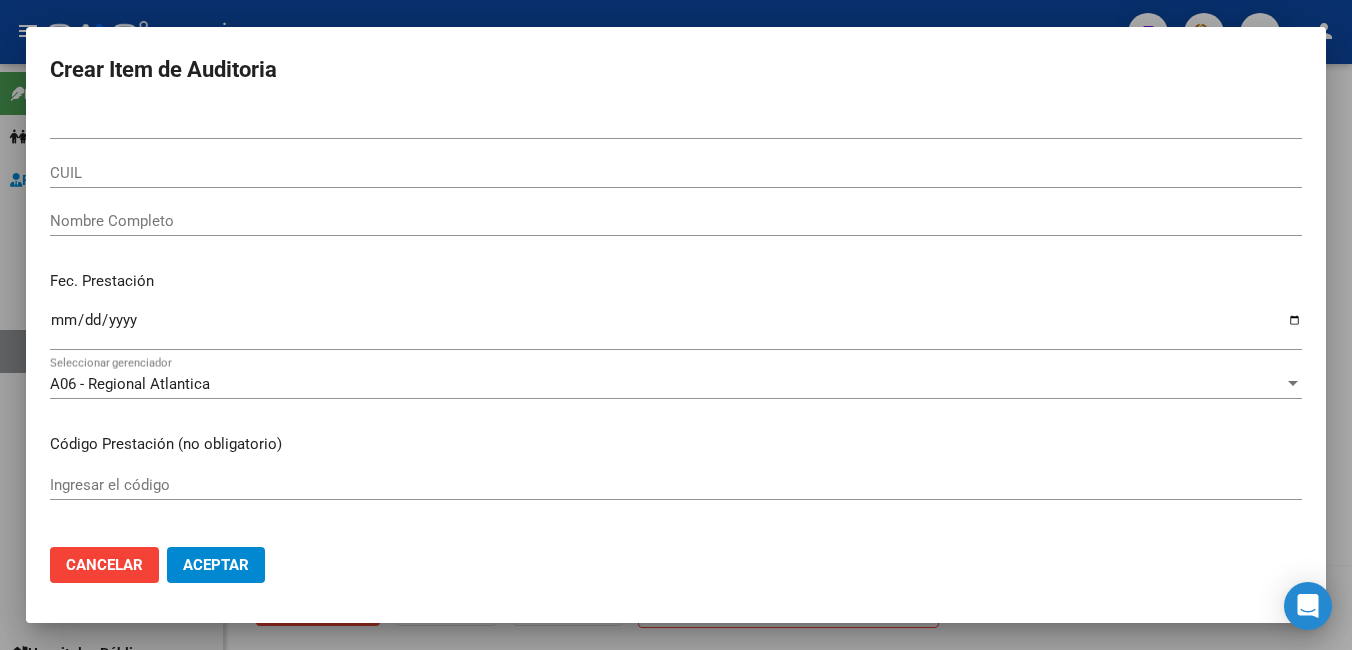 drag, startPoint x: 0, startPoint y: 133, endPoint x: 254, endPoint y: 122, distance: 254.23808 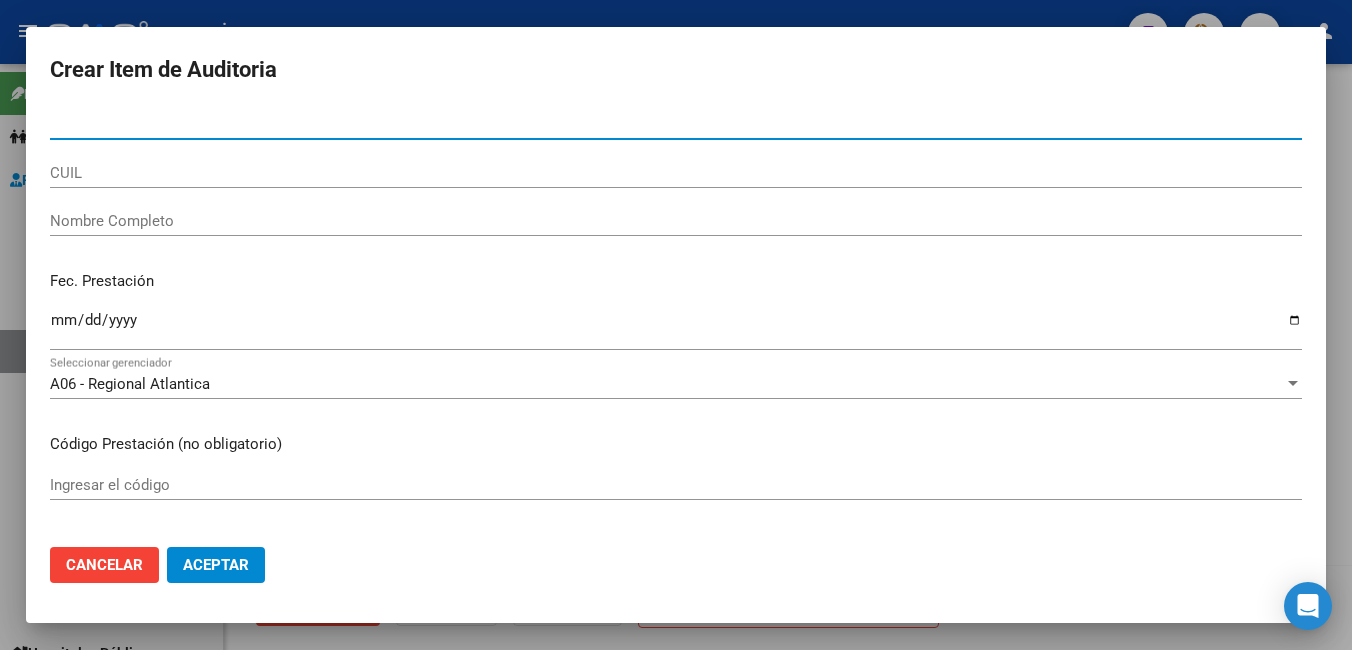 drag, startPoint x: 207, startPoint y: 124, endPoint x: -4, endPoint y: 117, distance: 211.11609 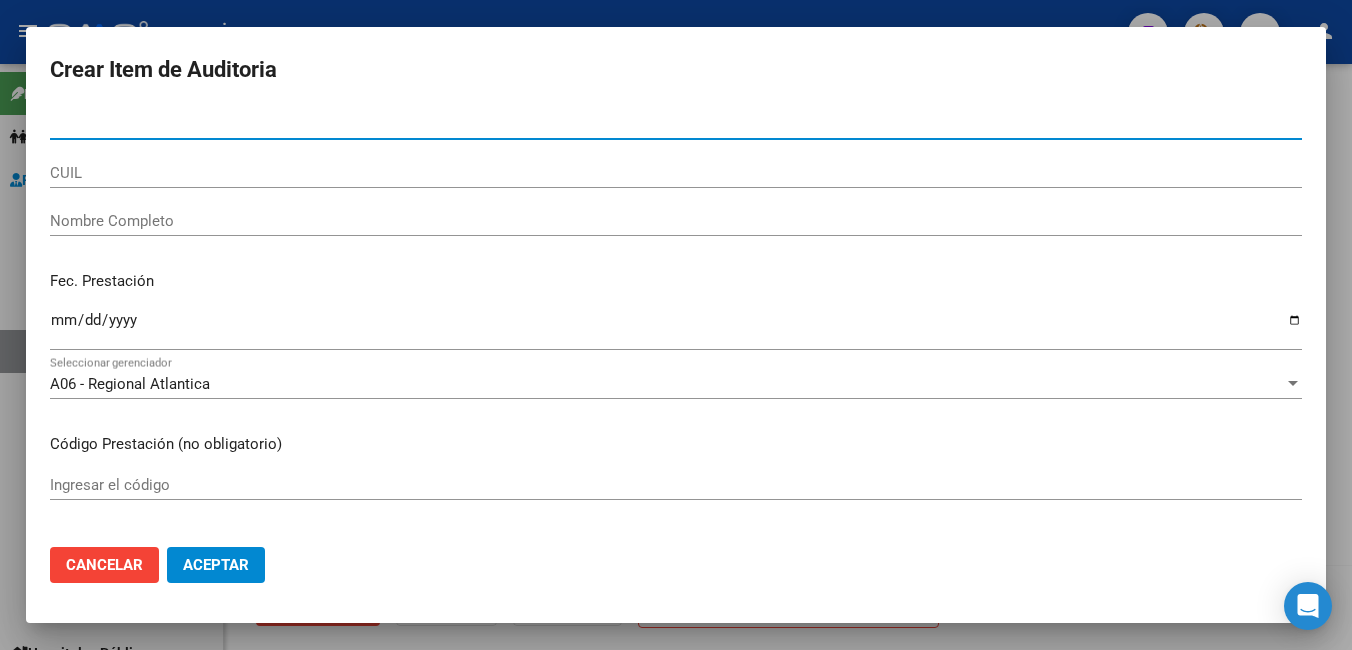 type on "[NUMBER]" 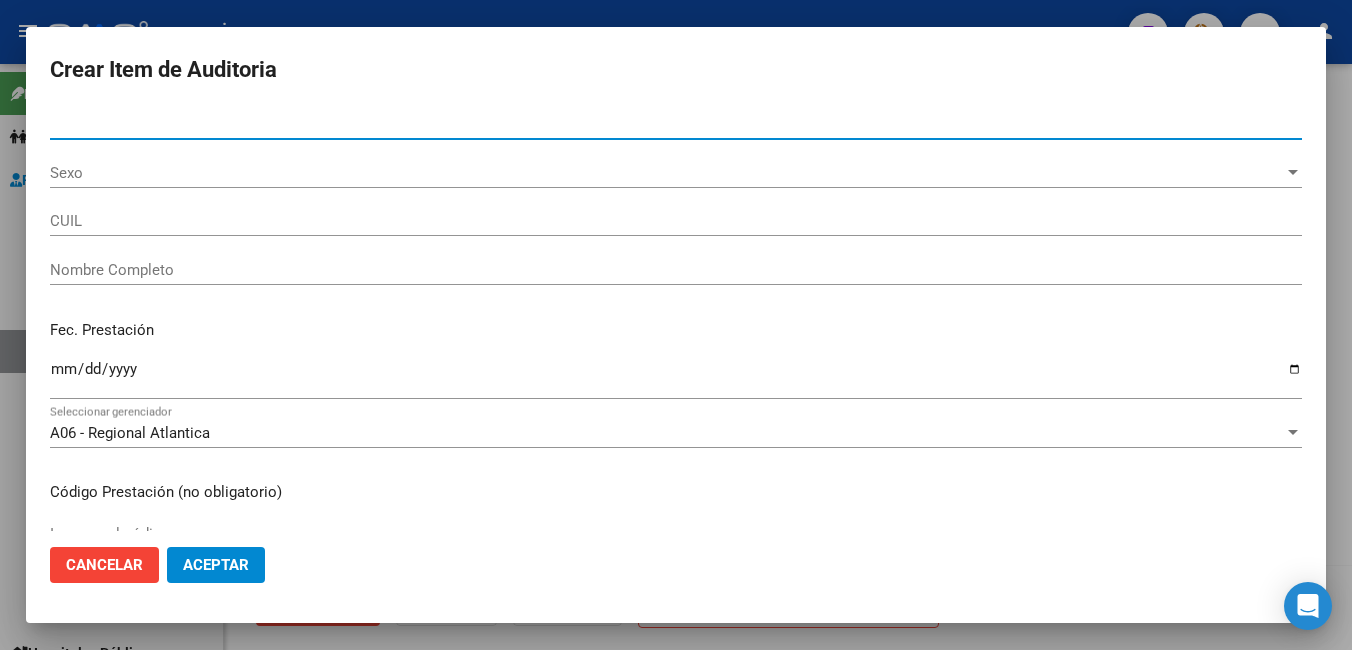 click on "Aceptar" 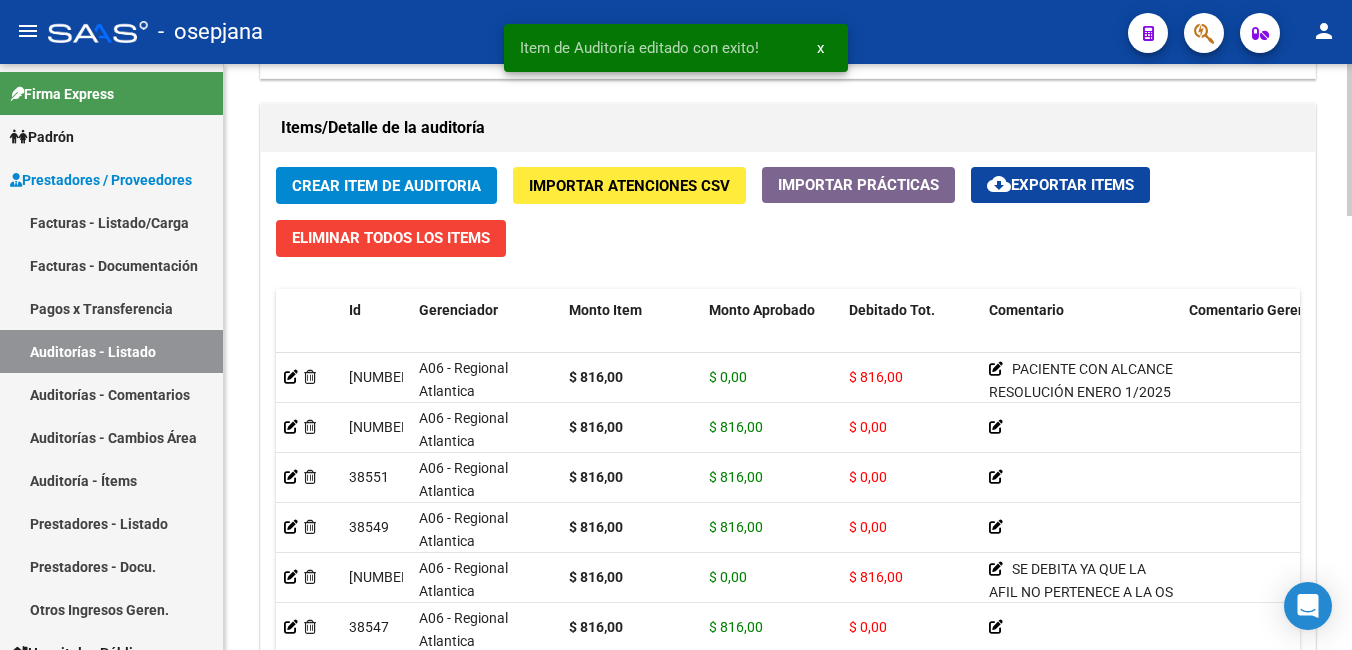 scroll, scrollTop: 1674, scrollLeft: 0, axis: vertical 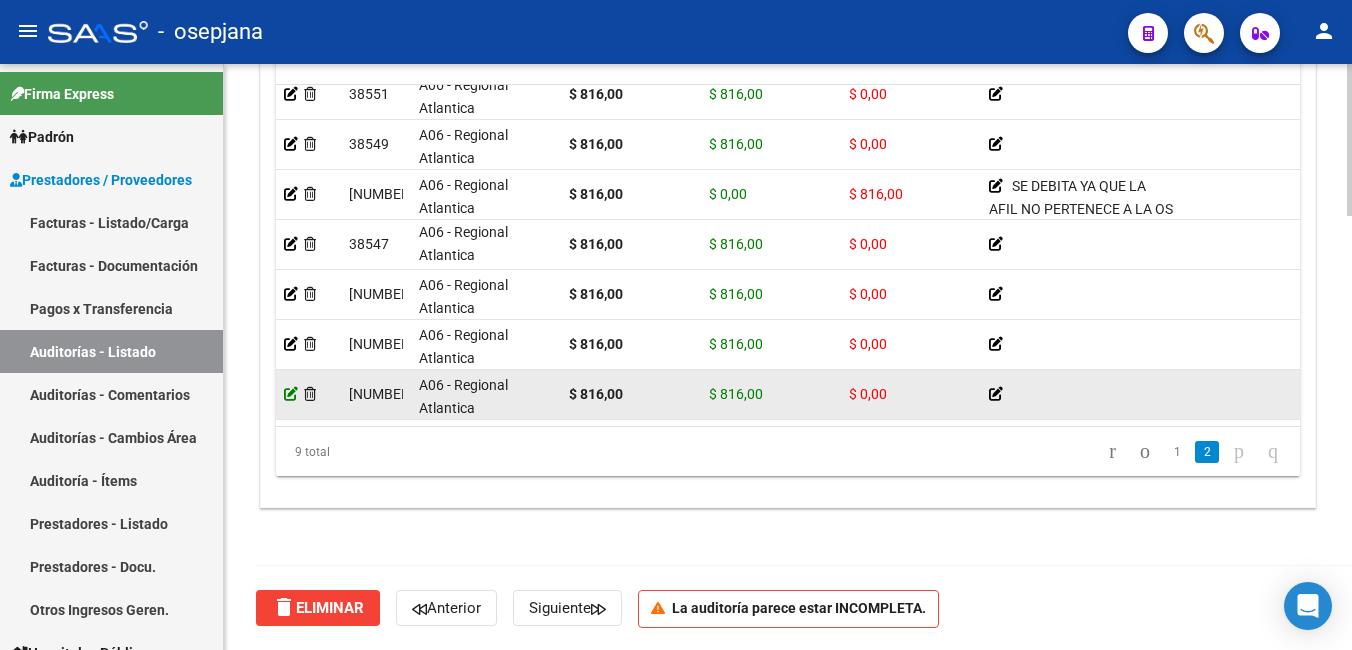 click 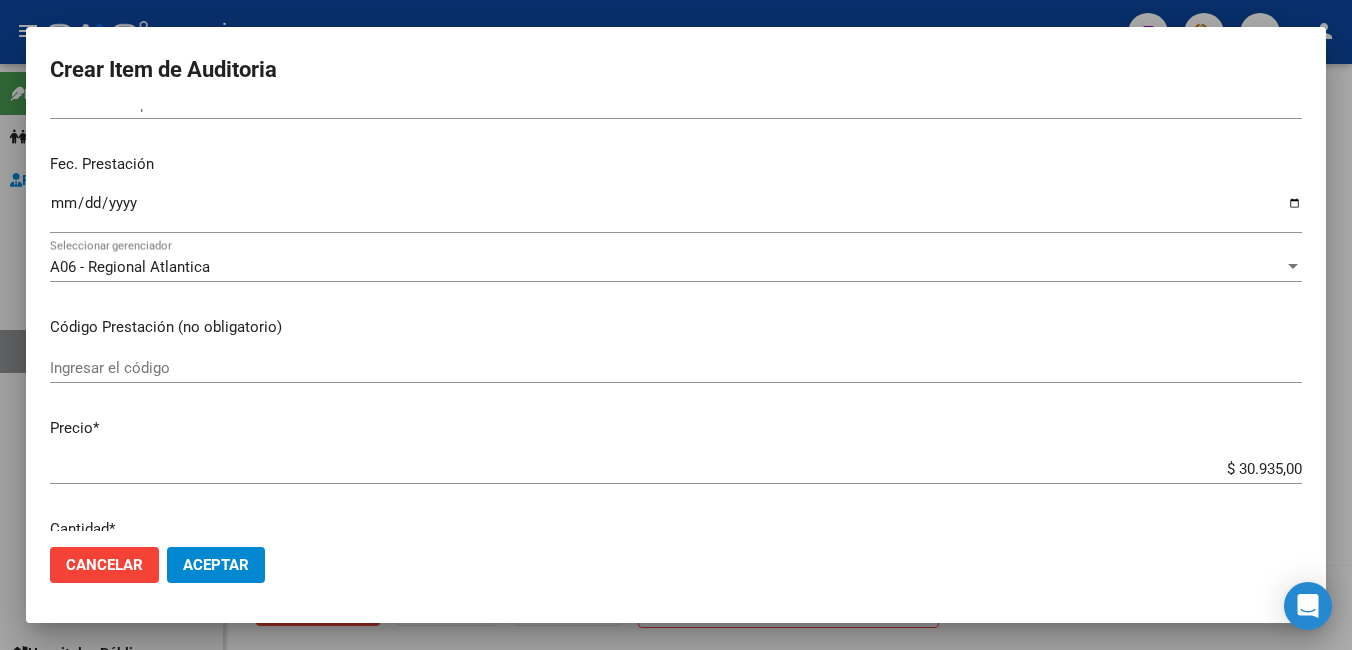 scroll, scrollTop: 0, scrollLeft: 0, axis: both 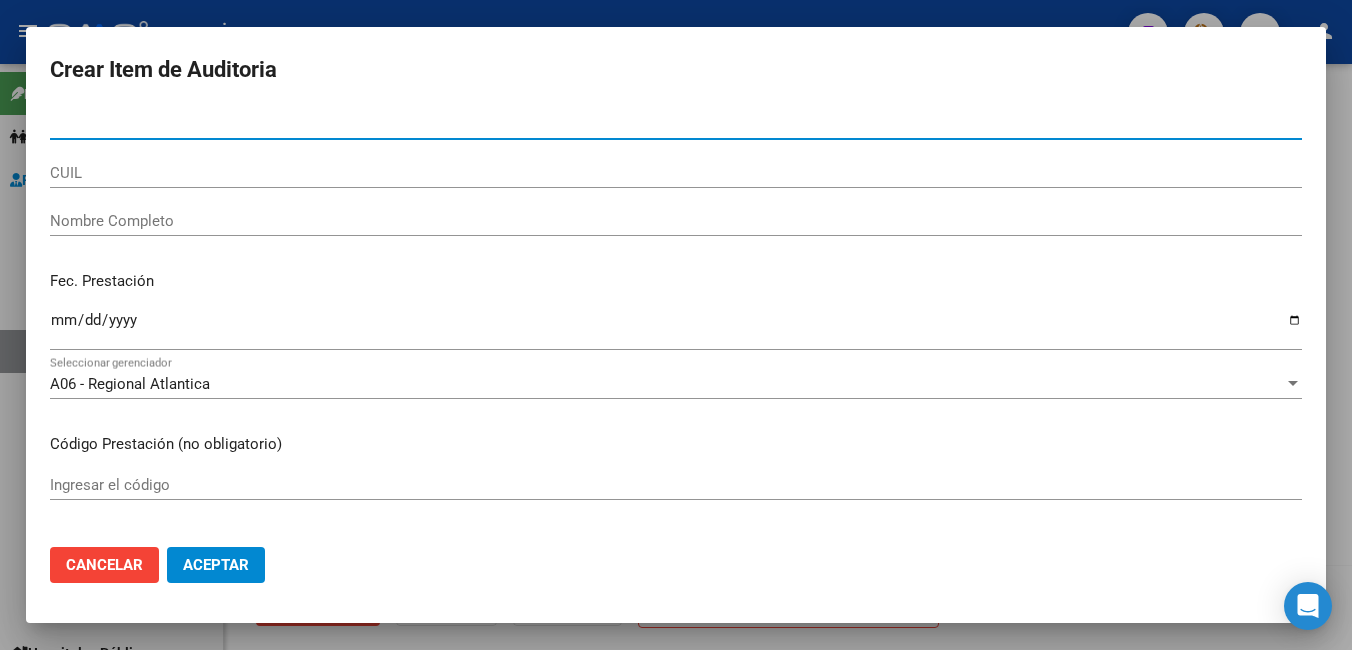 click on "[NUMBER]" at bounding box center [676, 124] 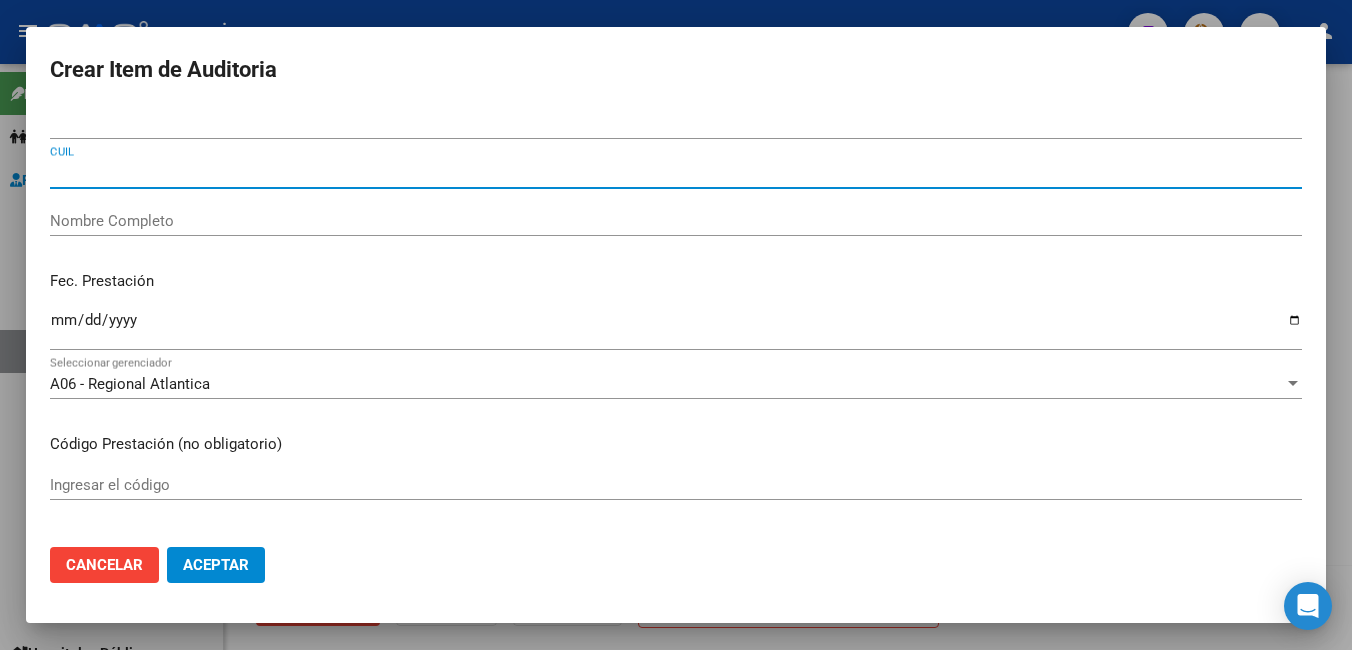 click on "Crear Item de Auditoria   [NUMBER] Nro Documento    CUIL    Nombre Completo  Fec. Prestación    [DATE] Ingresar la fecha  A06 - Regional Atlantica Seleccionar gerenciador Código Prestación (no obligatorio)    Ingresar el código  Precio  *   $ 30.935,00 Ingresar el precio  Cantidad  *   1 Ingresar la cantidad  Monto Item  *   $ 816,00 Ingresar el monto  Monto Debitado    $ 0,00 Ingresar el monto  Comentario Operador    Ingresar el Comentario  Comentario Gerenciador    Ingresar el Comentario  Descripción    Ingresar el Descripción   Atencion Tipo  Ambulatorio Seleccionar tipo  Nomenclador  Seleccionar Nomenclador Seleccionar Nomenclador Cancelar Aceptar" at bounding box center (676, 325) 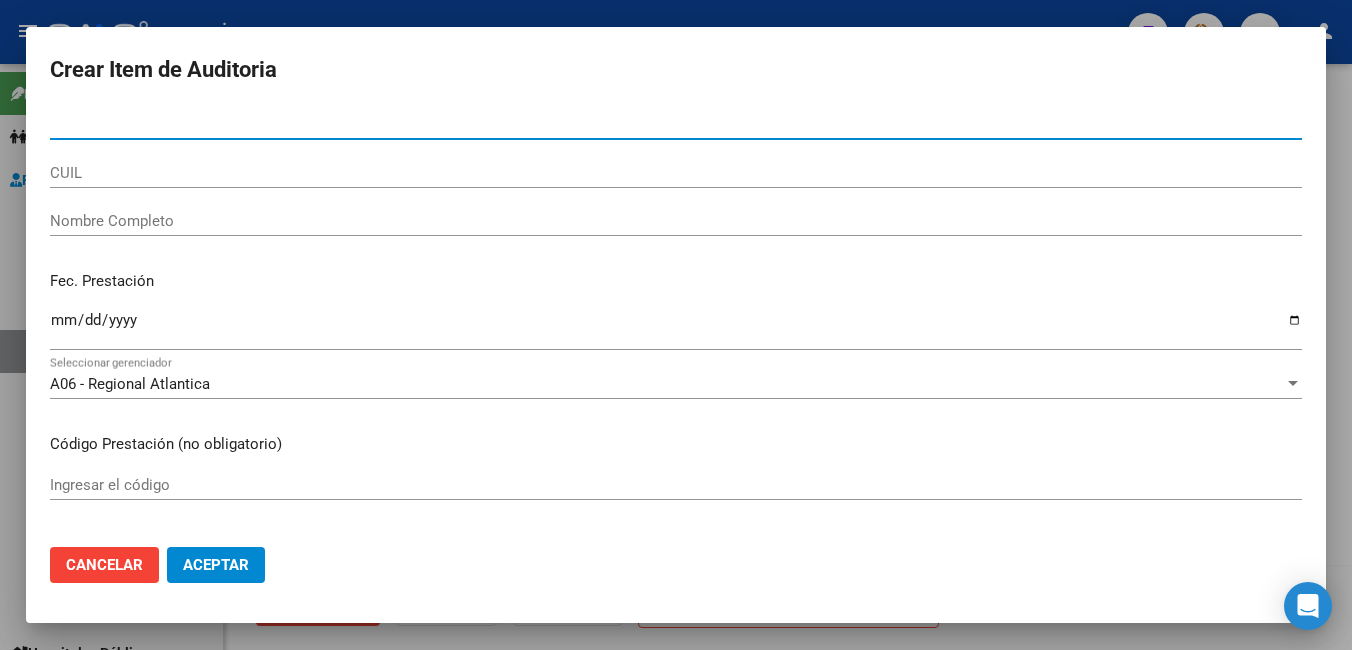 click on "[NUMBER]" at bounding box center [676, 124] 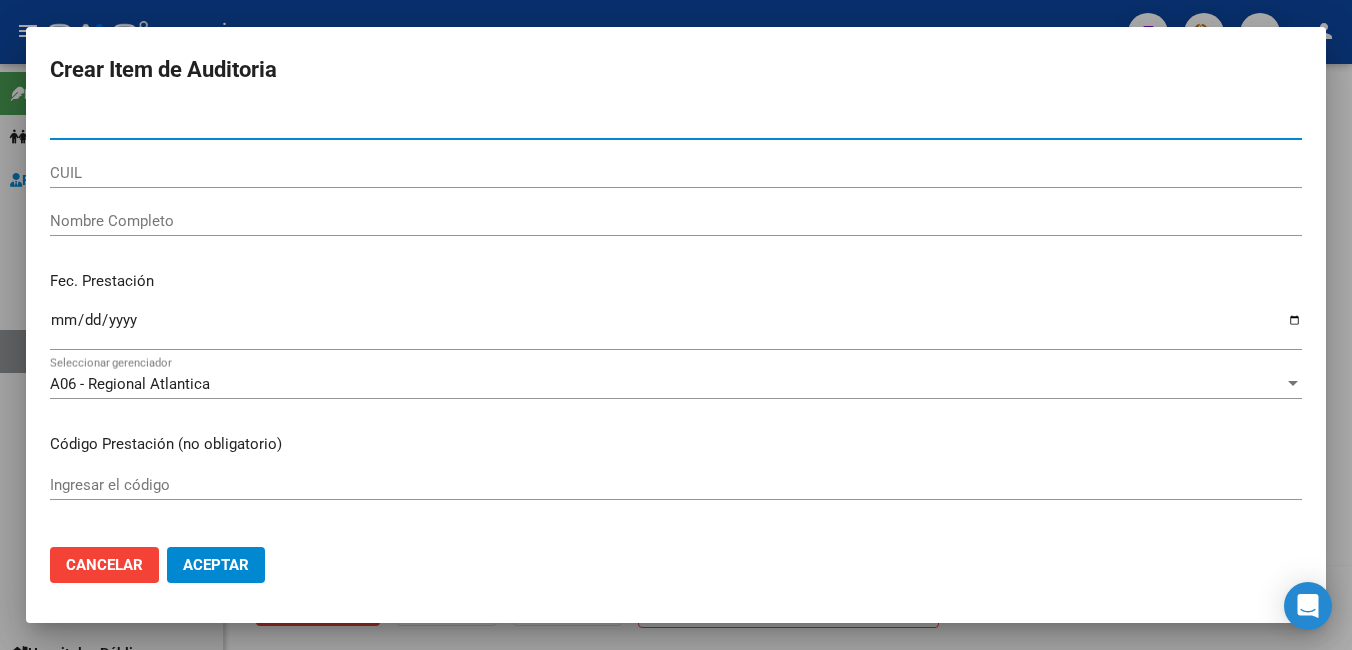 drag, startPoint x: 151, startPoint y: 131, endPoint x: -4, endPoint y: 131, distance: 155 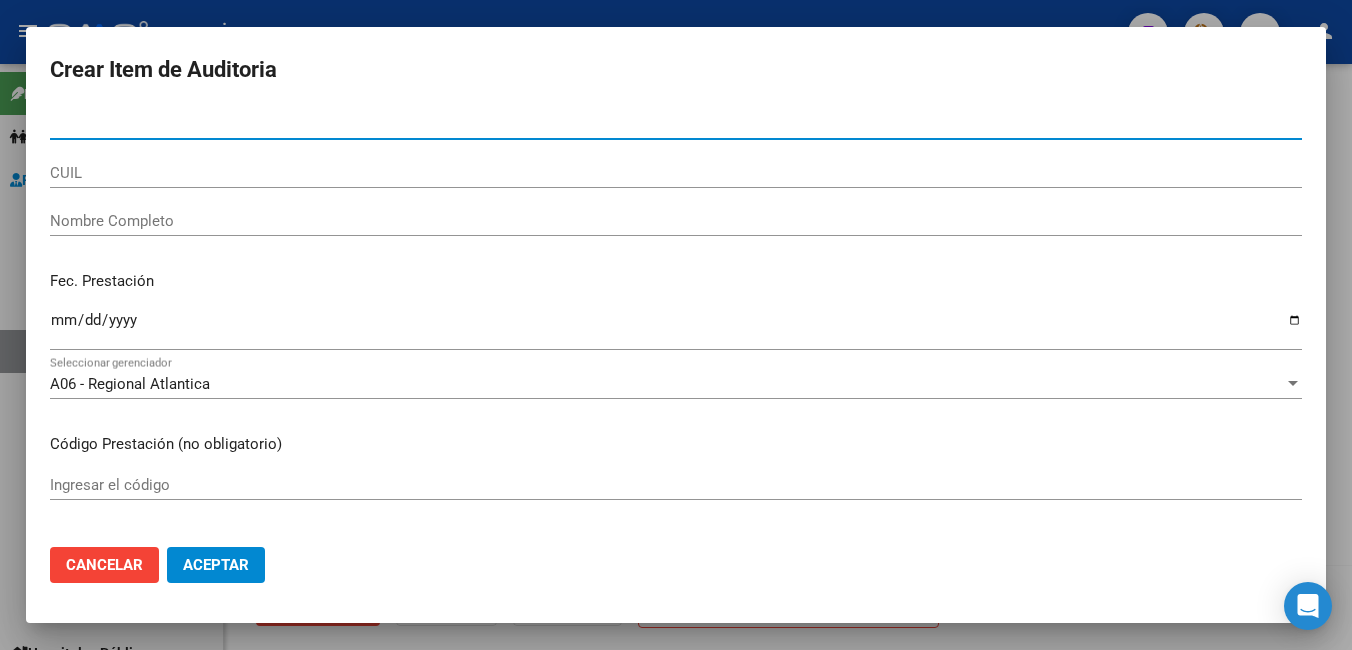 drag, startPoint x: 150, startPoint y: 120, endPoint x: 27, endPoint y: 121, distance: 123.00407 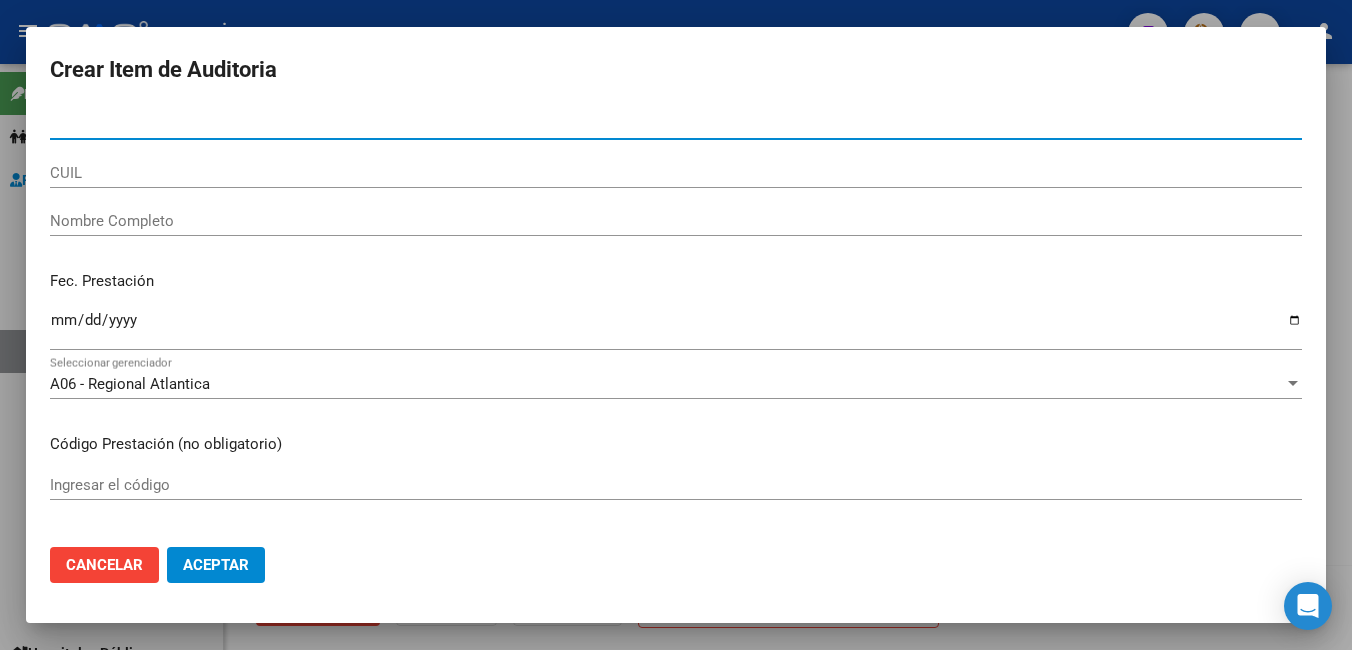 paste 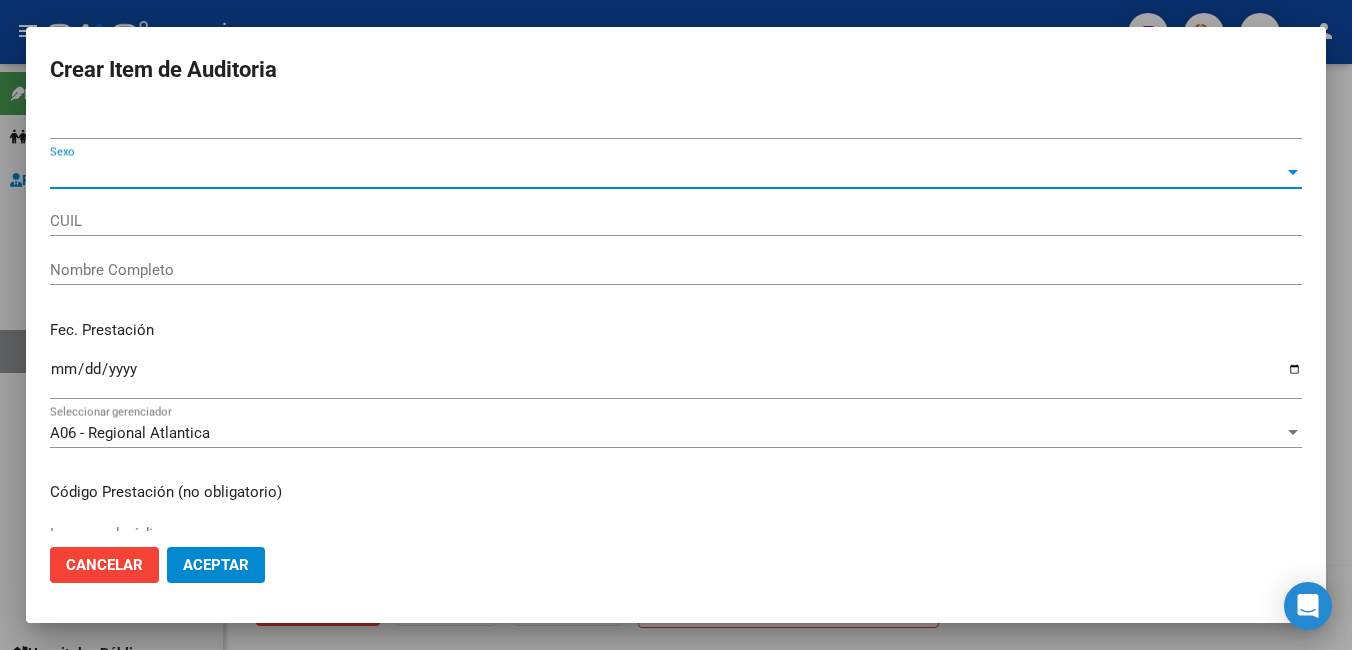click on "Sexo" at bounding box center [667, 173] 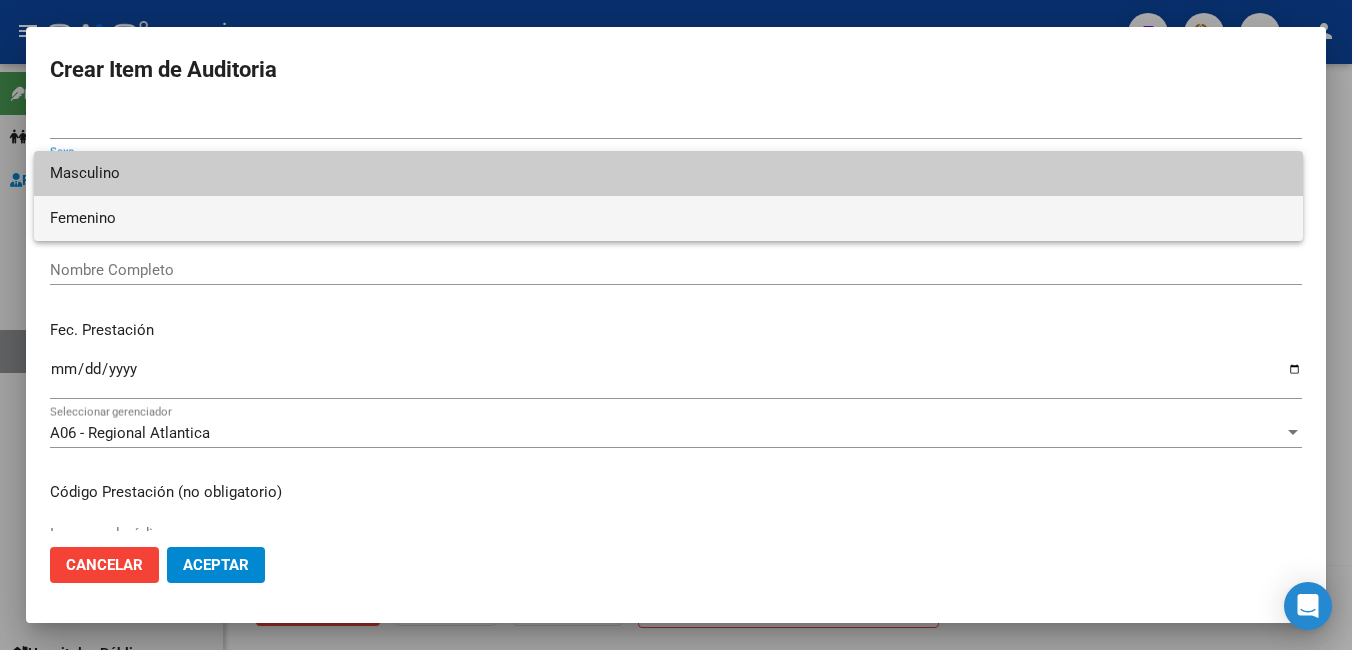 click on "Femenino" at bounding box center (668, 218) 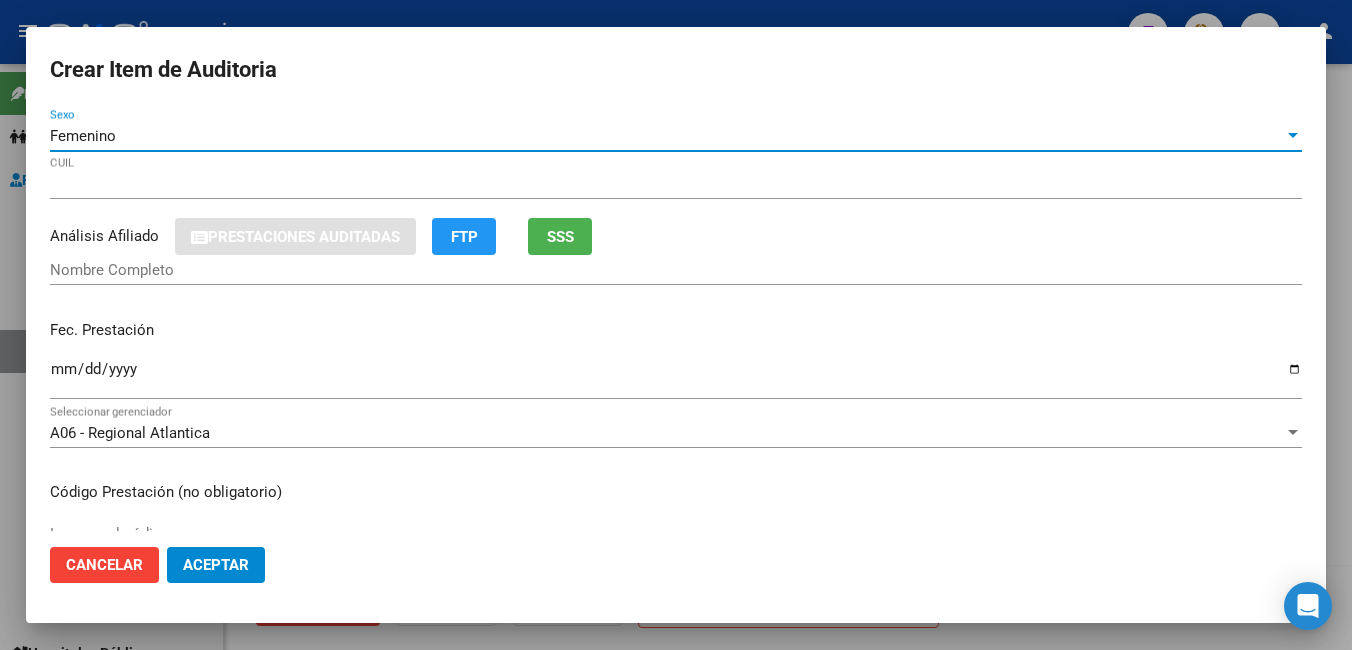 scroll, scrollTop: 0, scrollLeft: 0, axis: both 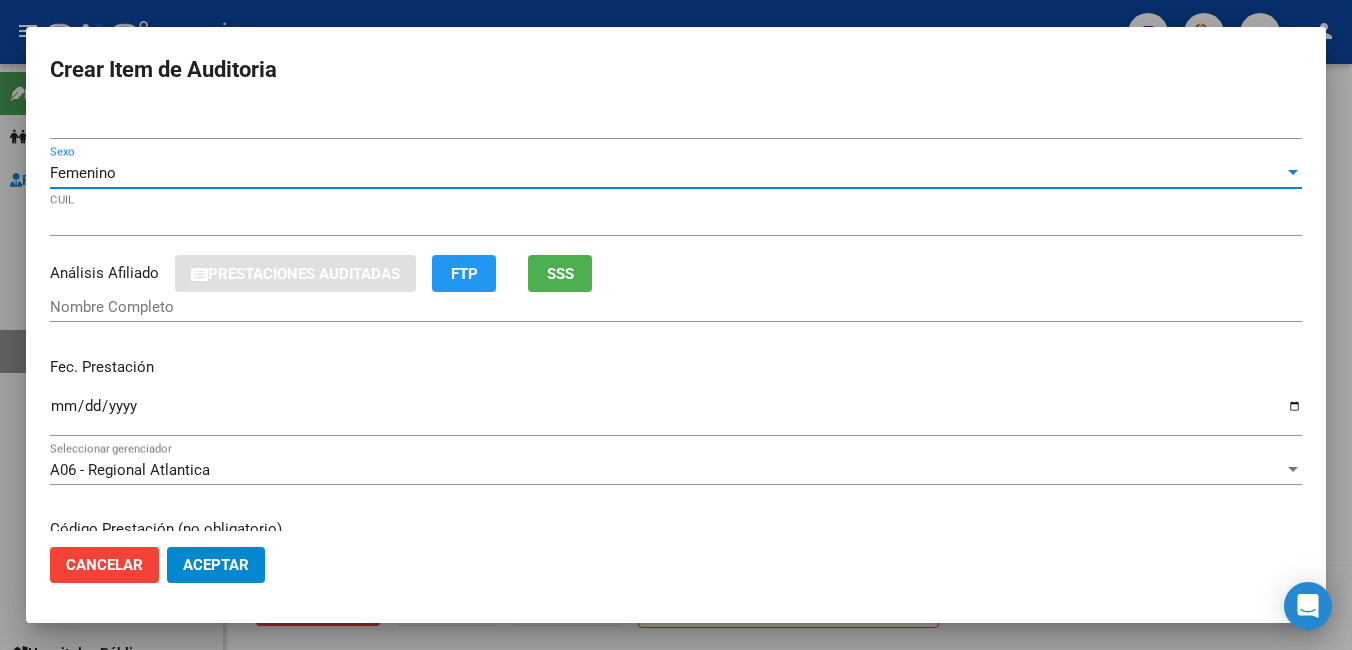 click on "Nombre Completo" at bounding box center [676, 307] 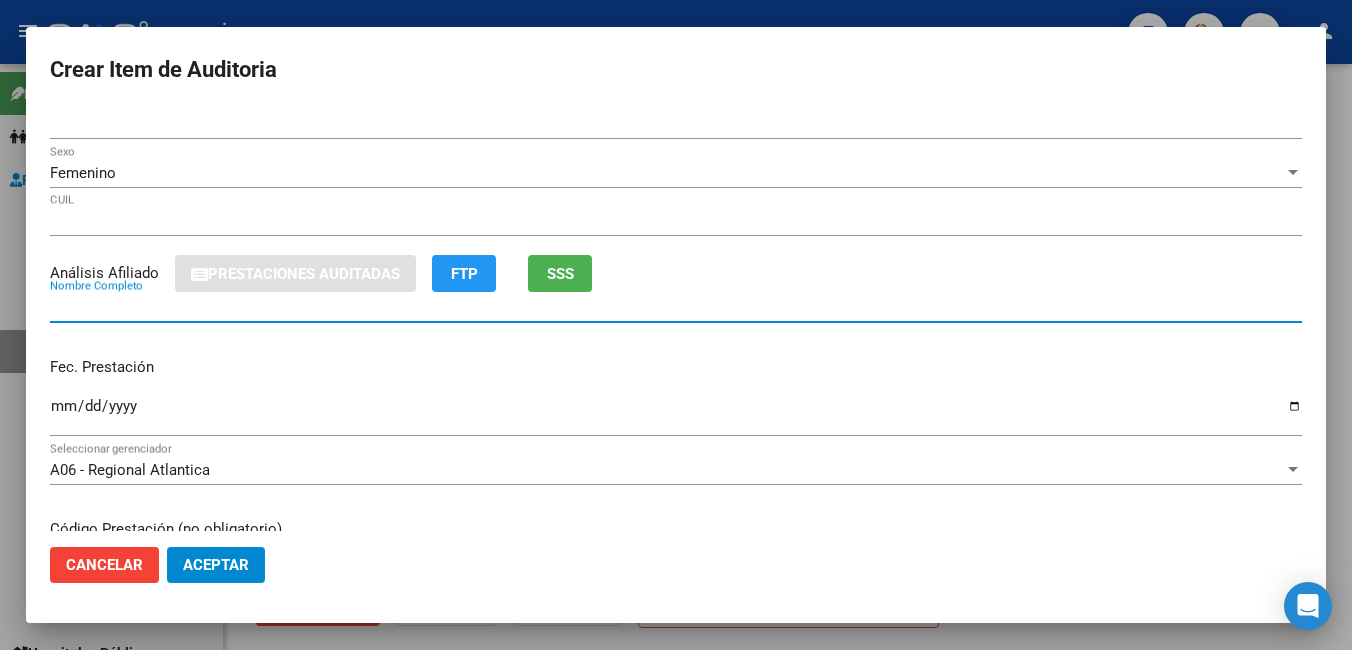 click on "Nombre Completo" at bounding box center [676, 307] 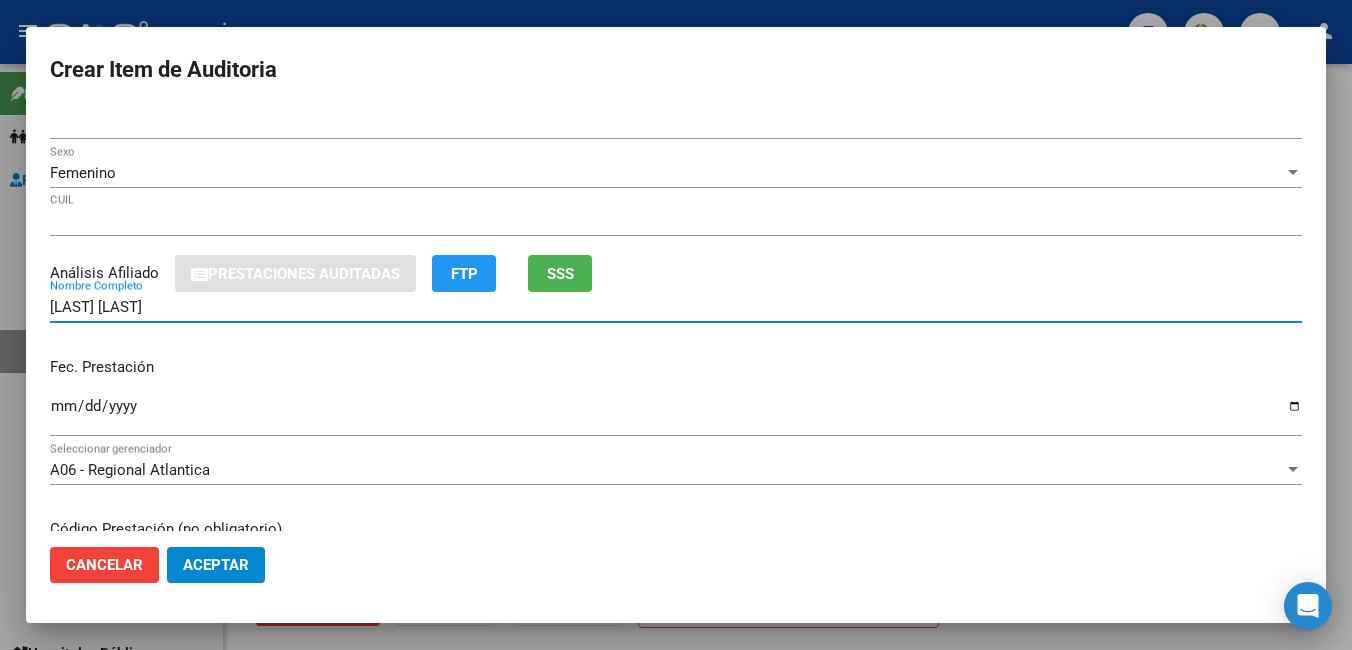 type on "[LAST] [LAST]" 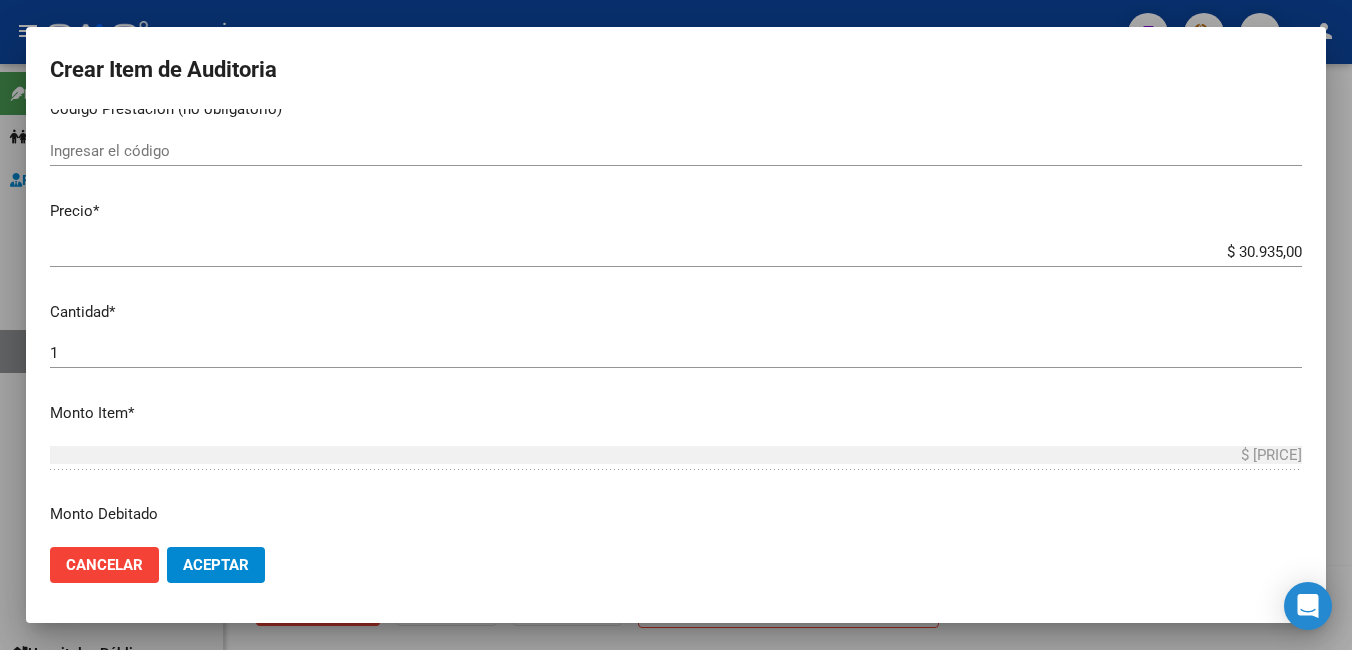 scroll, scrollTop: 500, scrollLeft: 0, axis: vertical 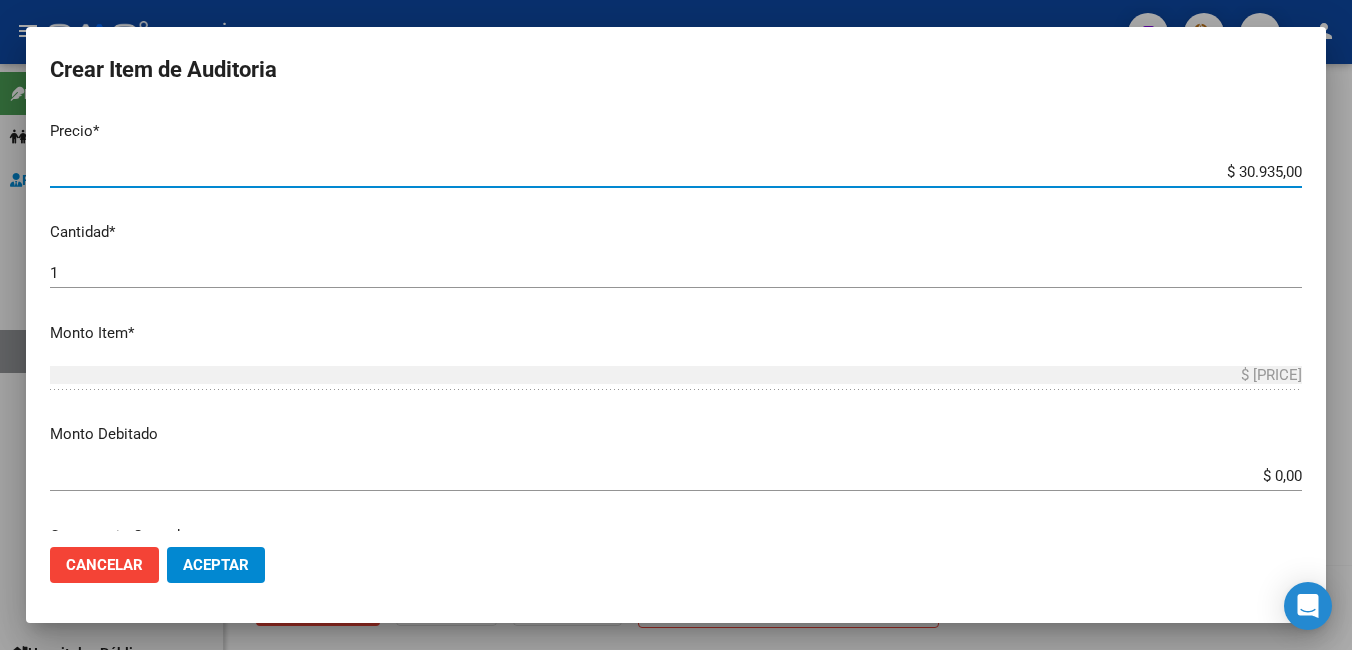drag, startPoint x: 1223, startPoint y: 166, endPoint x: 1355, endPoint y: 164, distance: 132.01515 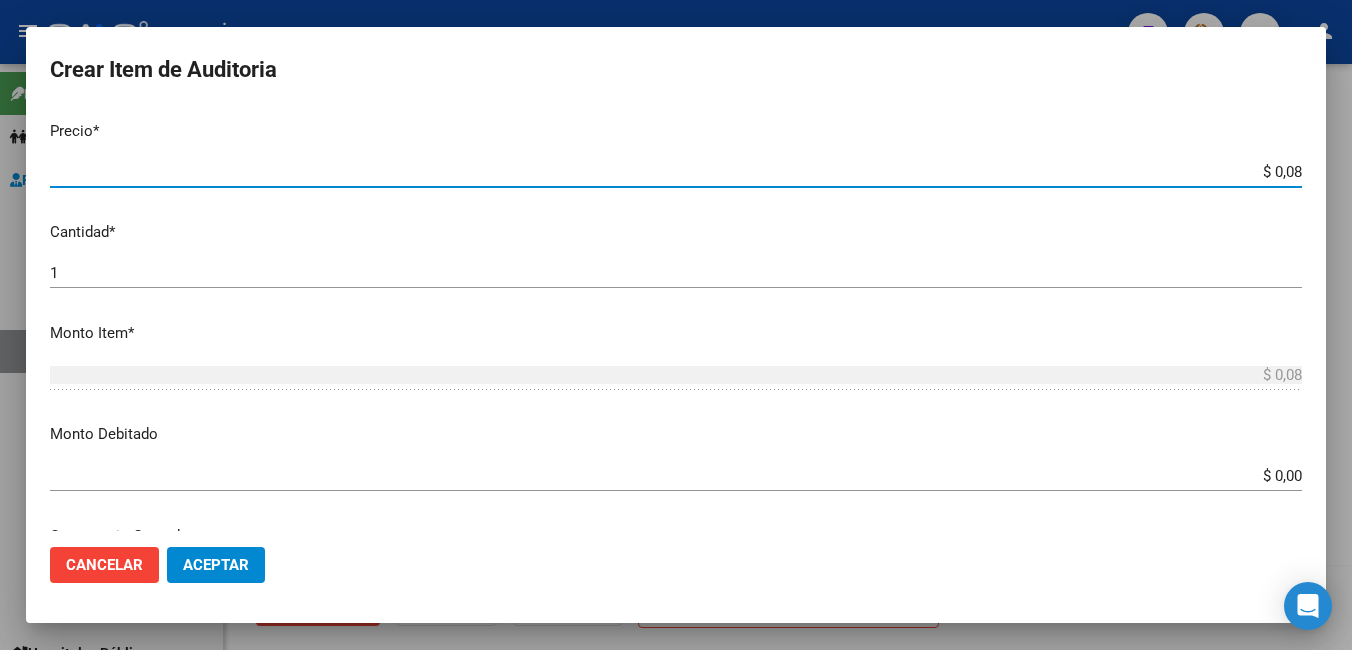 type on "$ 0,81" 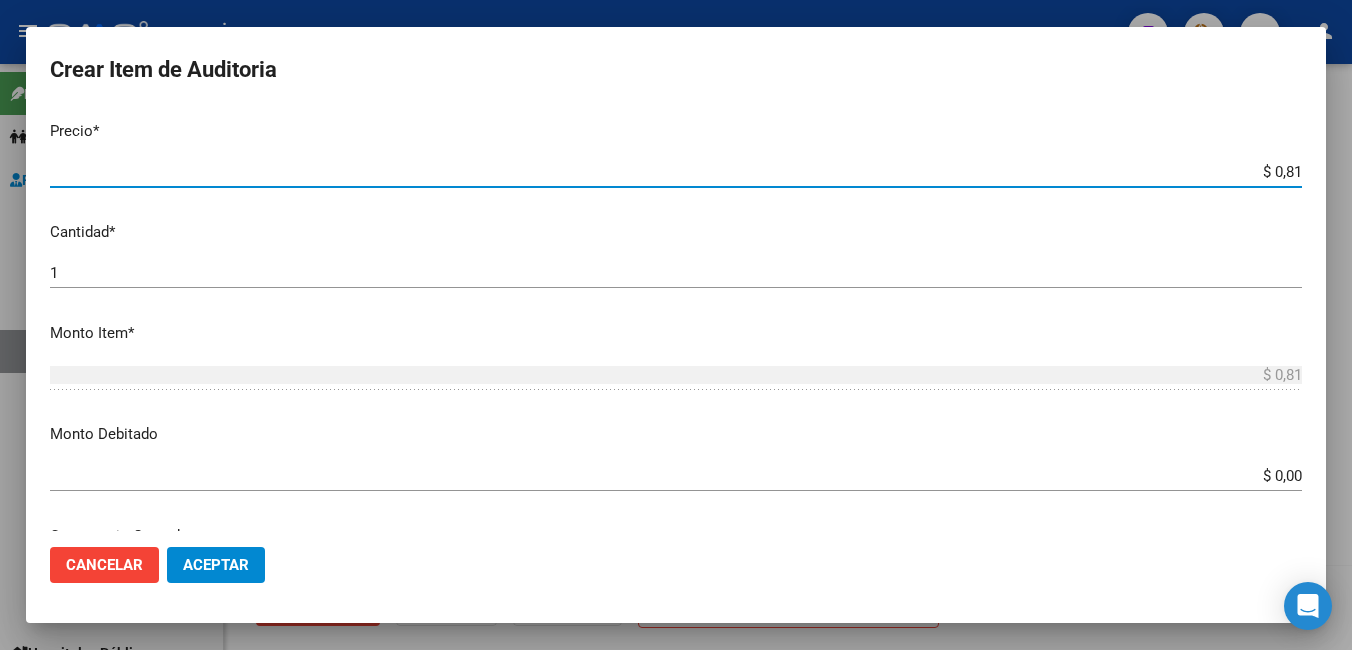 type on "$ 8,16" 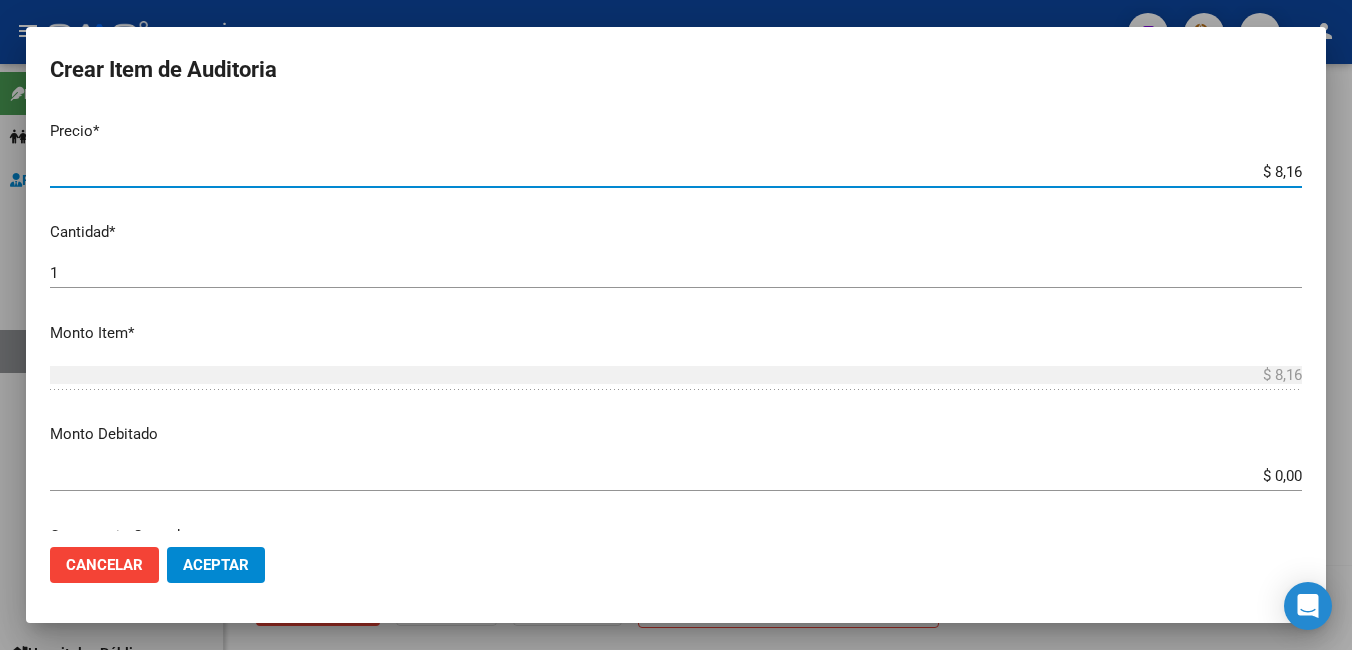 type on "$ 81,60" 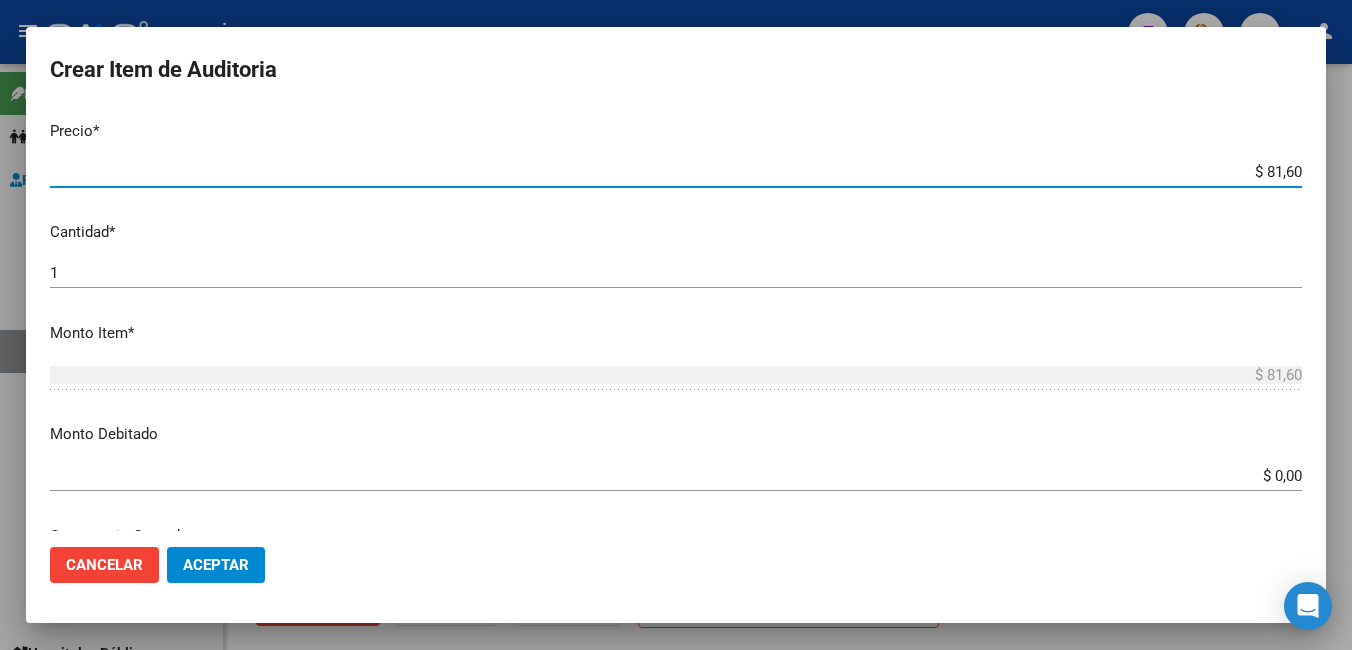 type on "$ [PRICE]" 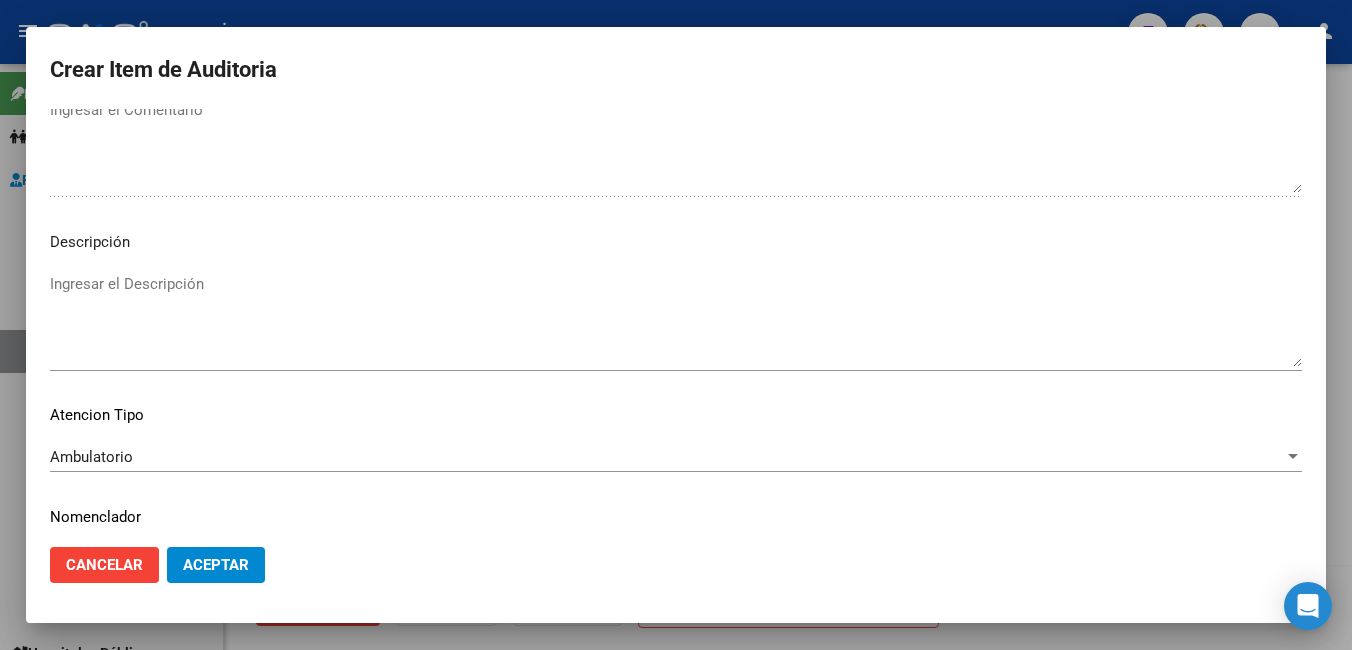 scroll, scrollTop: 1200, scrollLeft: 0, axis: vertical 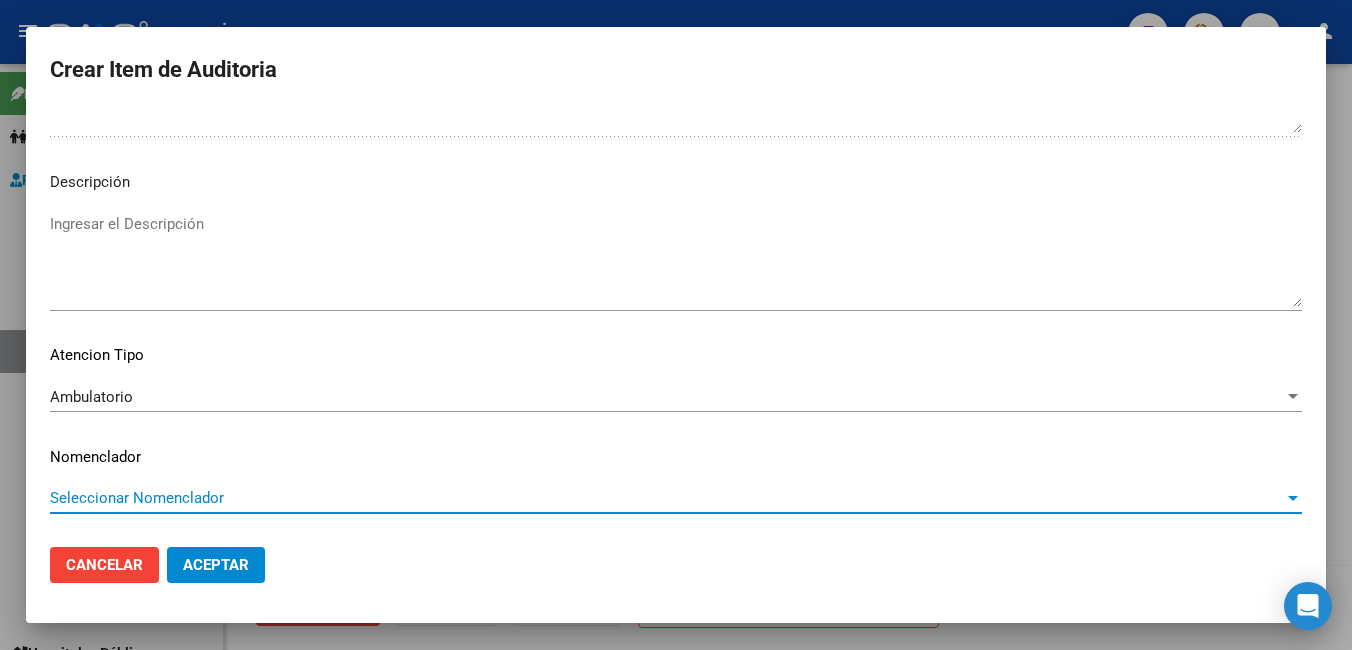 click on "Seleccionar Nomenclador" at bounding box center [667, 498] 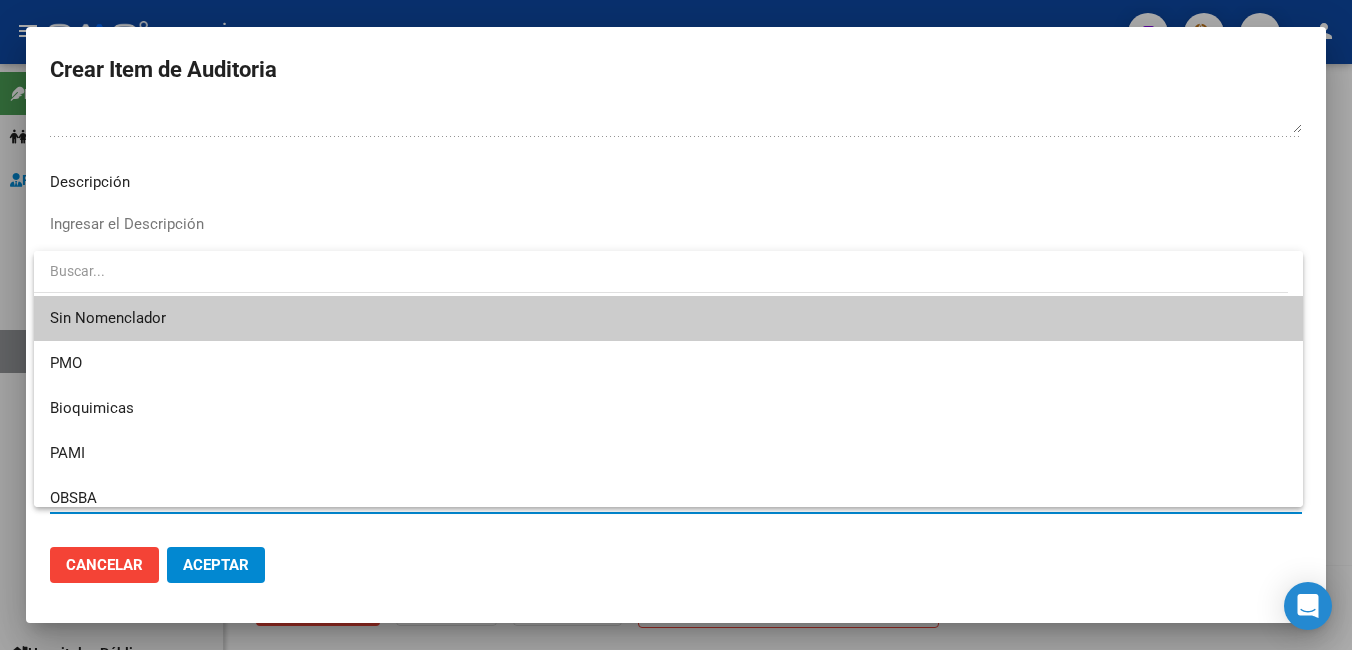 click on "Sin Nomenclador" at bounding box center [668, 318] 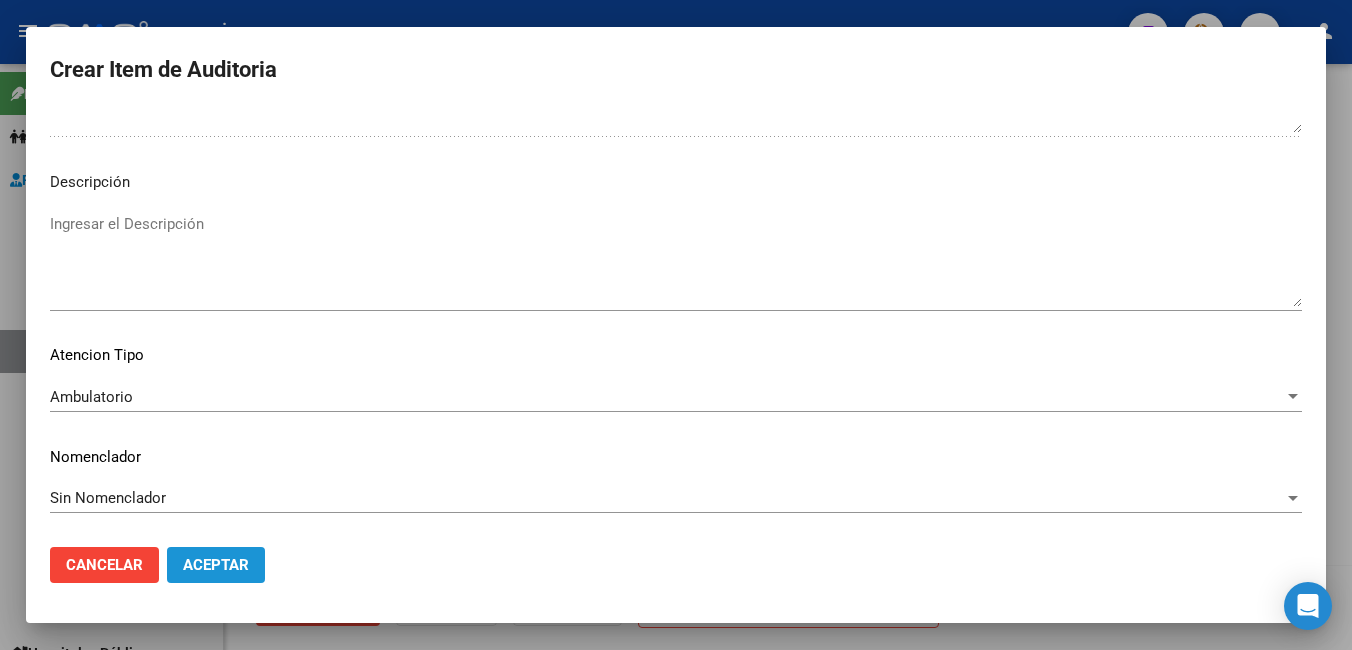 click on "Aceptar" 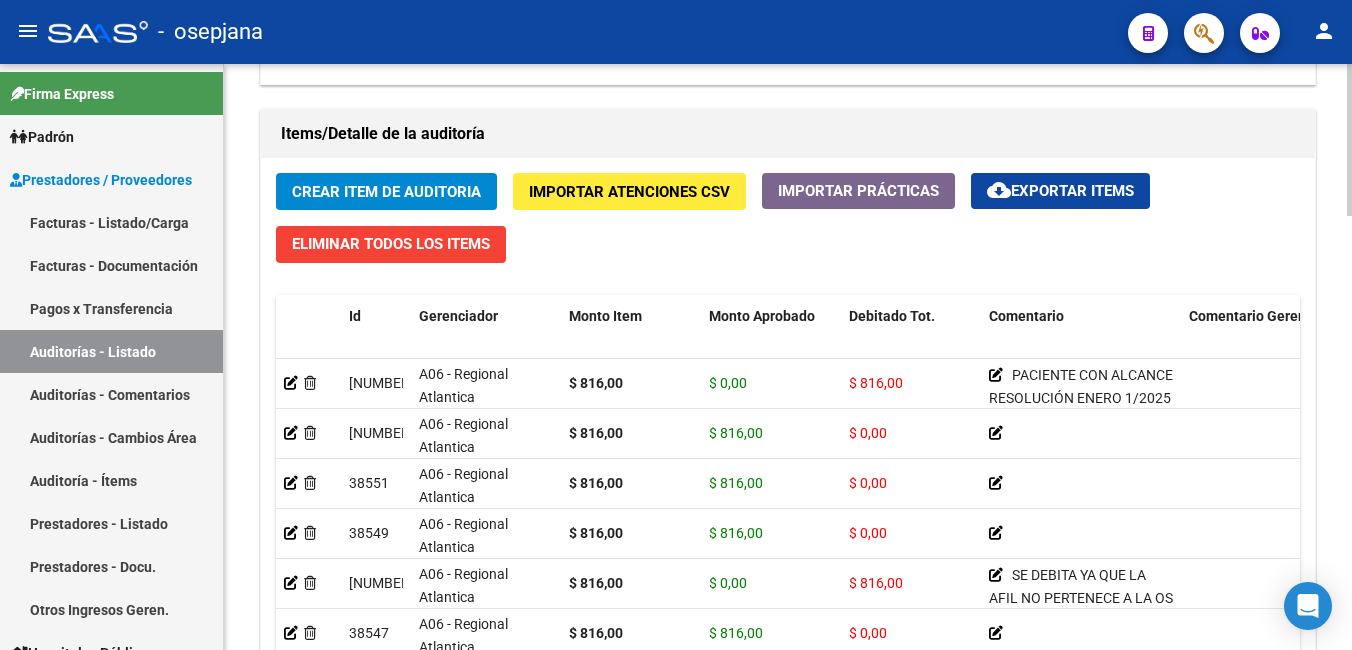 scroll, scrollTop: 1500, scrollLeft: 0, axis: vertical 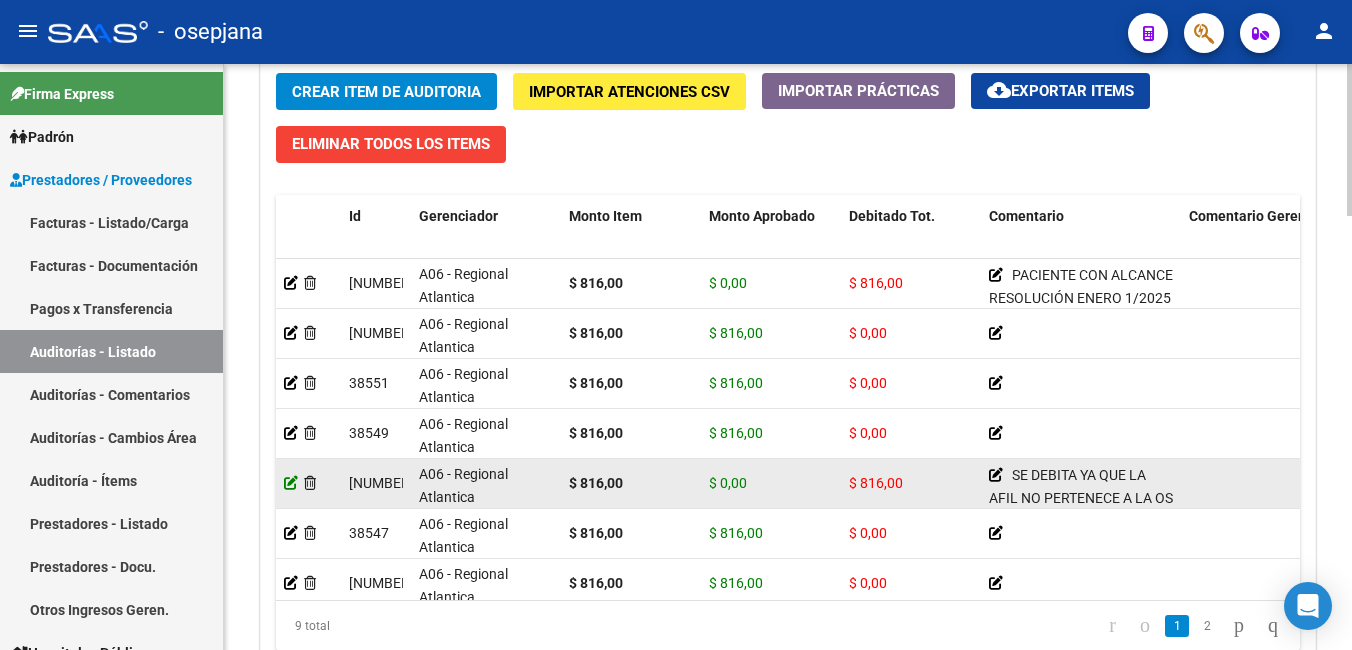 click 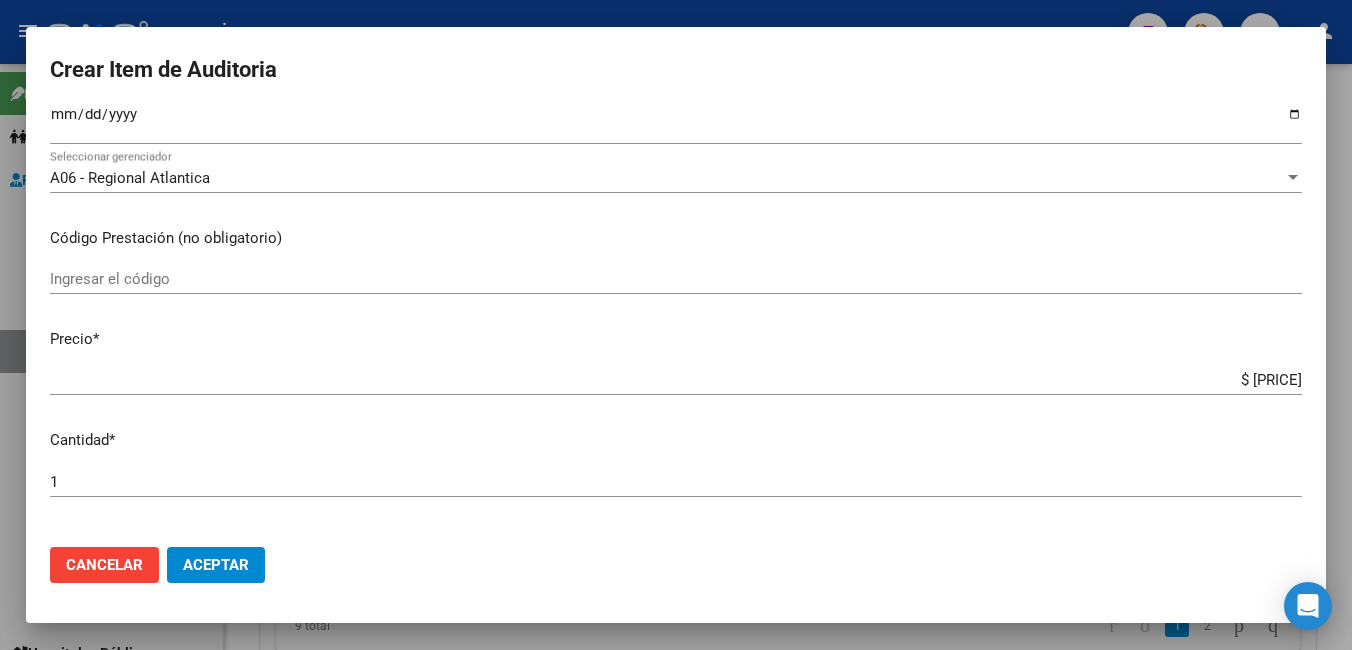 scroll, scrollTop: 0, scrollLeft: 0, axis: both 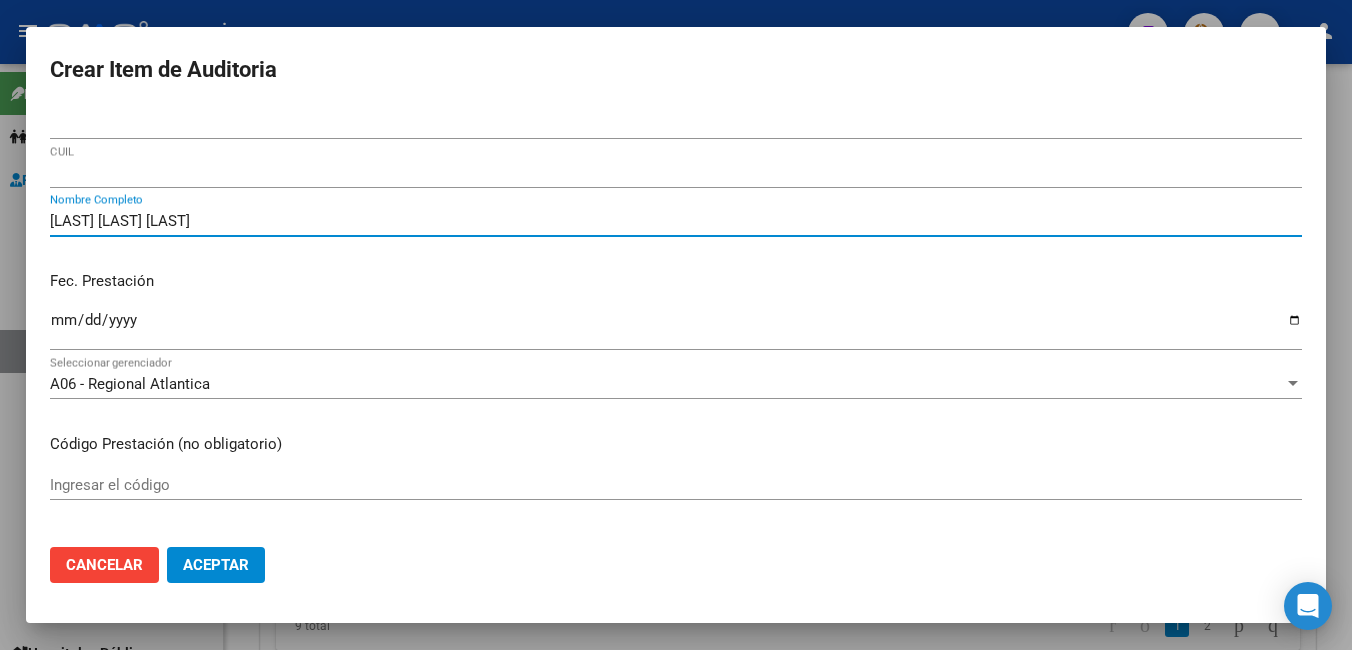 click on "[LAST] [LAST] [LAST]" at bounding box center [676, 221] 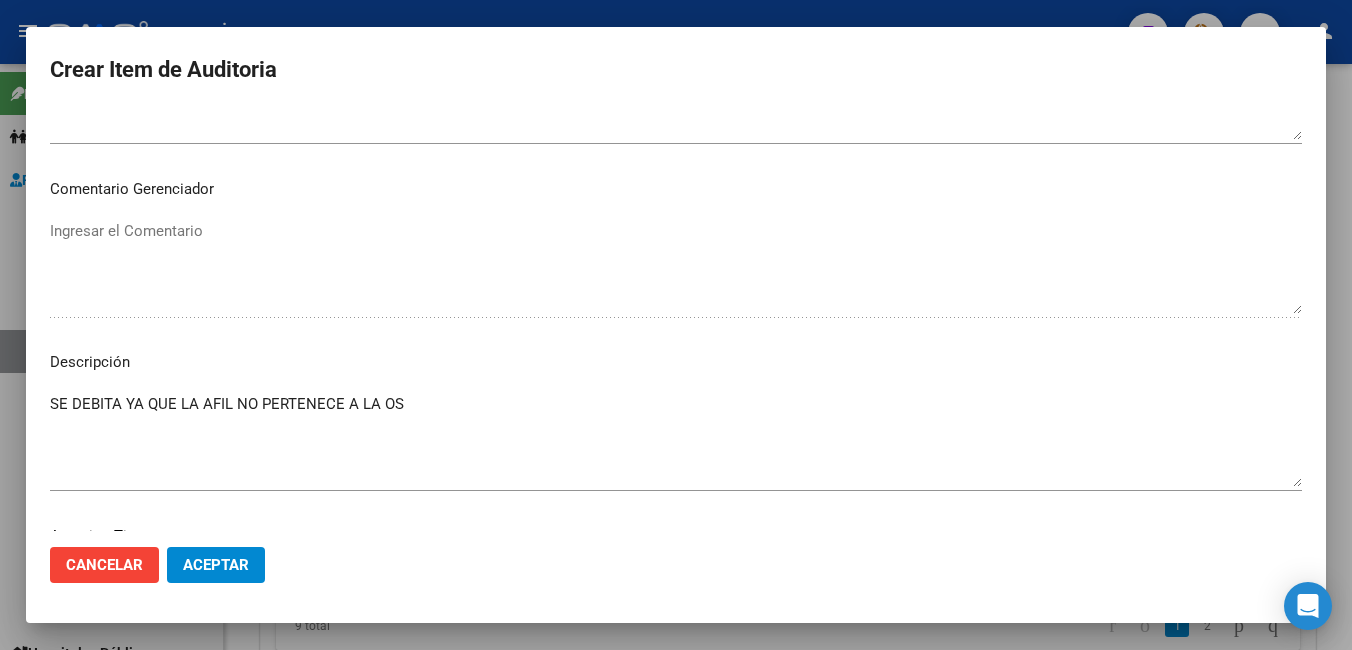 scroll, scrollTop: 1114, scrollLeft: 0, axis: vertical 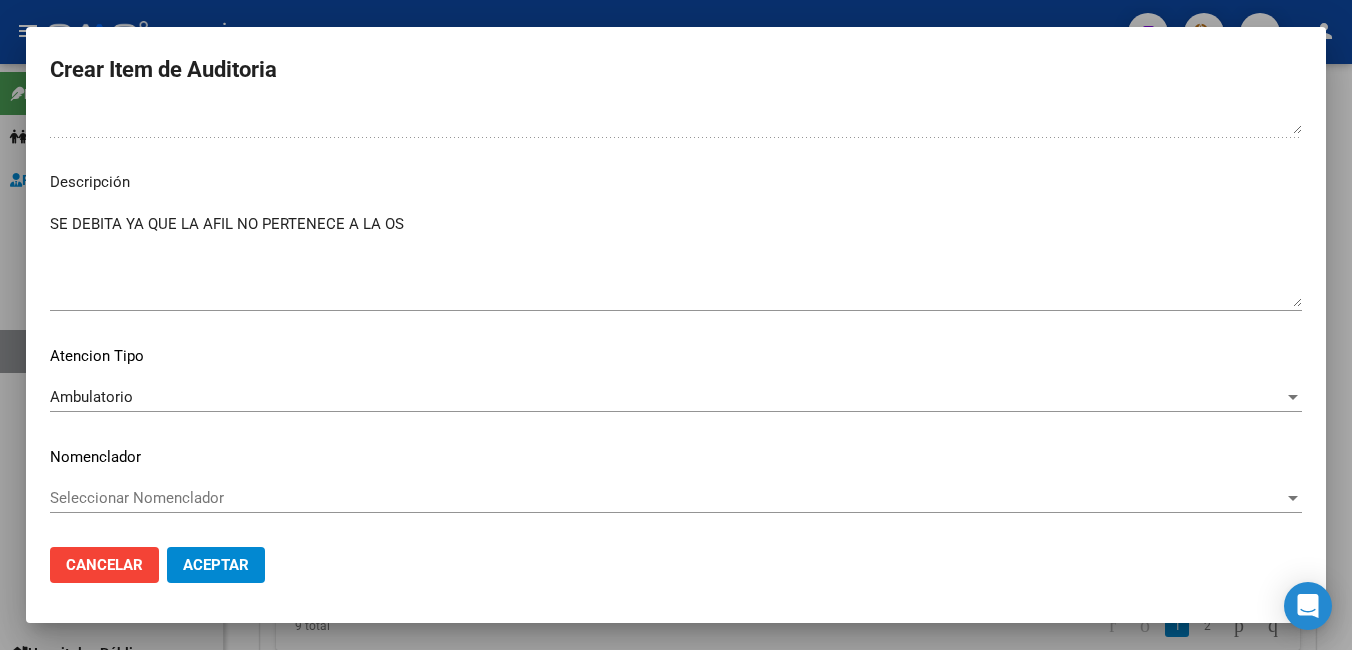 click on "Seleccionar Nomenclador" at bounding box center (667, 498) 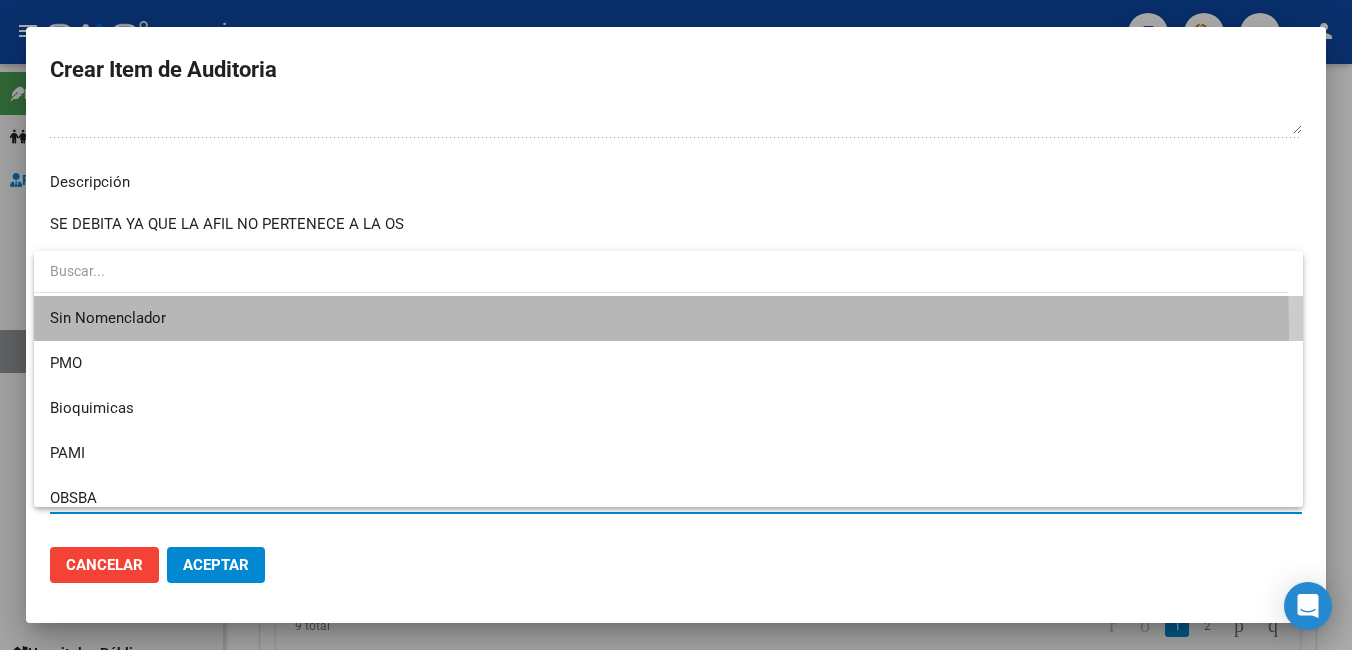 click on "Sin Nomenclador" at bounding box center [668, 318] 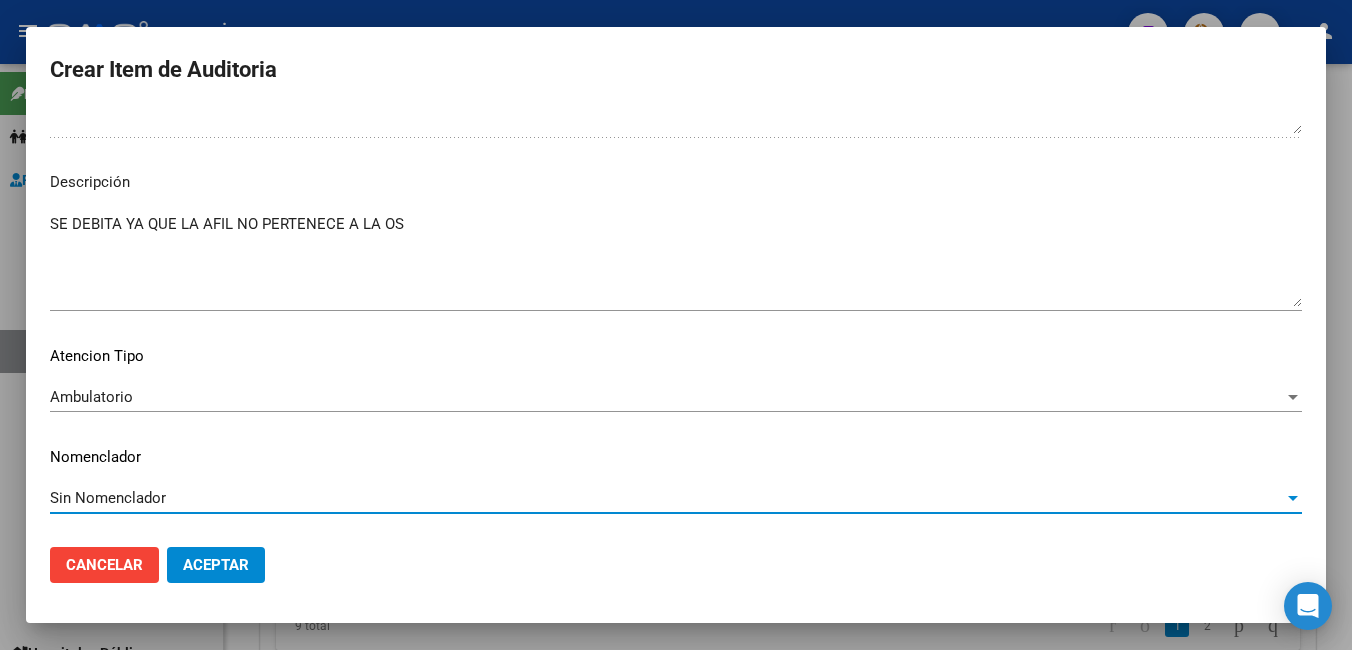 click on "Aceptar" 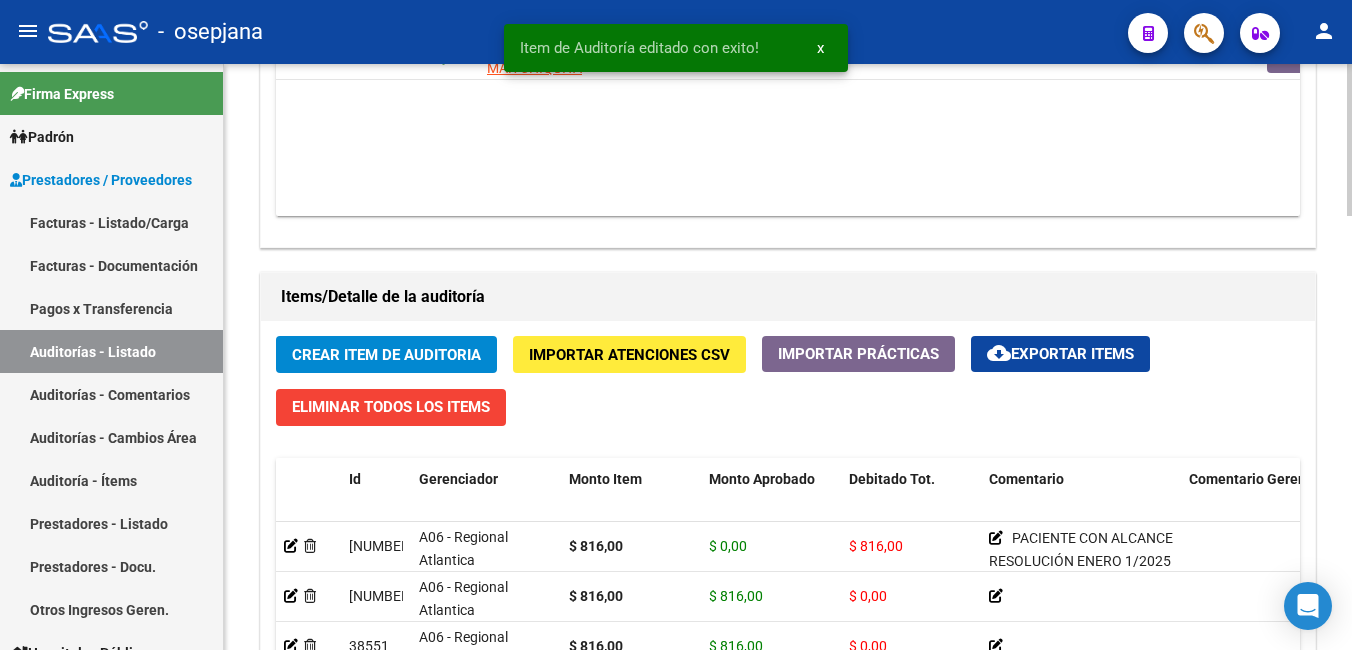 scroll, scrollTop: 1600, scrollLeft: 0, axis: vertical 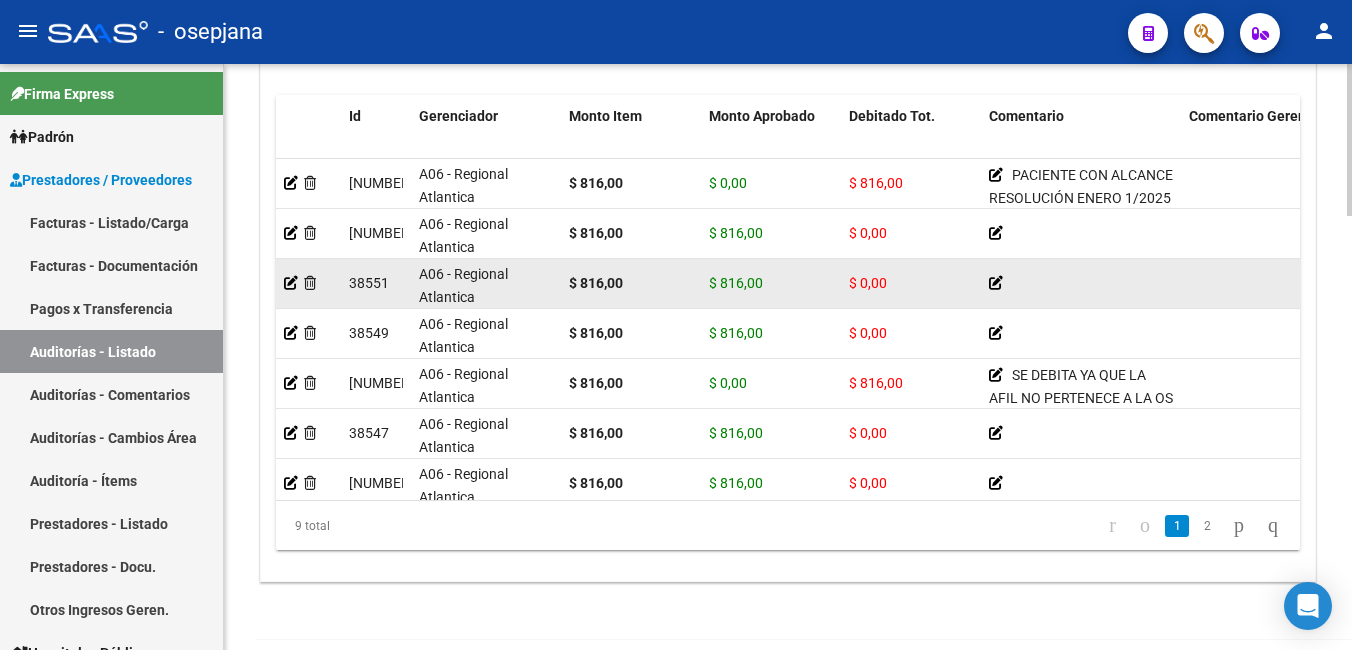 click 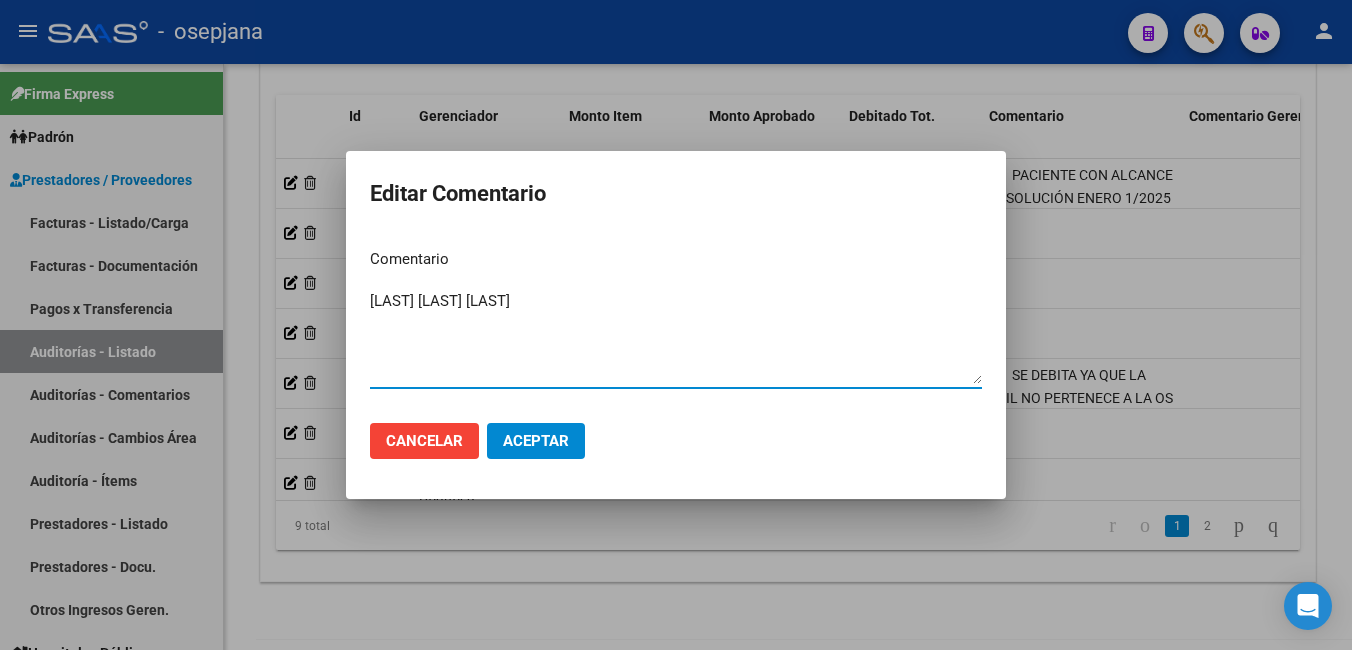 drag, startPoint x: 624, startPoint y: 303, endPoint x: 295, endPoint y: 305, distance: 329.00607 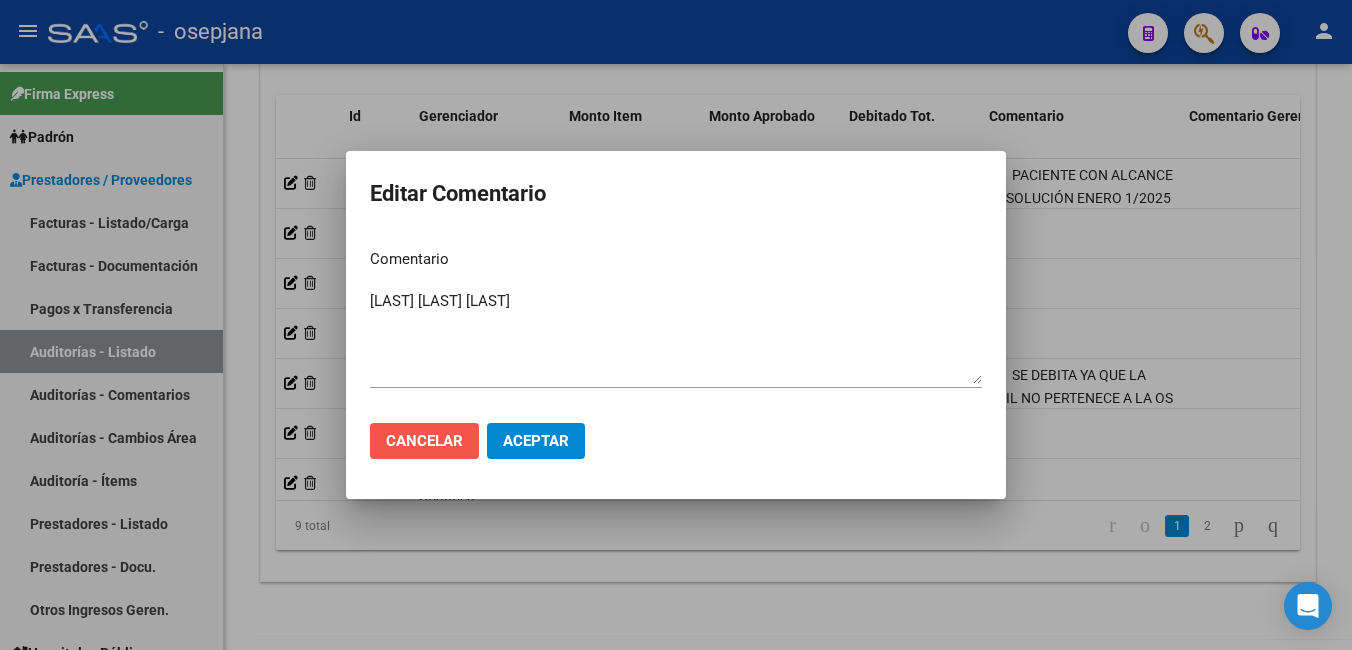 click on "Cancelar" 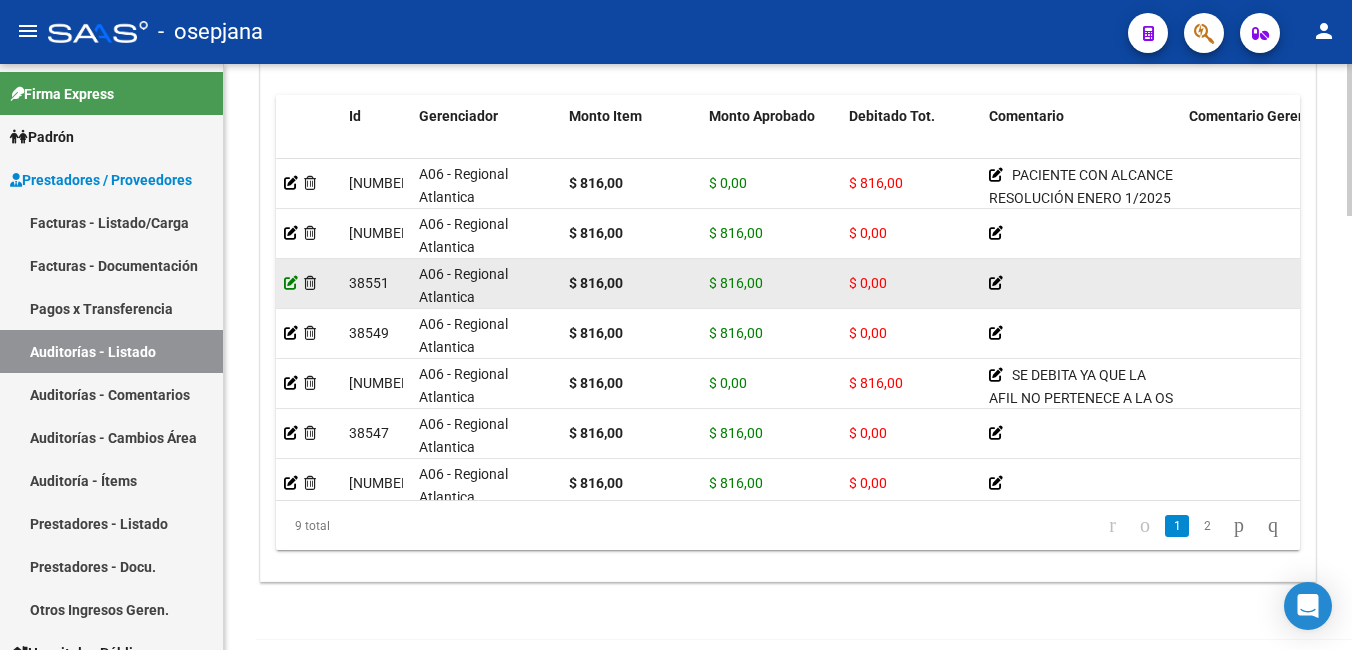 click 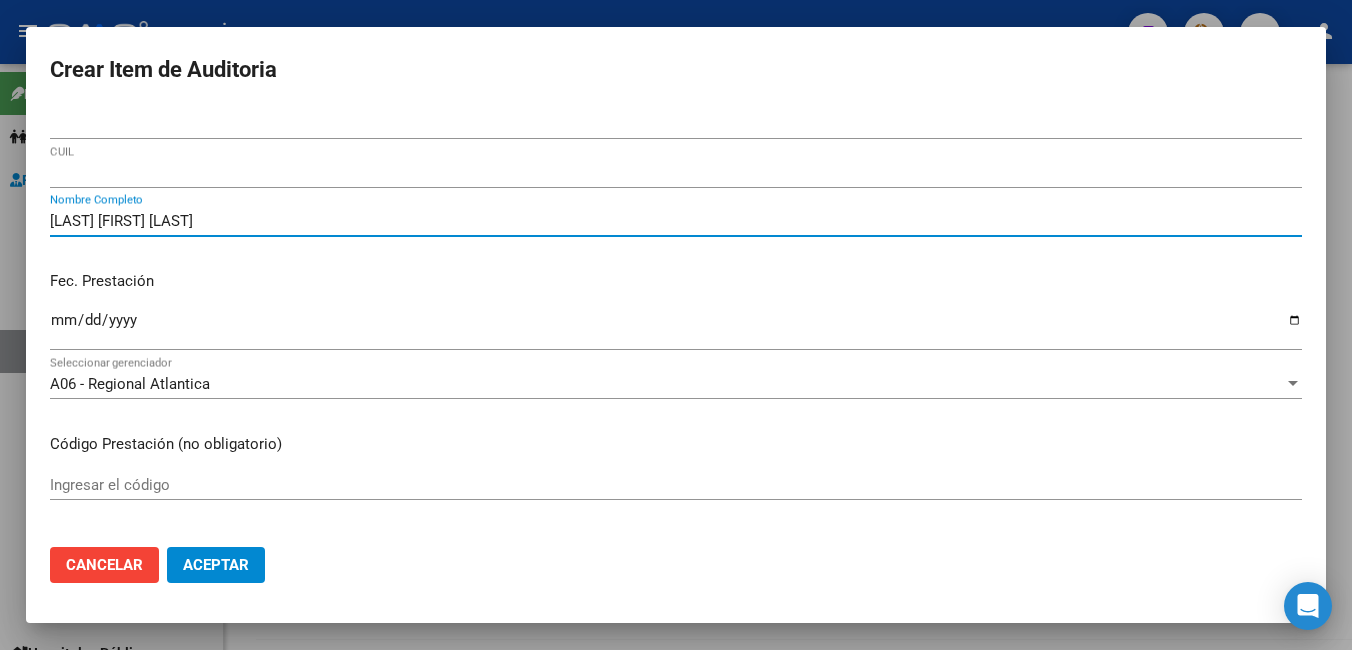 drag, startPoint x: 253, startPoint y: 229, endPoint x: 0, endPoint y: 192, distance: 255.69122 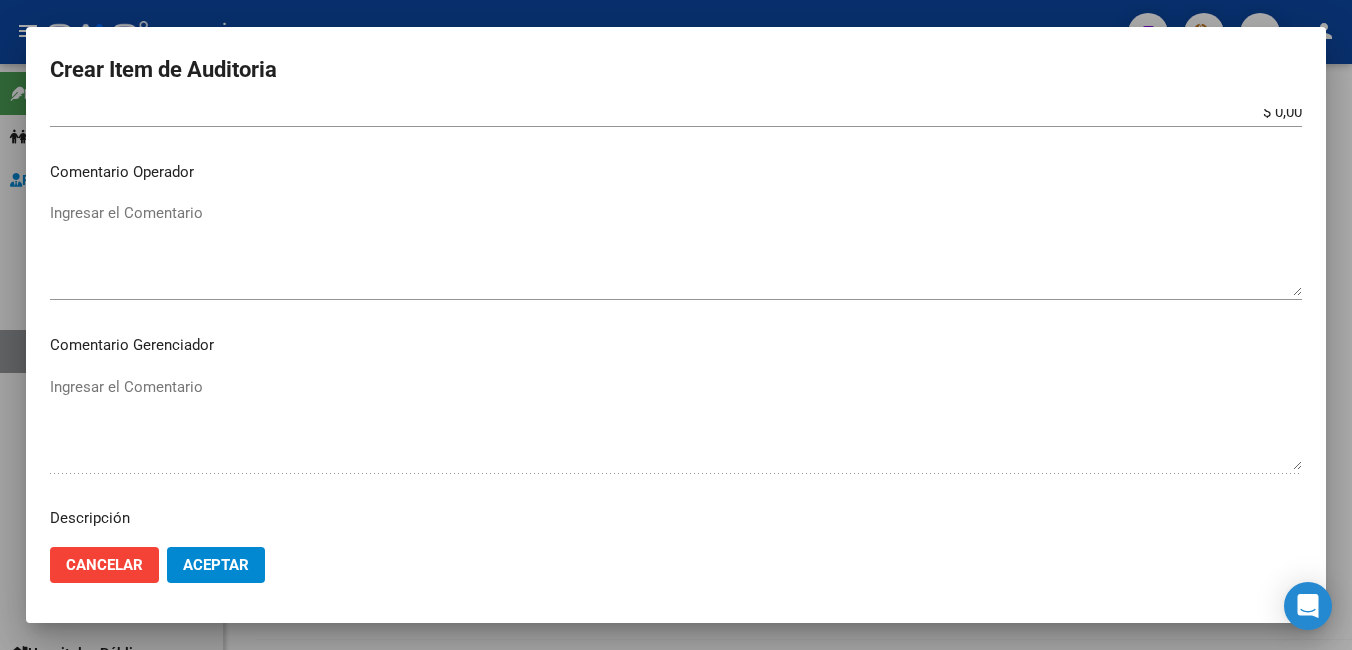 scroll, scrollTop: 800, scrollLeft: 0, axis: vertical 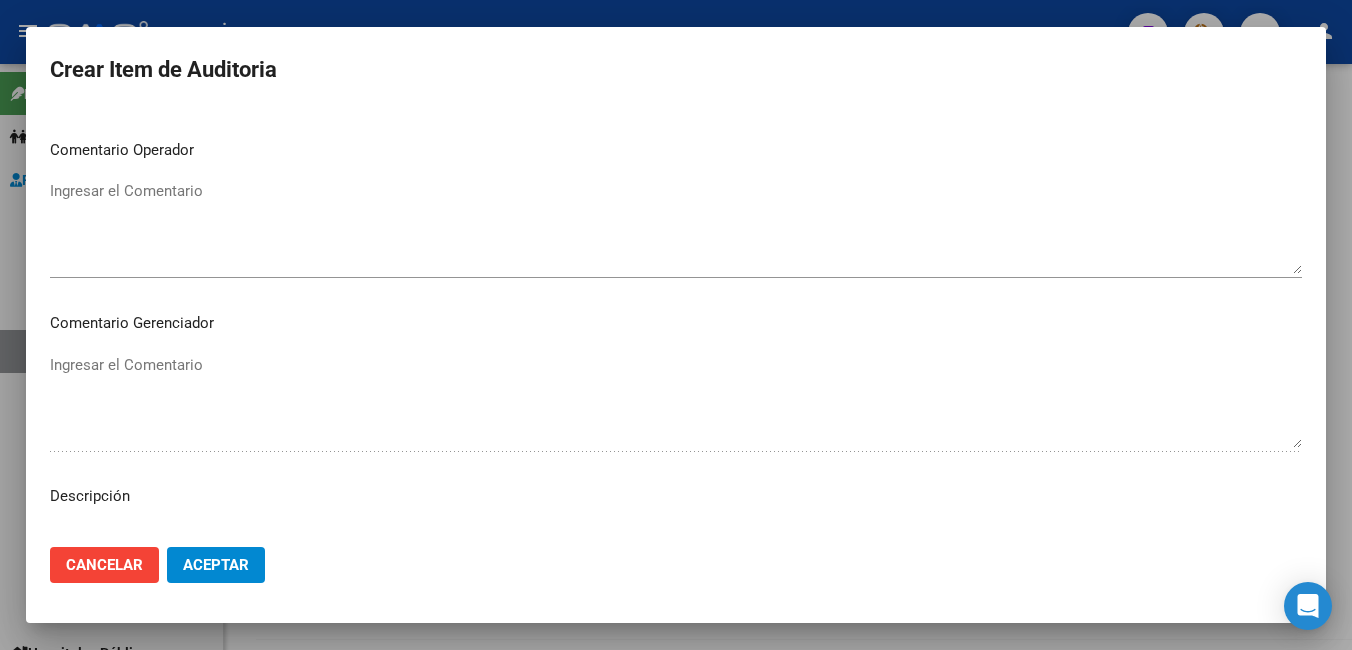 type on "[LAST] [LAST] [LAST]" 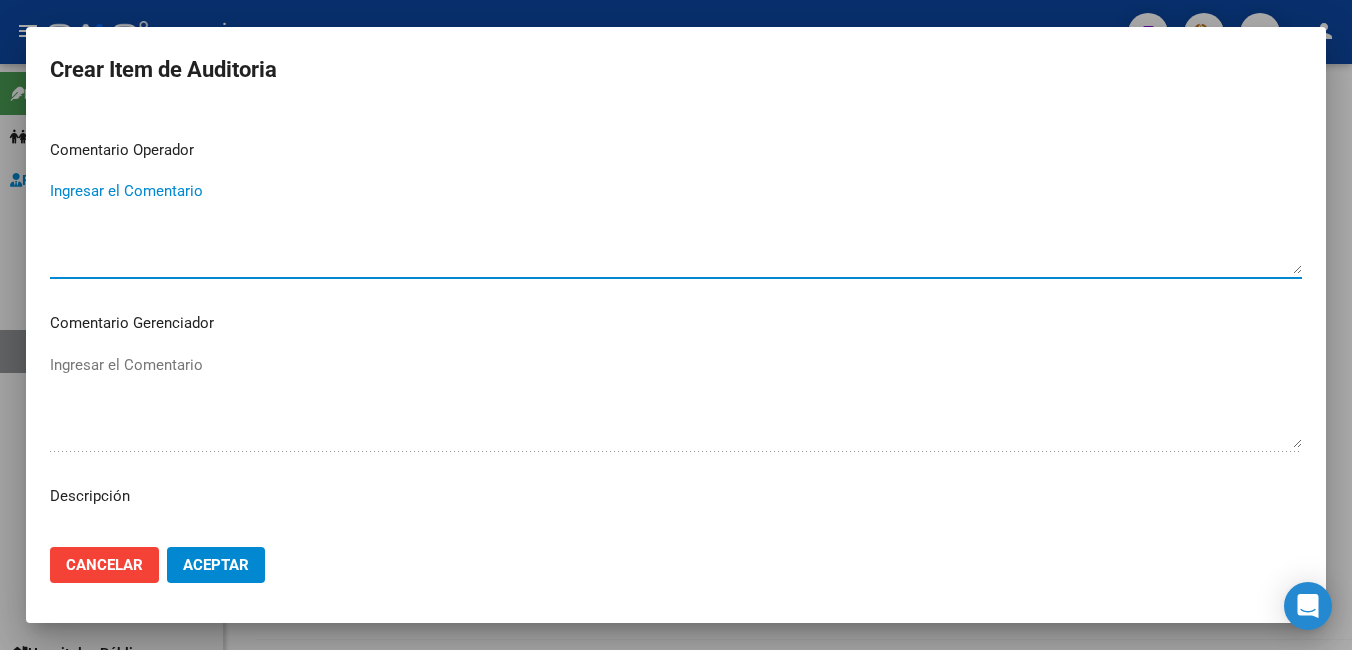 click on "Ingresar el Comentario" at bounding box center (676, 227) 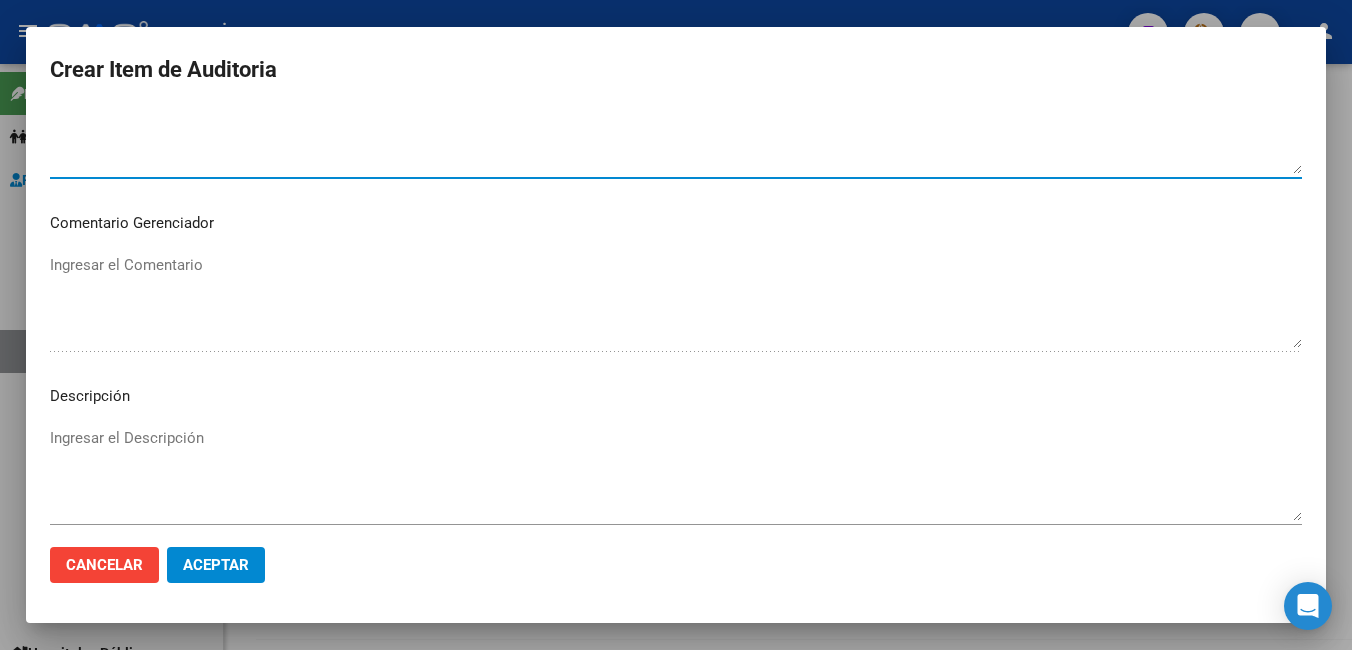 scroll, scrollTop: 873, scrollLeft: 0, axis: vertical 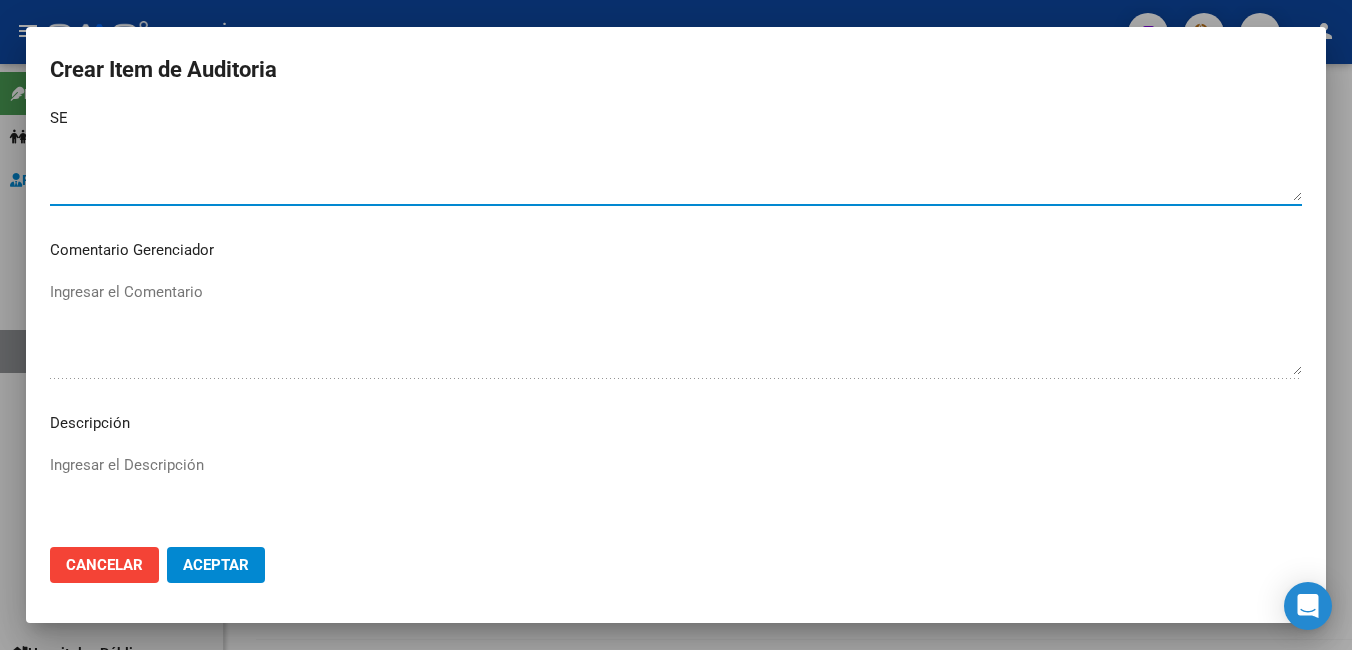 type on "S" 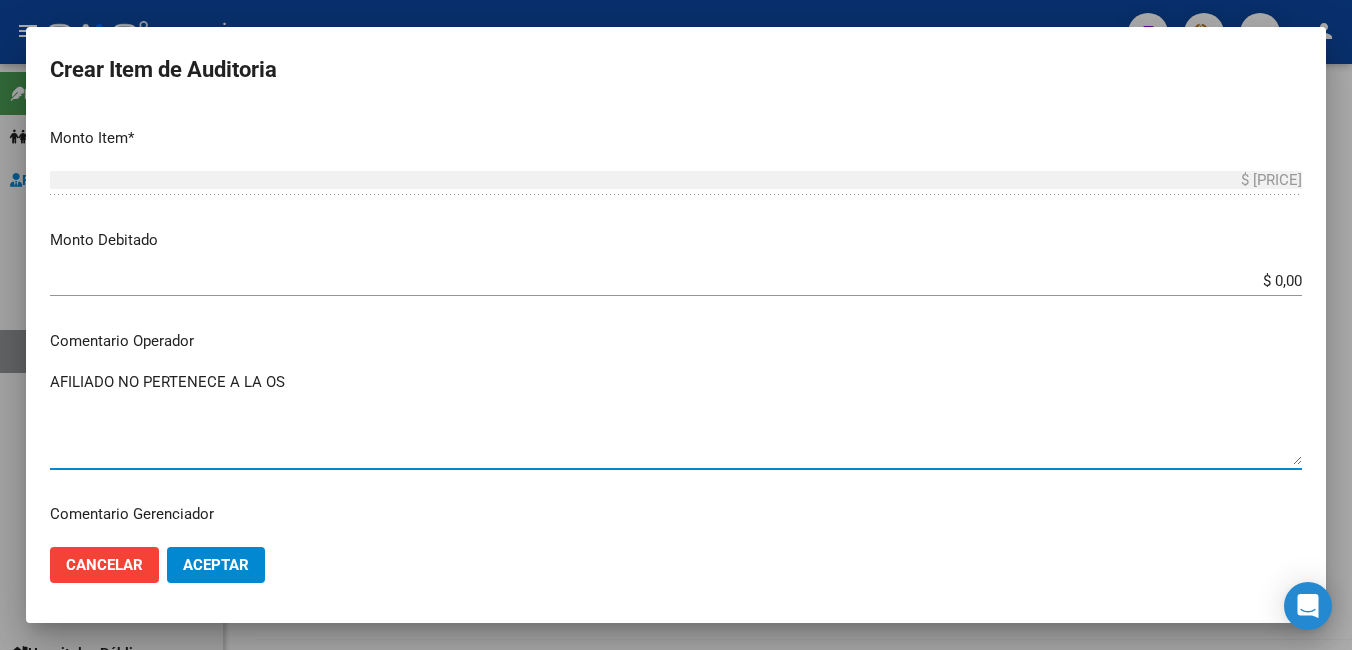 drag, startPoint x: 312, startPoint y: 110, endPoint x: 20, endPoint y: 85, distance: 293.06824 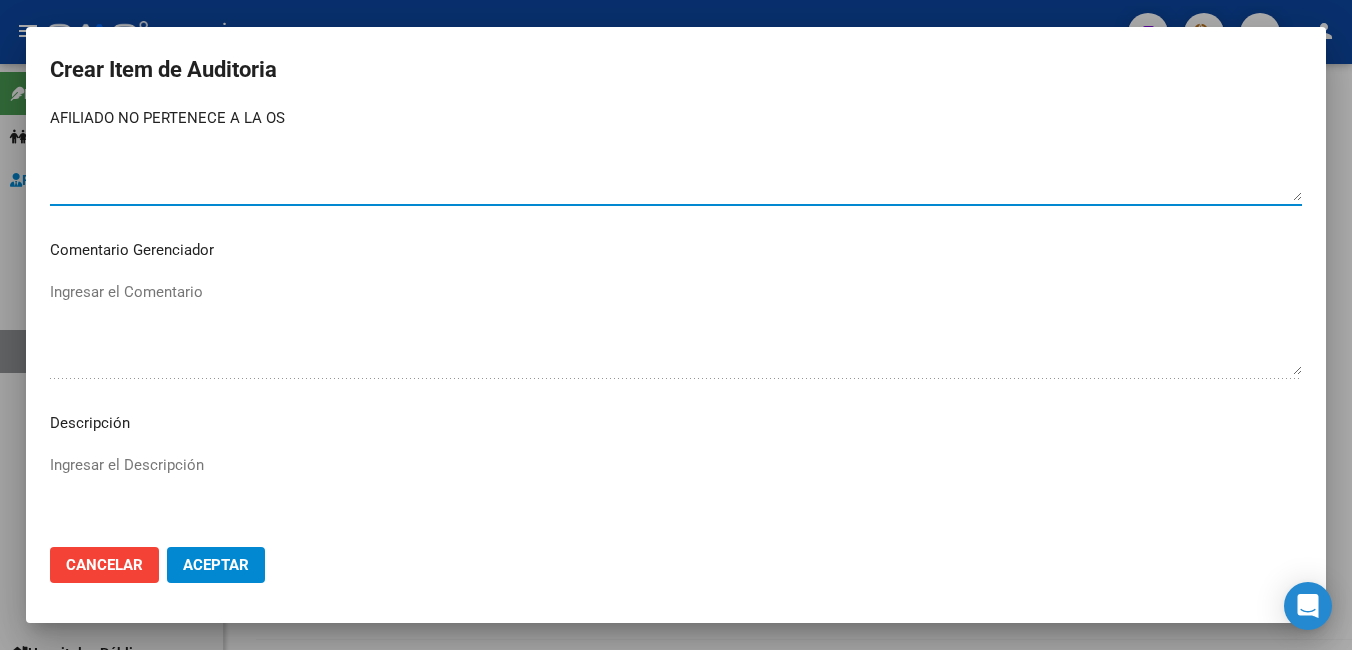 scroll, scrollTop: 1114, scrollLeft: 0, axis: vertical 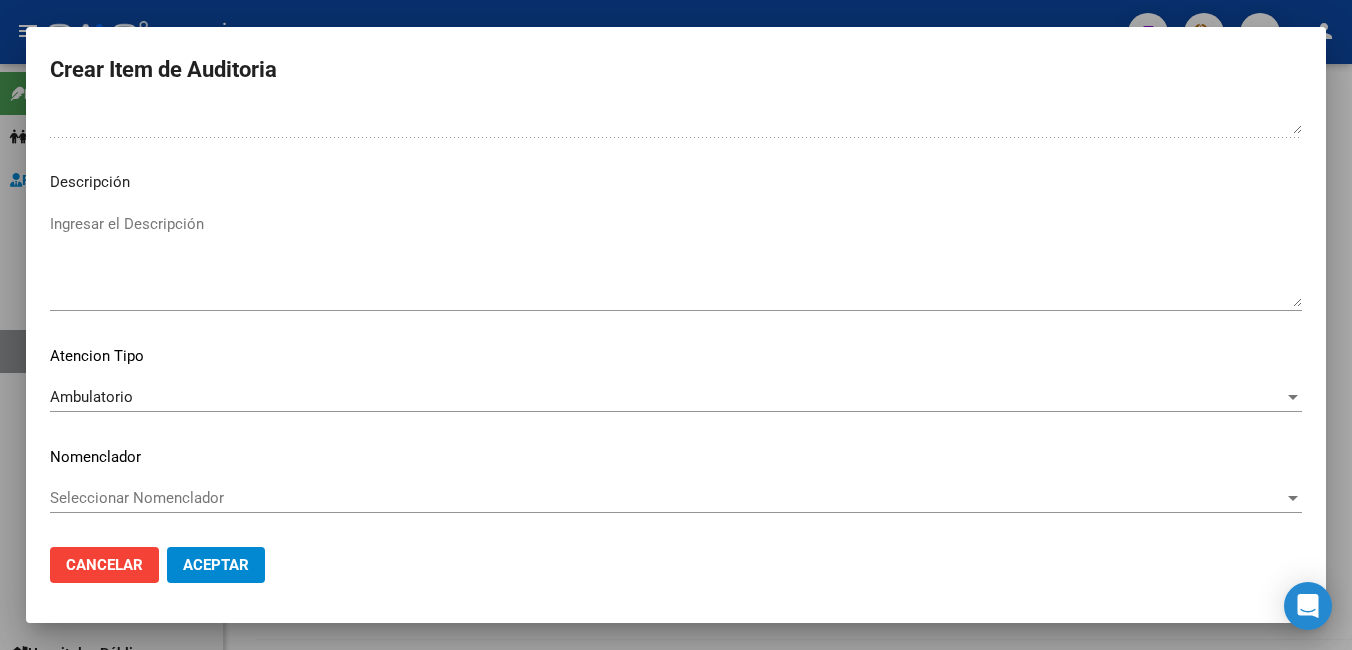 type on "AFILIADO NO PERTENECE A LA OS" 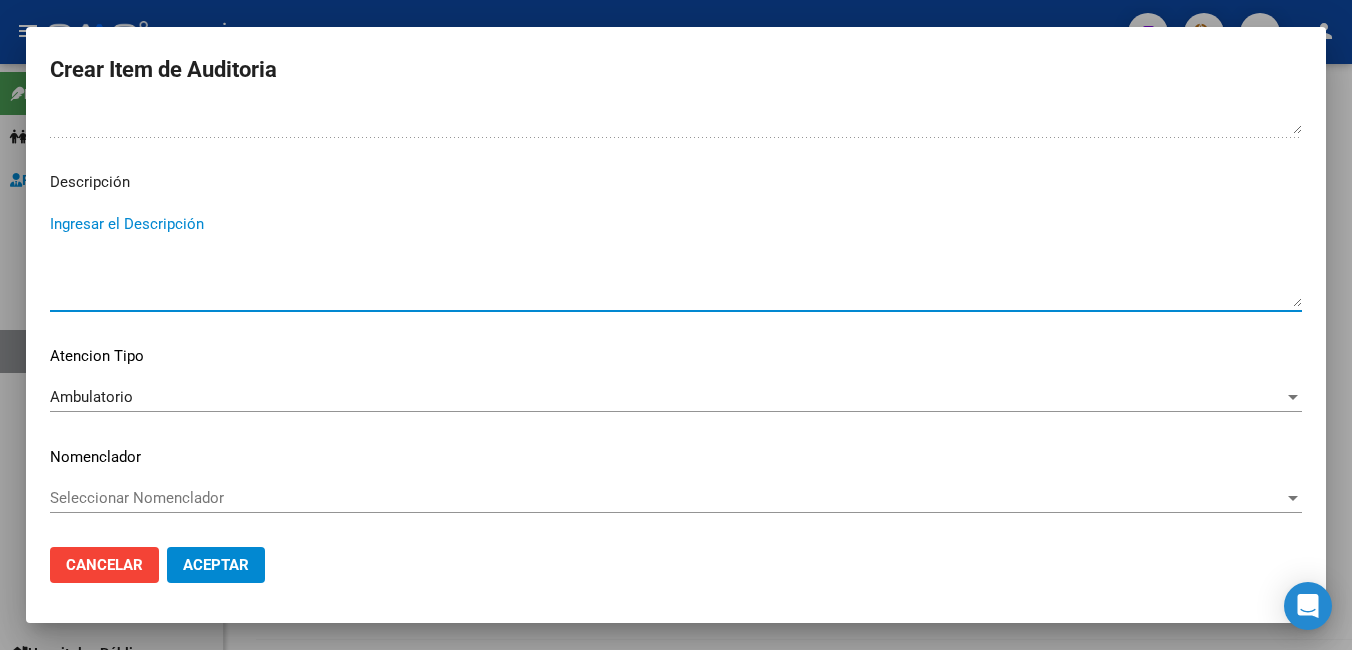 click on "Ingresar el Descripción" at bounding box center (676, 260) 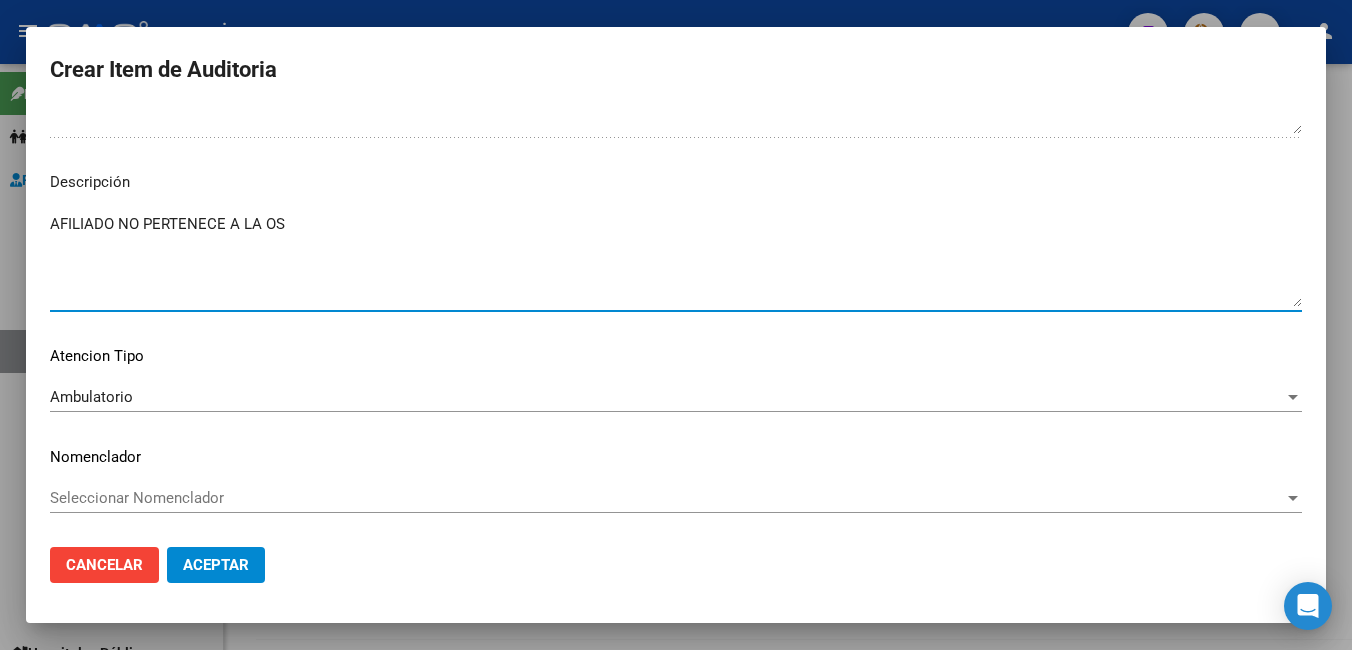 type on "AFILIADO NO PERTENECE A LA OS" 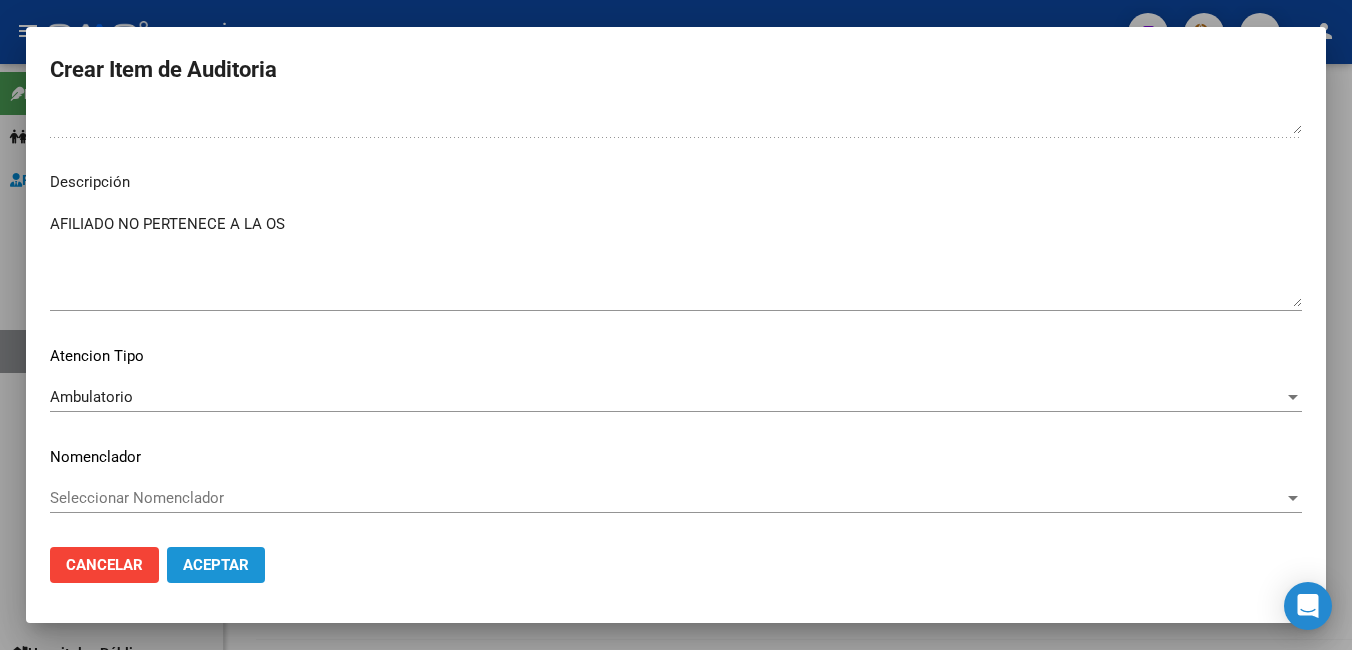 click on "Aceptar" 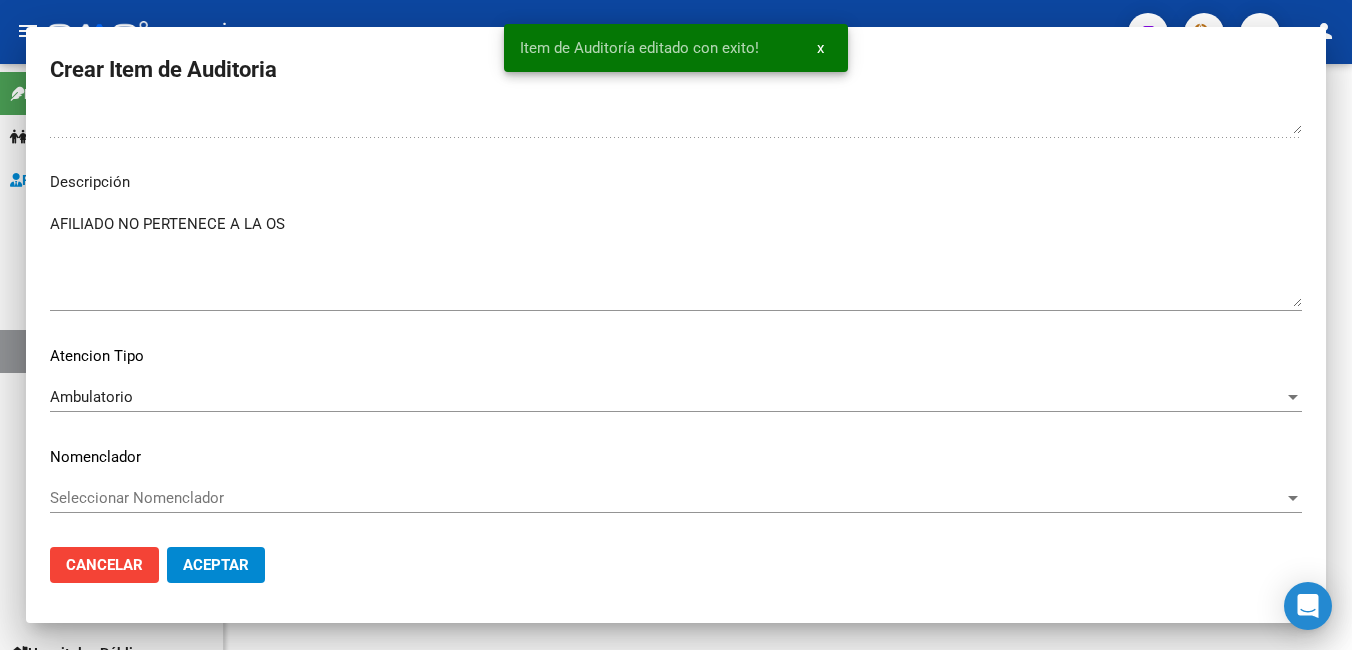 scroll, scrollTop: 0, scrollLeft: 0, axis: both 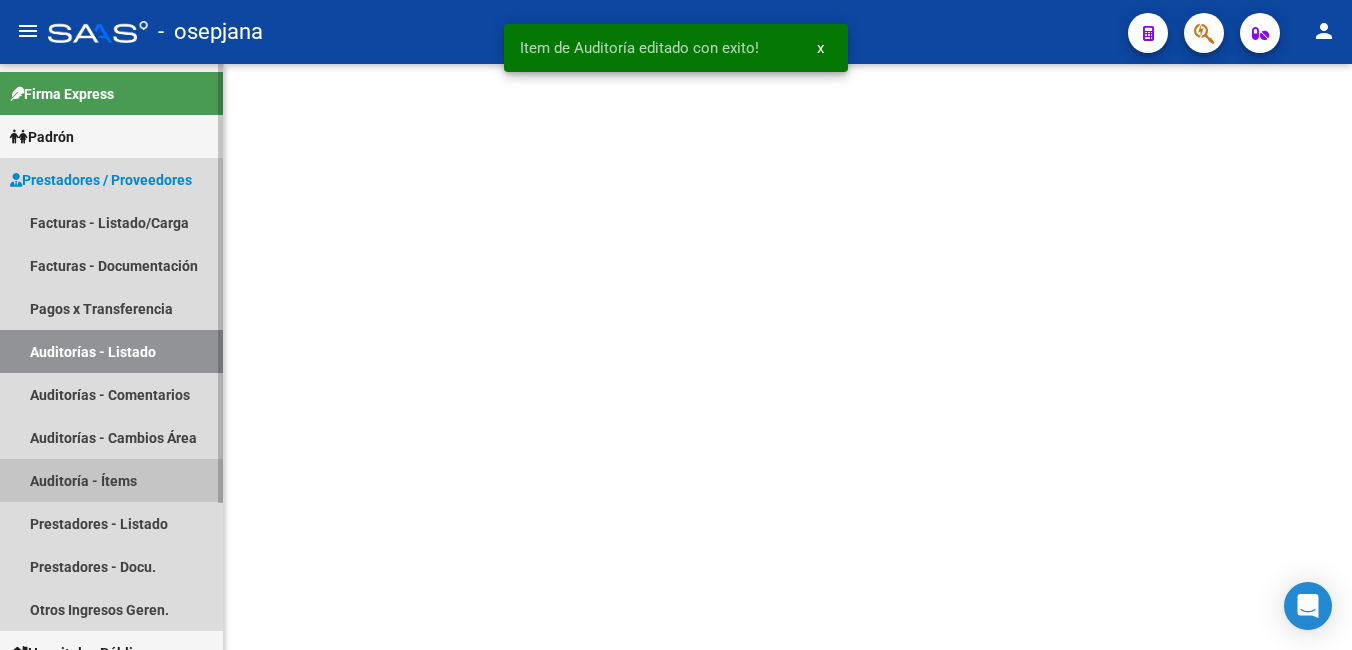 click on "Auditoría - Ítems" at bounding box center (111, 480) 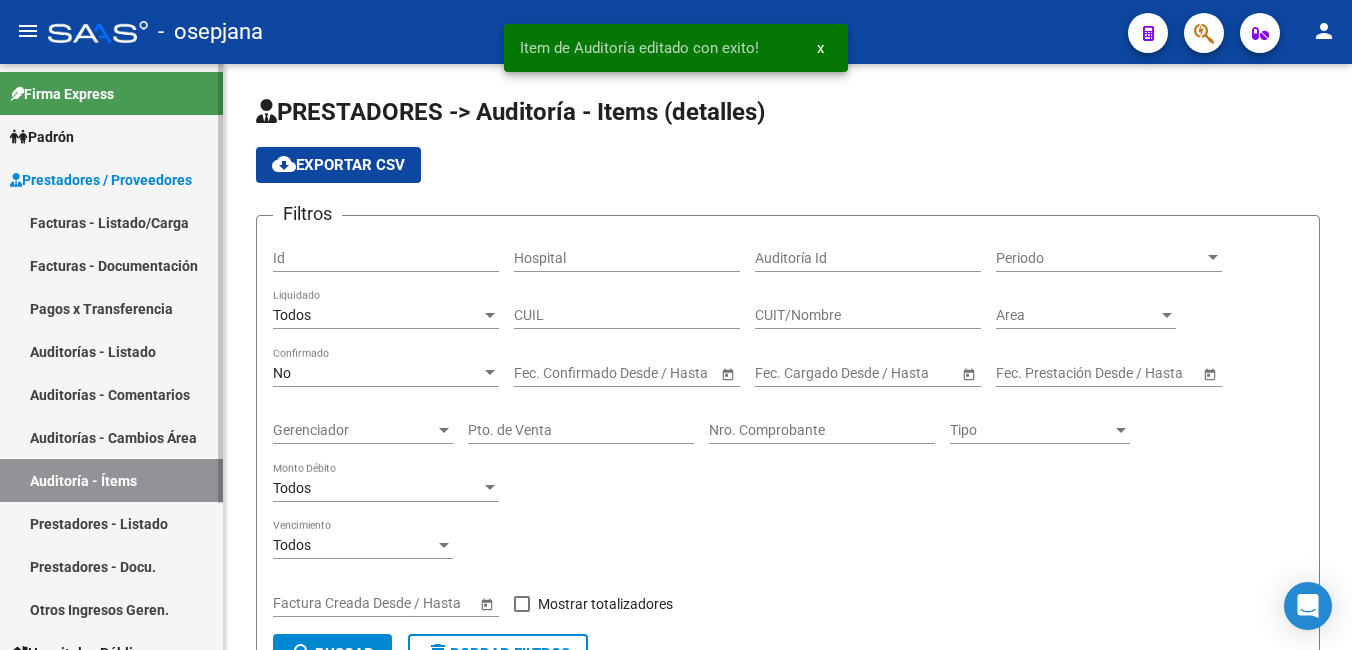 click on "Pagos x Transferencia" at bounding box center (111, 308) 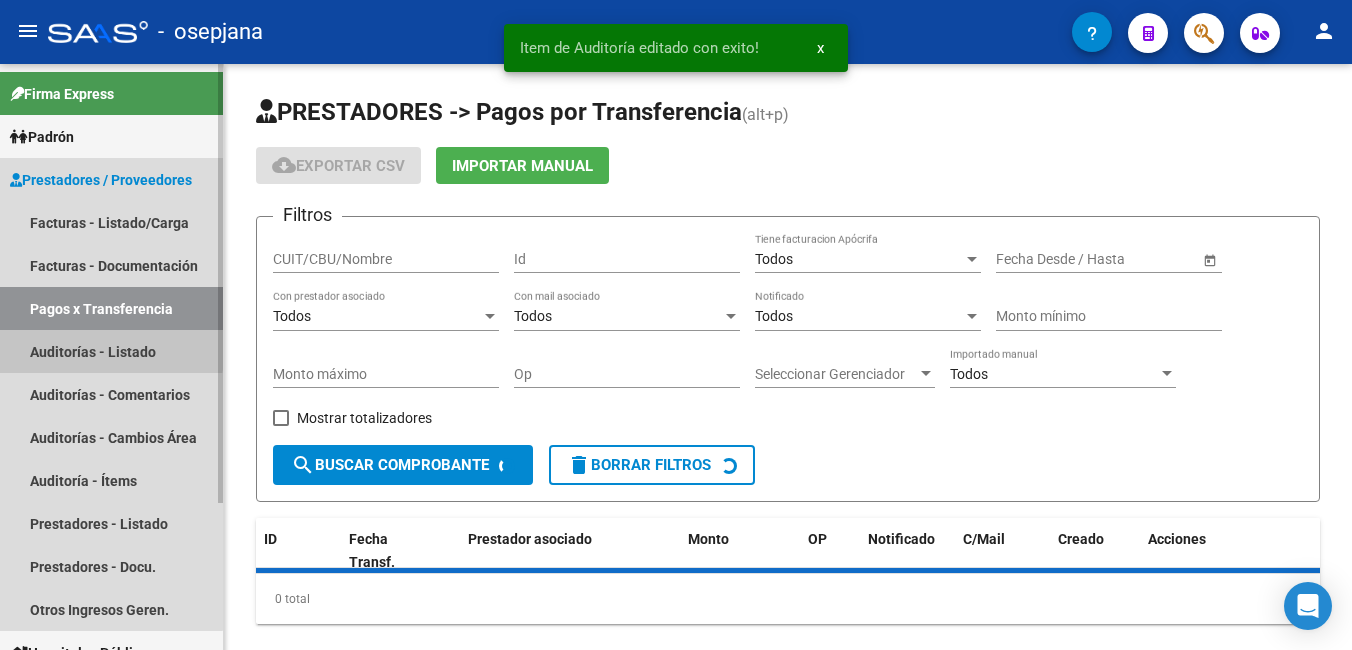 click on "Auditorías - Listado" at bounding box center [111, 351] 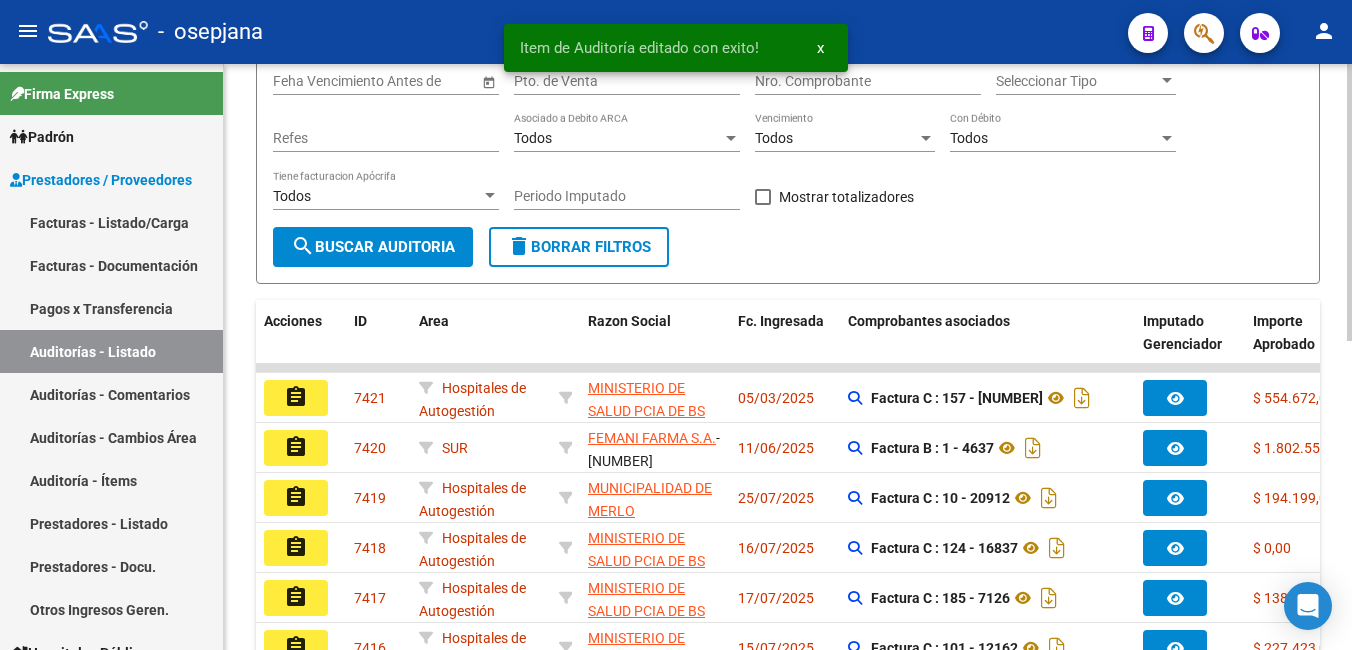scroll, scrollTop: 300, scrollLeft: 0, axis: vertical 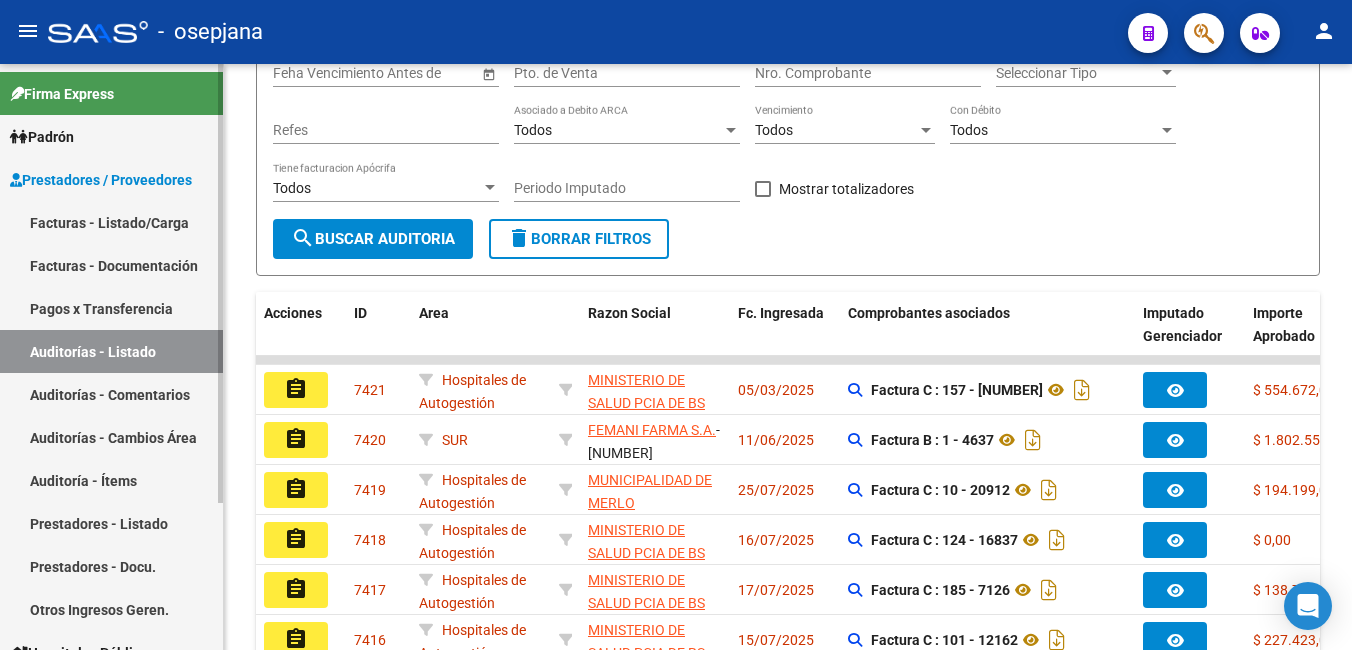 click on "Facturas - Documentación" at bounding box center [111, 265] 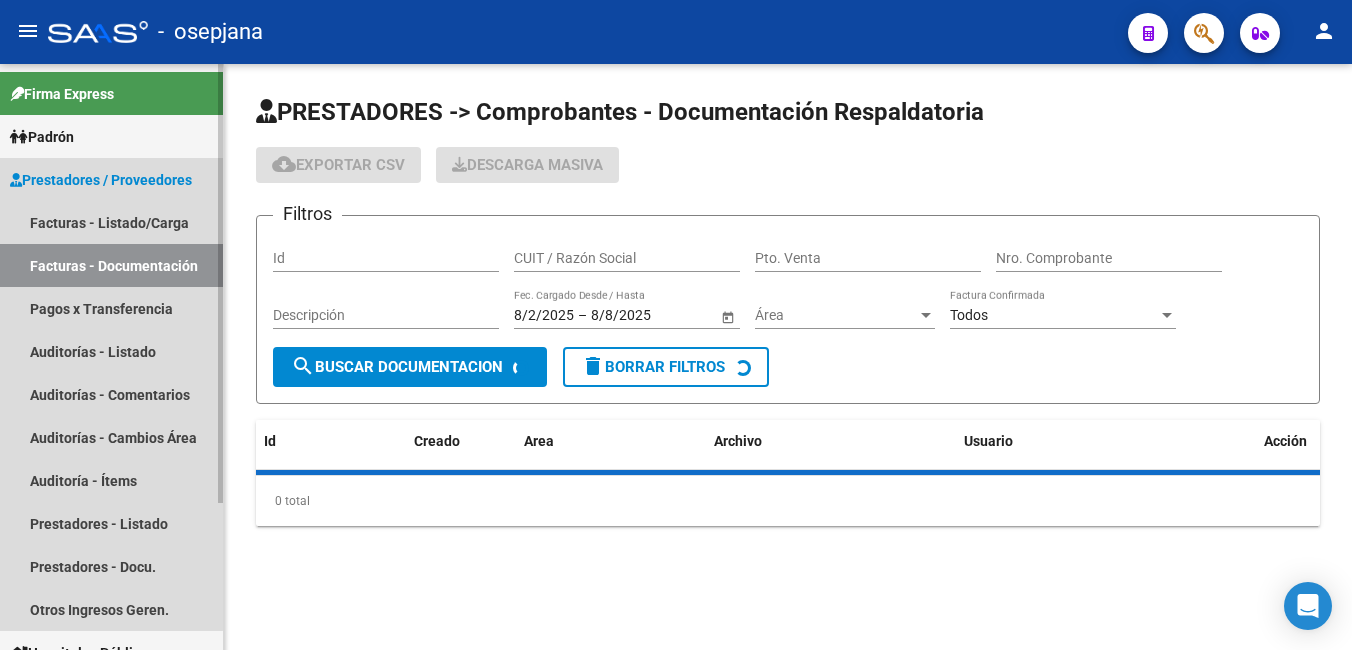 scroll, scrollTop: 0, scrollLeft: 0, axis: both 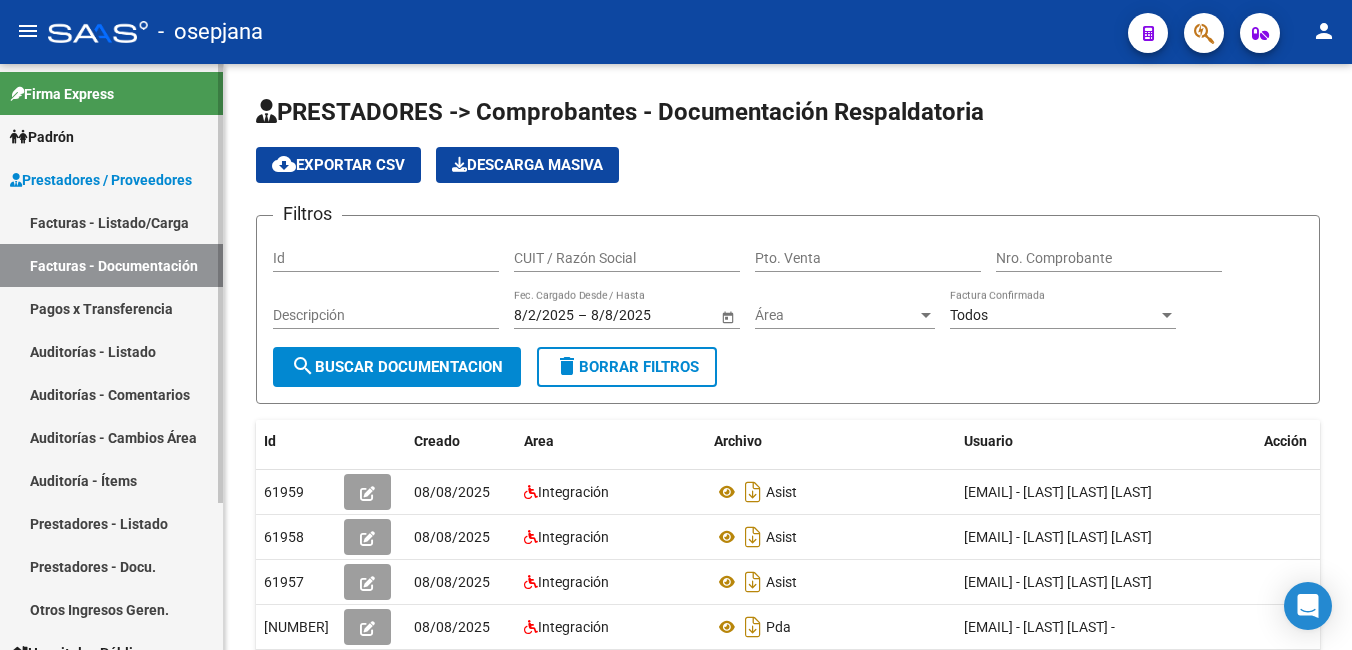 click on "Facturas - Listado/Carga" at bounding box center [111, 222] 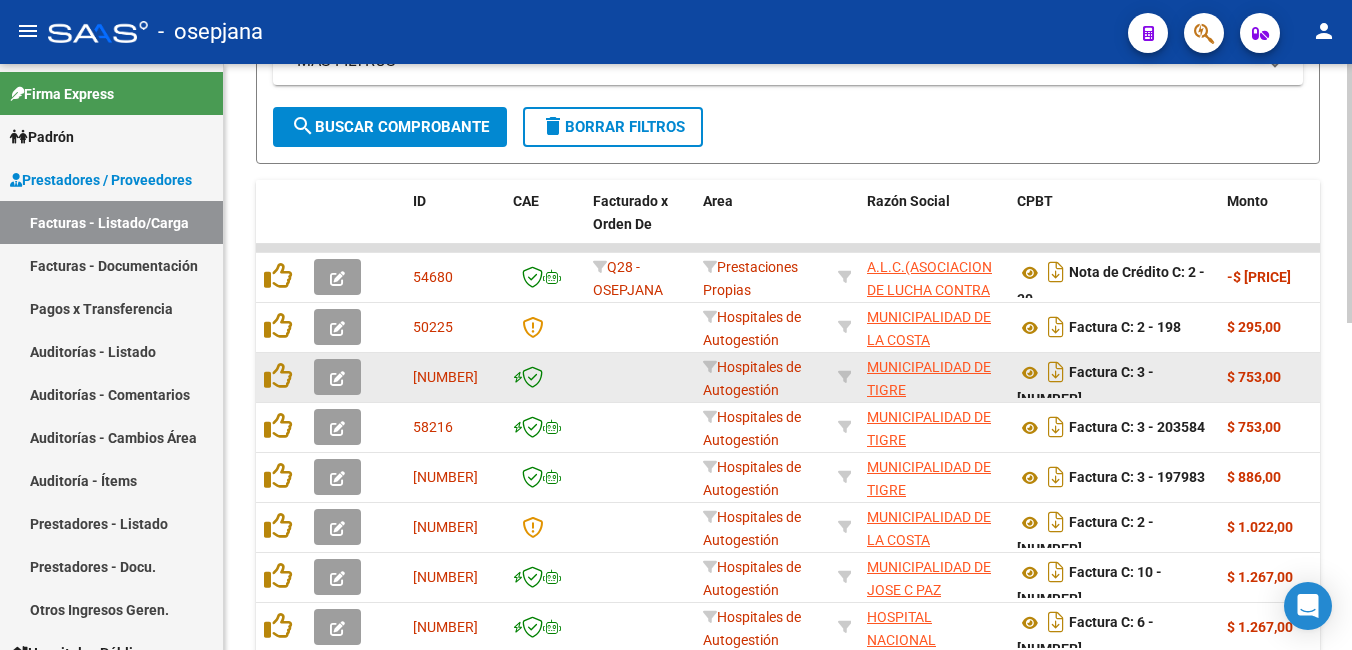 scroll, scrollTop: 400, scrollLeft: 0, axis: vertical 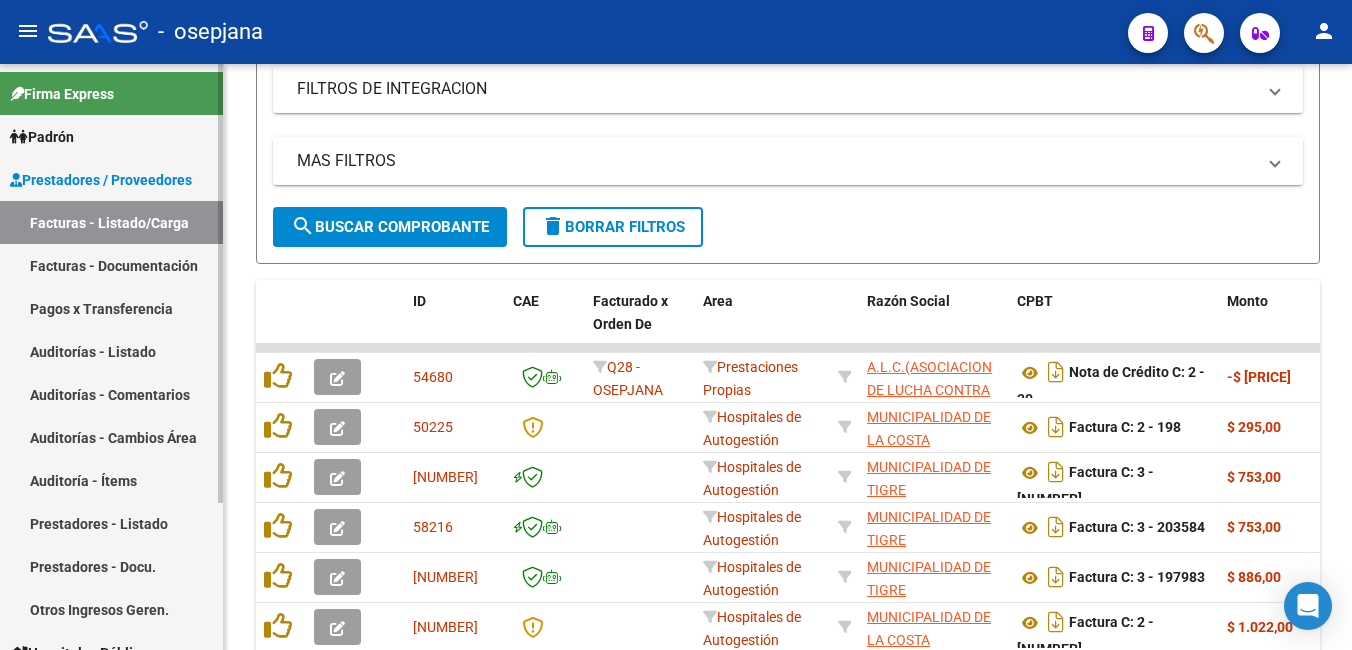 click on "Auditorías - Listado" at bounding box center [111, 351] 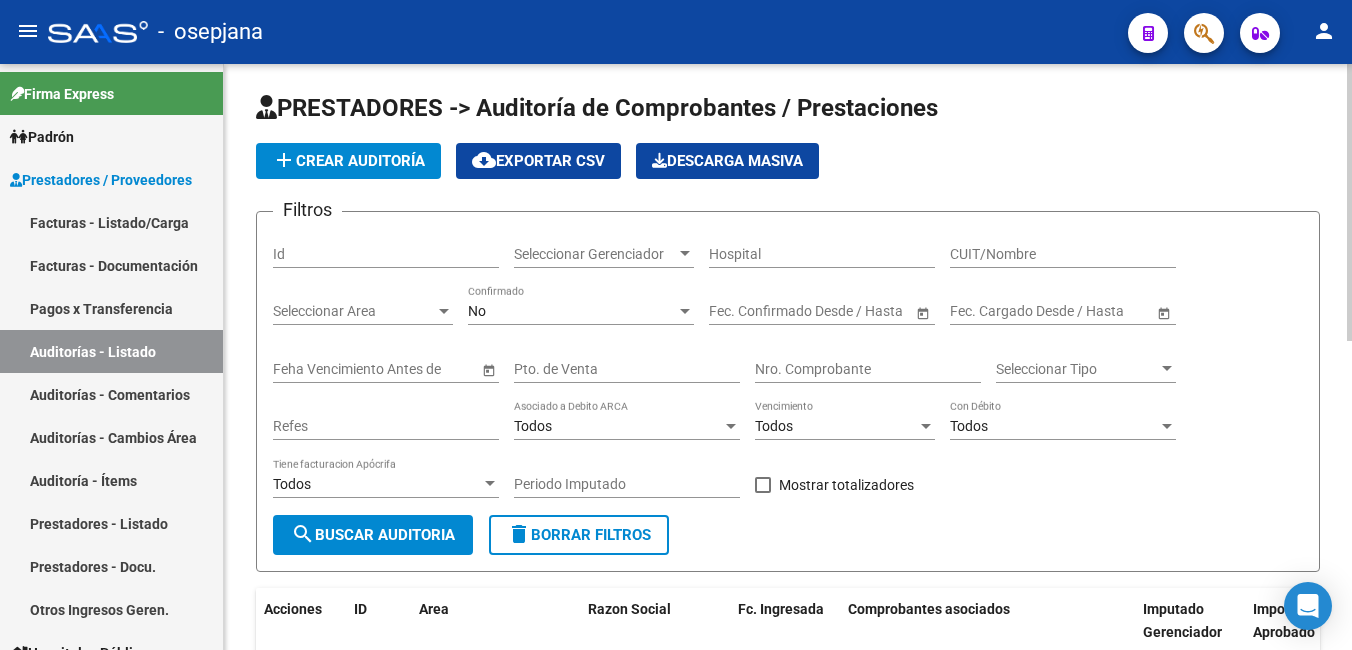scroll, scrollTop: 0, scrollLeft: 0, axis: both 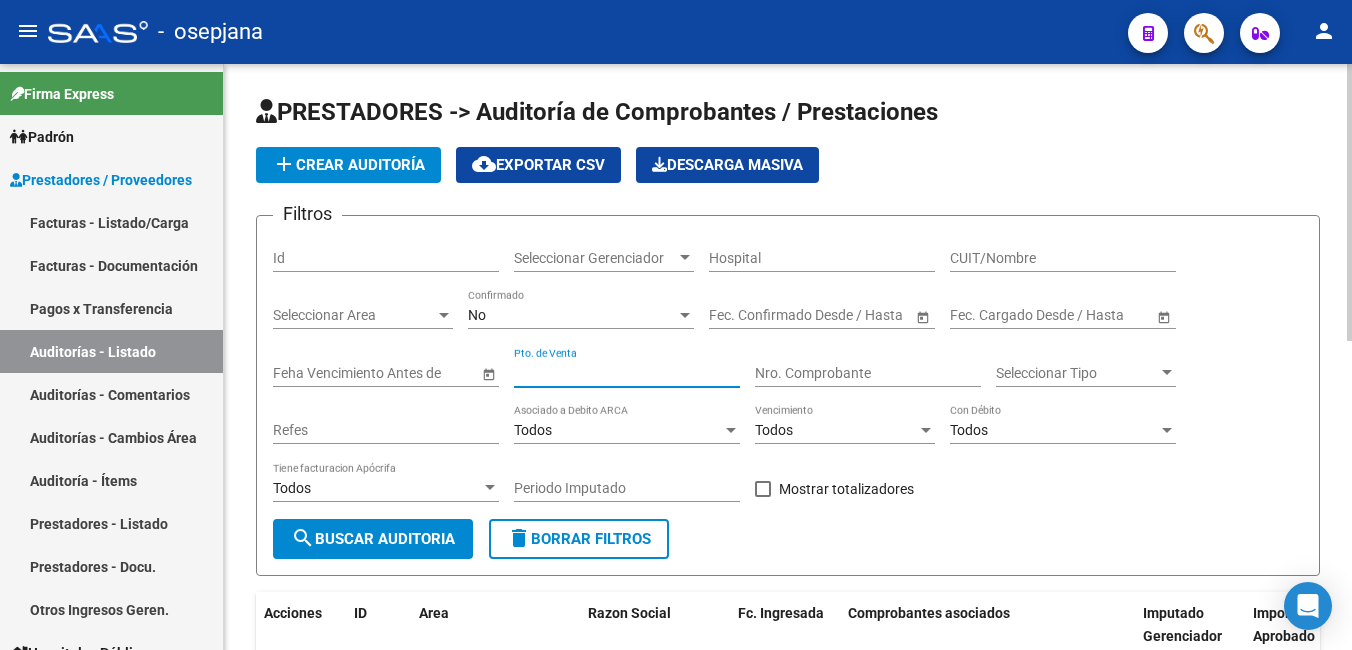 click on "Pto. de Venta" at bounding box center [627, 373] 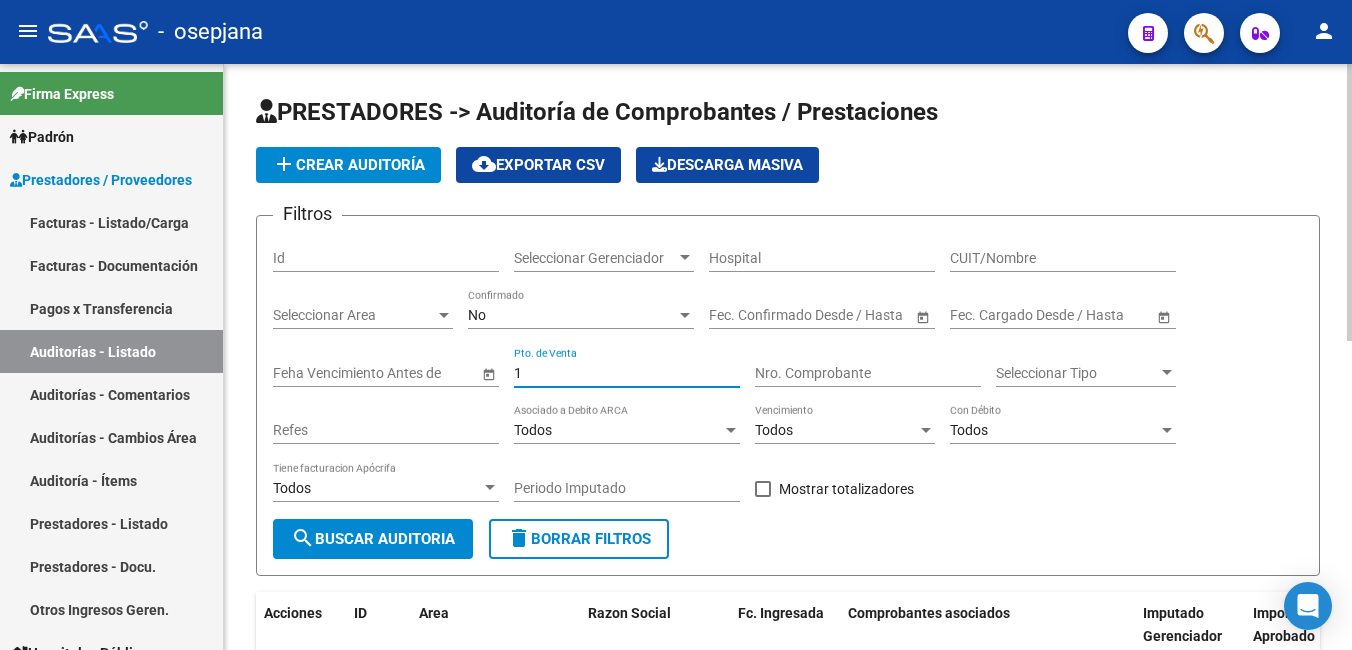 type on "1" 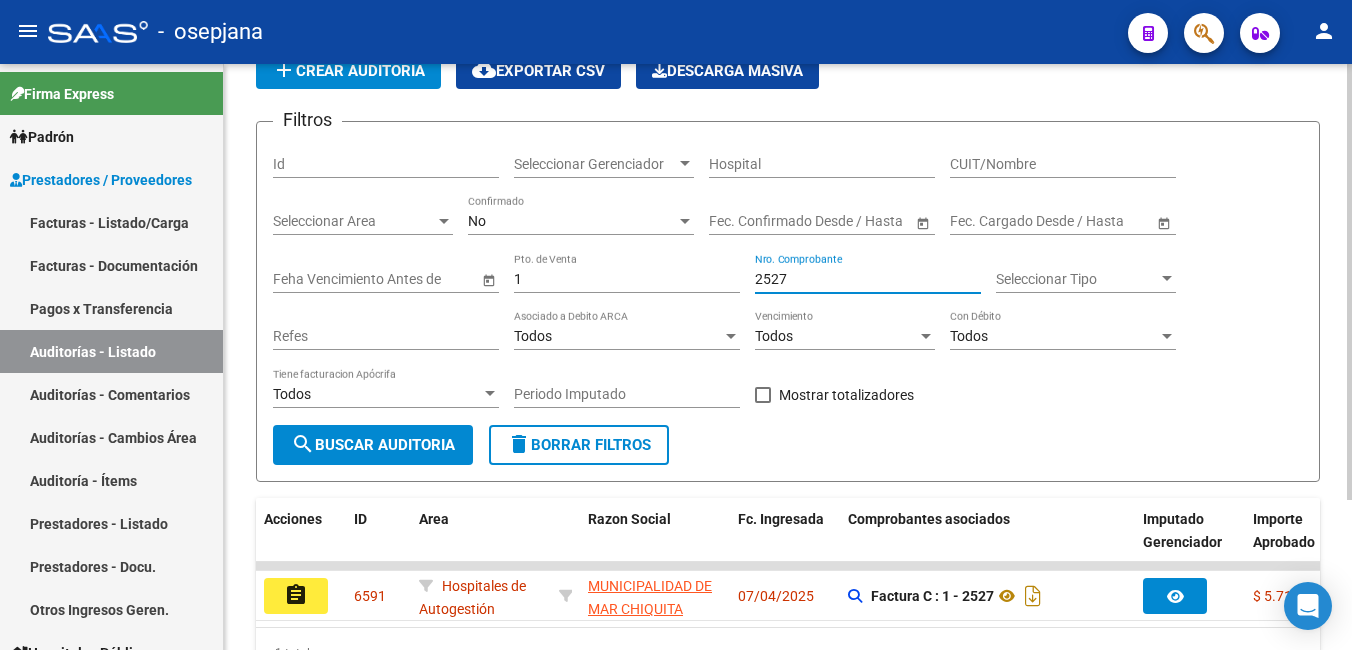 scroll, scrollTop: 202, scrollLeft: 0, axis: vertical 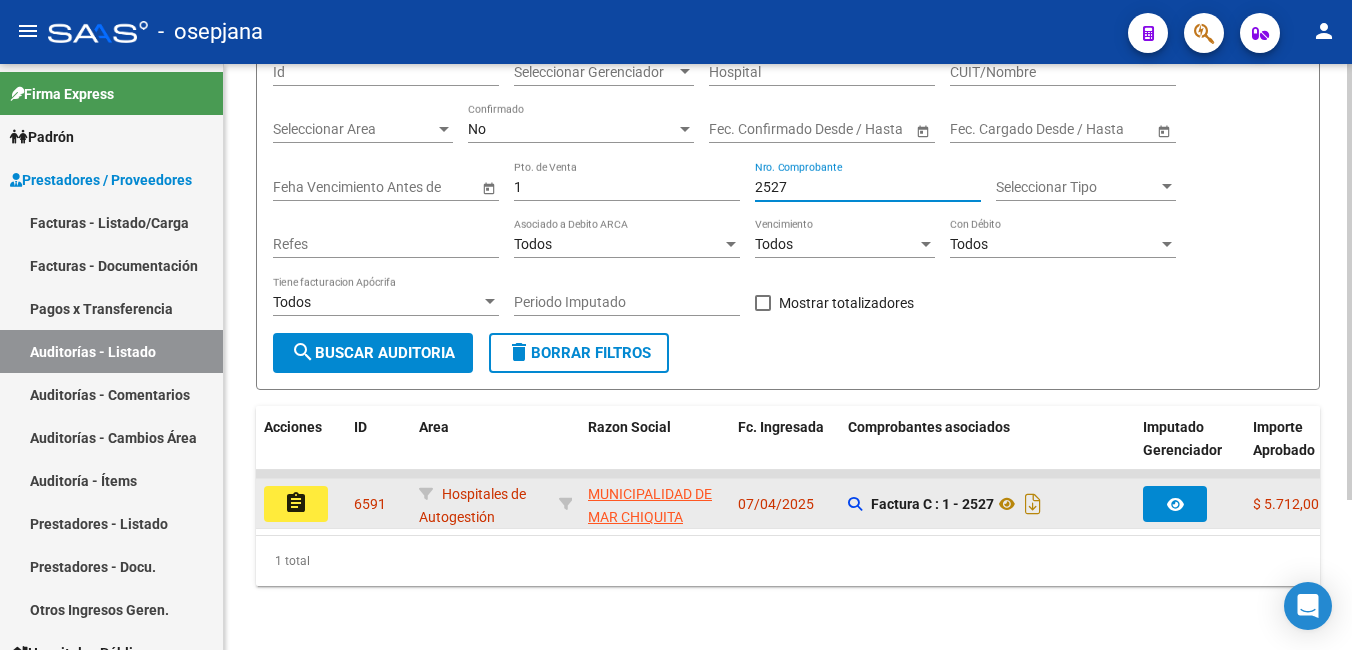 type on "2527" 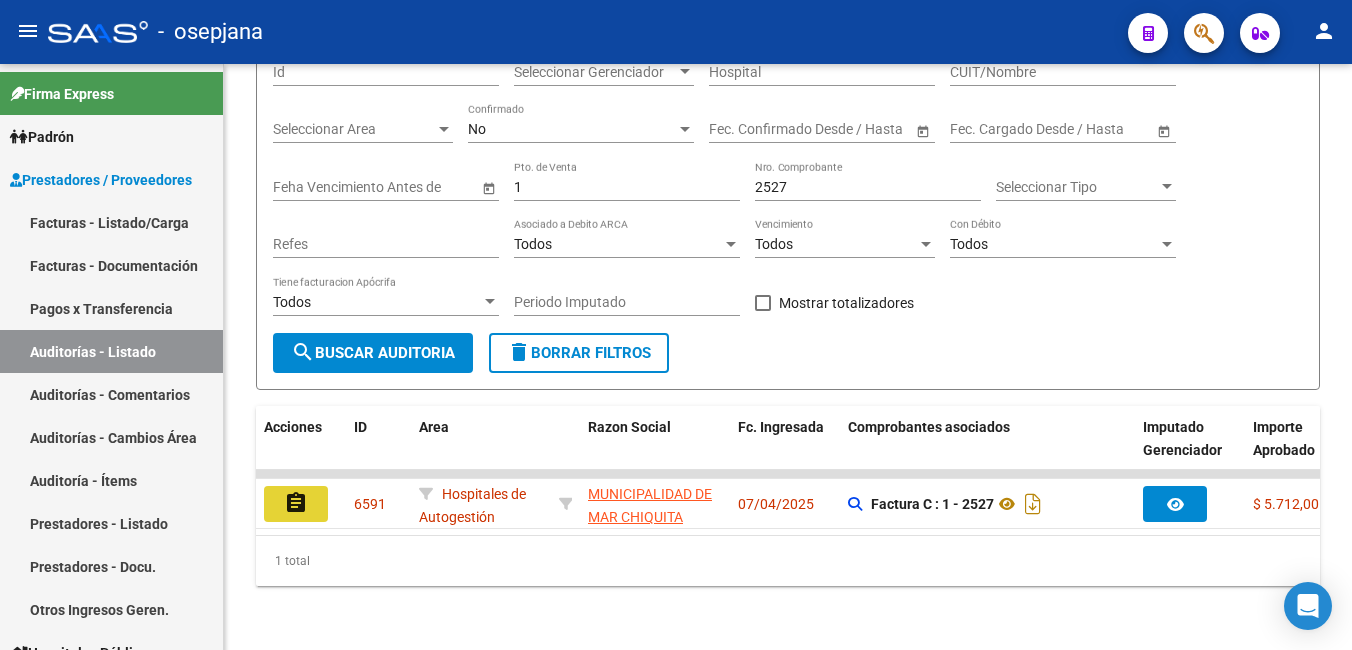 click on "assignment" 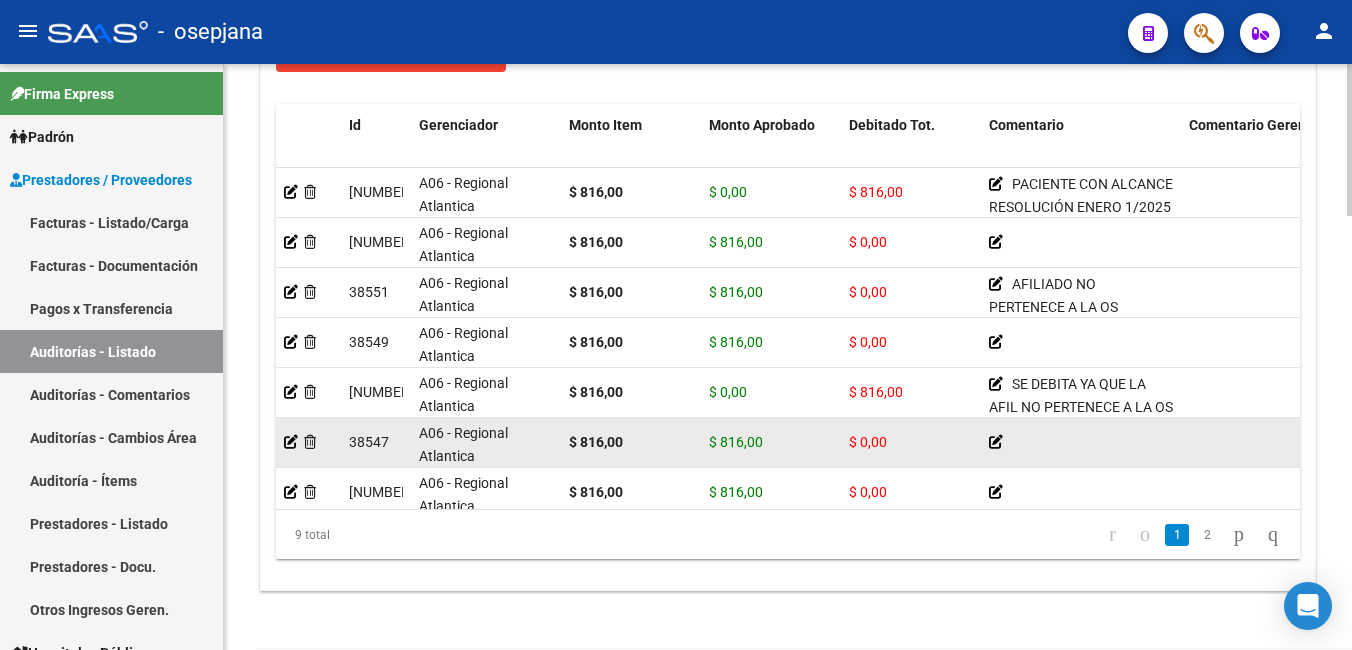 scroll, scrollTop: 1600, scrollLeft: 0, axis: vertical 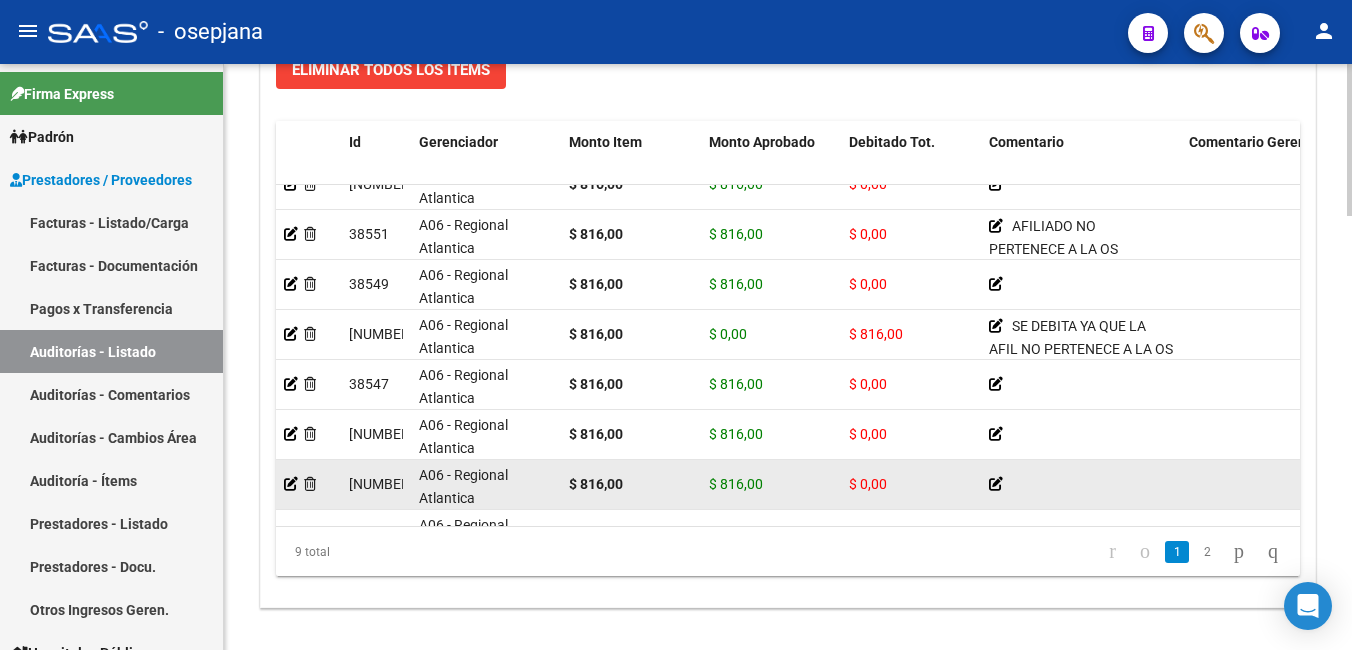 click 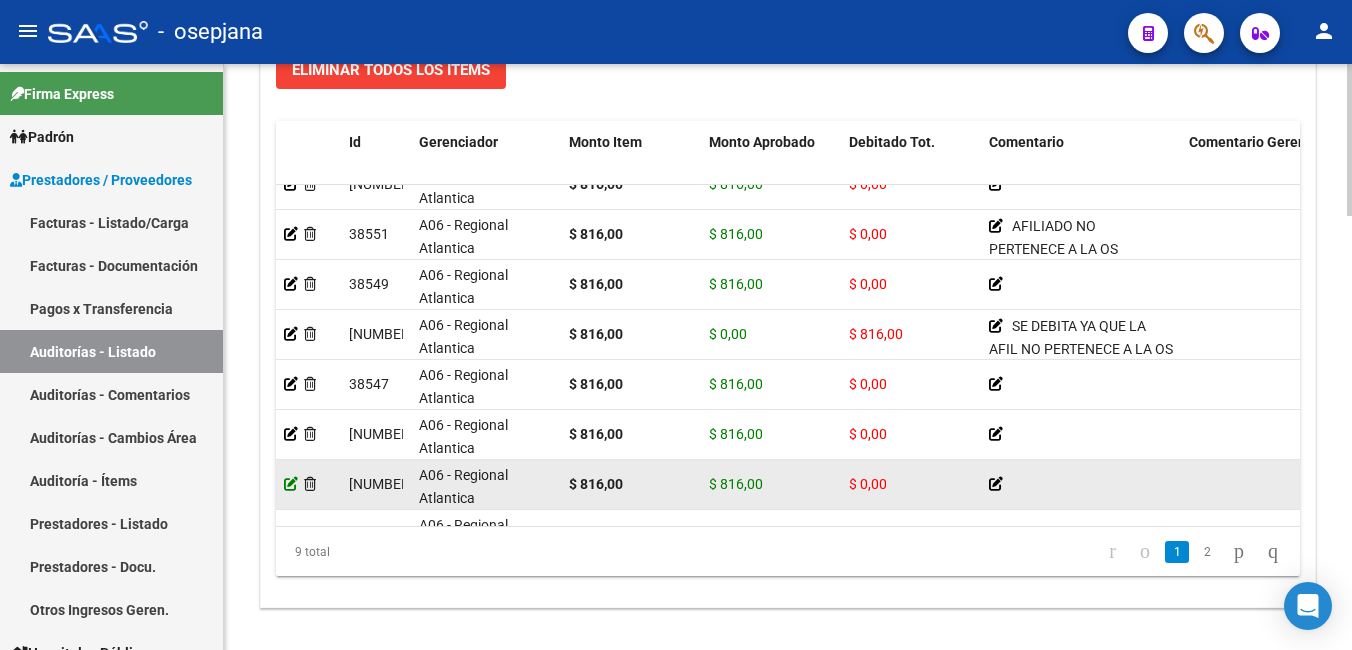 click 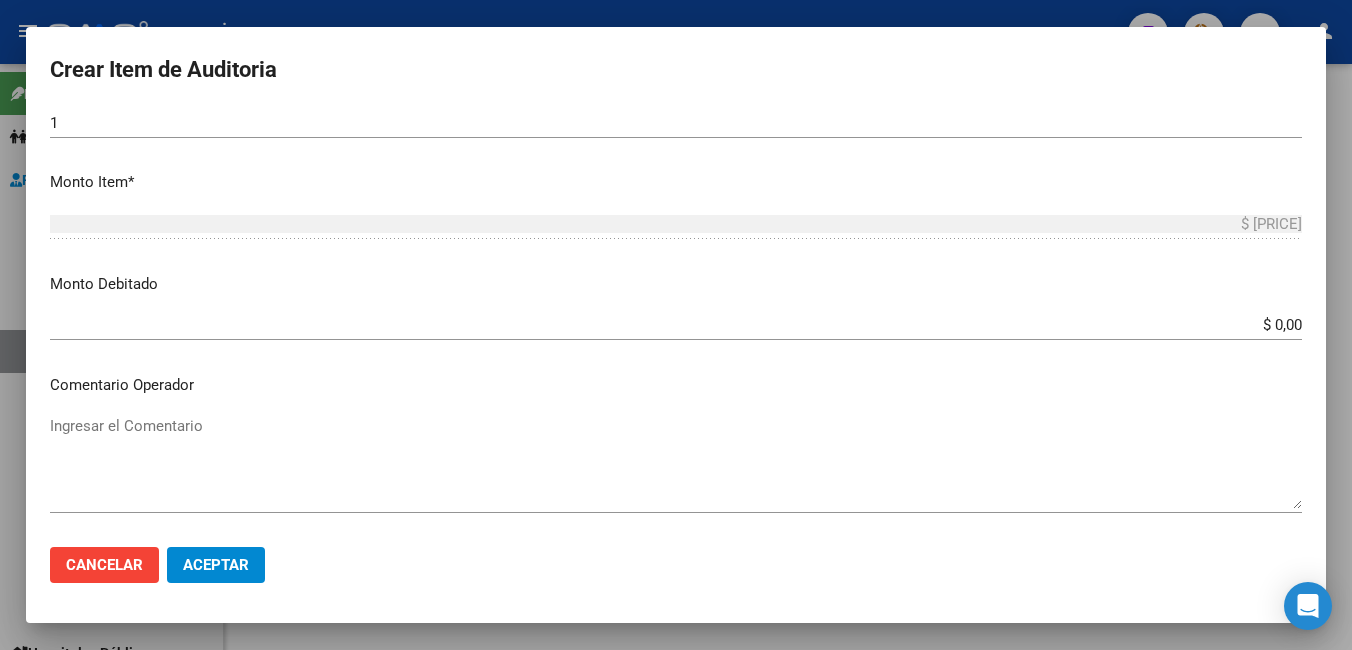 scroll, scrollTop: 600, scrollLeft: 0, axis: vertical 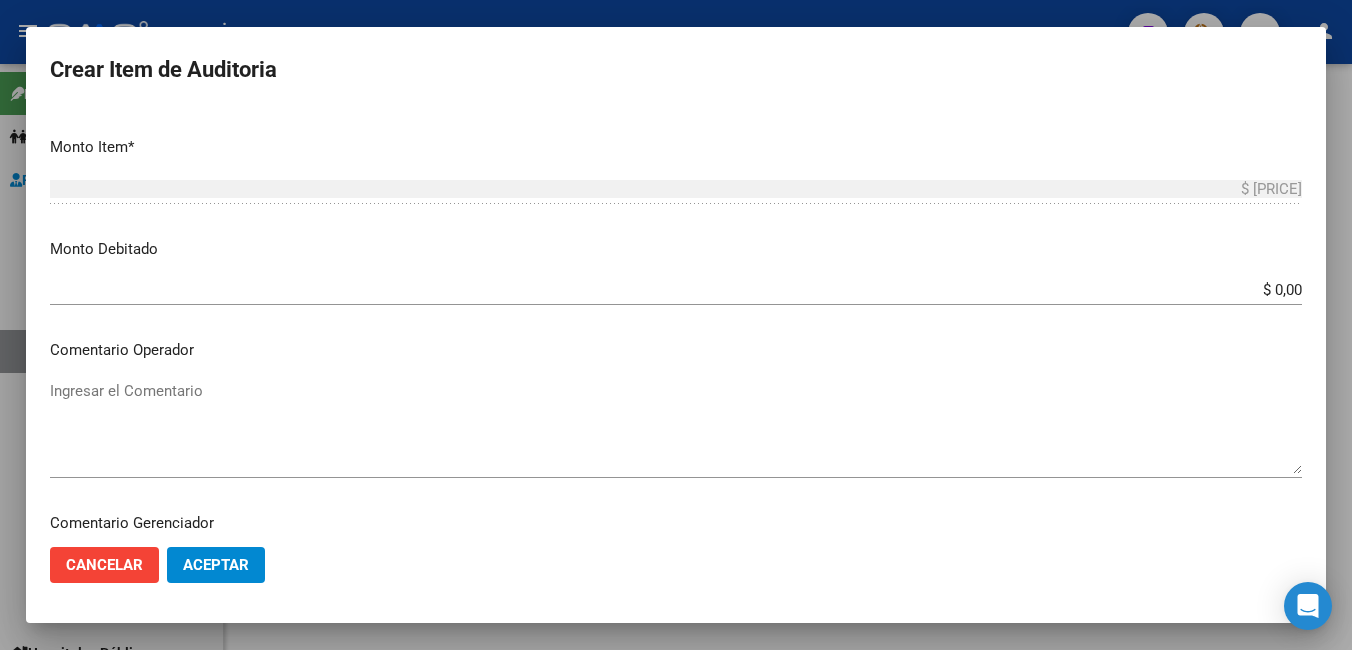 click on "Ingresar el Comentario" at bounding box center [676, 427] 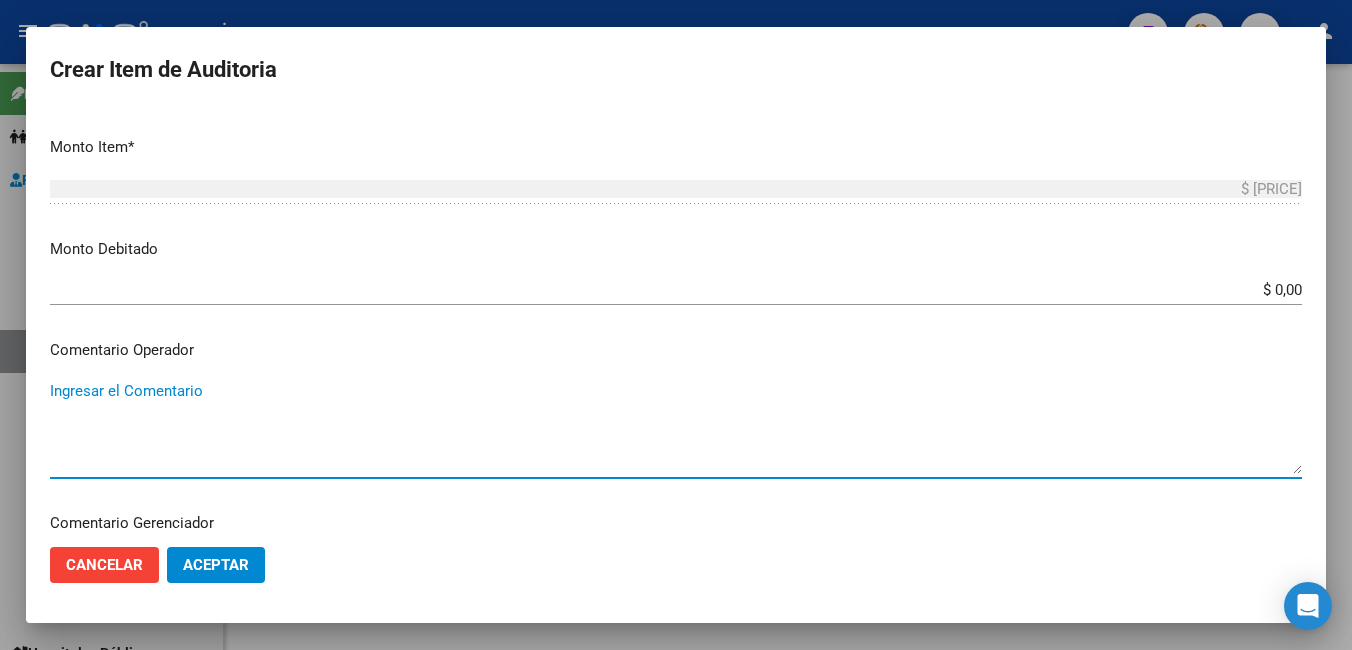 paste on "AFILIADO NO PERTENECE A LA OS" 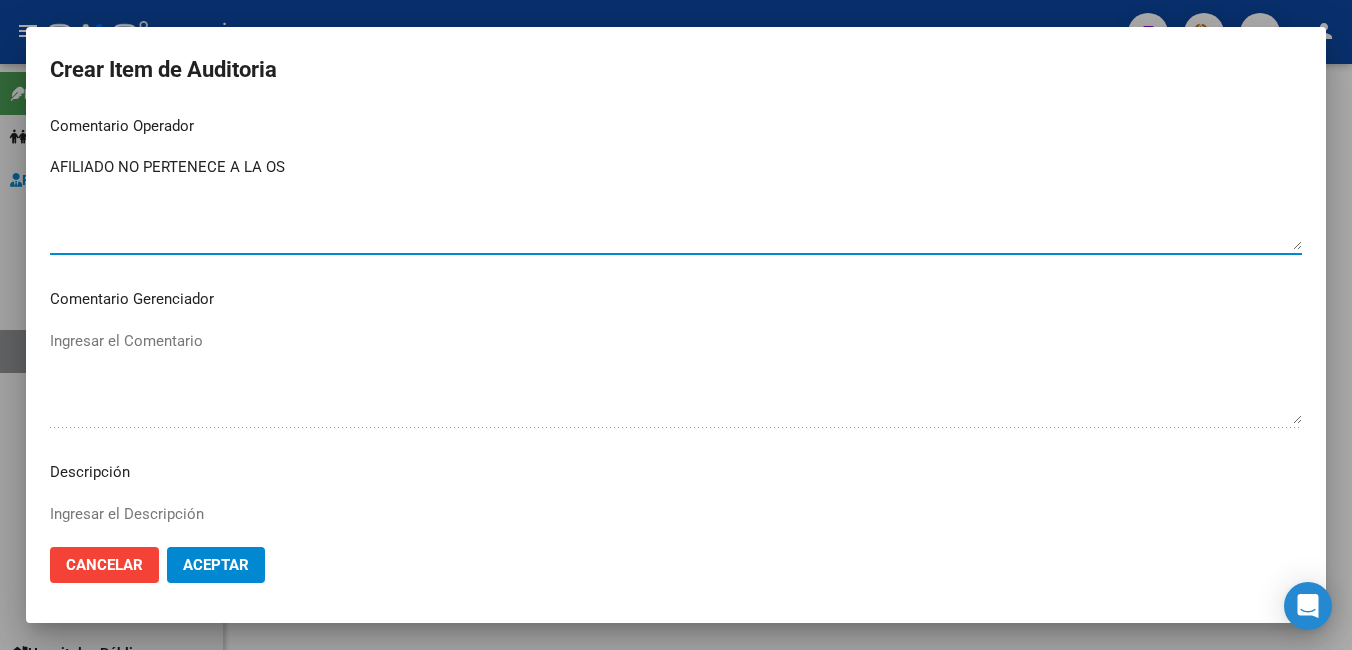 scroll, scrollTop: 900, scrollLeft: 0, axis: vertical 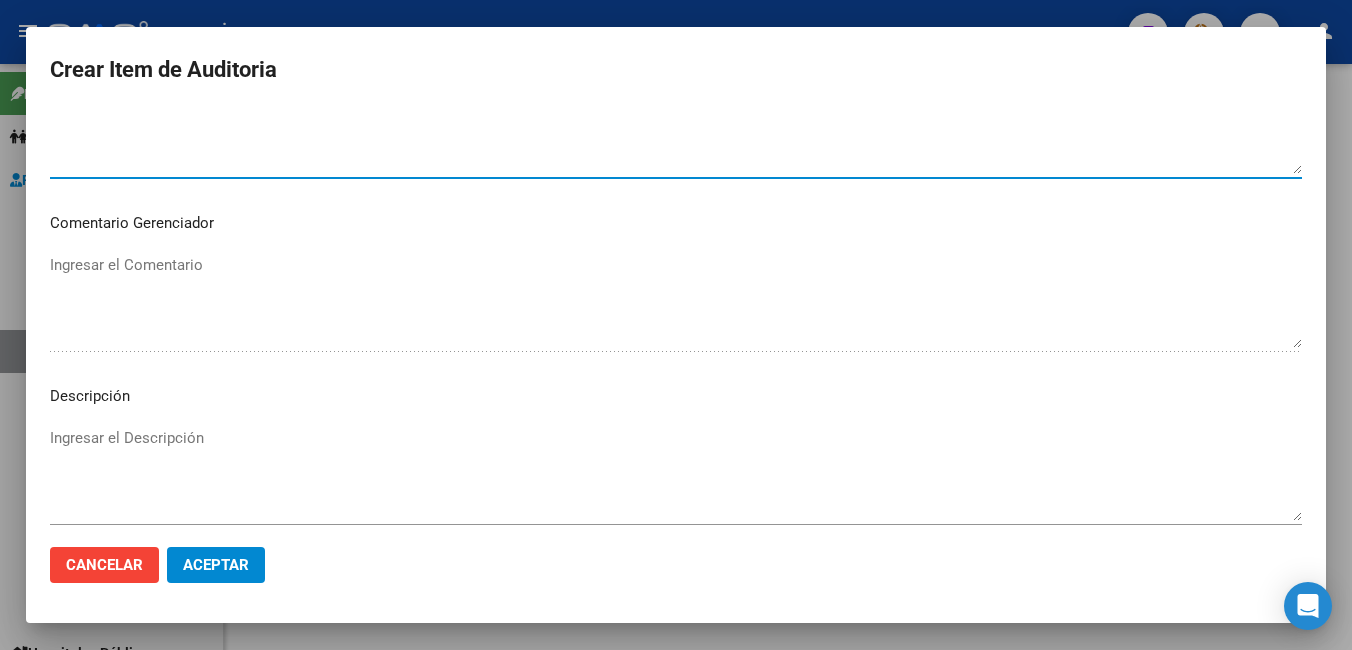 type on "AFILIADO NO PERTENECE A LA OS" 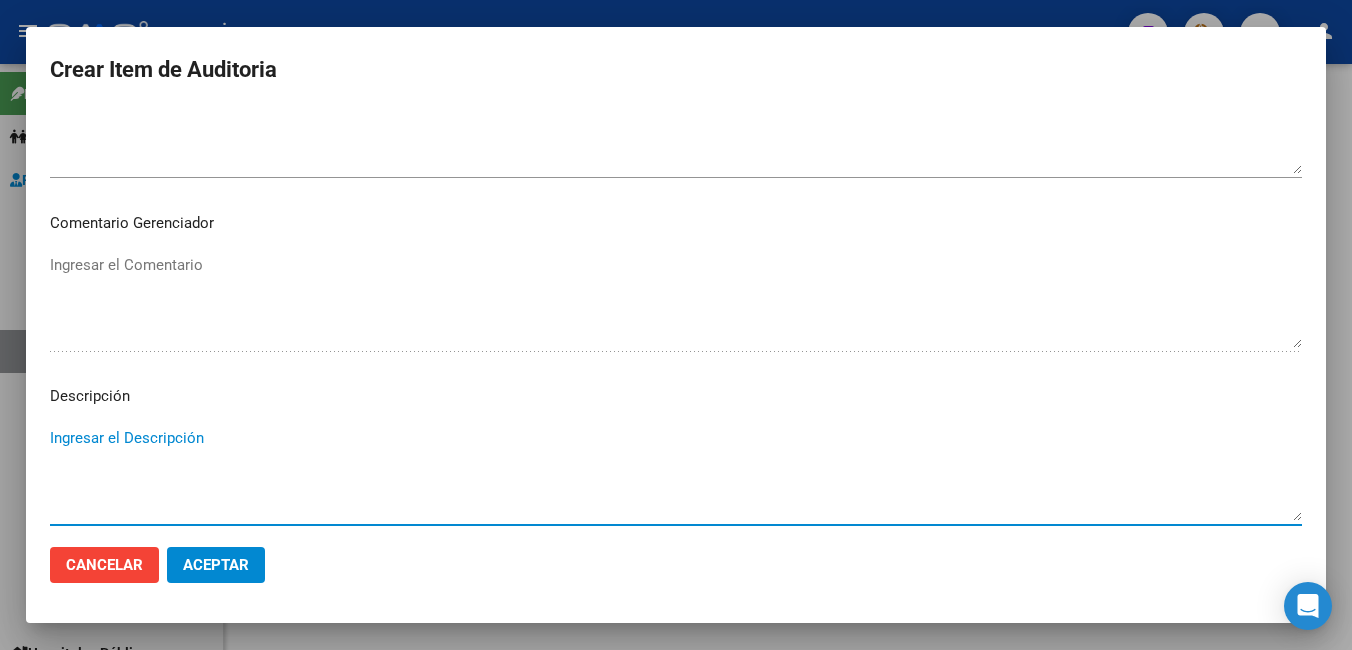 paste on "AFILIADO NO PERTENECE A LA OS" 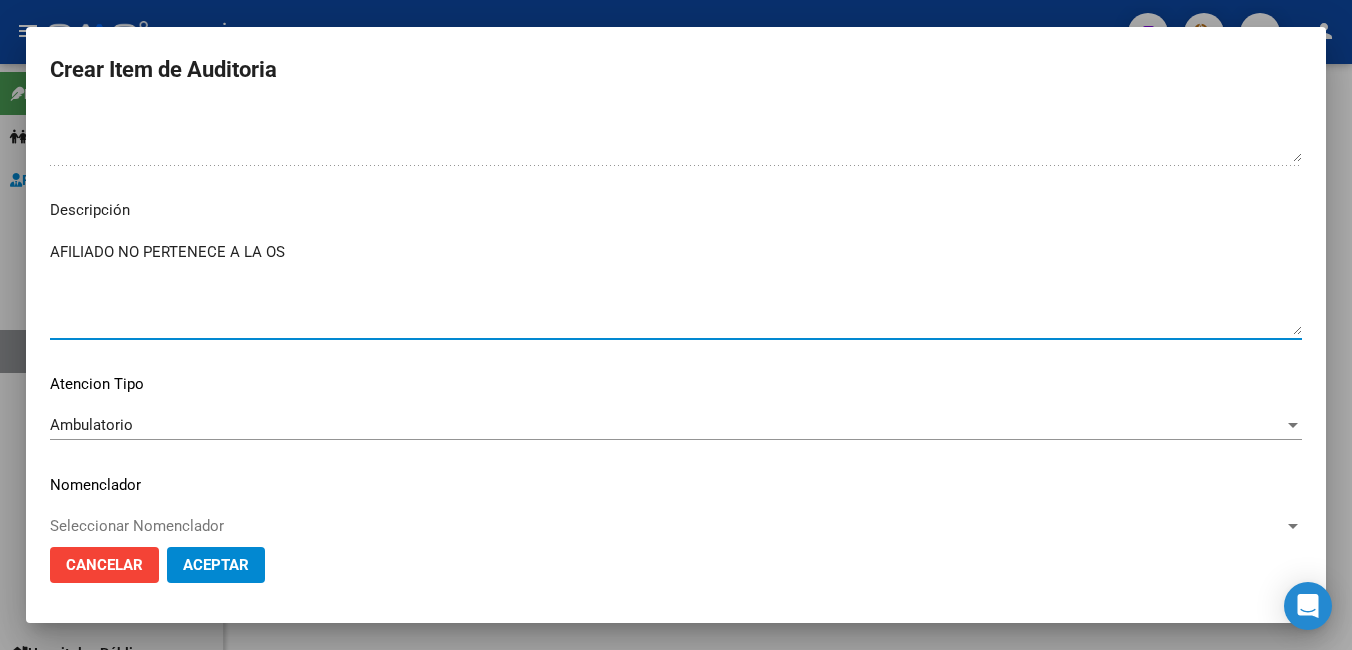 scroll, scrollTop: 1114, scrollLeft: 0, axis: vertical 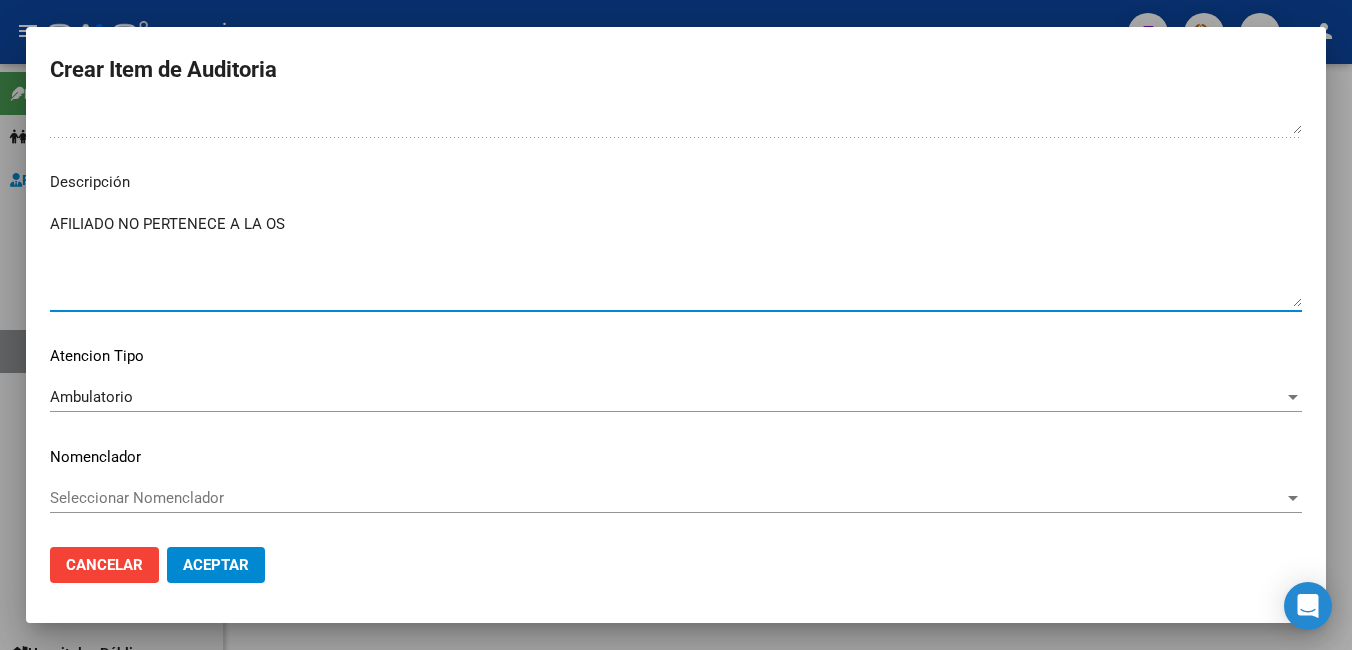 type on "AFILIADO NO PERTENECE A LA OS" 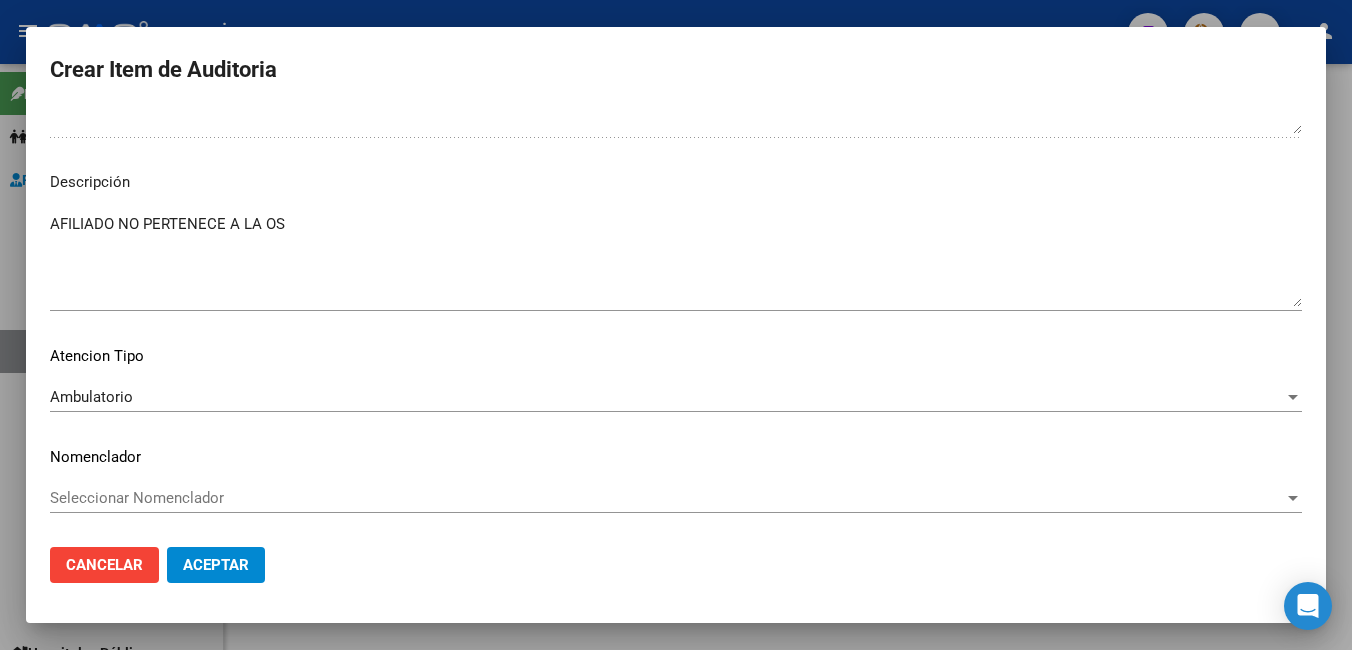 click on "Seleccionar Nomenclador Seleccionar Nomenclador" 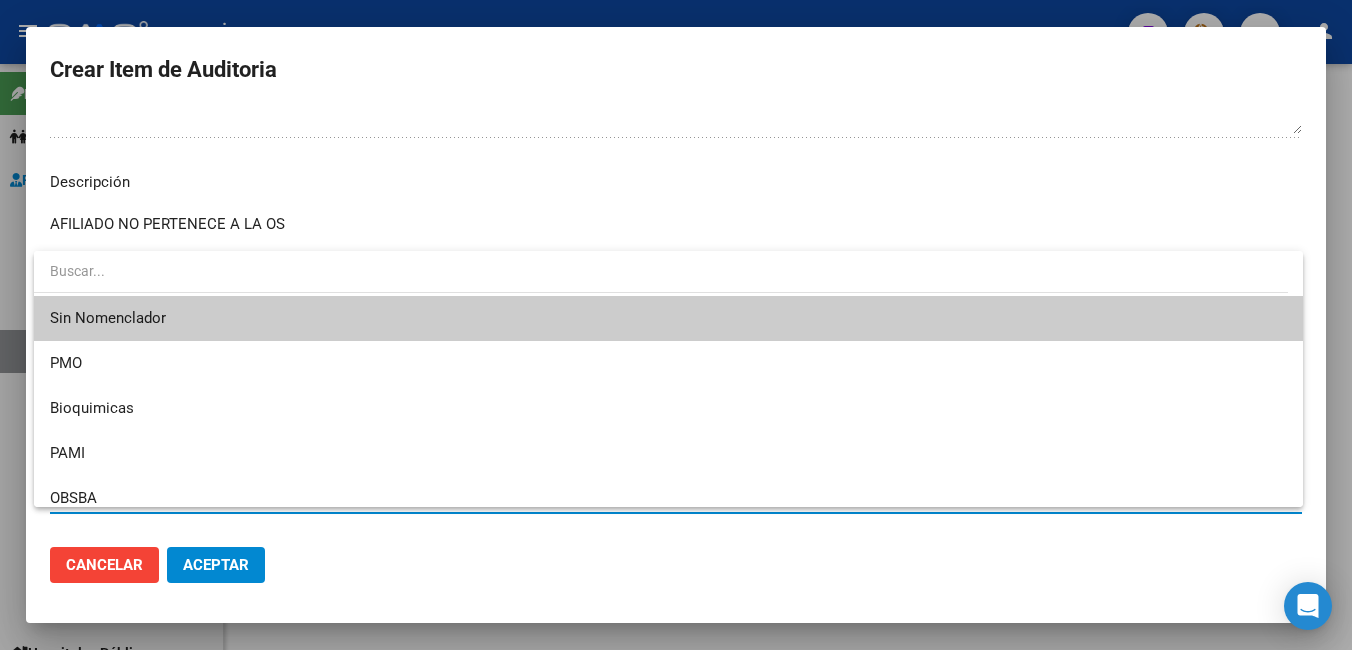 click on "Sin Nomenclador" at bounding box center (668, 318) 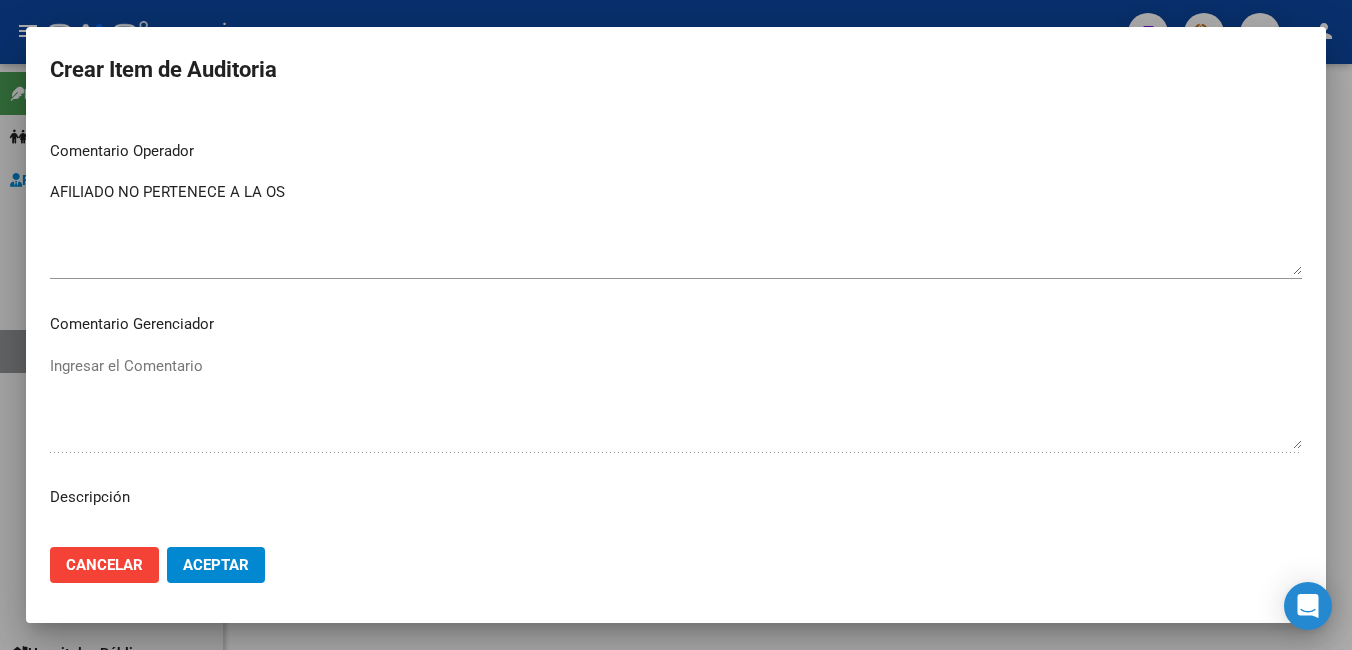 scroll, scrollTop: 800, scrollLeft: 0, axis: vertical 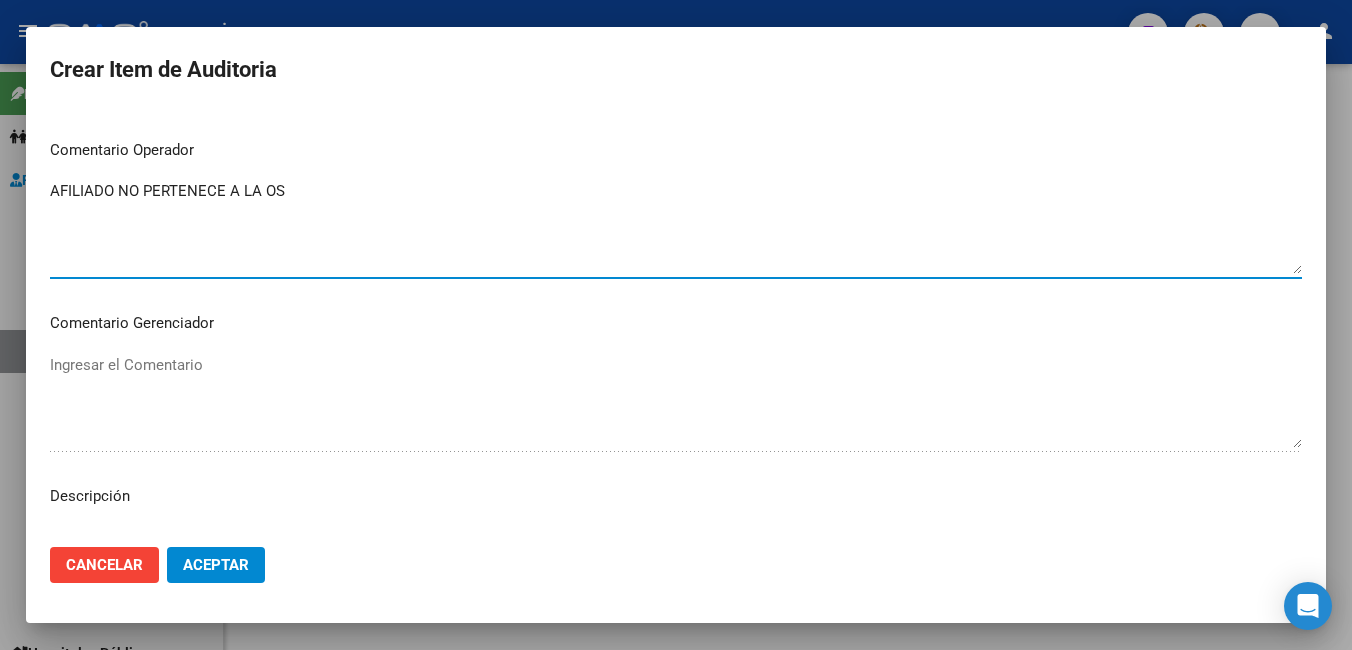 click on "AFILIADO NO PERTENECE A LA OS" at bounding box center [676, 227] 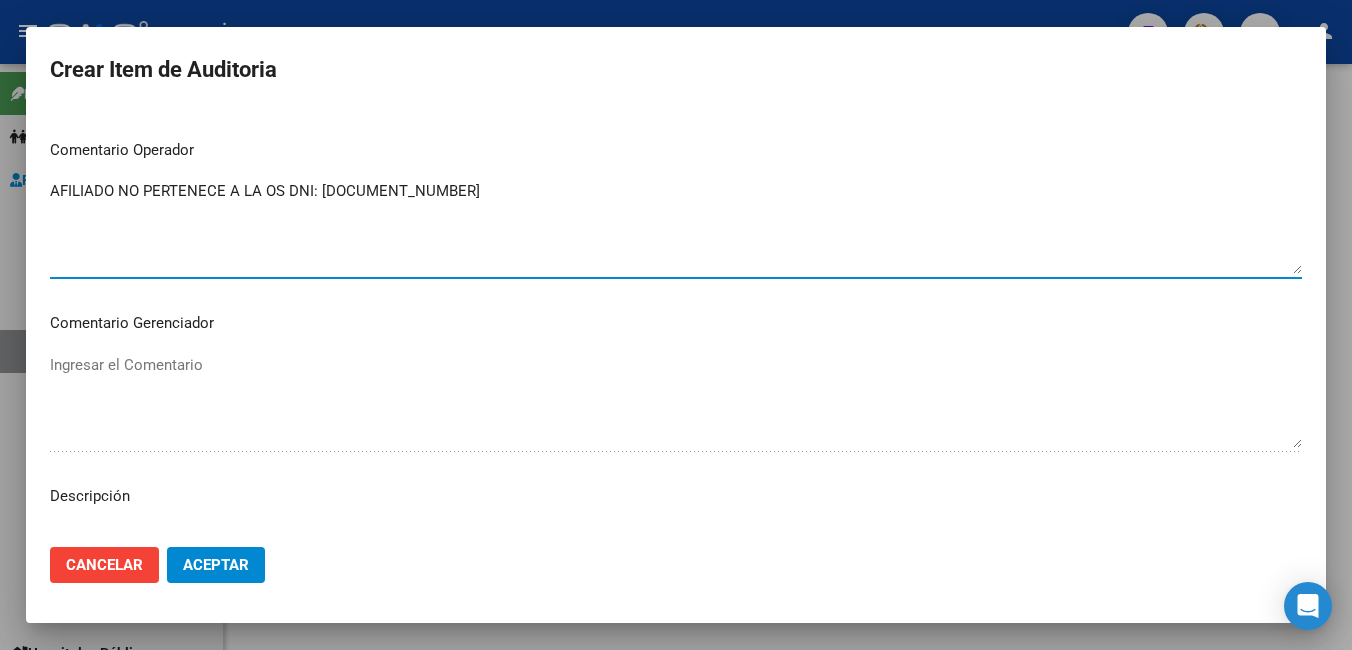 drag, startPoint x: 436, startPoint y: 185, endPoint x: -4, endPoint y: 163, distance: 440.54965 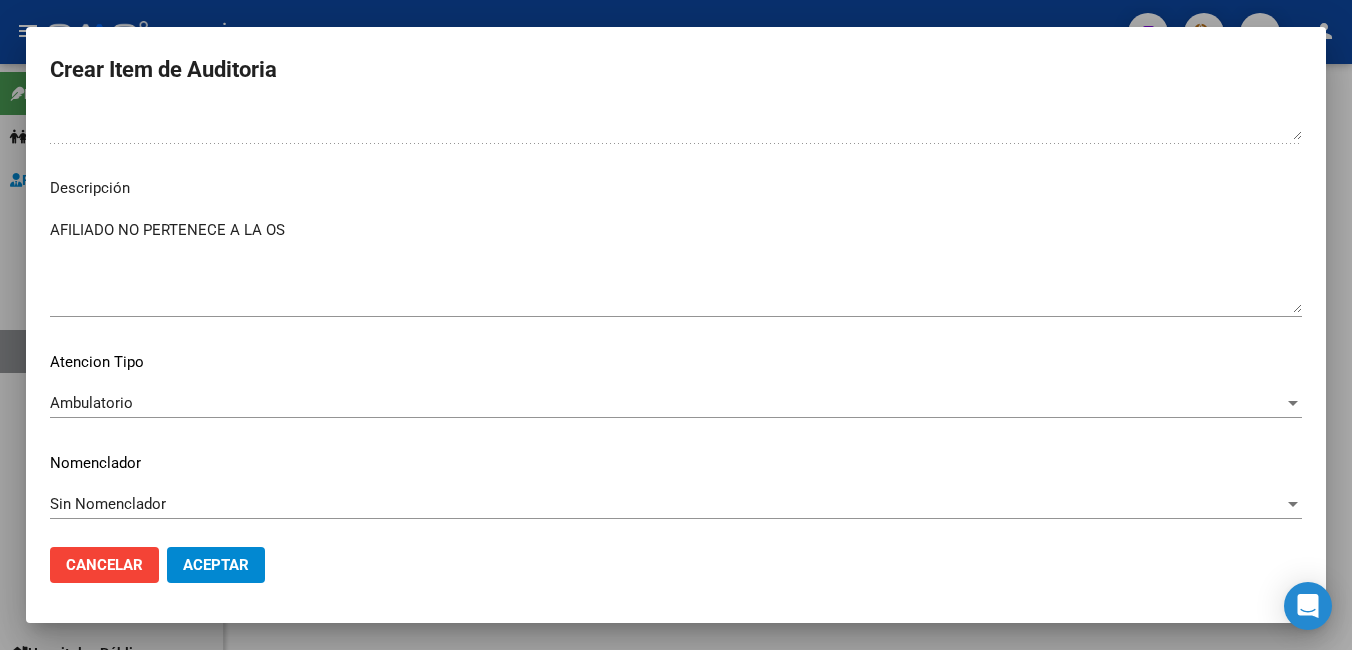 scroll, scrollTop: 1114, scrollLeft: 0, axis: vertical 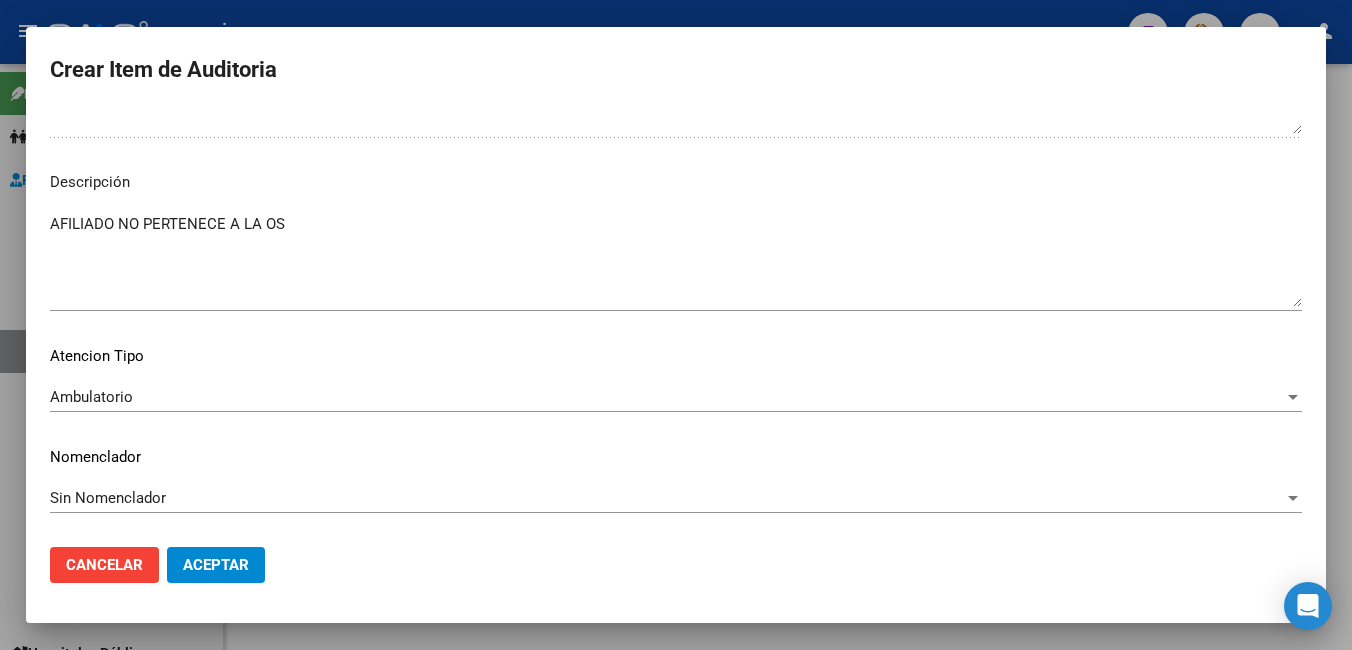 type on "AFILIADO NO PERTENECE A LA OS DNI: [DOCUMENT_NUMBER]" 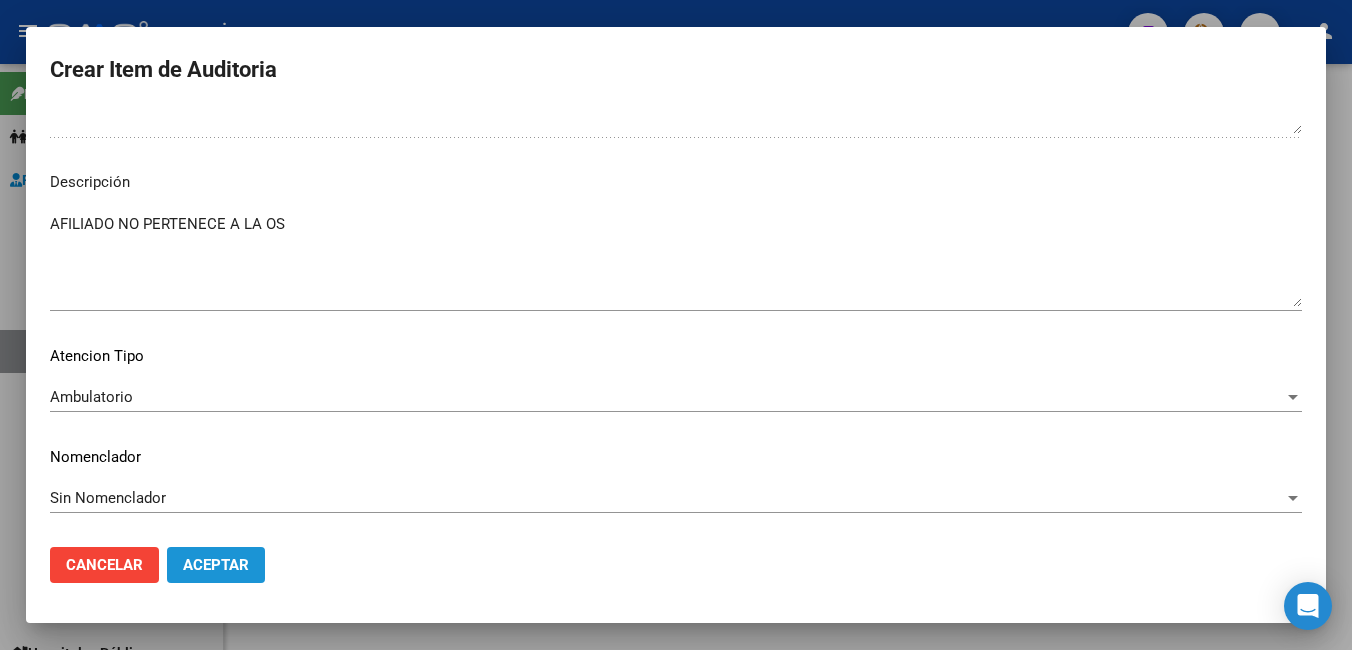 click on "Aceptar" 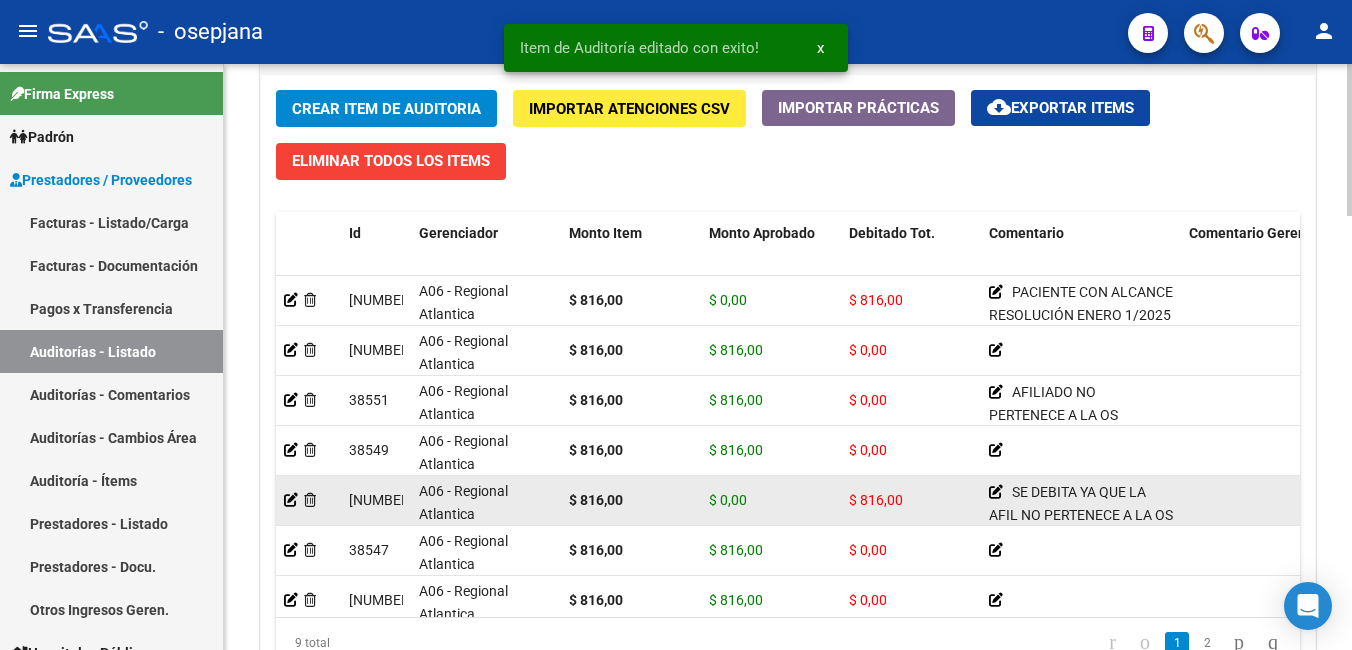 scroll, scrollTop: 1500, scrollLeft: 0, axis: vertical 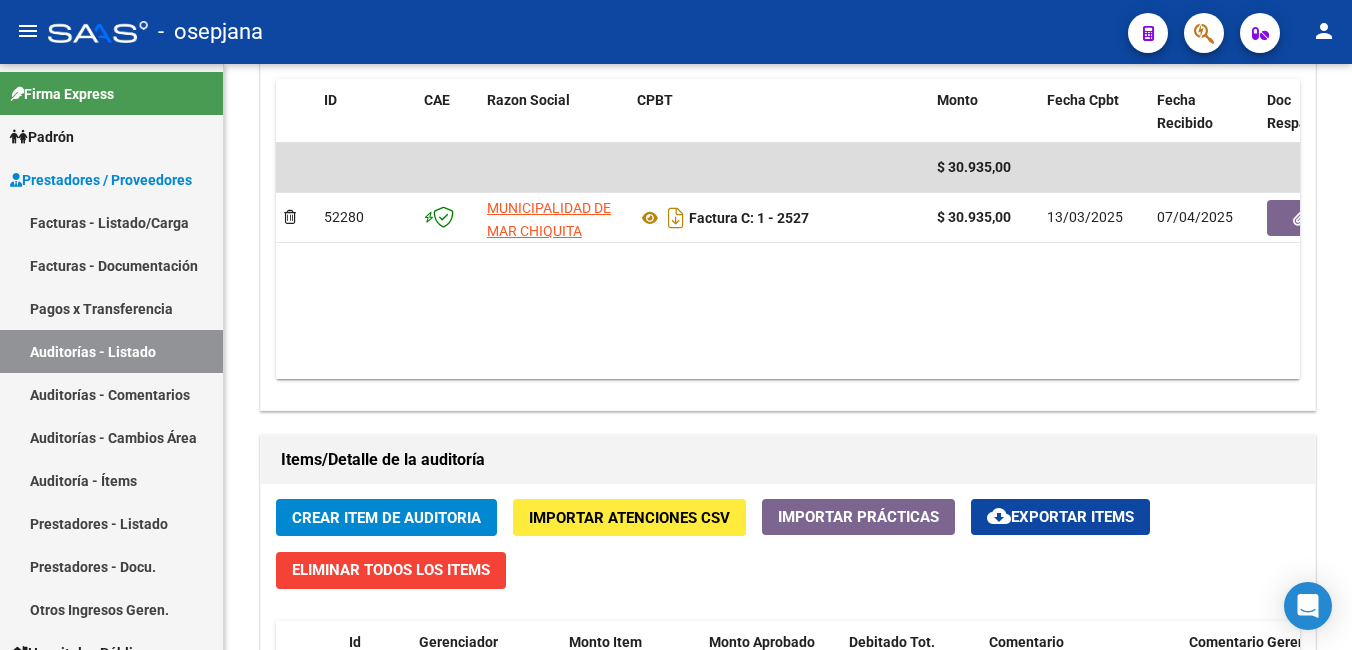 click on "Crear Item de Auditoria" 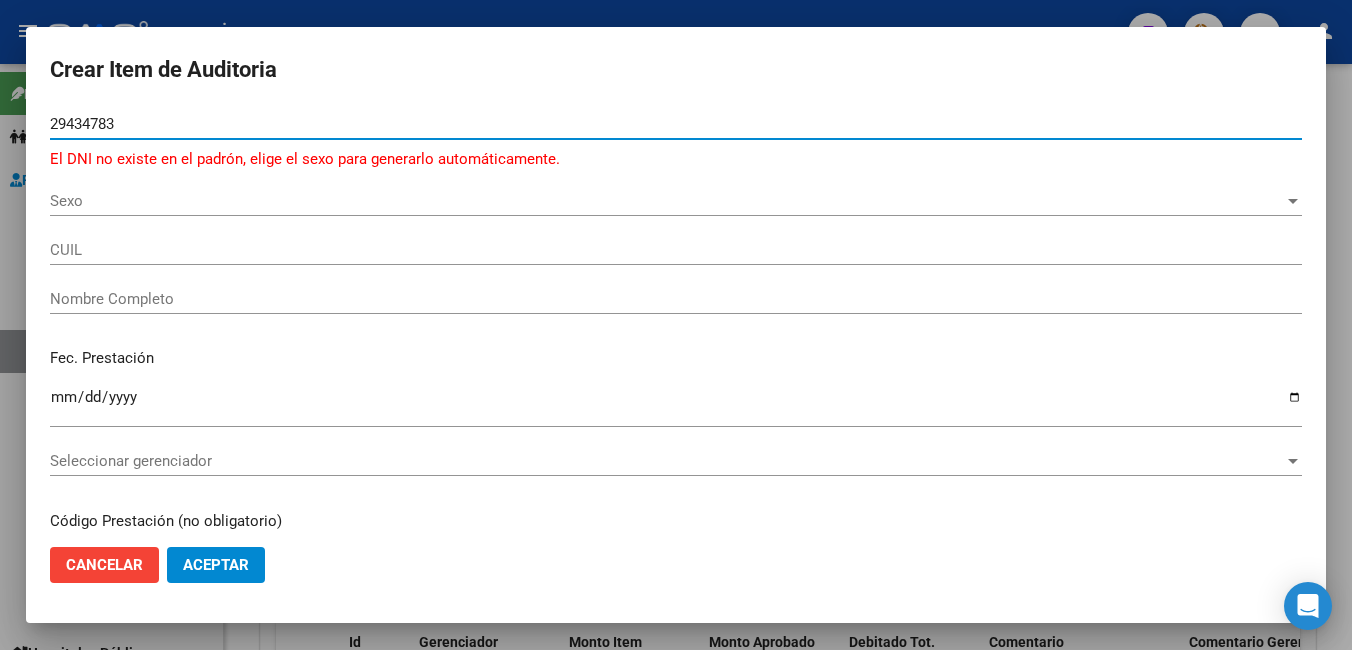 type on "29434783" 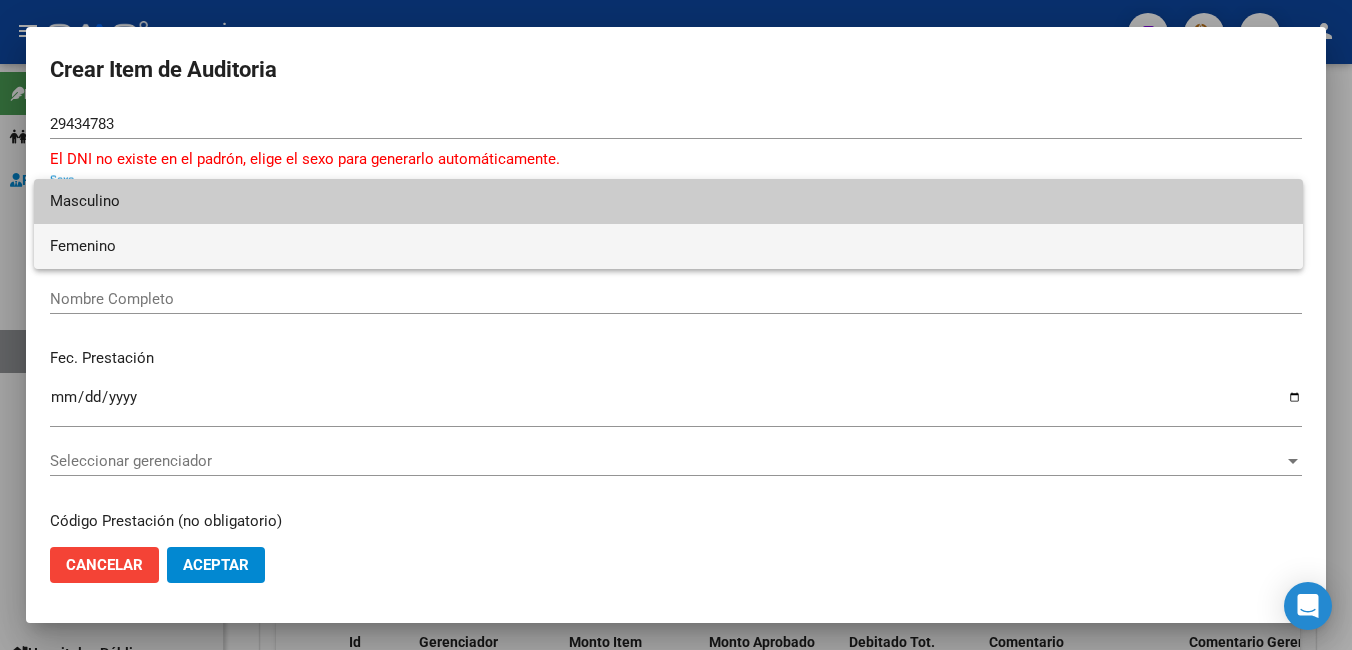 click on "Femenino" at bounding box center (668, 246) 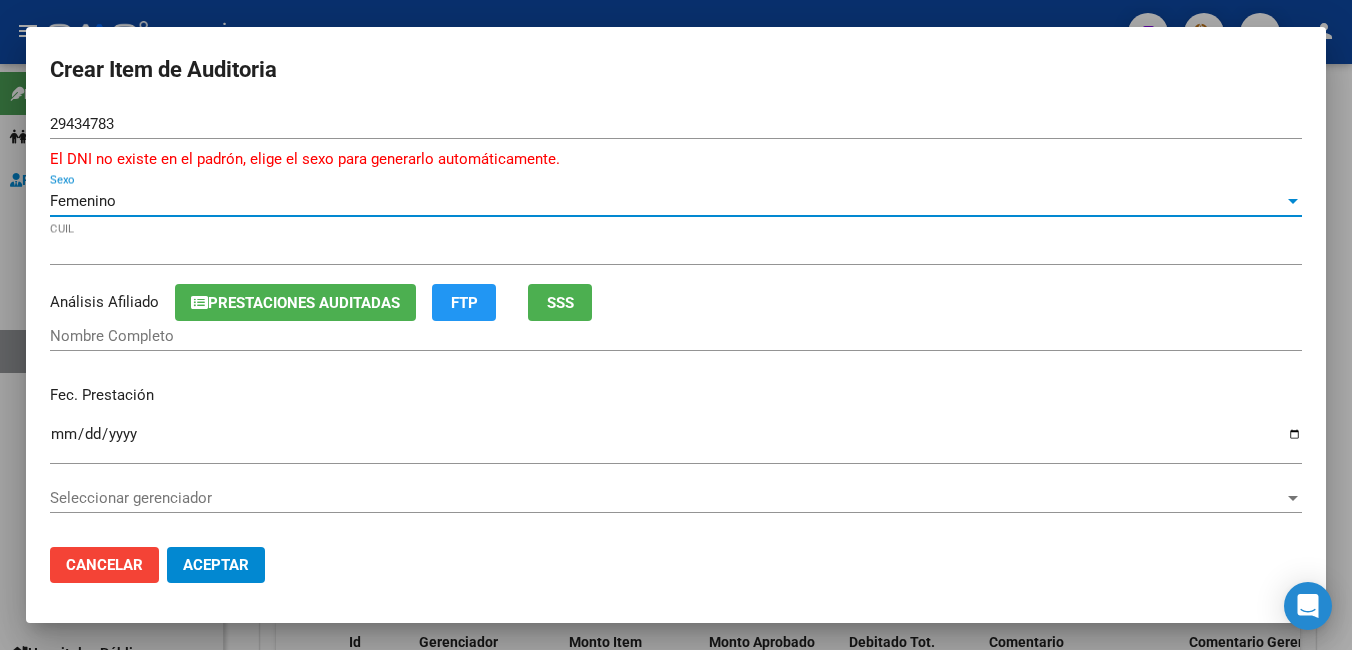 type on "[LAST] [LAST] [LAST]" 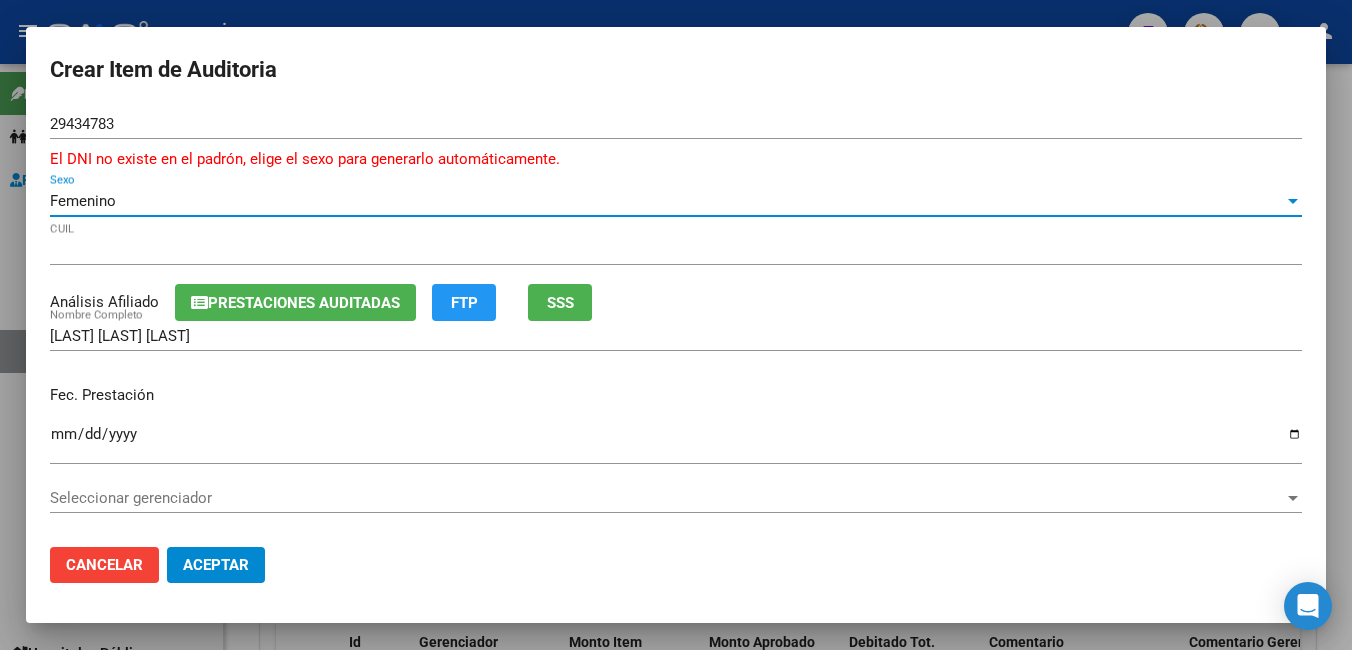 click on "[LAST] [LAST] [LAST]" at bounding box center (676, 336) 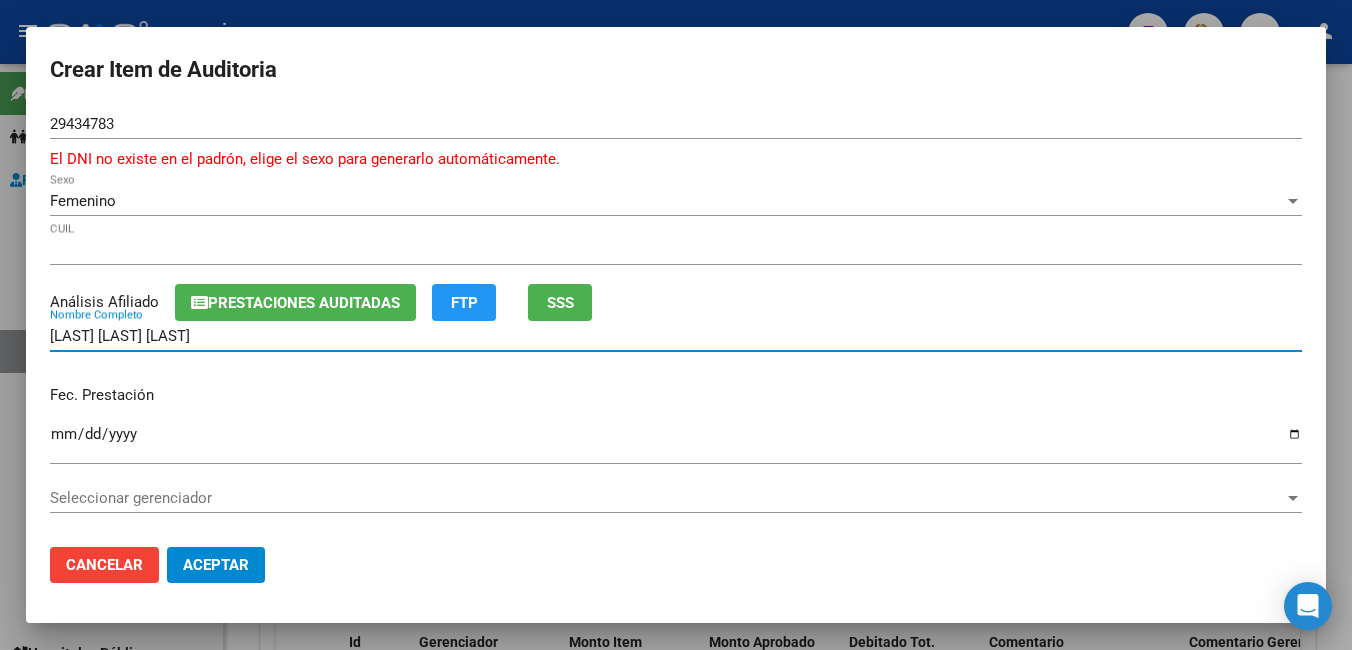 click on "Ingresar la fecha" at bounding box center [676, 442] 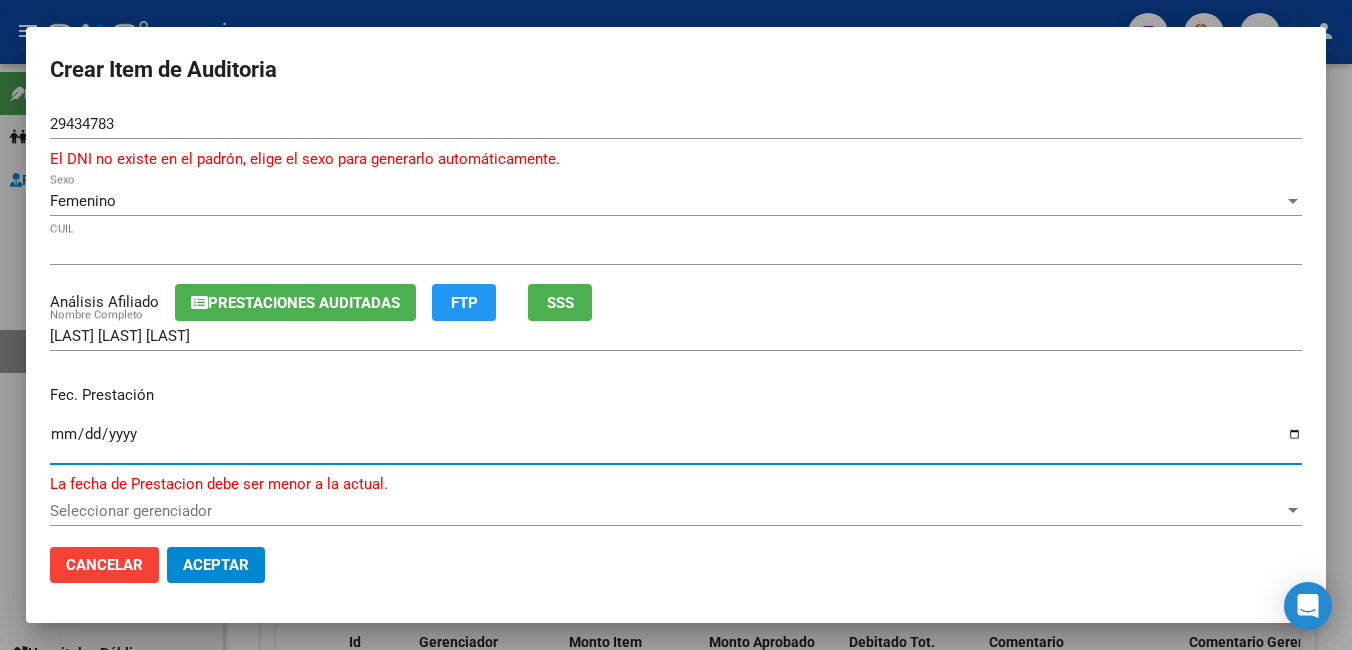 type on "2025-01-29" 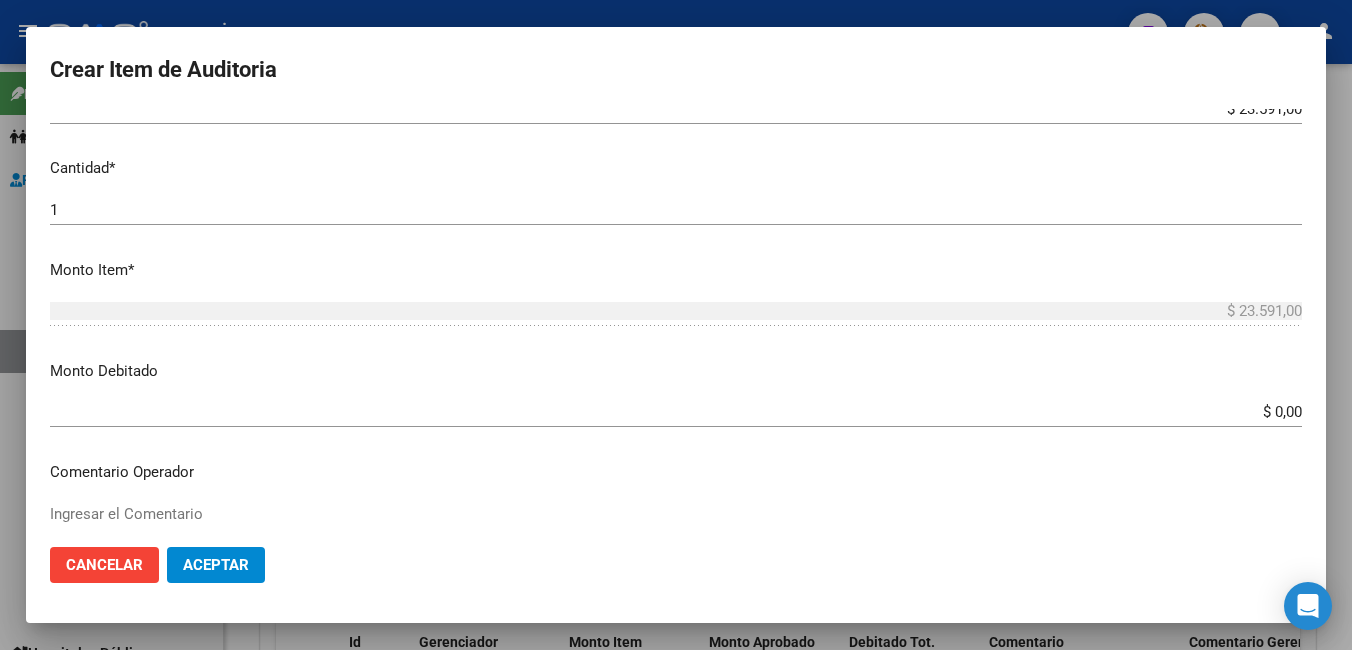 scroll, scrollTop: 600, scrollLeft: 0, axis: vertical 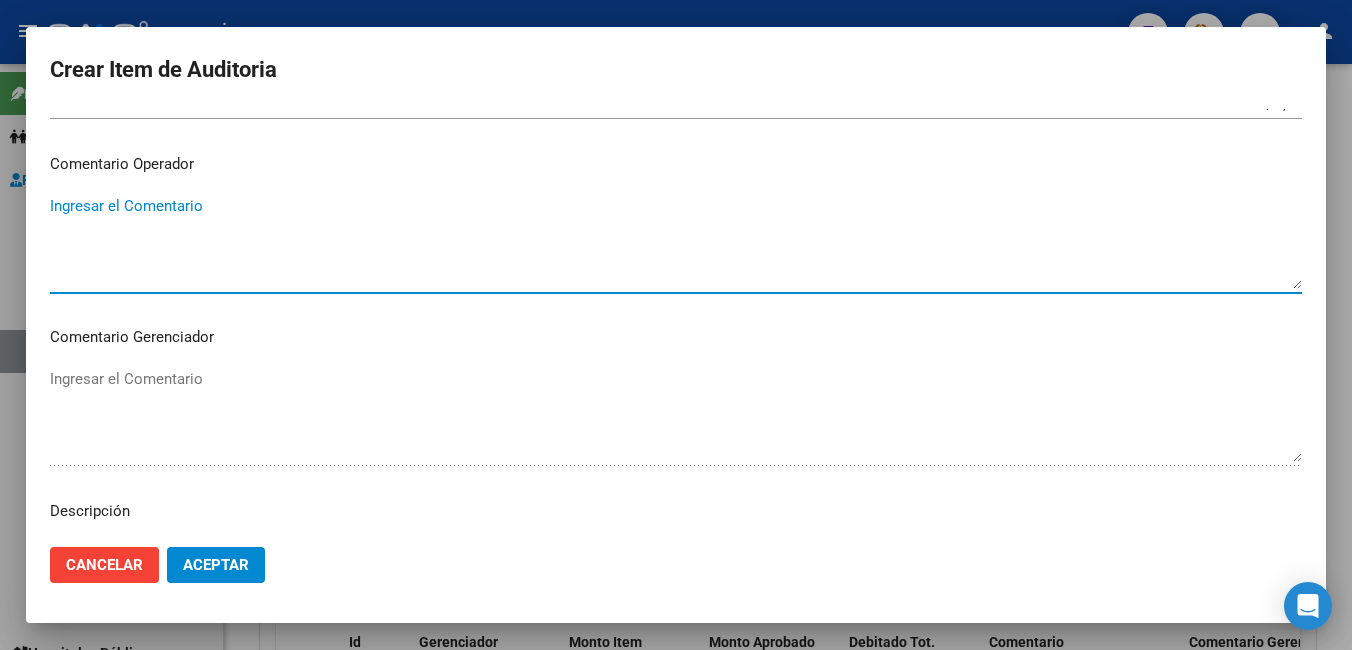 click on "Ingresar el Comentario" at bounding box center (676, 242) 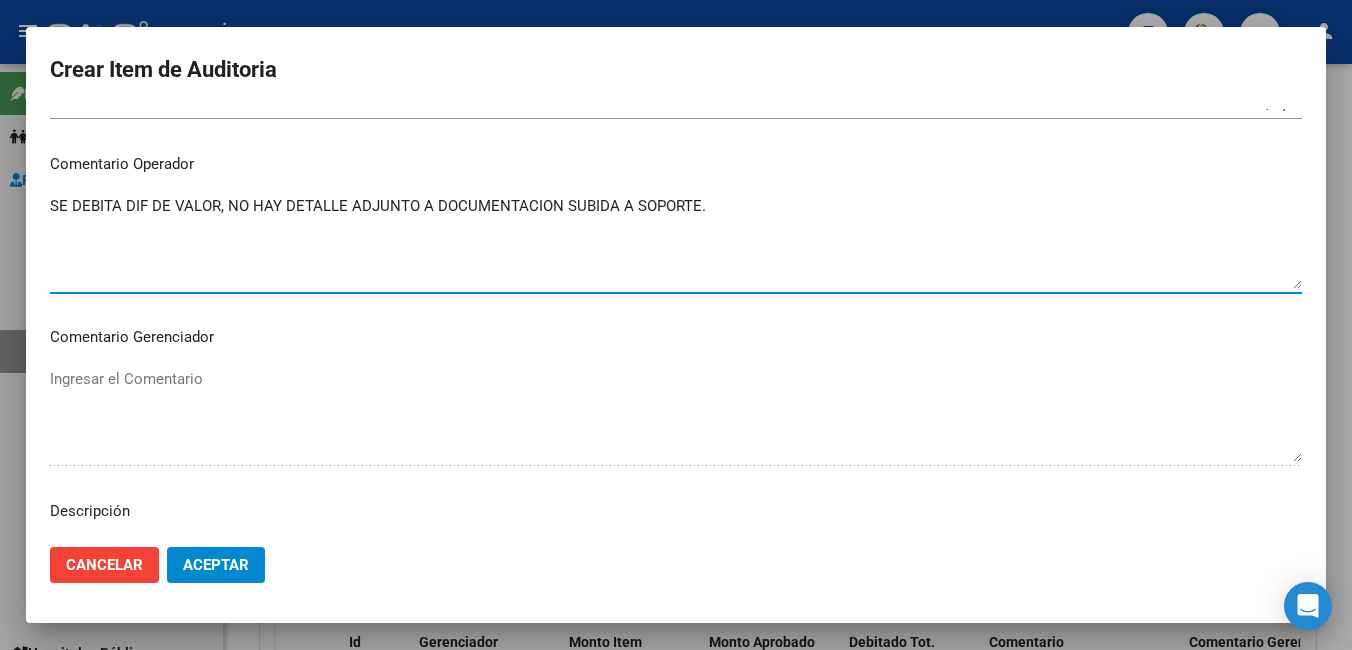 type on "SE DEBITA DIF DE VALOR, NO HAY DETALLE ADJUNTO A DOCUMENTACION SUBIDA A SOPORTE." 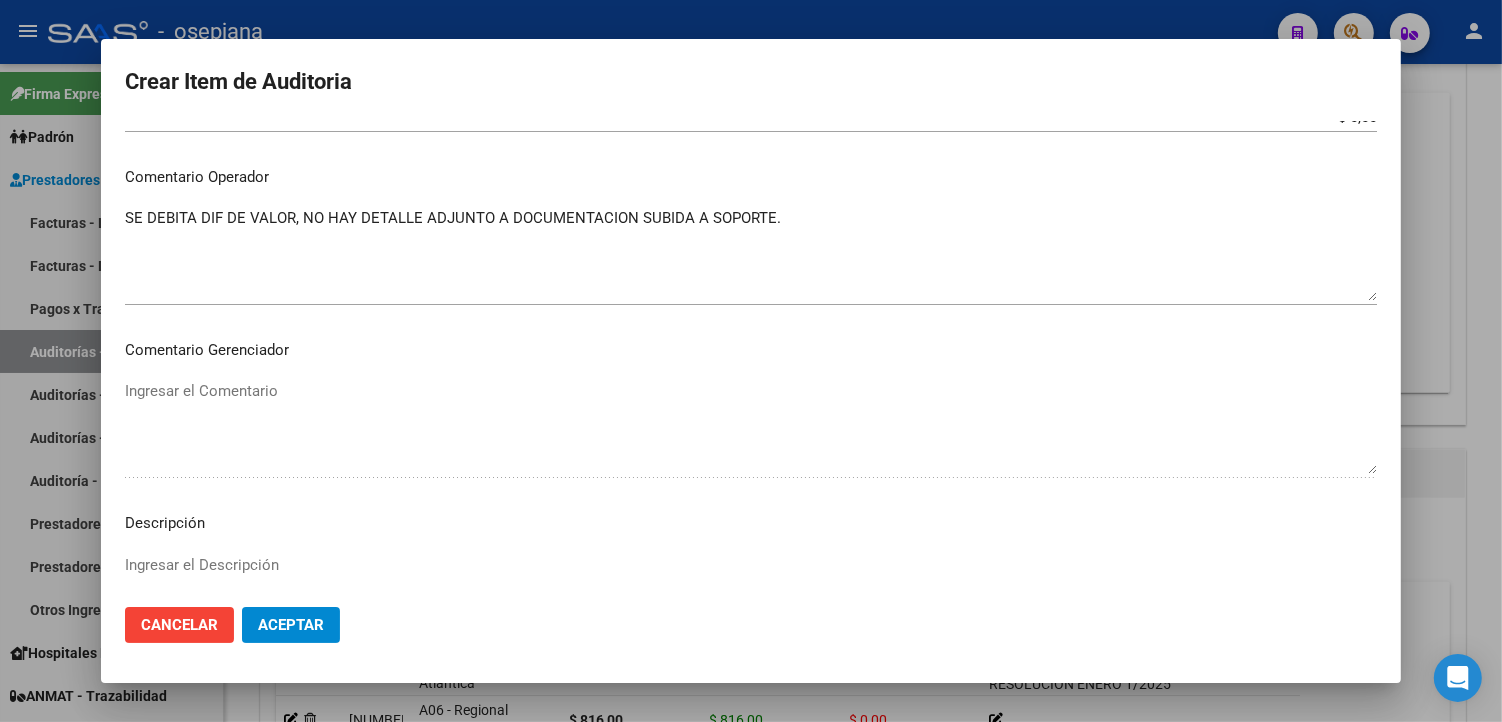 scroll, scrollTop: 1074, scrollLeft: 0, axis: vertical 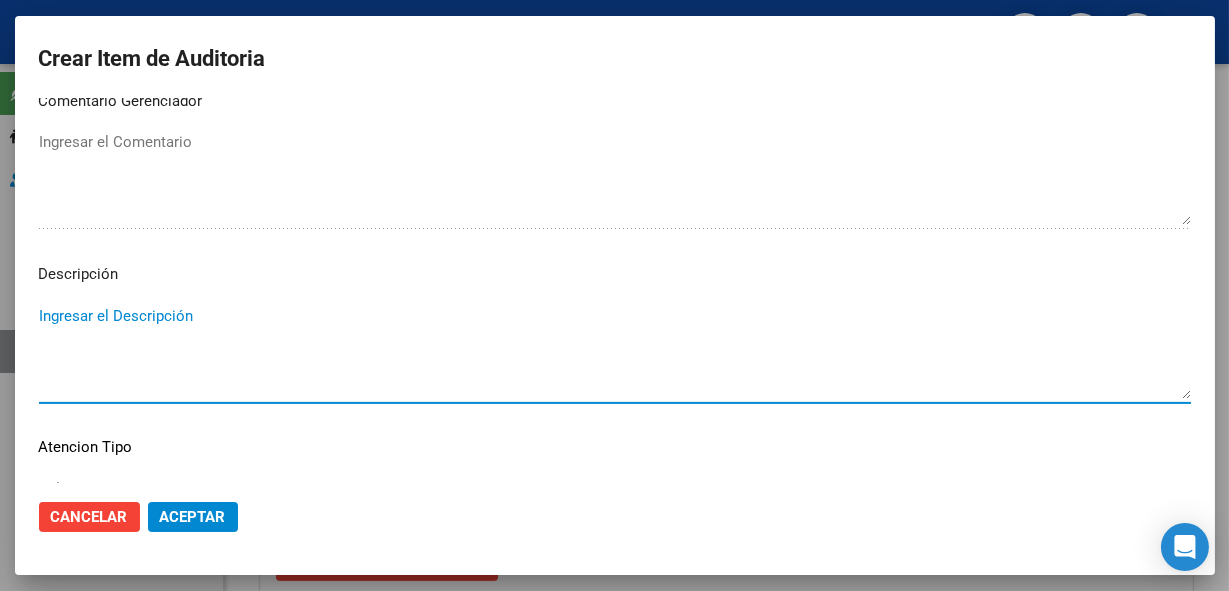 click on "Ingresar el Descripción" at bounding box center (615, 352) 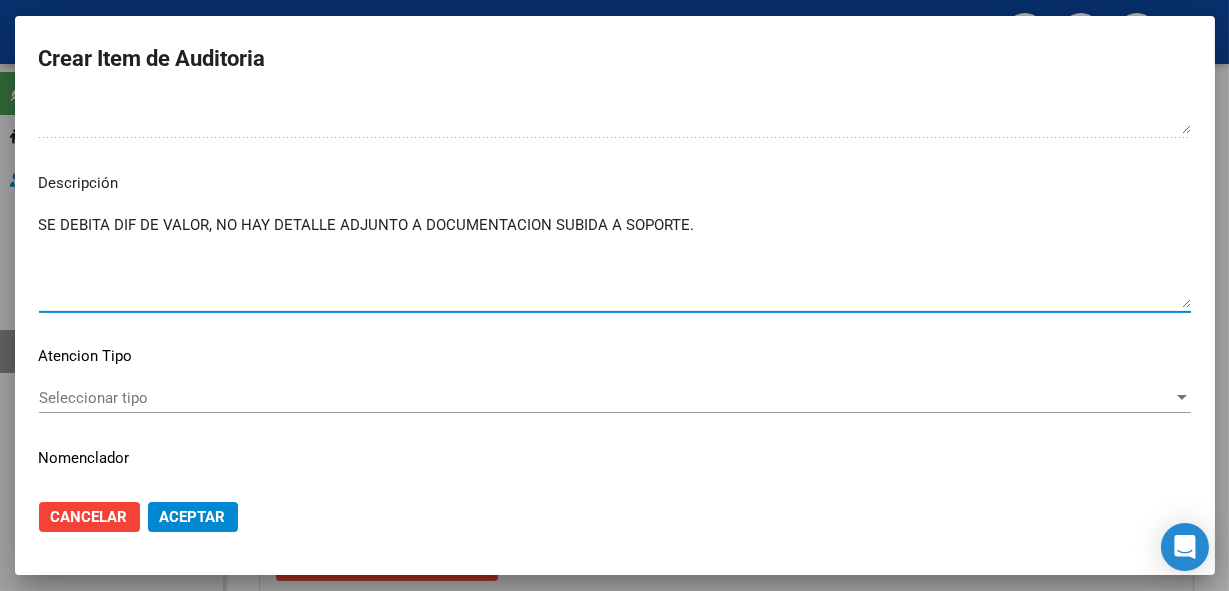 scroll, scrollTop: 1260, scrollLeft: 0, axis: vertical 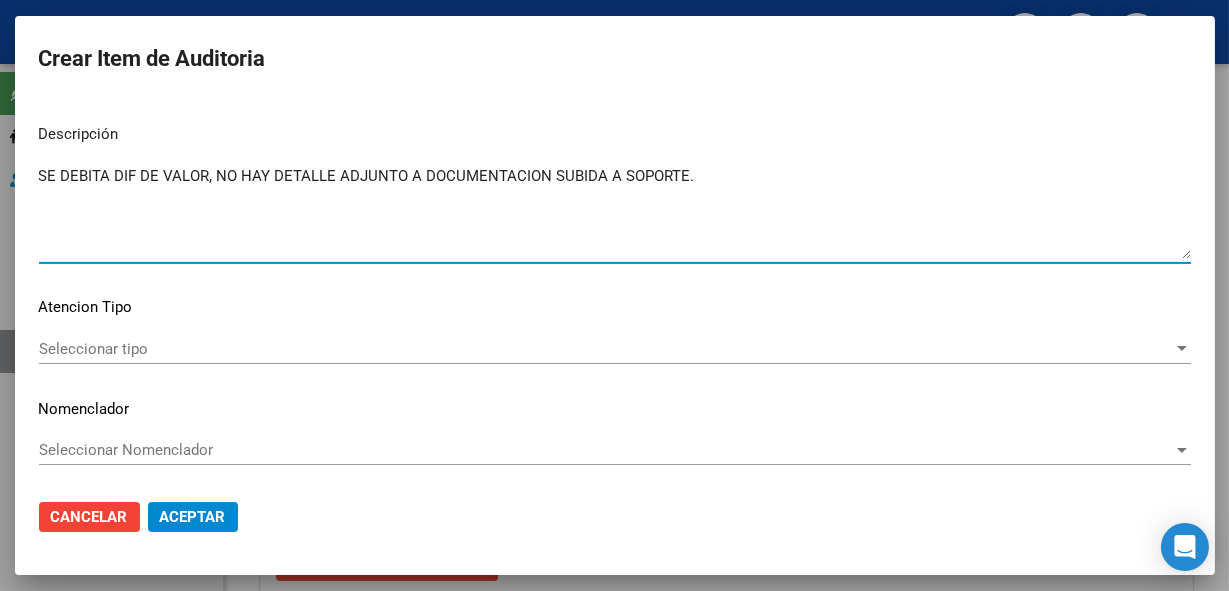 type on "SE DEBITA DIF DE VALOR, NO HAY DETALLE ADJUNTO A DOCUMENTACION SUBIDA A SOPORTE." 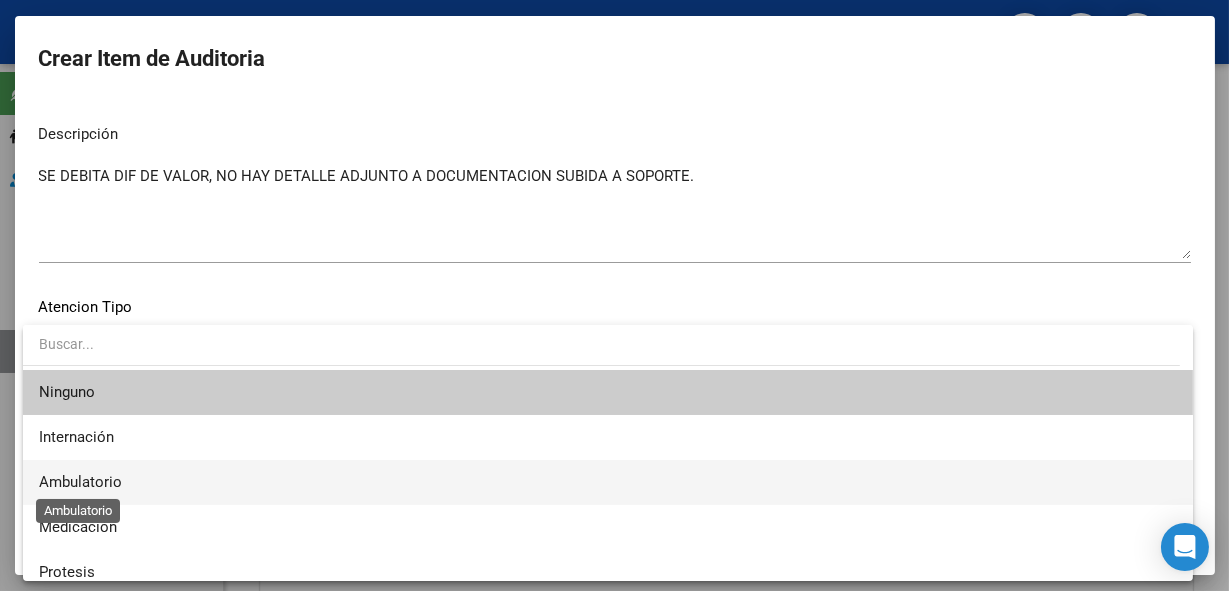click on "Ambulatorio" at bounding box center [80, 482] 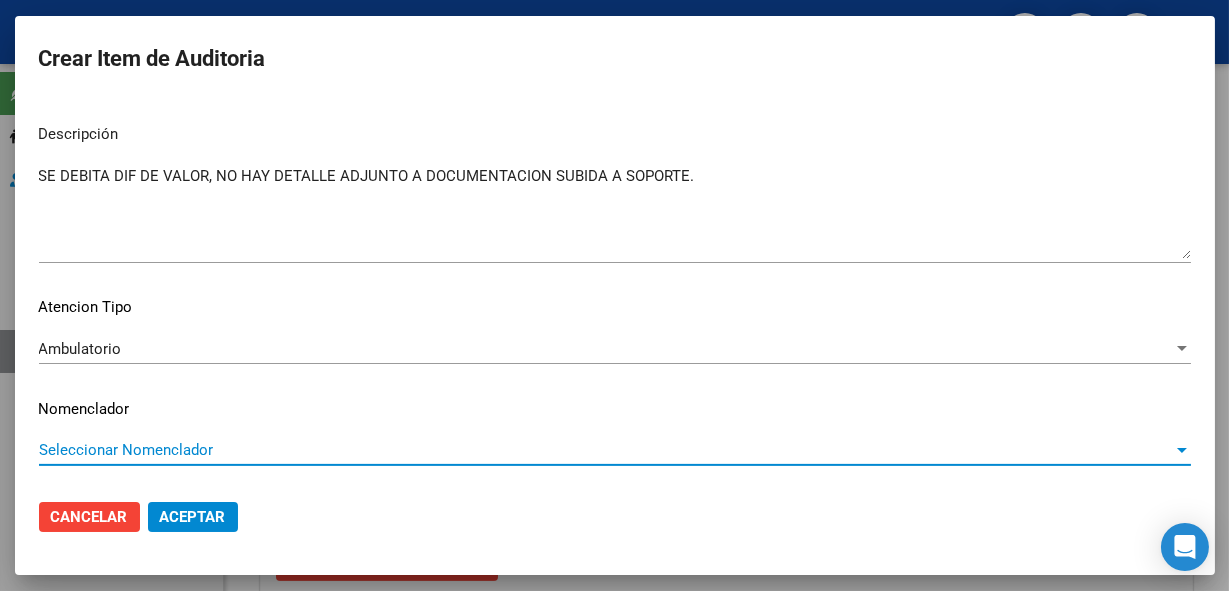 click on "Seleccionar Nomenclador" at bounding box center [606, 450] 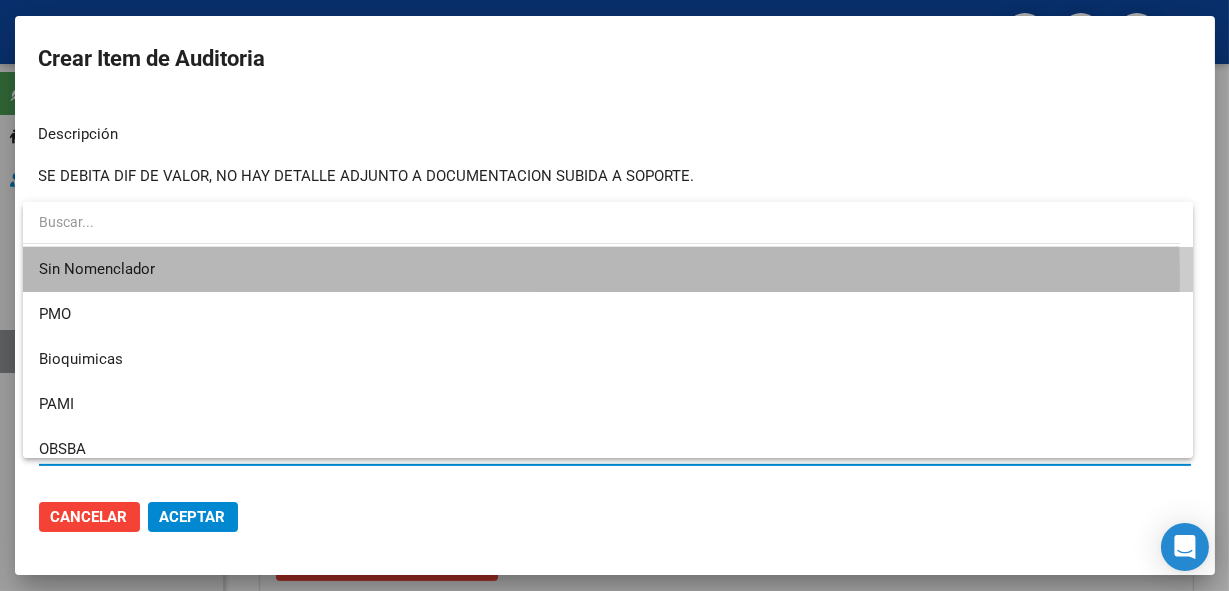 click on "Sin Nomenclador" at bounding box center (608, 269) 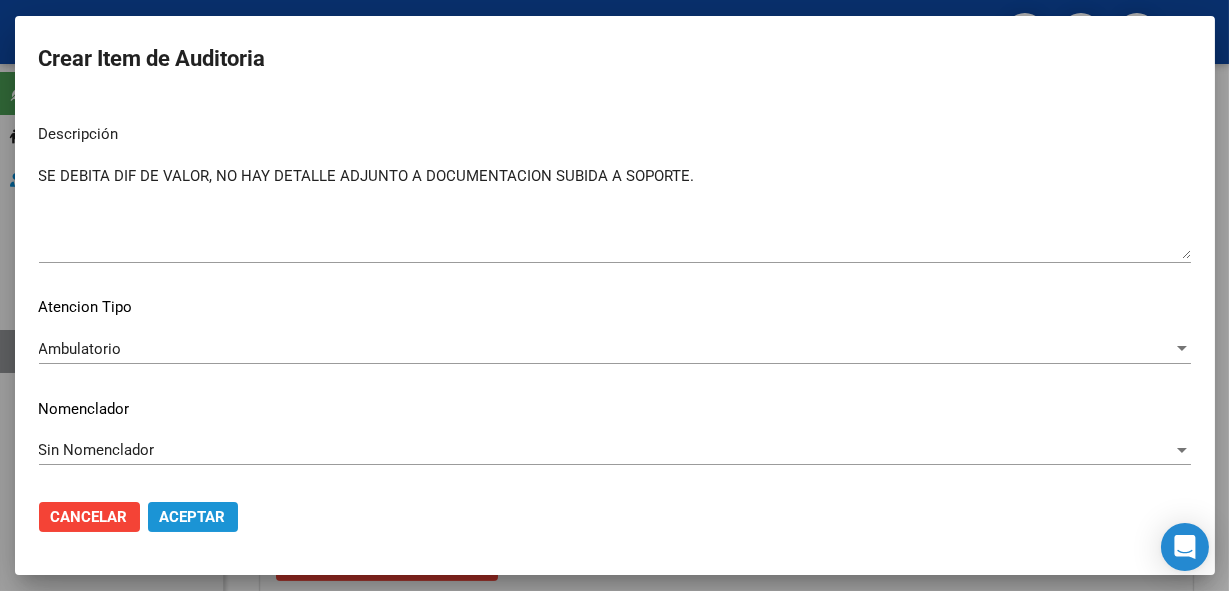 click on "Aceptar" 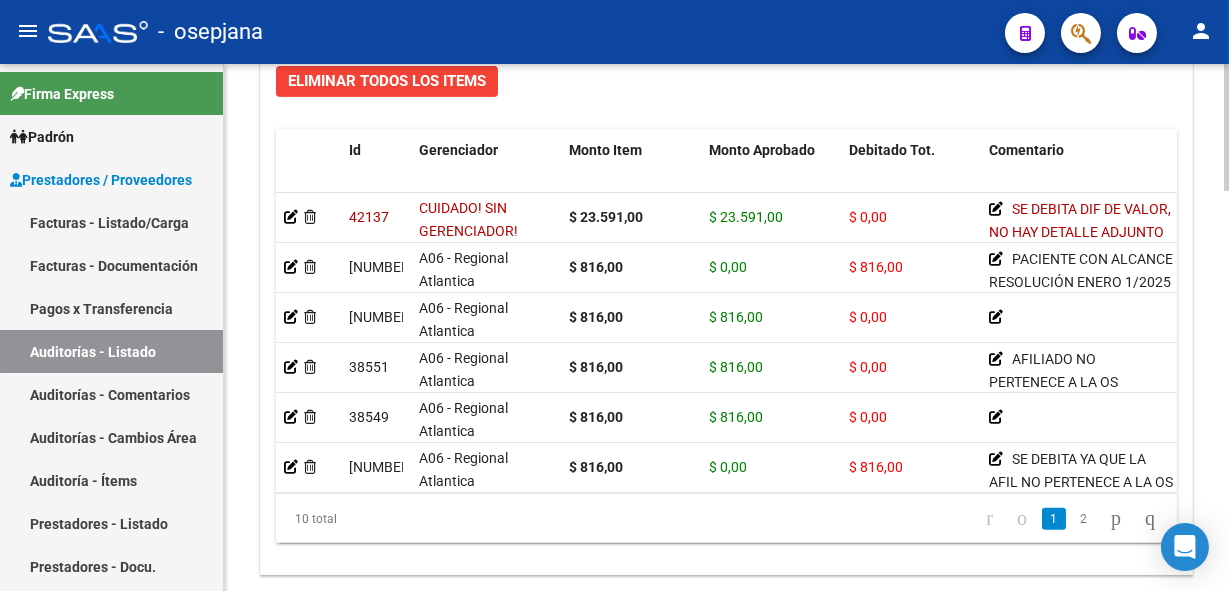 scroll, scrollTop: 1591, scrollLeft: 0, axis: vertical 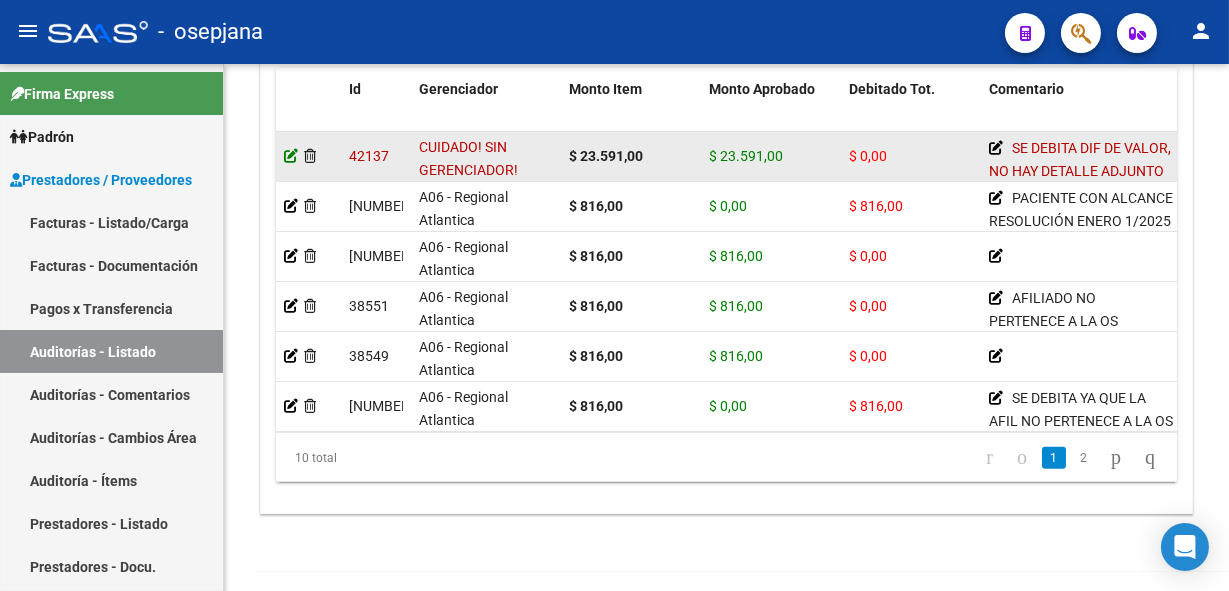 click 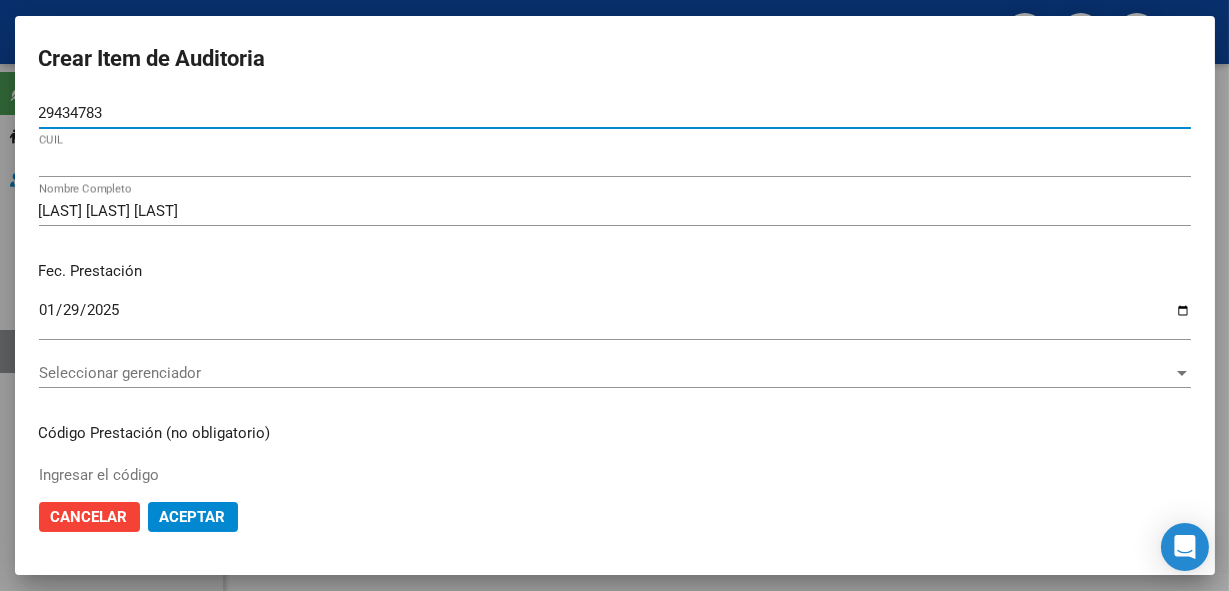 click on "Seleccionar gerenciador" at bounding box center [606, 373] 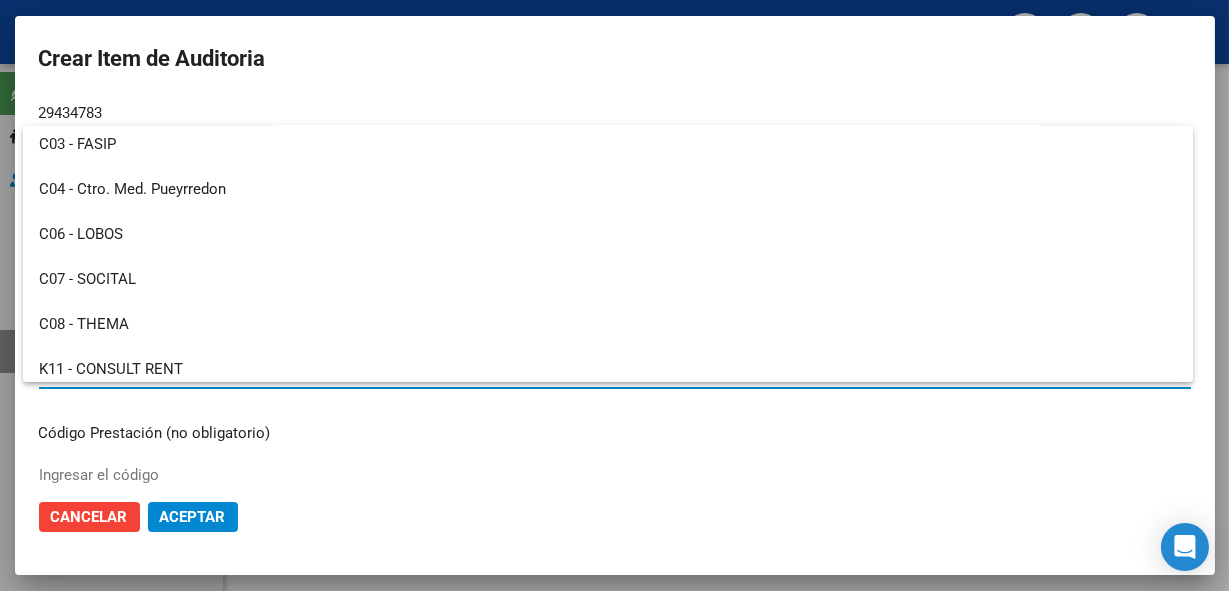 scroll, scrollTop: 733, scrollLeft: 0, axis: vertical 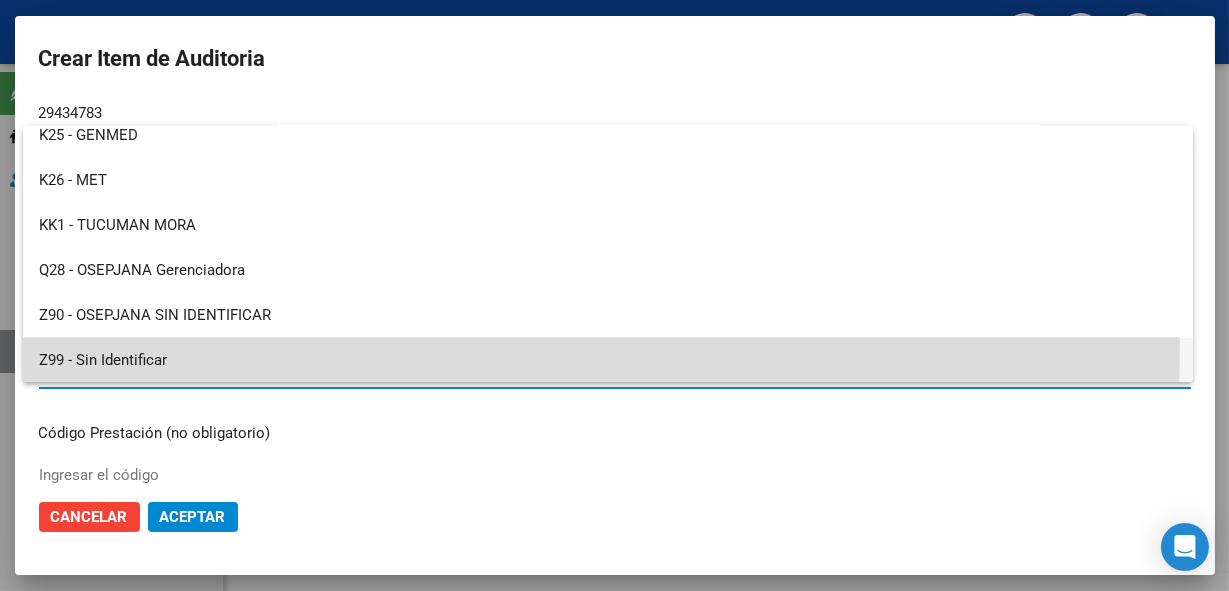 click on "Z99 - Sin Identificar" at bounding box center (608, 360) 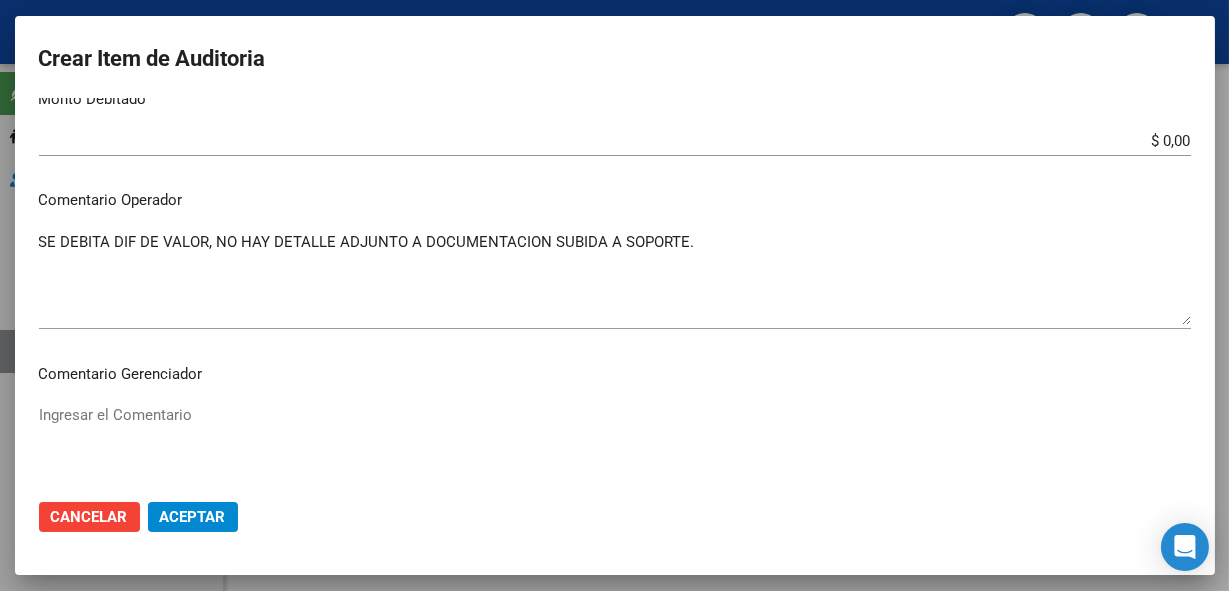 scroll, scrollTop: 636, scrollLeft: 0, axis: vertical 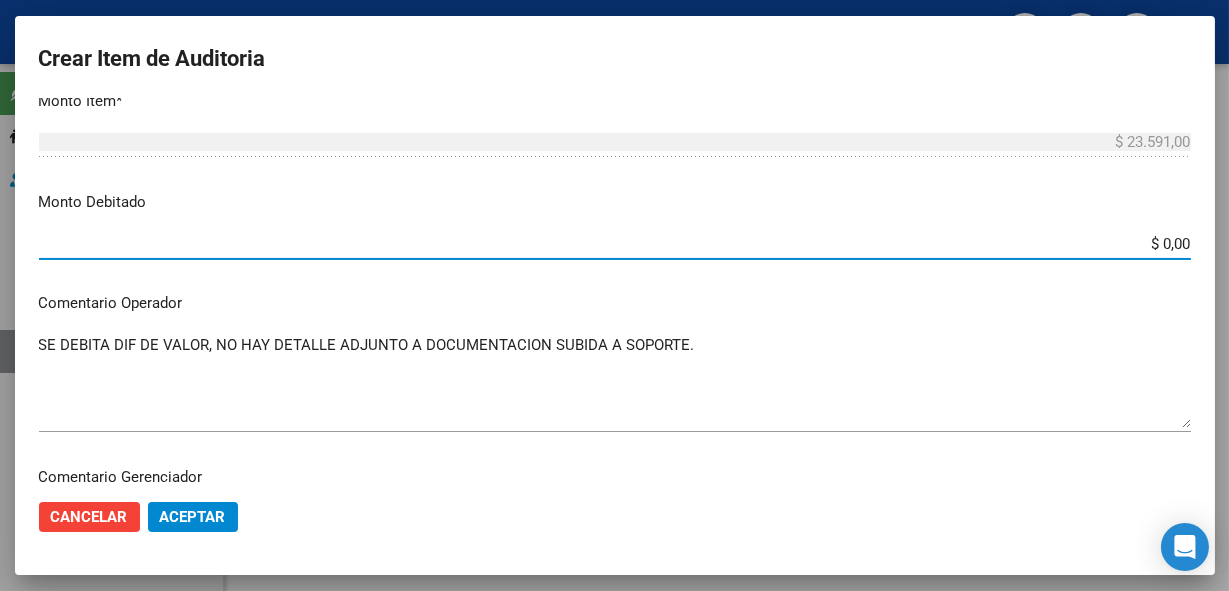 drag, startPoint x: 1153, startPoint y: 244, endPoint x: 1170, endPoint y: 239, distance: 17.720045 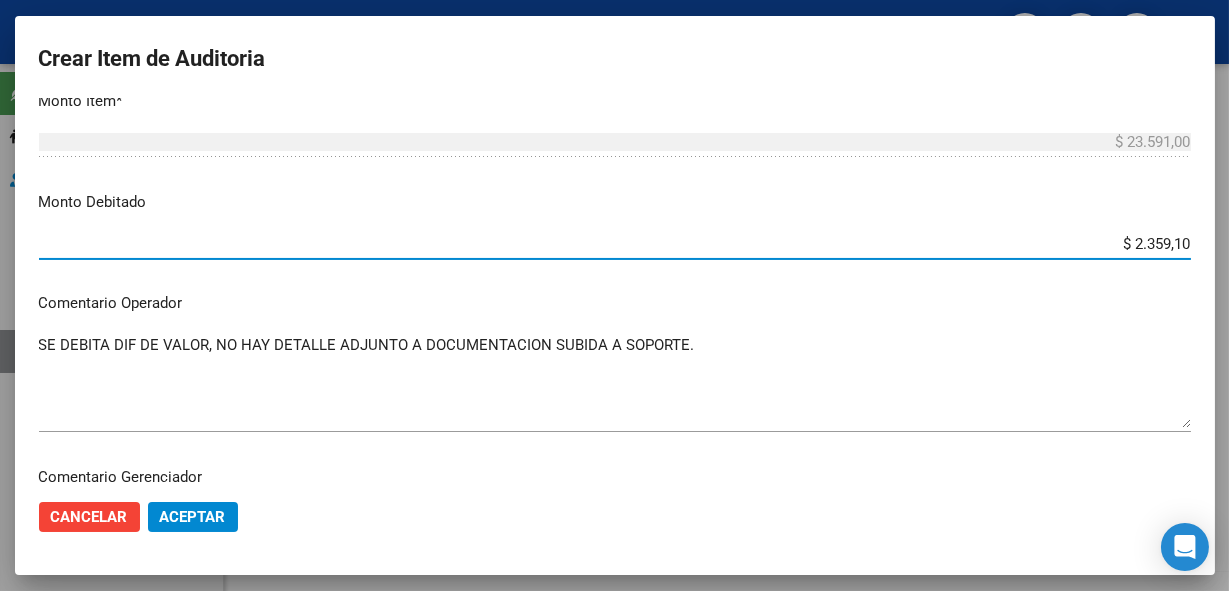 type on "$ 23.591,00" 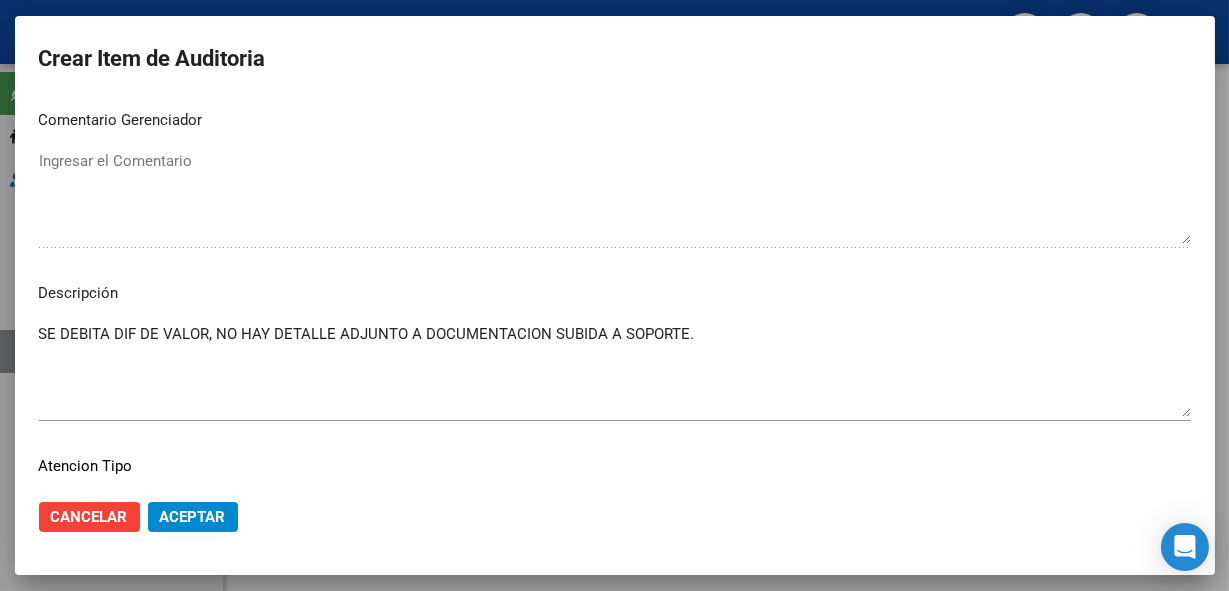 scroll, scrollTop: 1152, scrollLeft: 0, axis: vertical 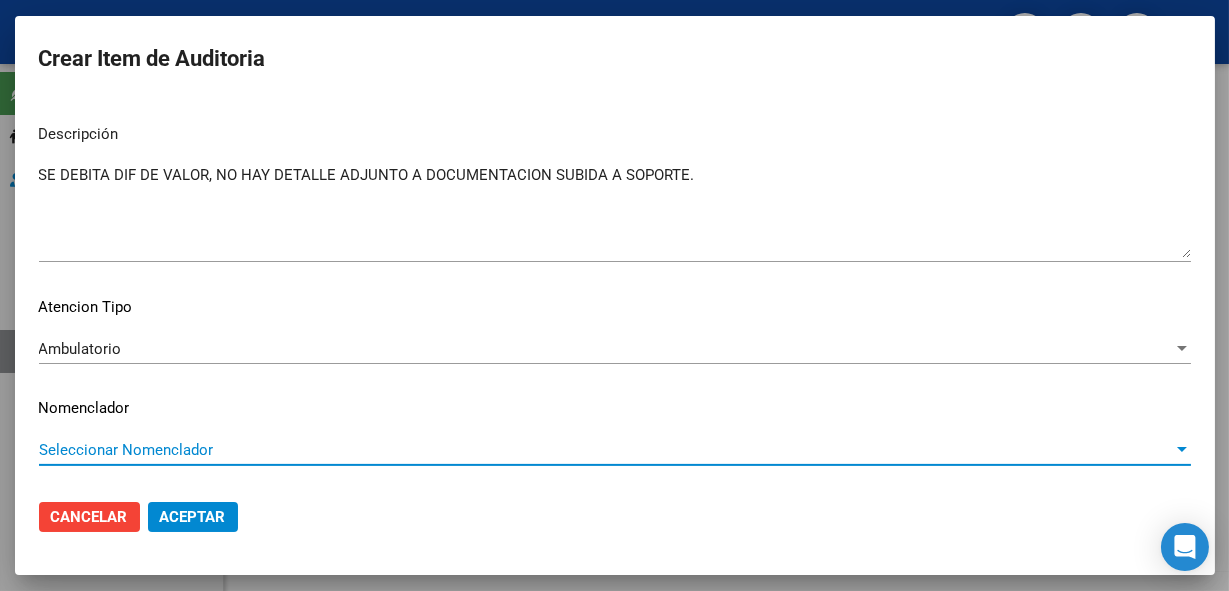 click on "Seleccionar Nomenclador" at bounding box center (606, 450) 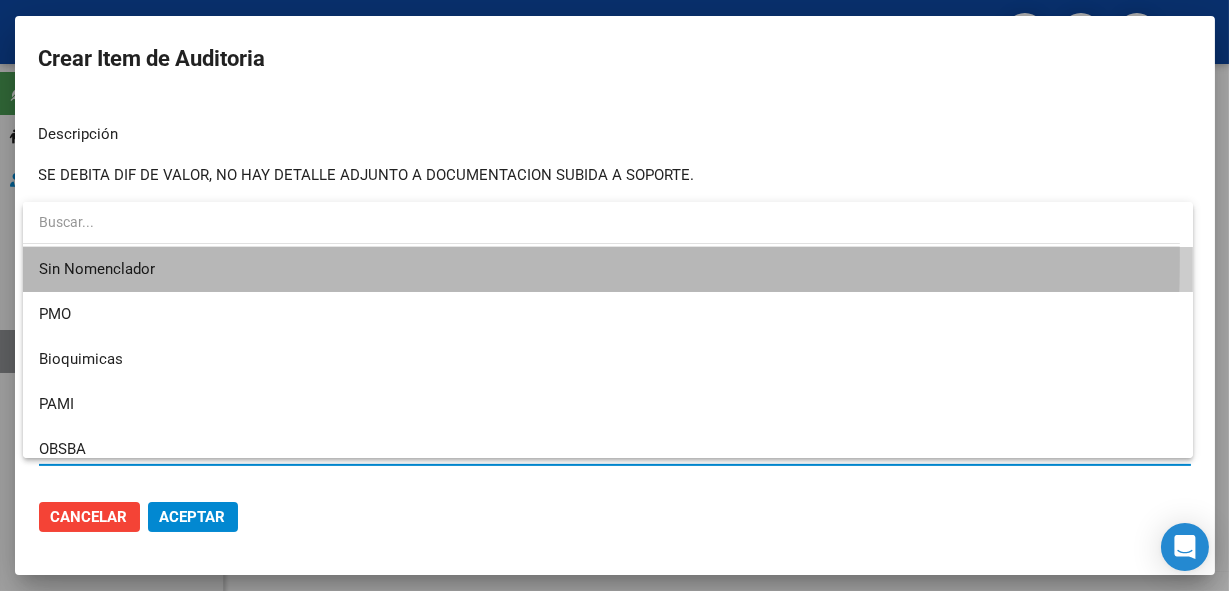 click on "Sin Nomenclador" at bounding box center [608, 269] 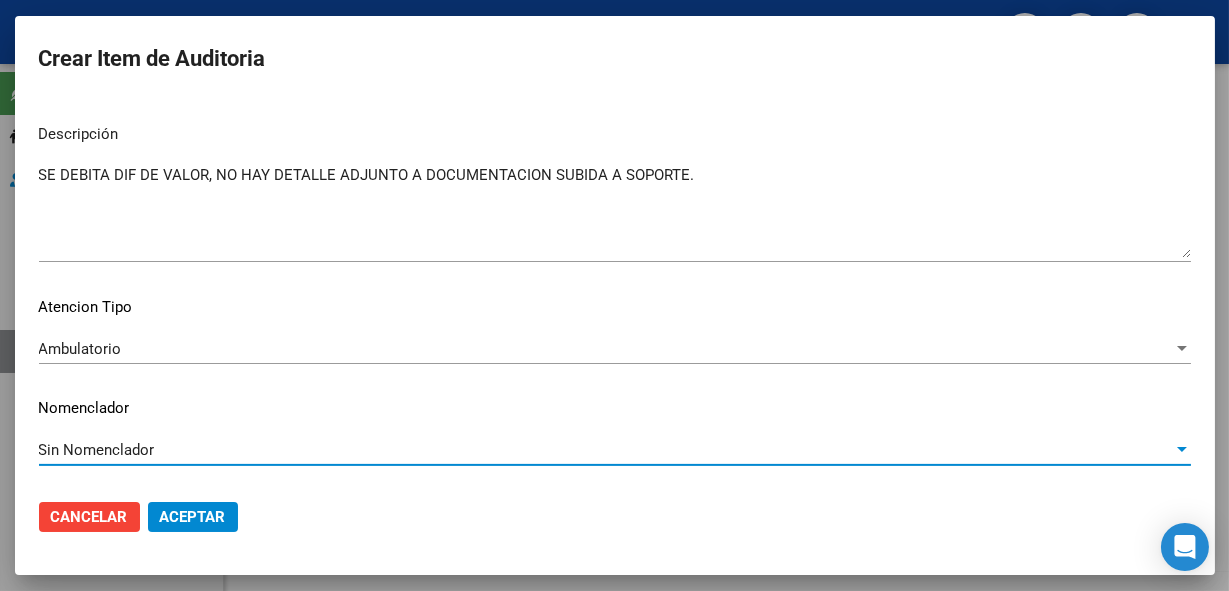 click on "Aceptar" 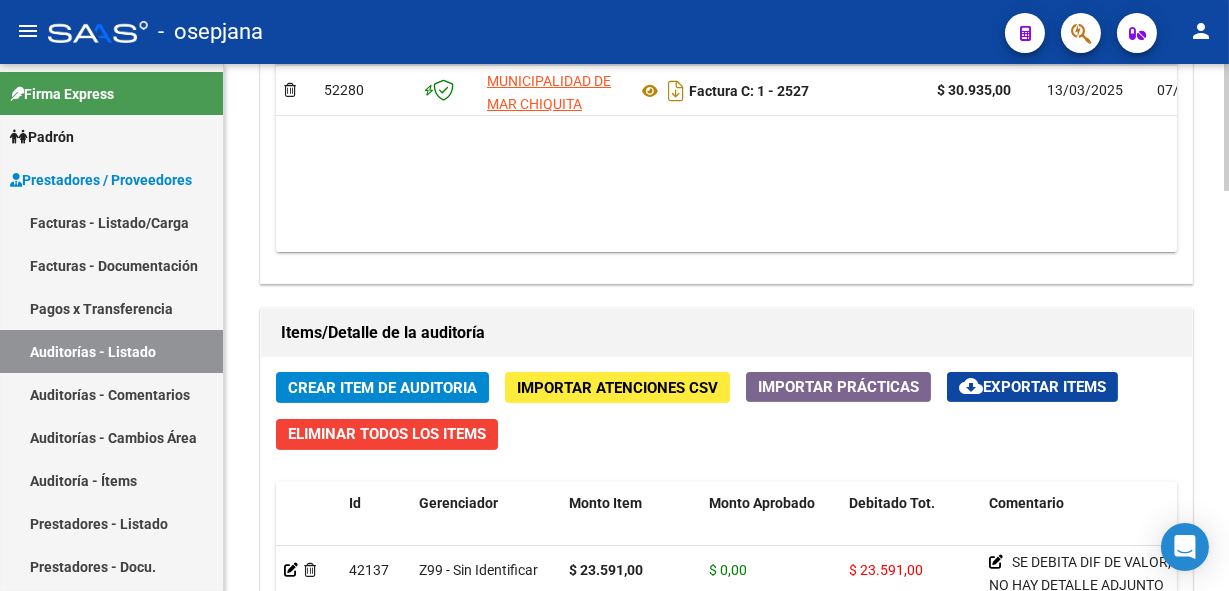 scroll, scrollTop: 1454, scrollLeft: 0, axis: vertical 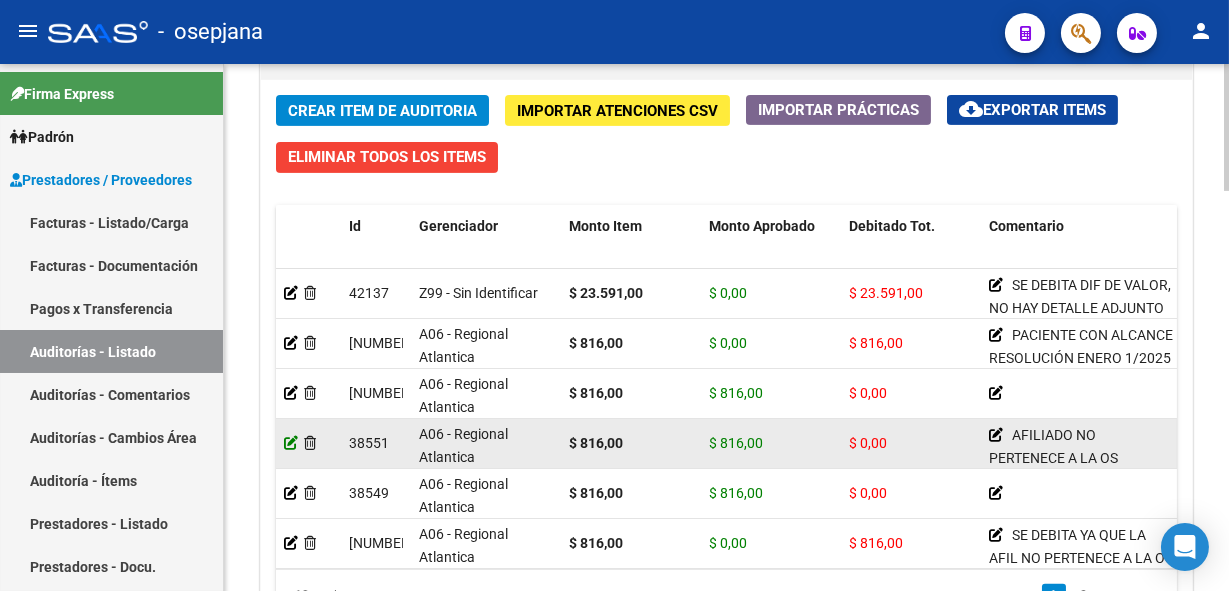 click 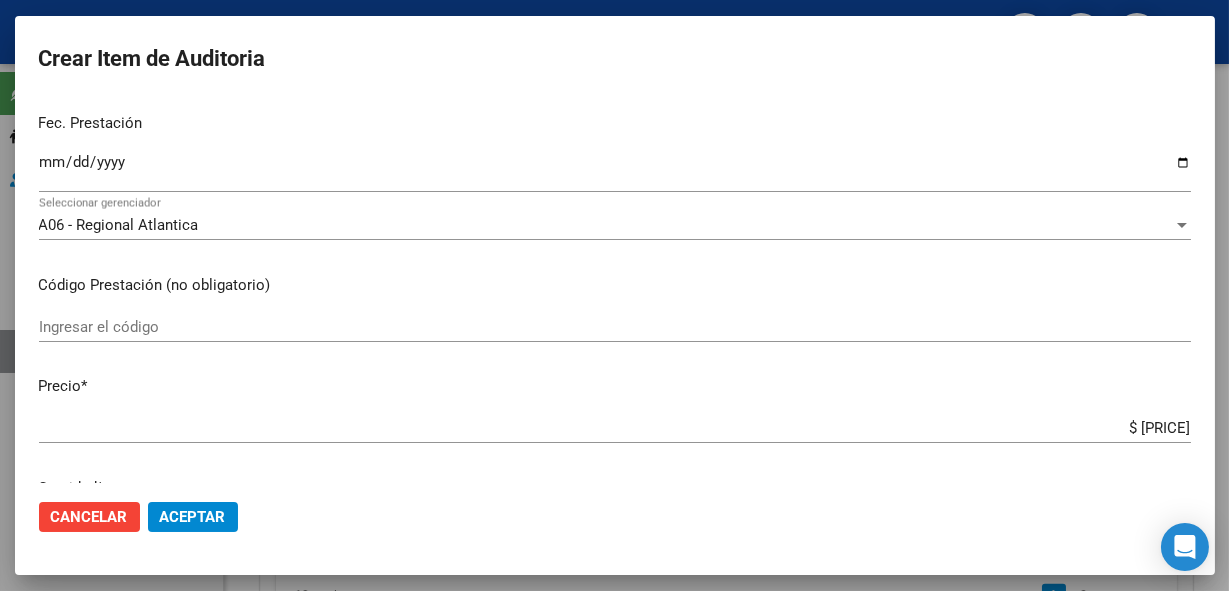 scroll, scrollTop: 454, scrollLeft: 0, axis: vertical 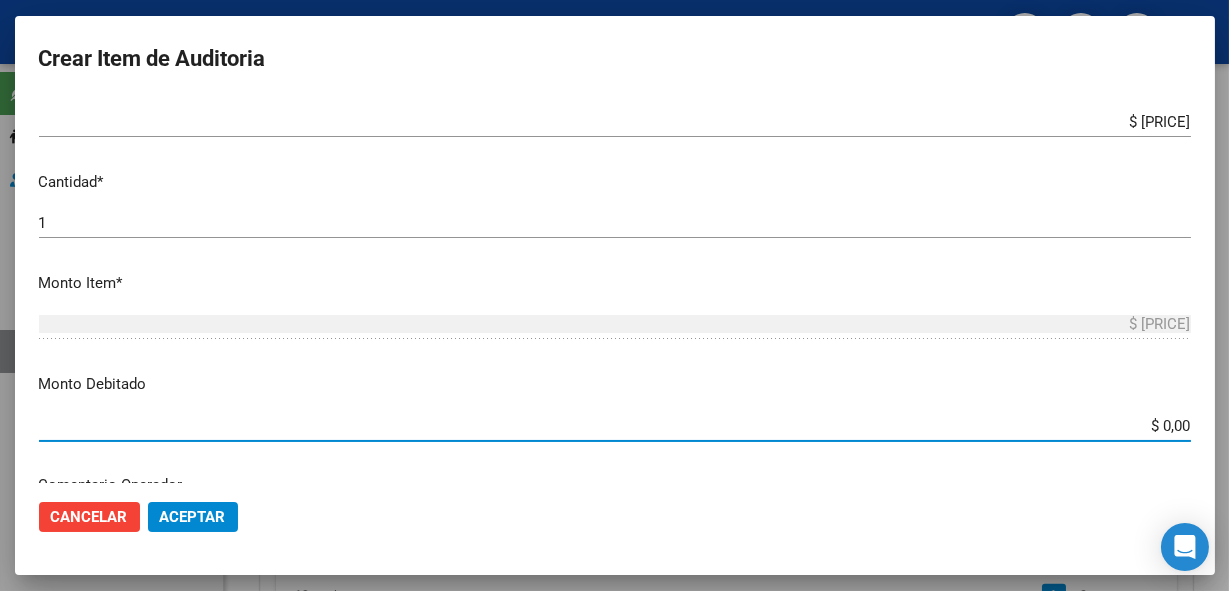 drag, startPoint x: 1148, startPoint y: 422, endPoint x: 1231, endPoint y: 422, distance: 83 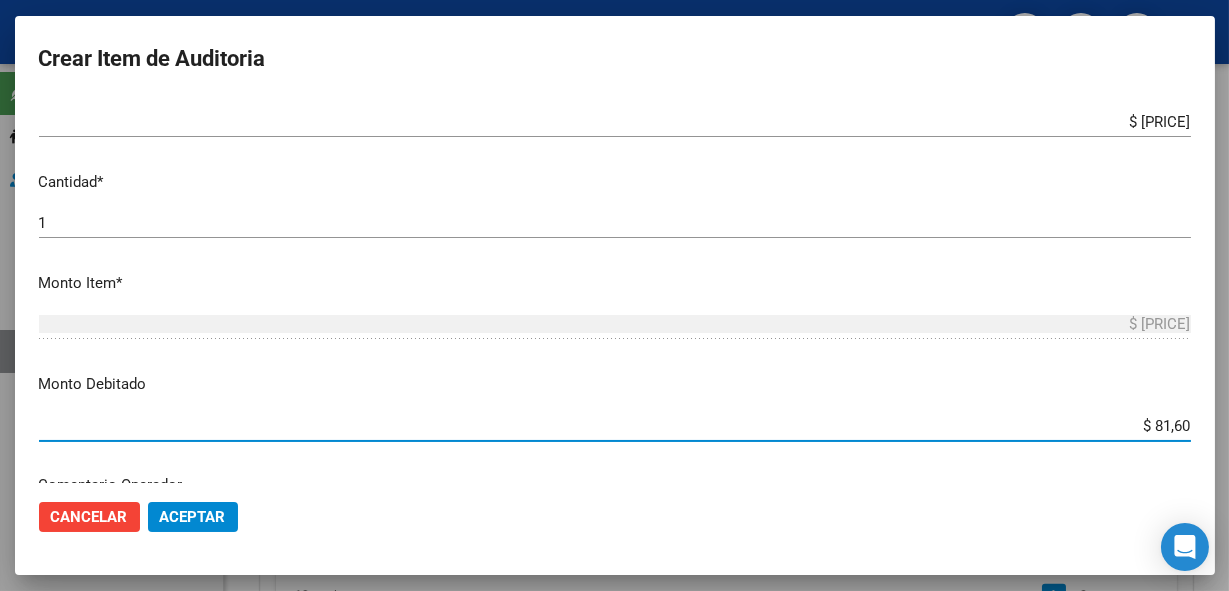 type on "$ [PRICE]" 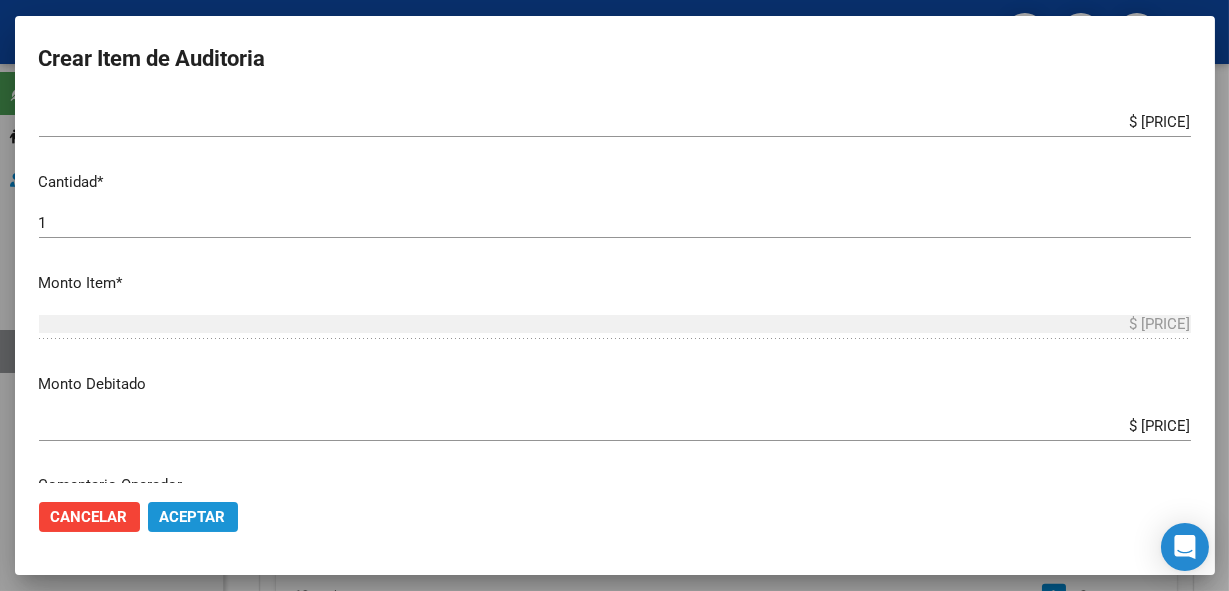 click on "Aceptar" 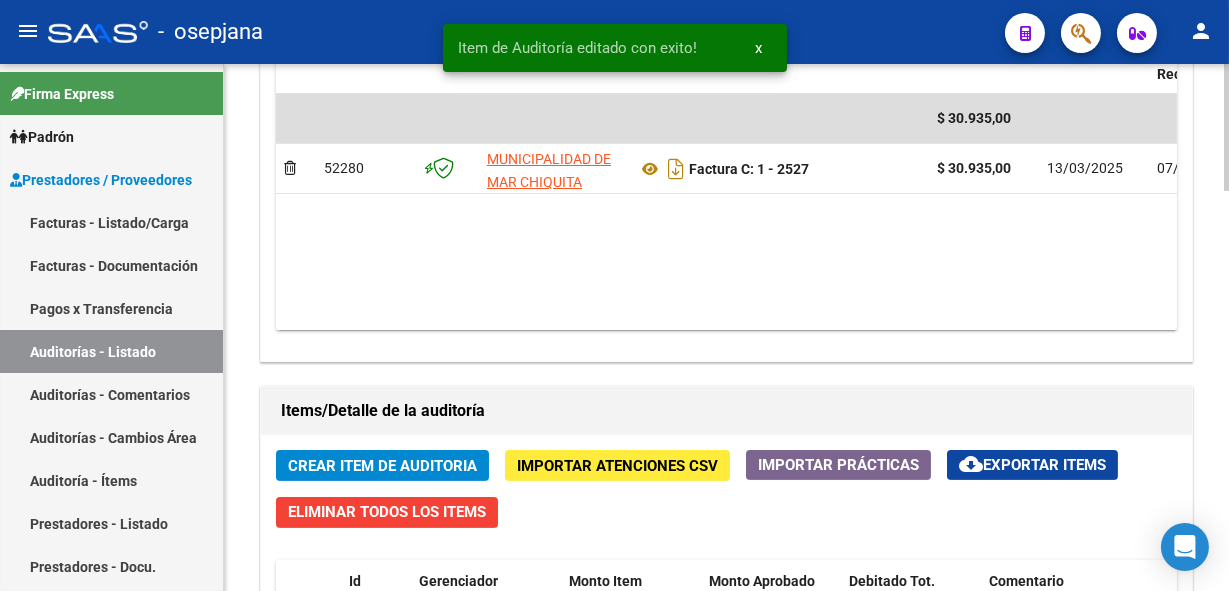 scroll, scrollTop: 1363, scrollLeft: 0, axis: vertical 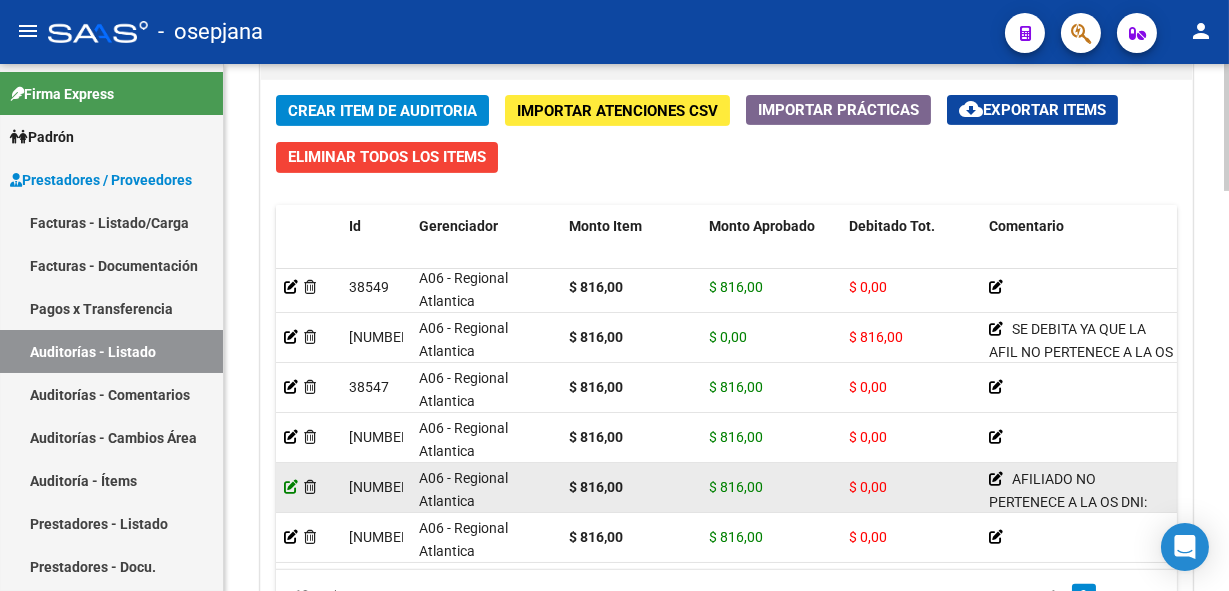 click 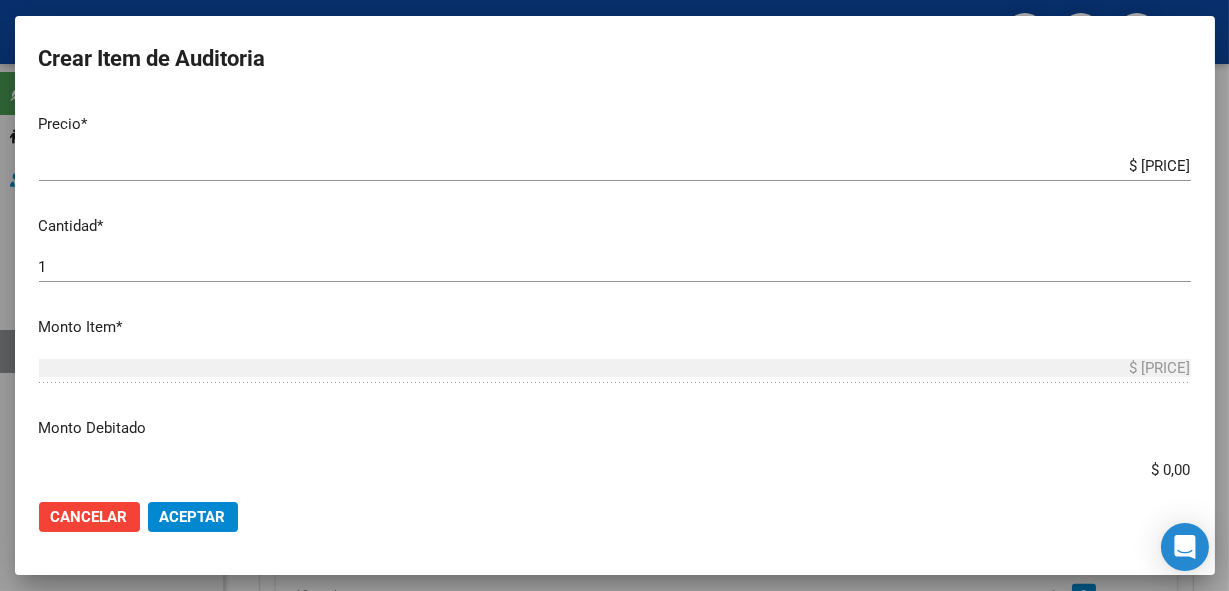 scroll, scrollTop: 545, scrollLeft: 0, axis: vertical 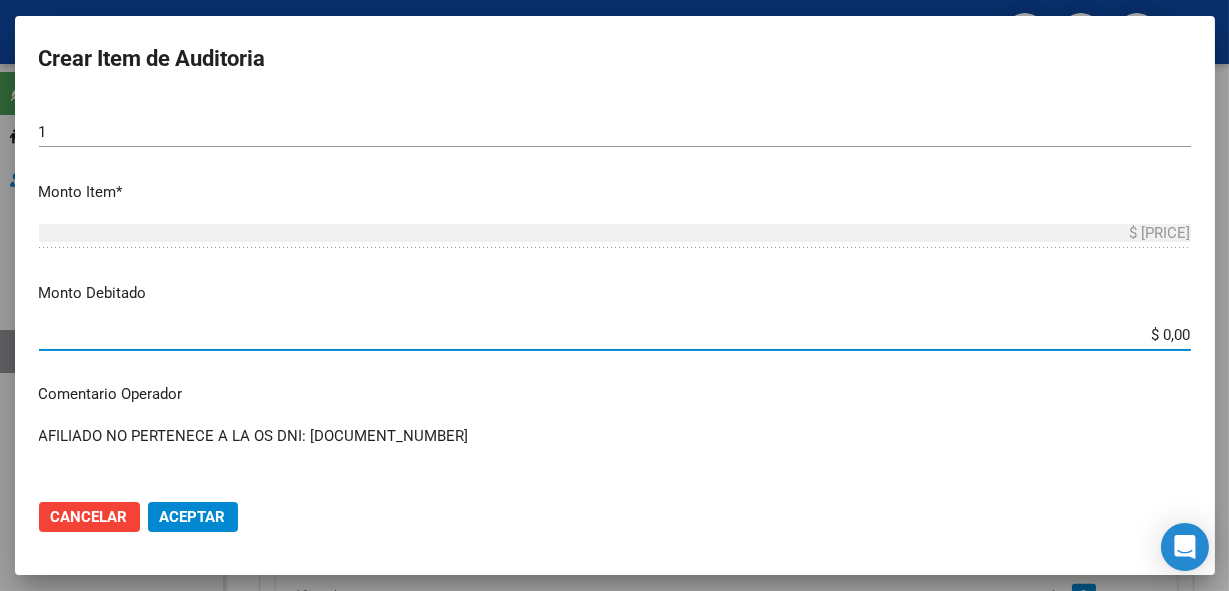 drag, startPoint x: 1150, startPoint y: 328, endPoint x: 1231, endPoint y: 319, distance: 81.49847 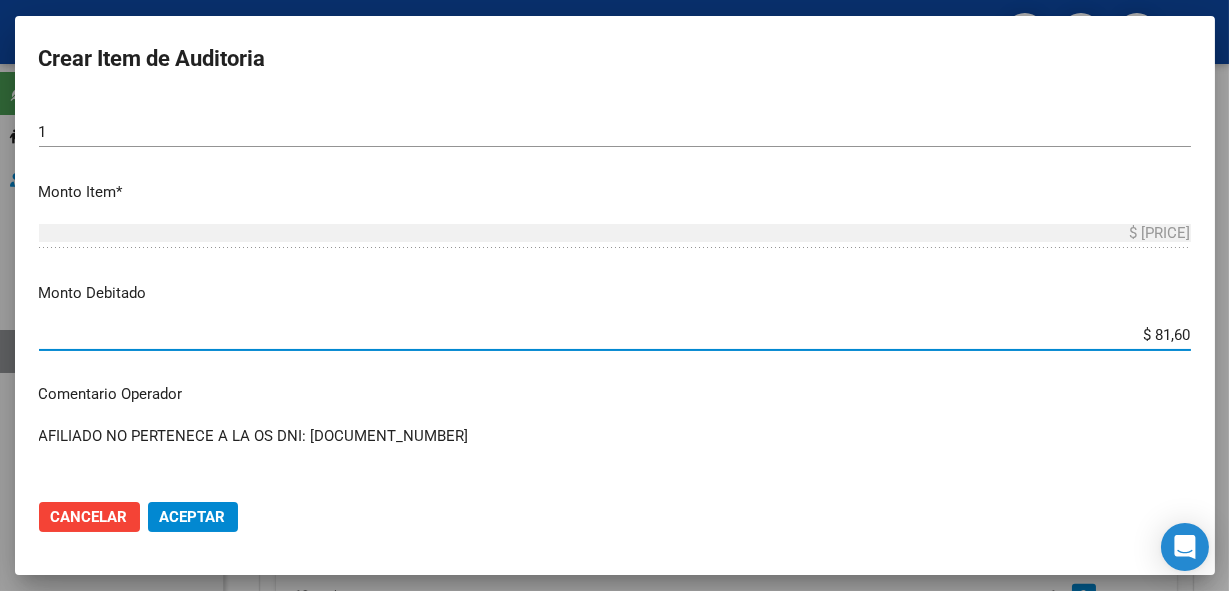 type on "$ [PRICE]" 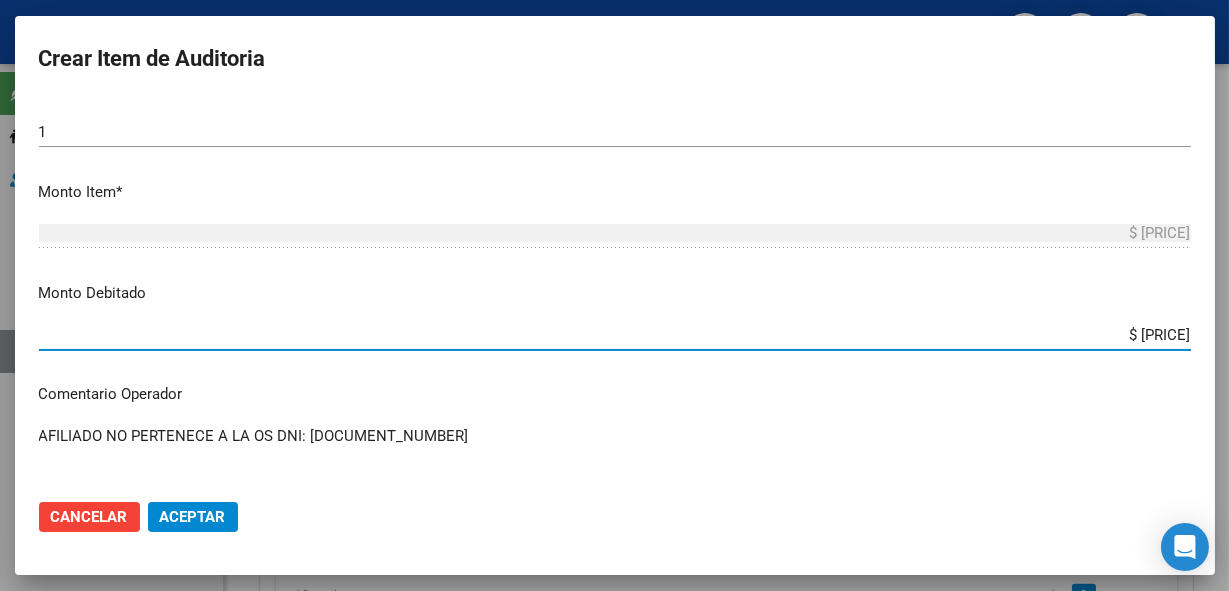 click on "Cancelar Aceptar" 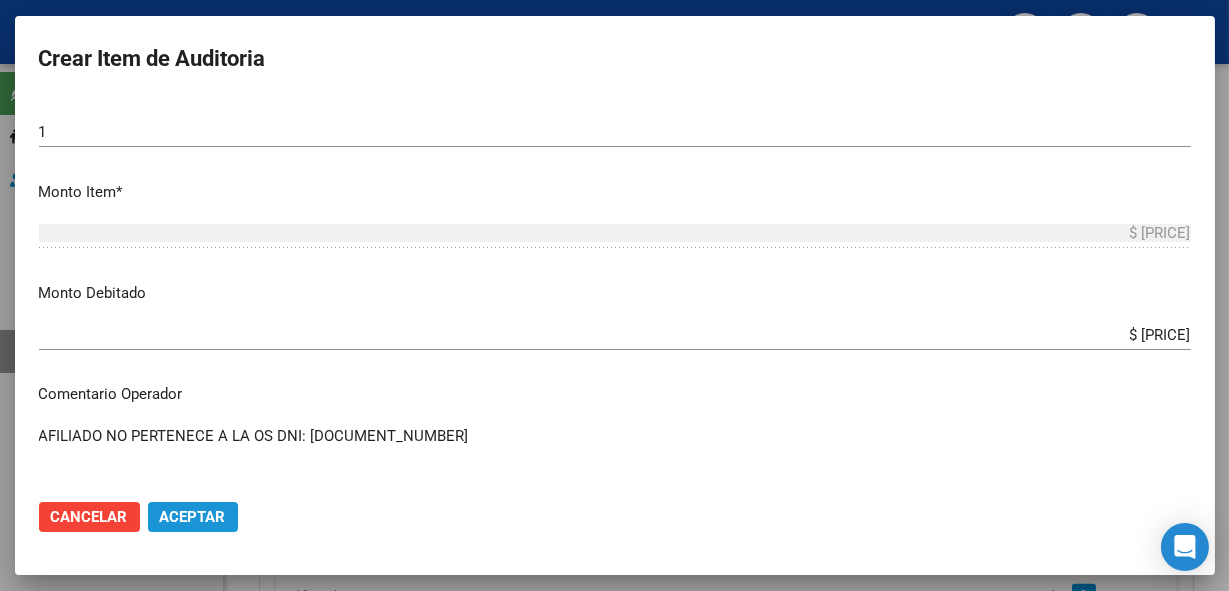 click on "Aceptar" 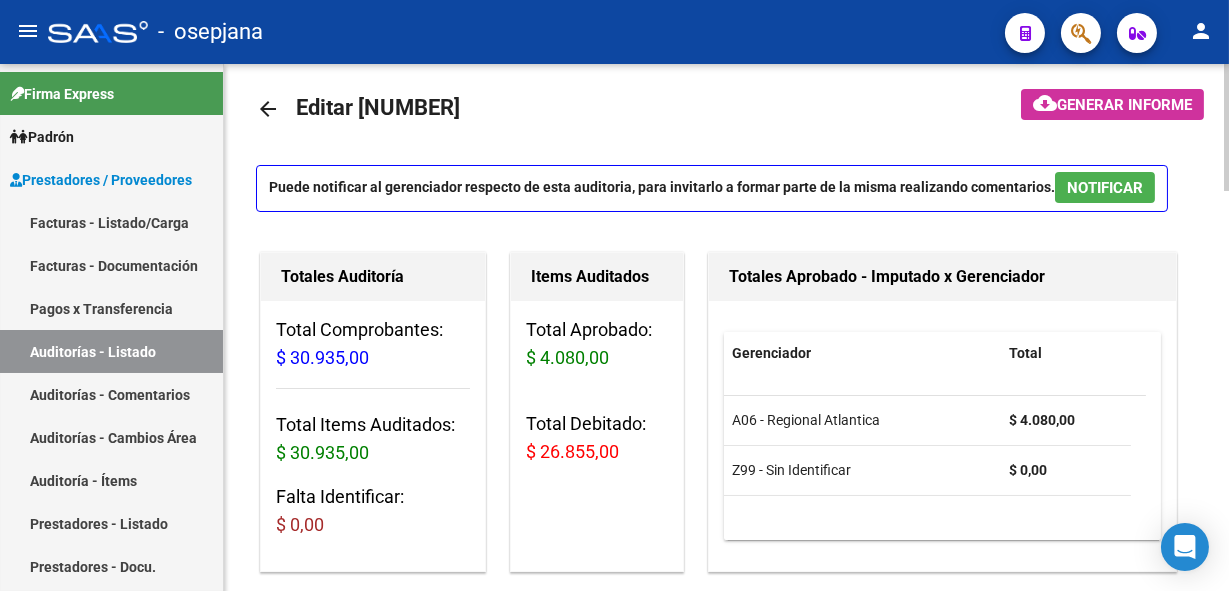 scroll, scrollTop: 0, scrollLeft: 0, axis: both 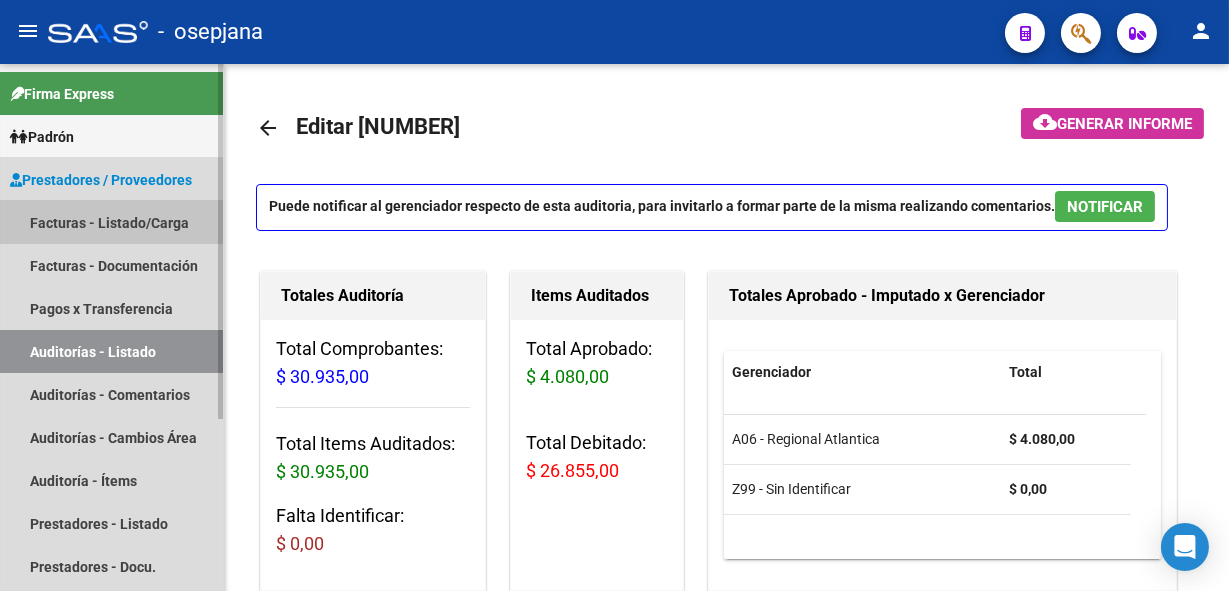 click on "Facturas - Listado/Carga" at bounding box center (111, 222) 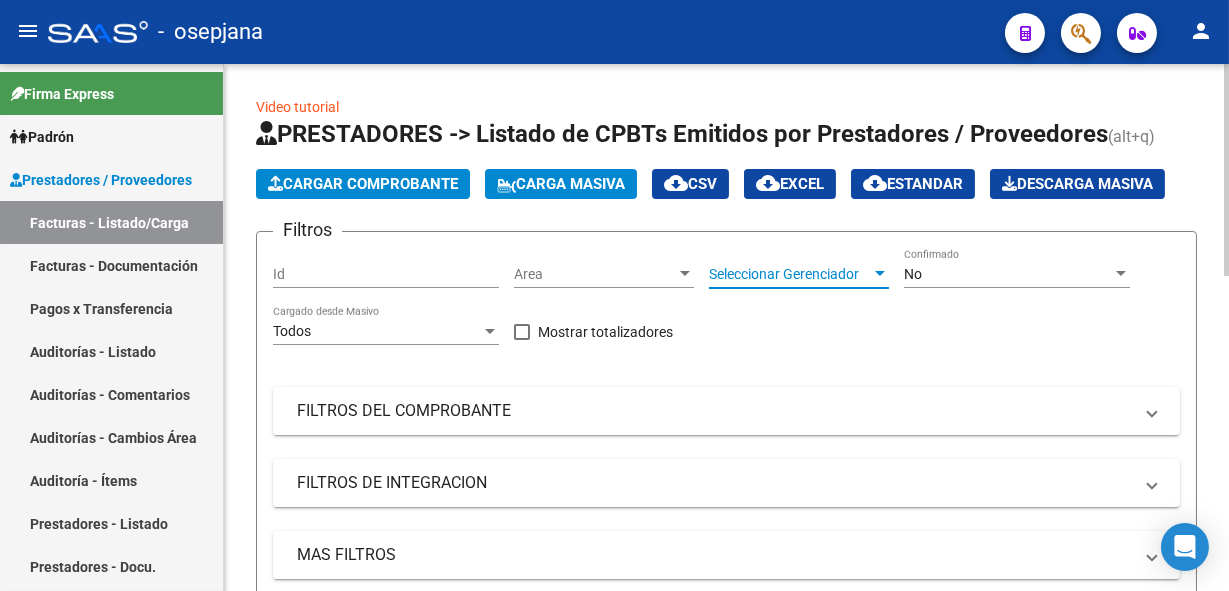 click on "Seleccionar Gerenciador" at bounding box center (790, 274) 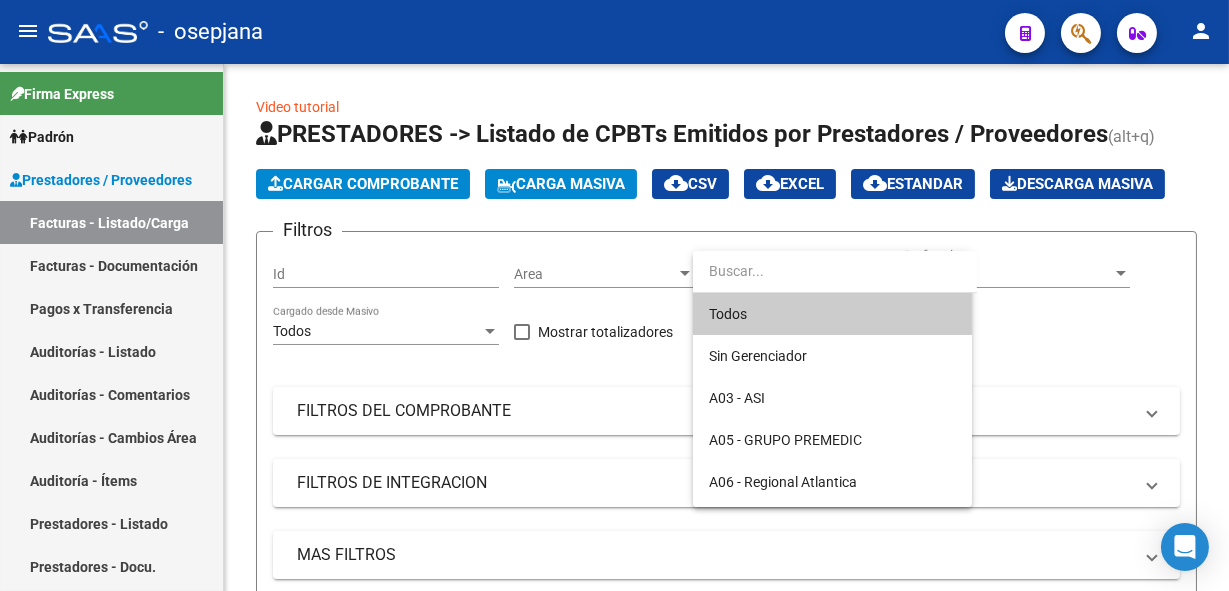 click on "Todos" at bounding box center (832, 314) 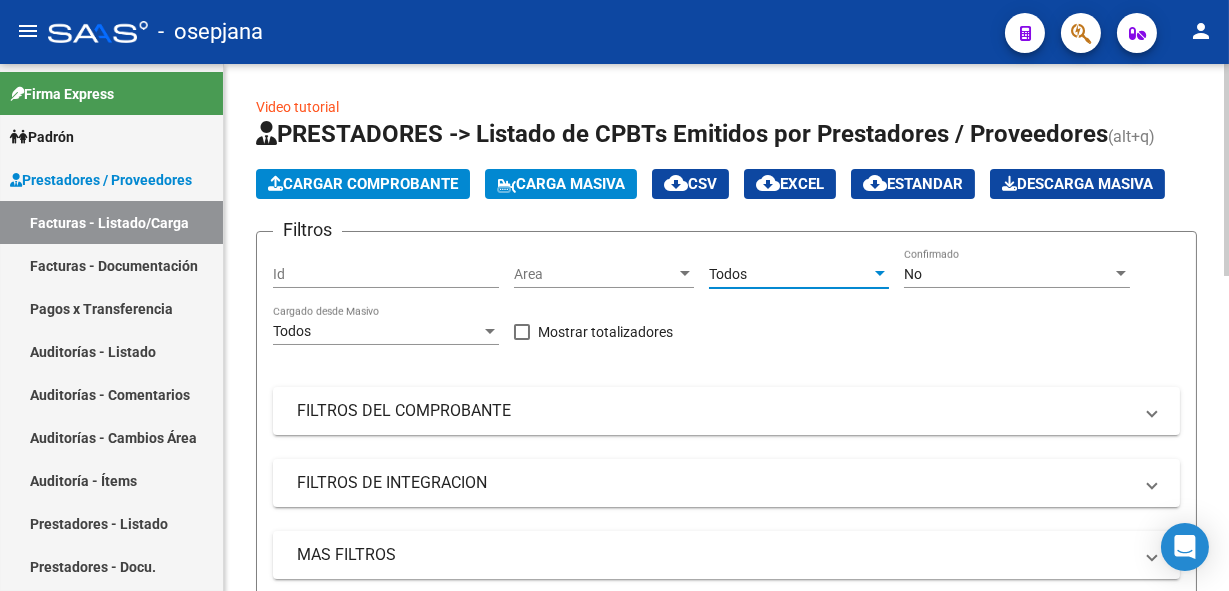 click on "No" at bounding box center (1008, 274) 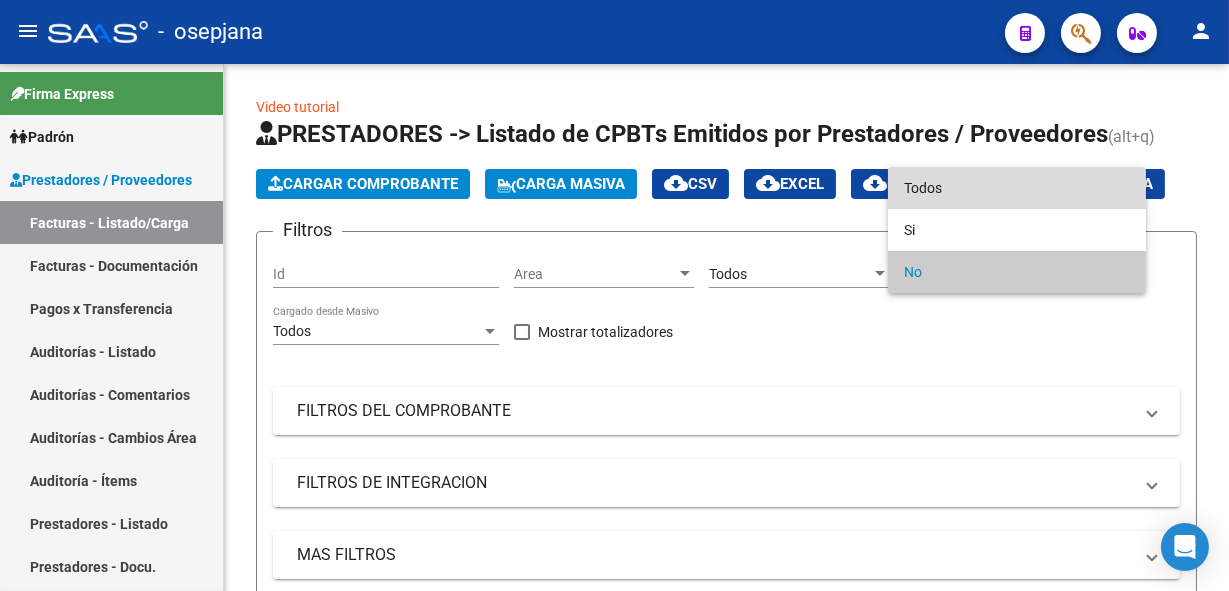 click on "Todos" at bounding box center (1017, 188) 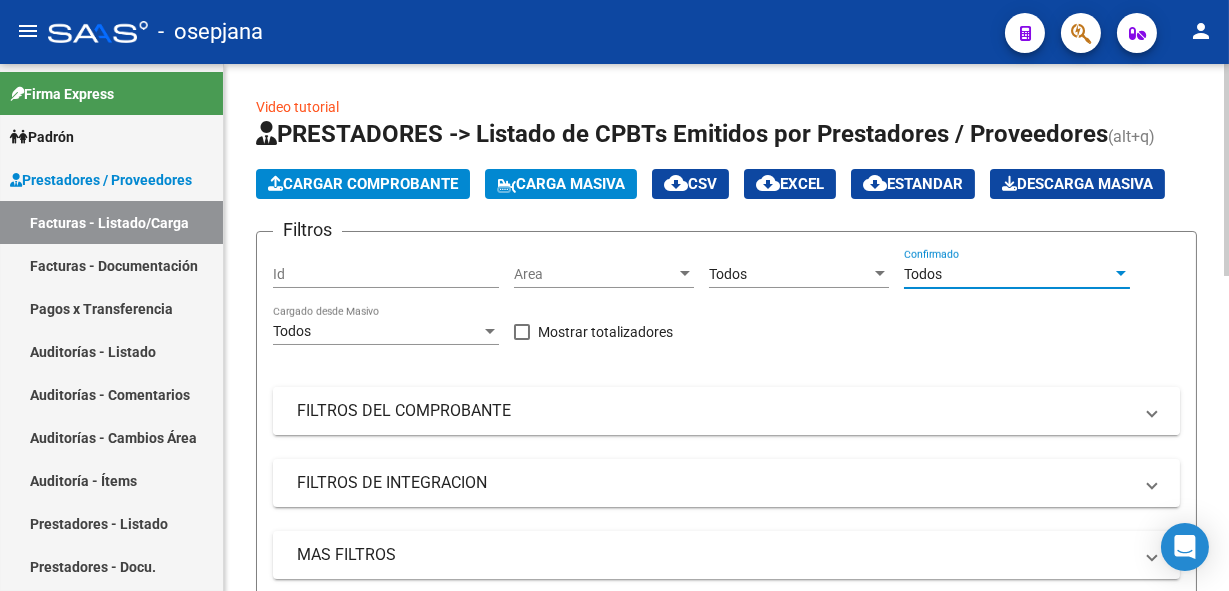 click on "FILTROS DEL COMPROBANTE" at bounding box center (714, 411) 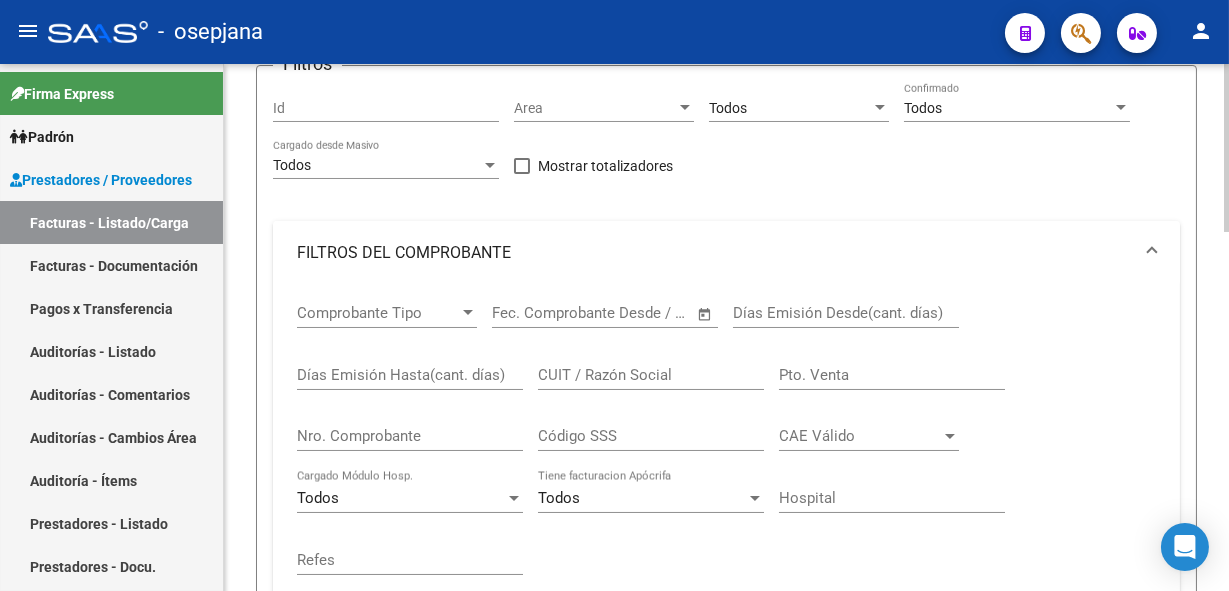 scroll, scrollTop: 90, scrollLeft: 0, axis: vertical 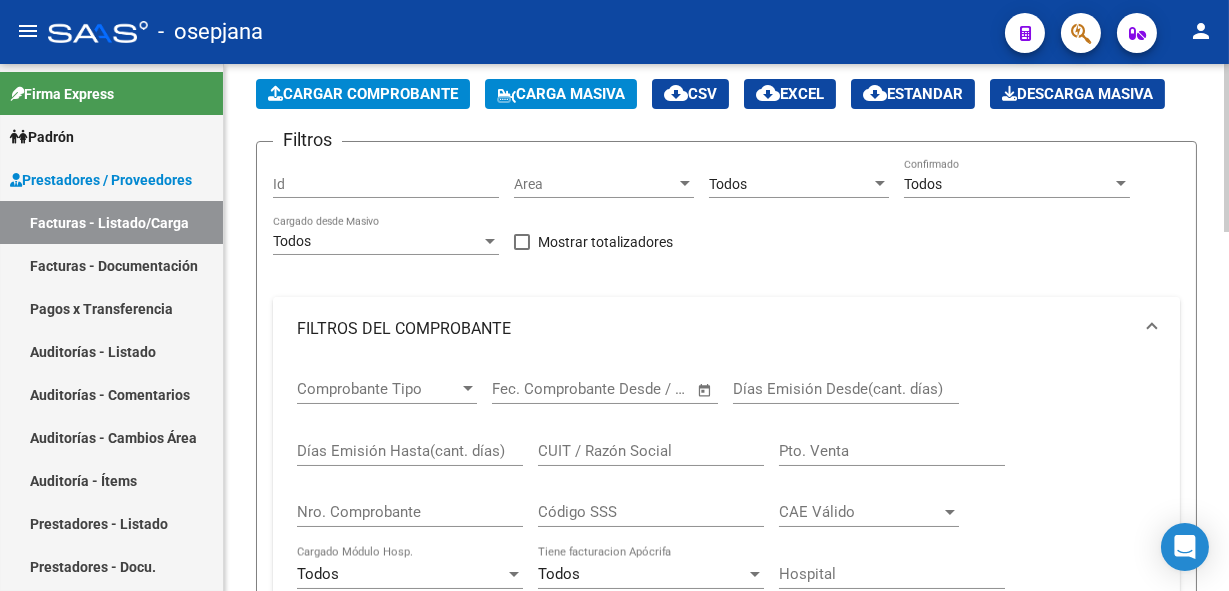 click on "FILTROS DEL COMPROBANTE" at bounding box center [726, 329] 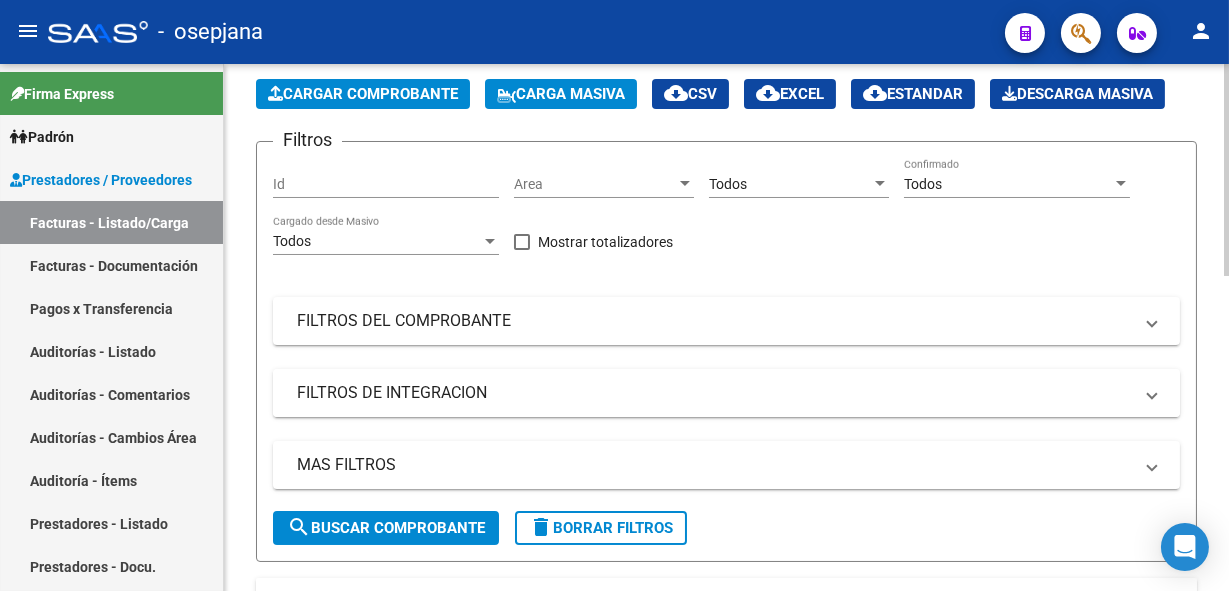 click on "FILTROS DE INTEGRACION" at bounding box center (714, 393) 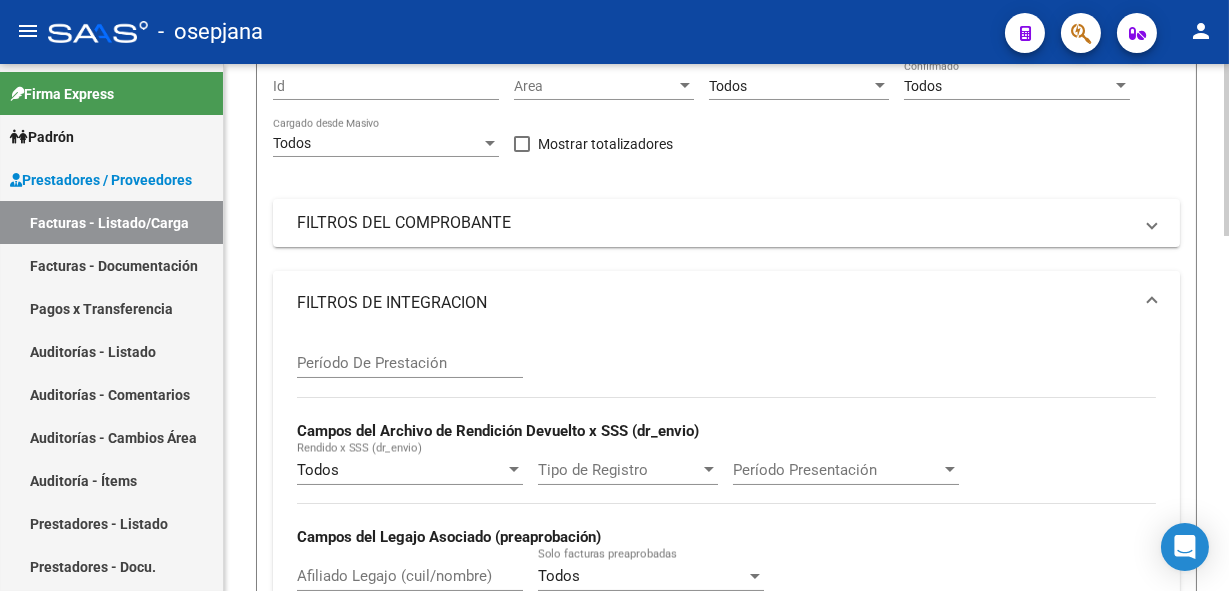 scroll, scrollTop: 272, scrollLeft: 0, axis: vertical 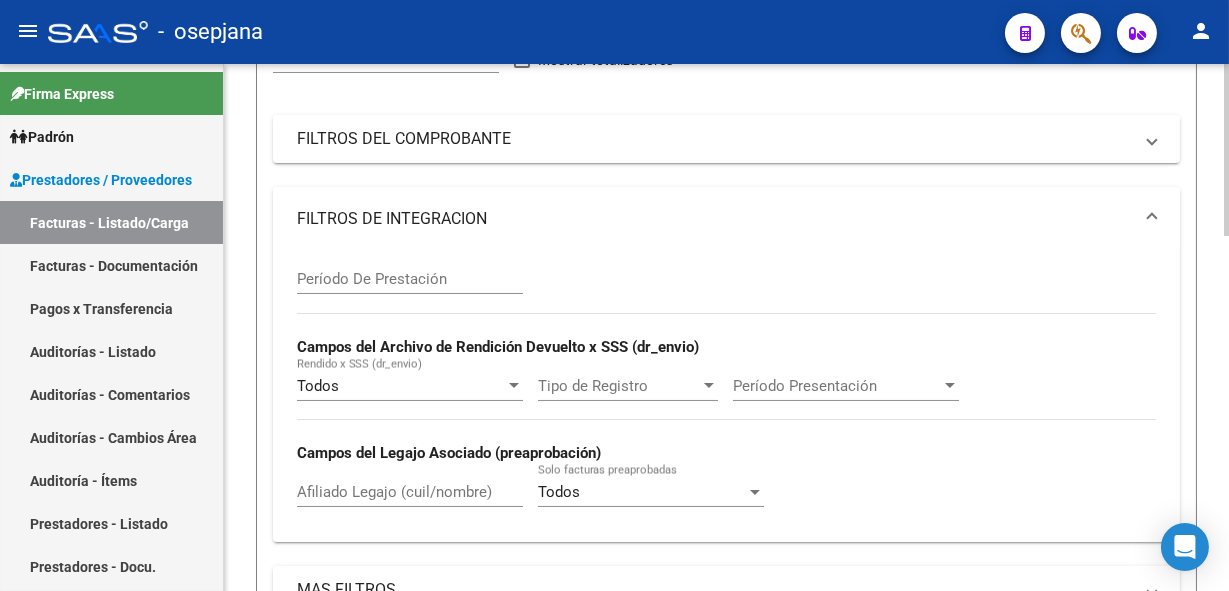 click on "FILTROS DE INTEGRACION" at bounding box center (714, 219) 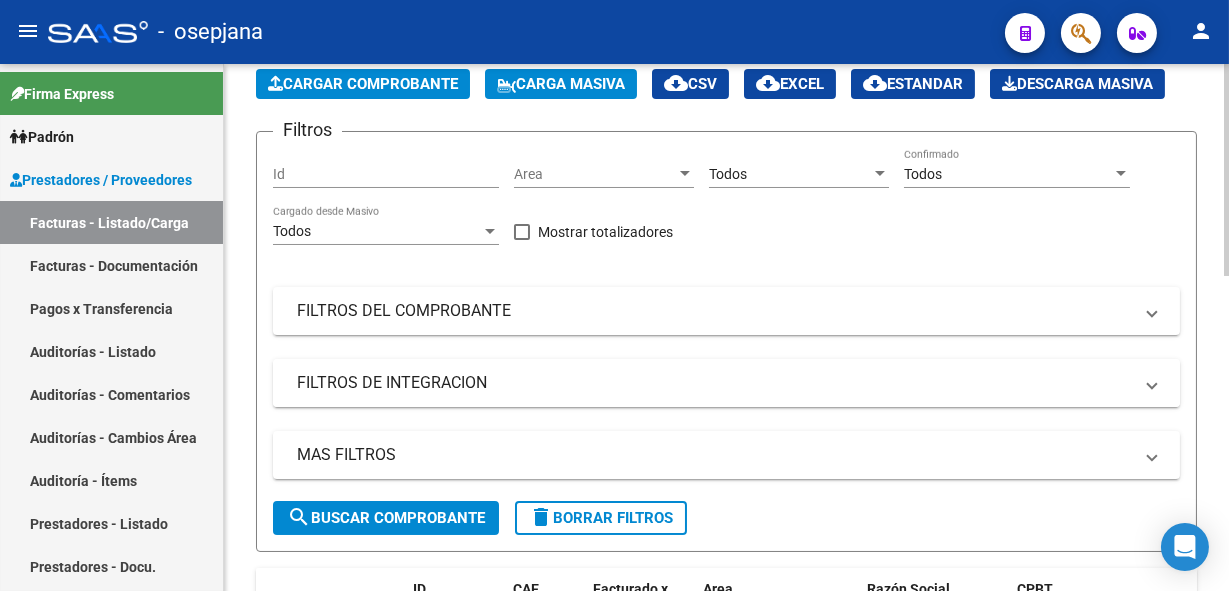 scroll, scrollTop: 90, scrollLeft: 0, axis: vertical 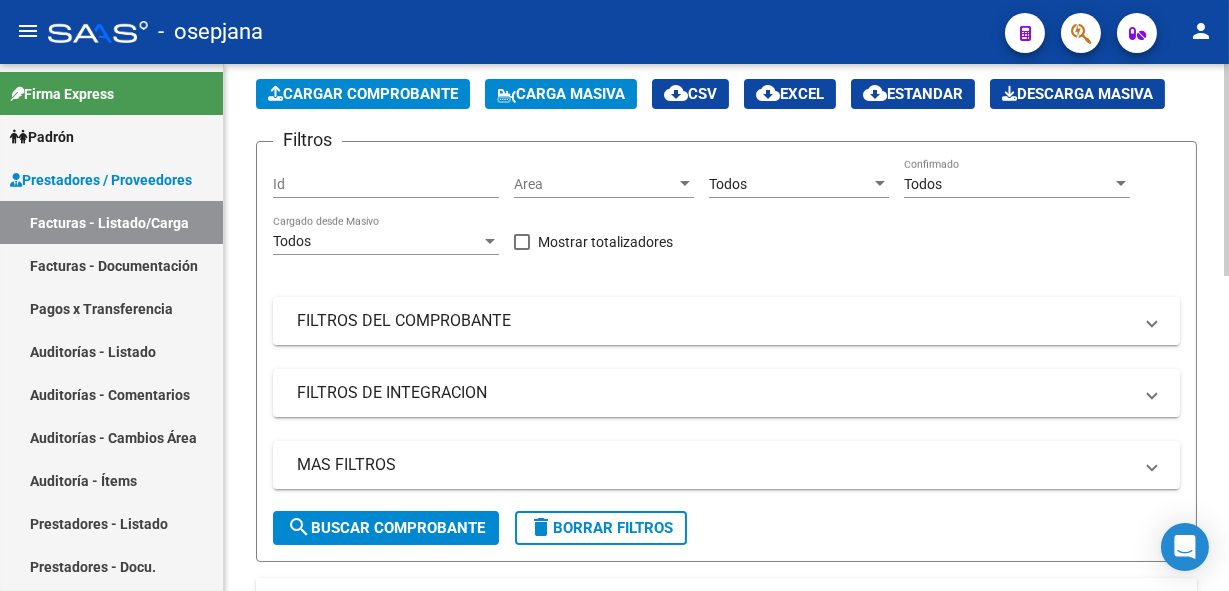 click on "FILTROS DEL COMPROBANTE" at bounding box center [714, 321] 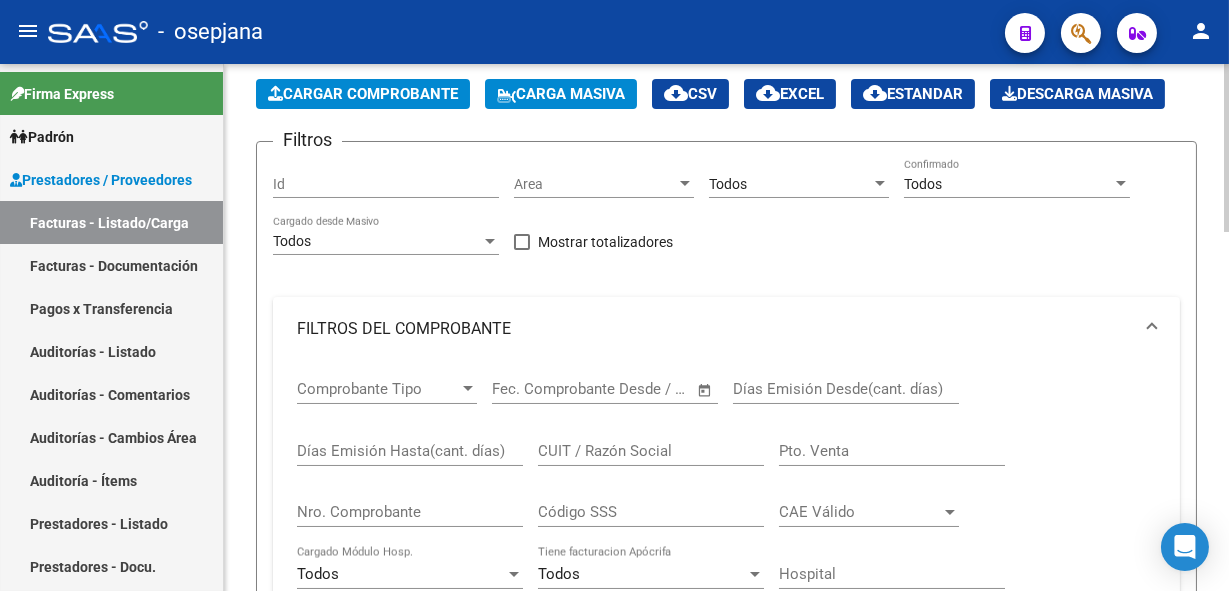click on "CUIT / Razón Social" at bounding box center [651, 451] 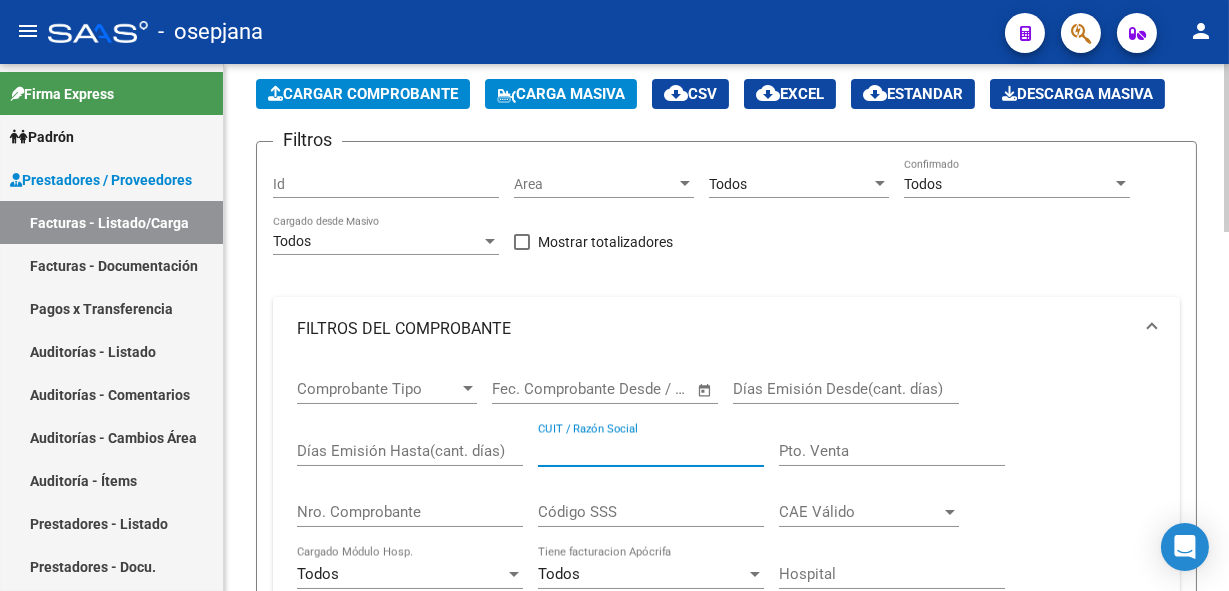click on "Pto. Venta" at bounding box center (892, 451) 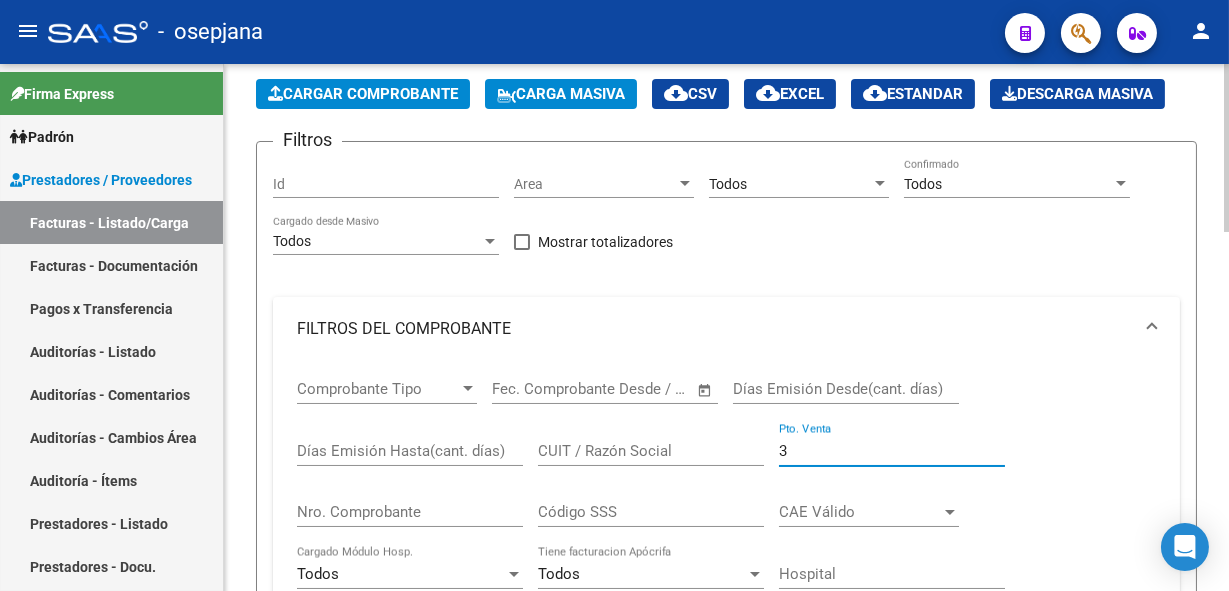 type on "3" 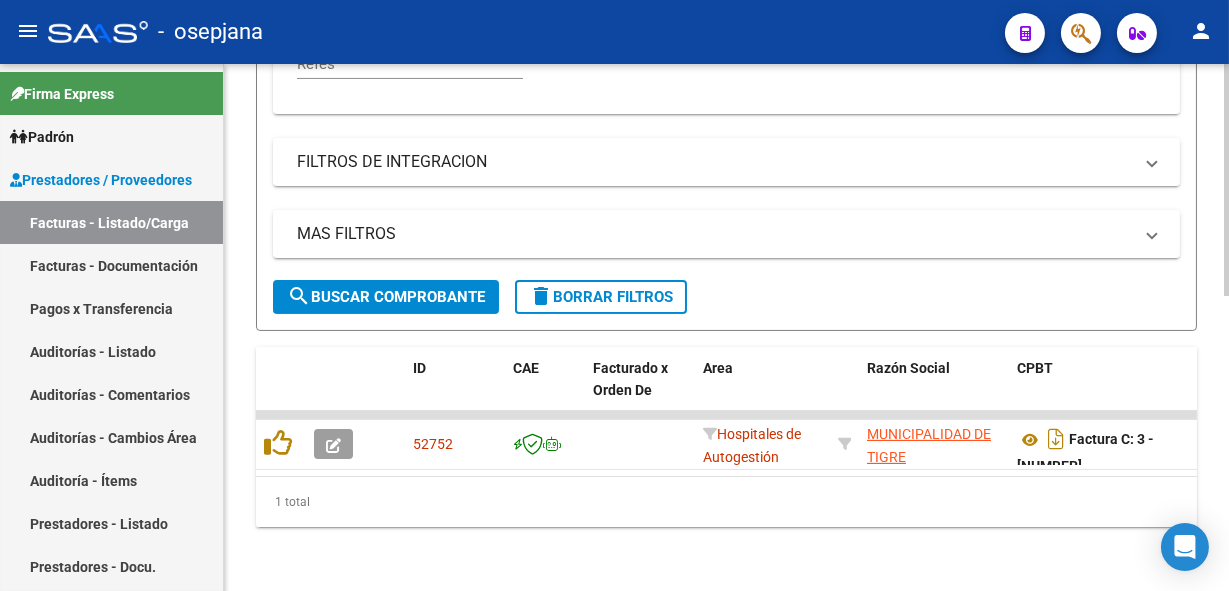 scroll, scrollTop: 671, scrollLeft: 0, axis: vertical 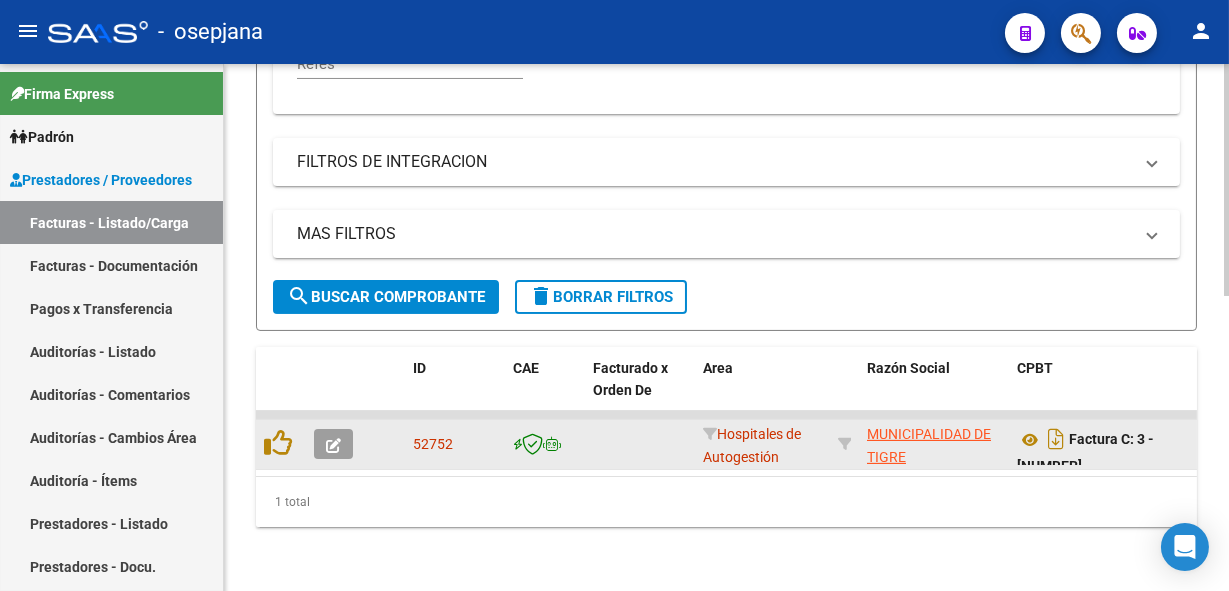 type on "[NUMBER]" 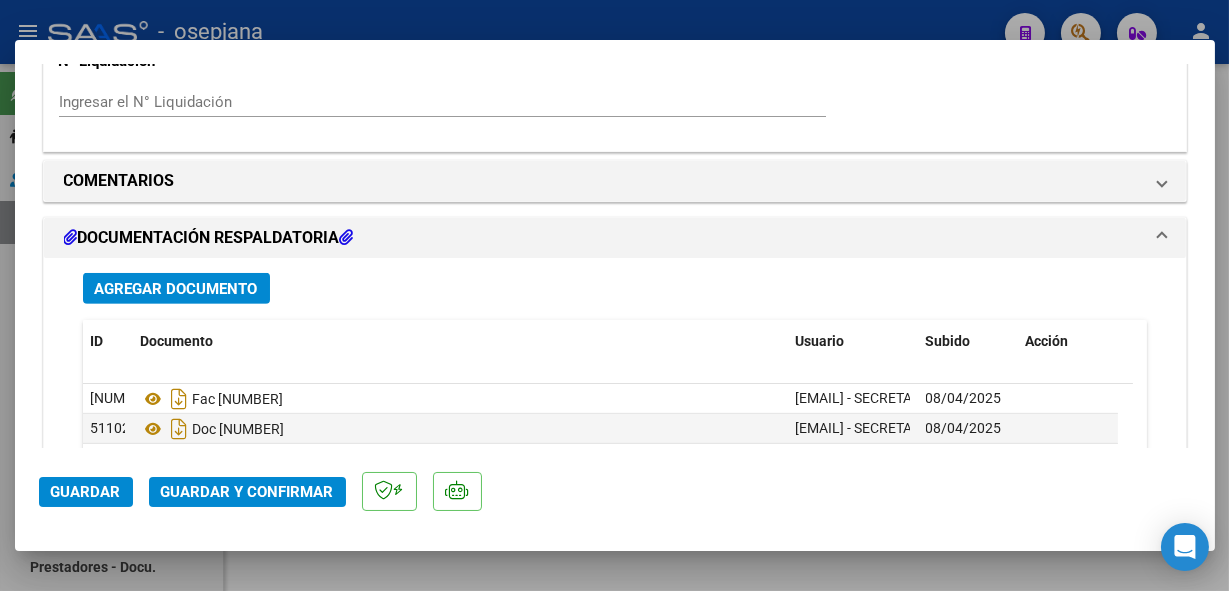 scroll, scrollTop: 1545, scrollLeft: 0, axis: vertical 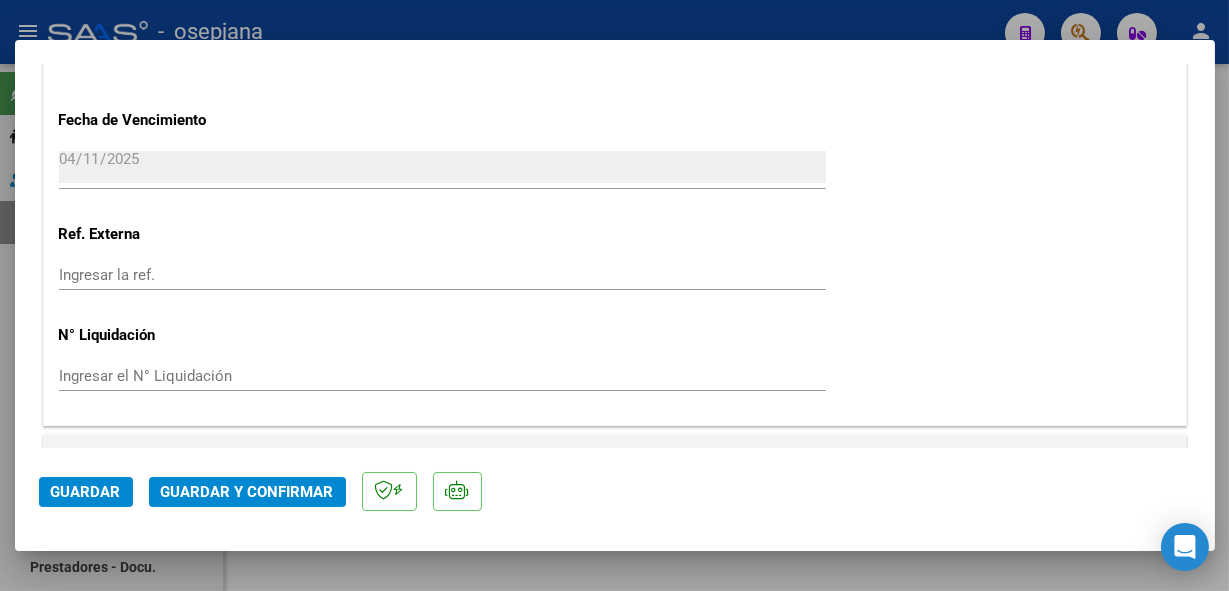 click on "Ingresar la ref." at bounding box center (442, 275) 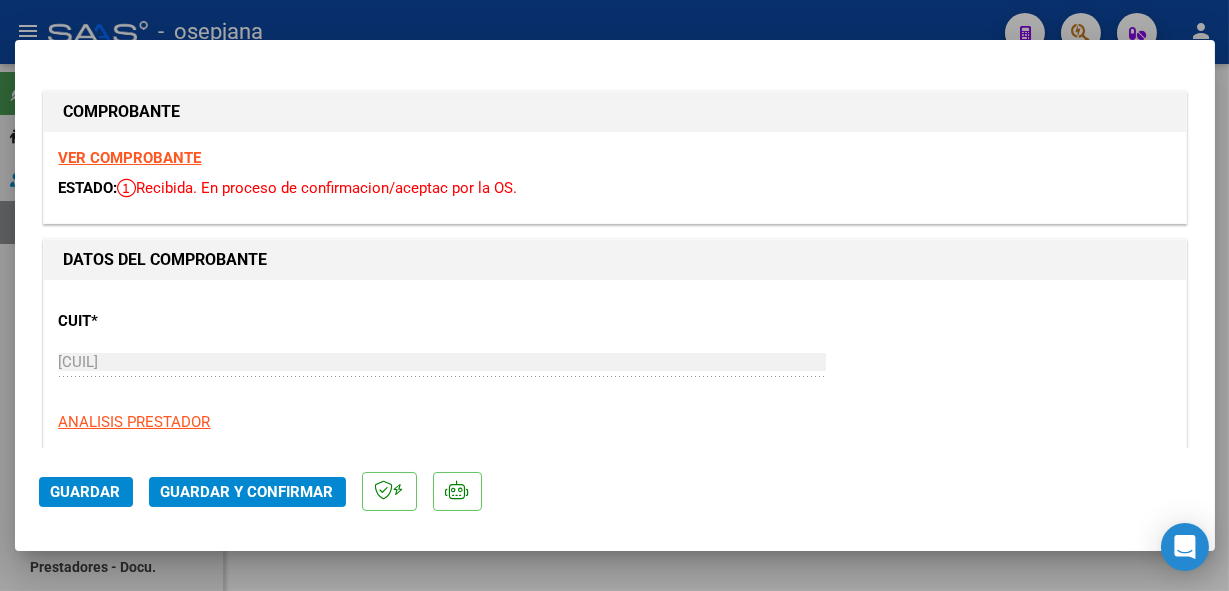 scroll, scrollTop: 0, scrollLeft: 0, axis: both 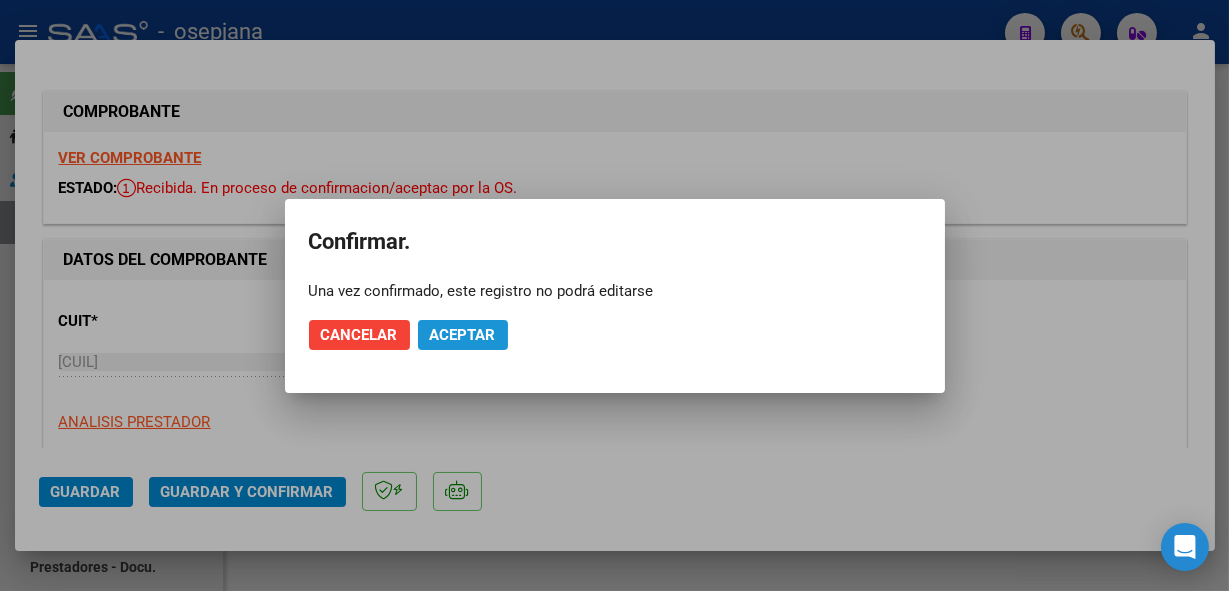 click on "Aceptar" 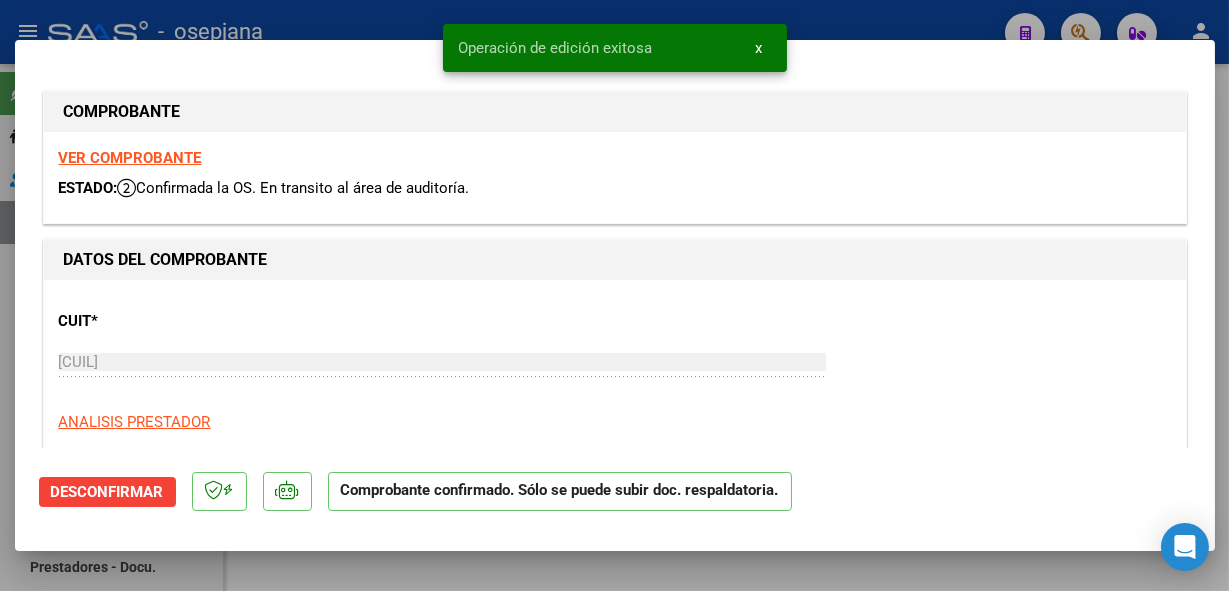 click at bounding box center [614, 295] 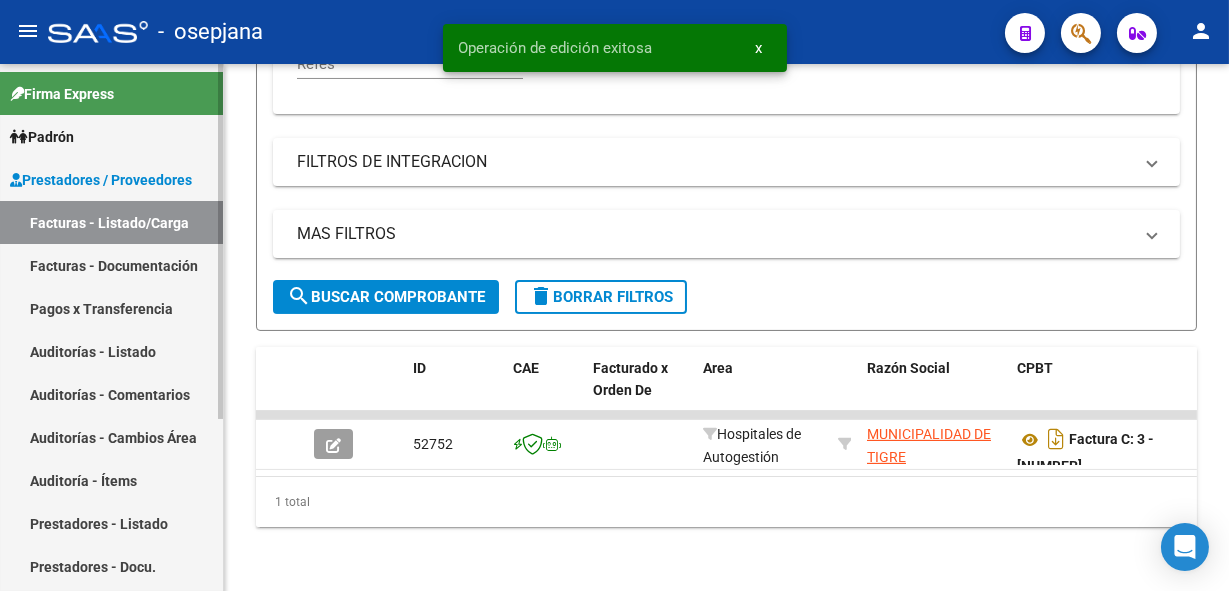 click on "Auditorías - Listado" at bounding box center [111, 351] 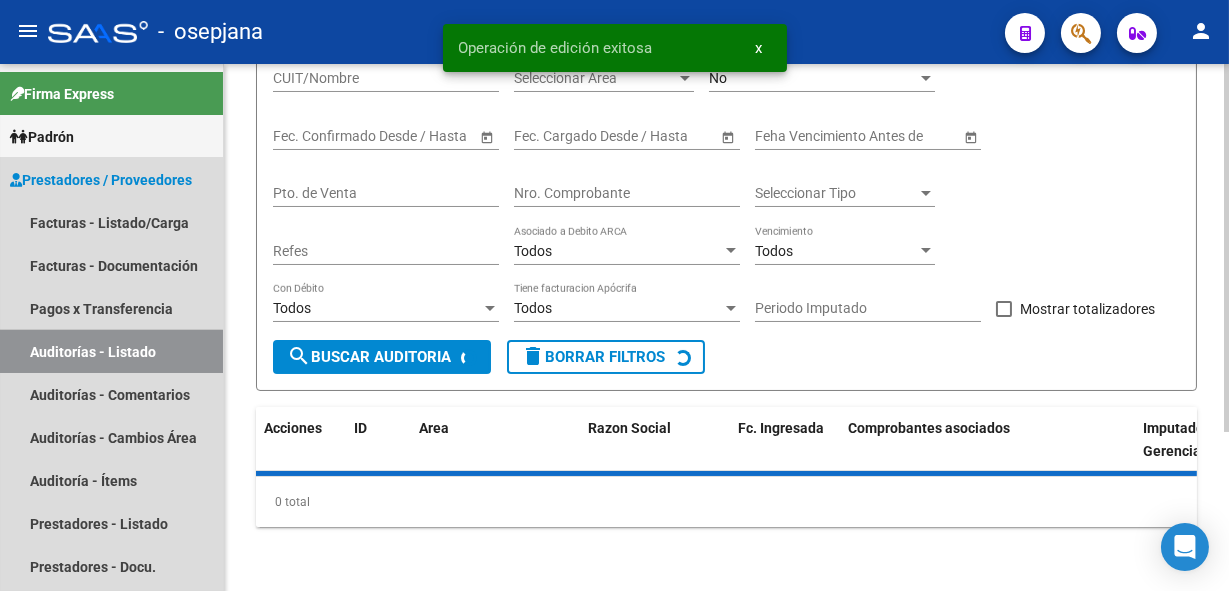 scroll, scrollTop: 0, scrollLeft: 0, axis: both 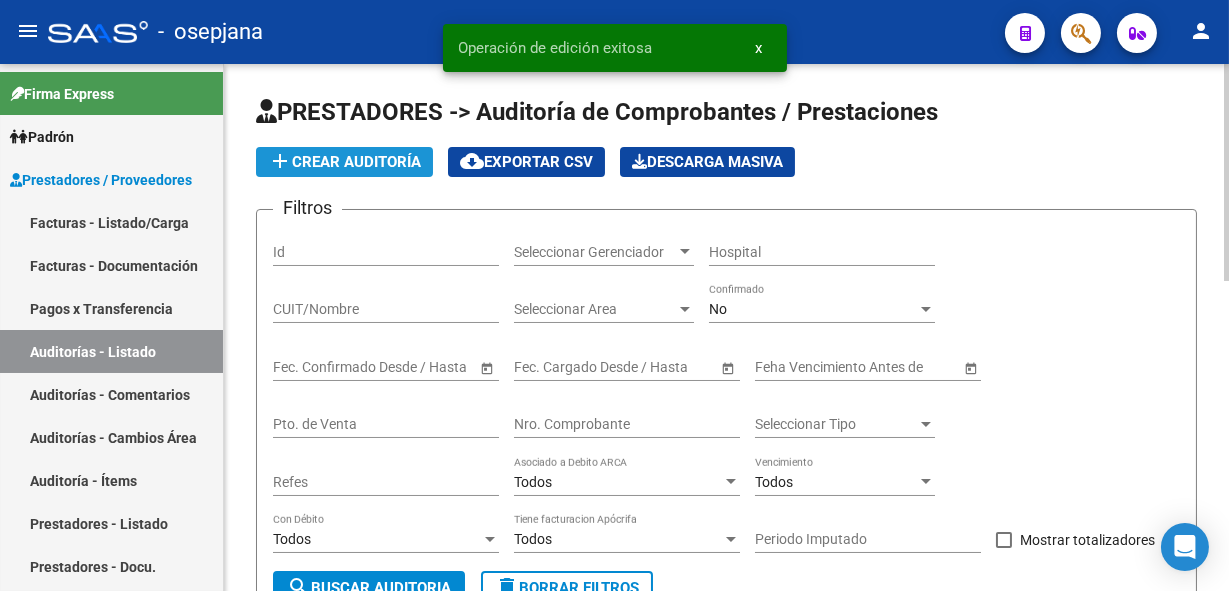 click on "add  Crear Auditoría" 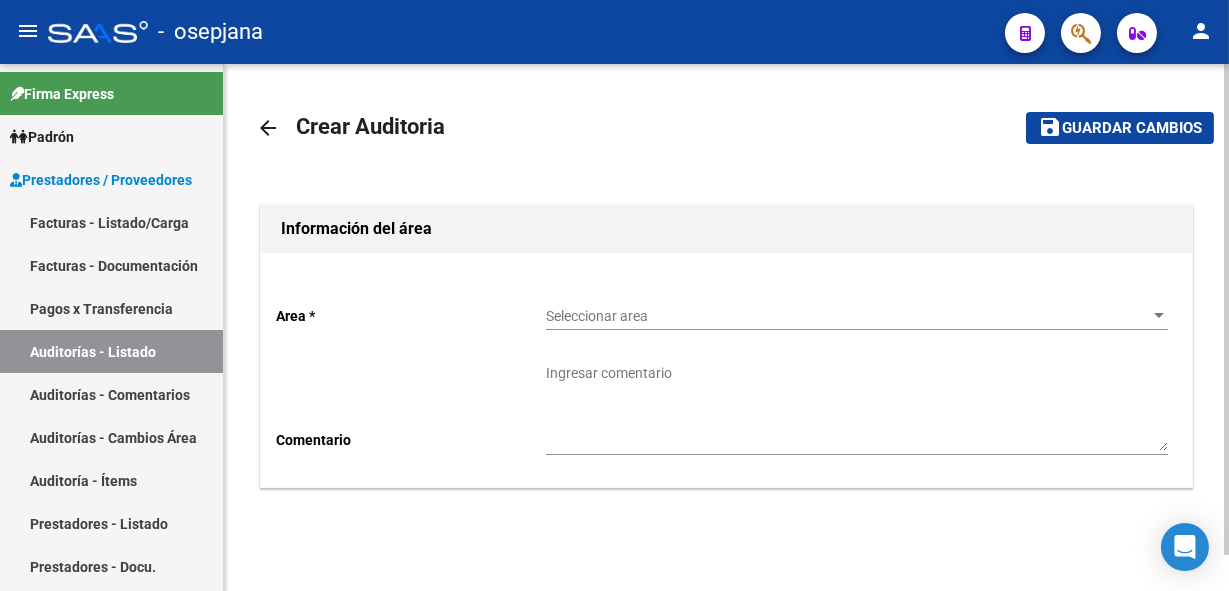 click on "Seleccionar area" at bounding box center [848, 316] 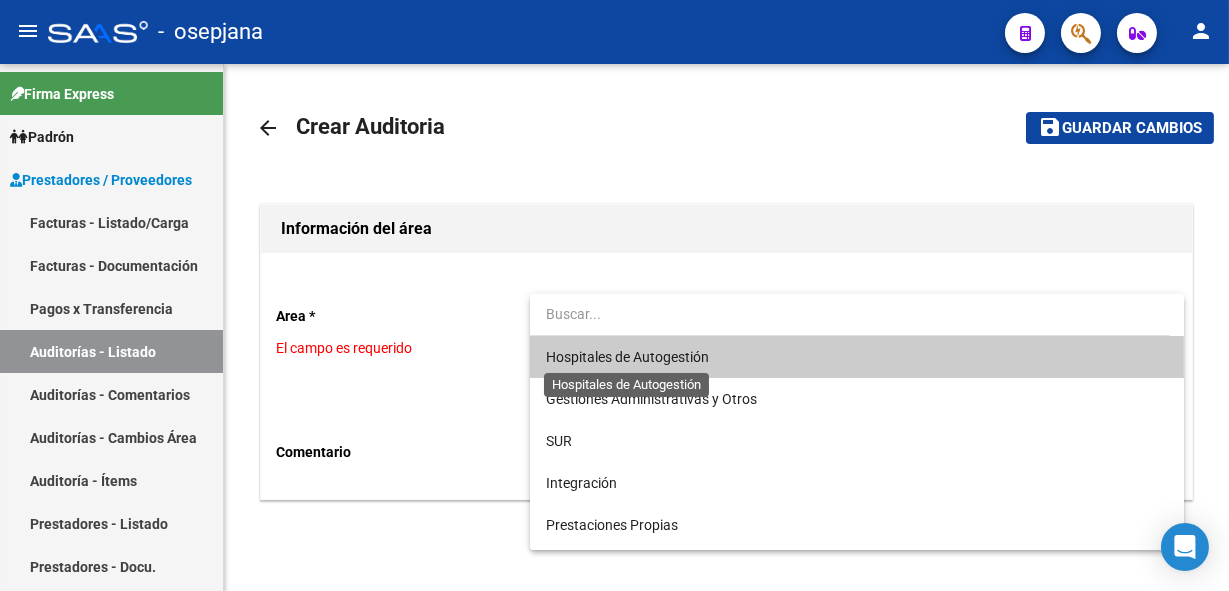 click on "Hospitales de Autogestión" at bounding box center (627, 357) 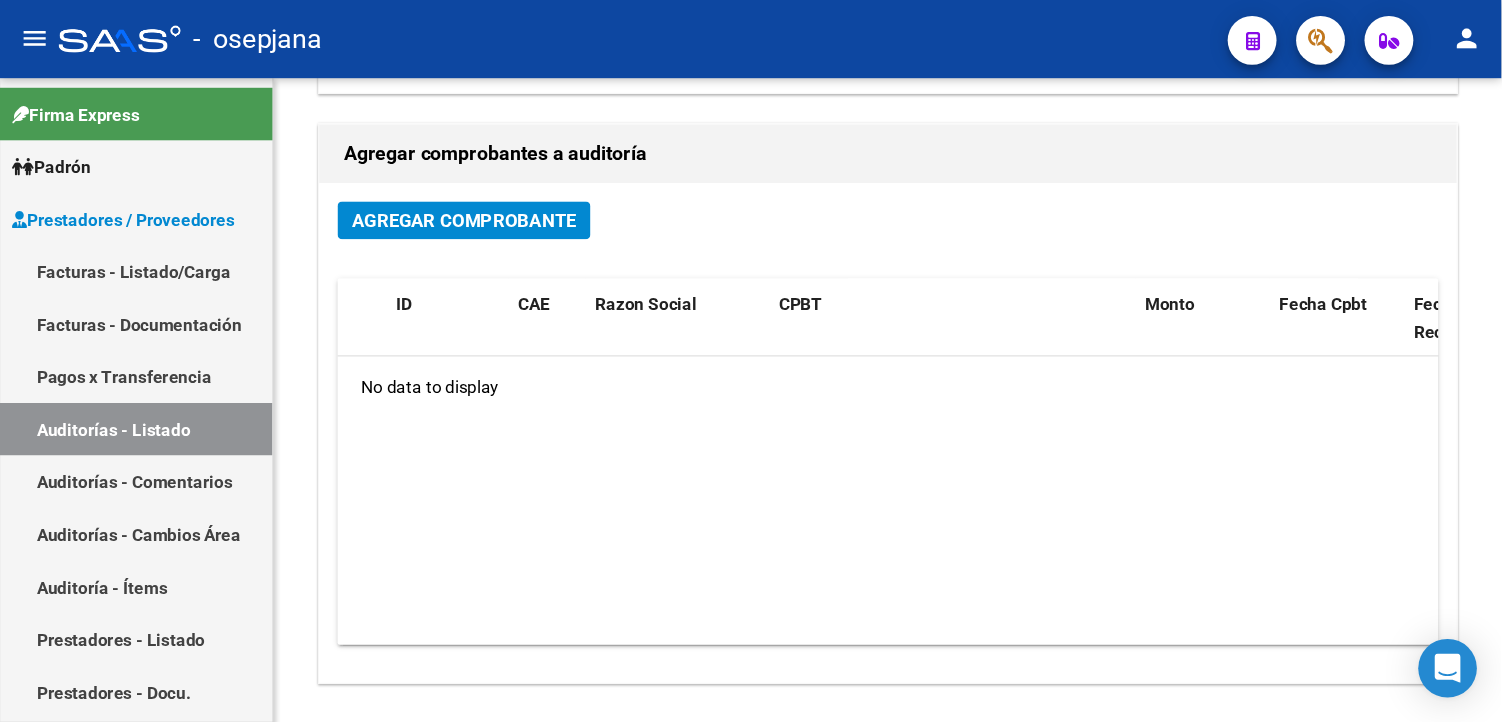 scroll, scrollTop: 412, scrollLeft: 0, axis: vertical 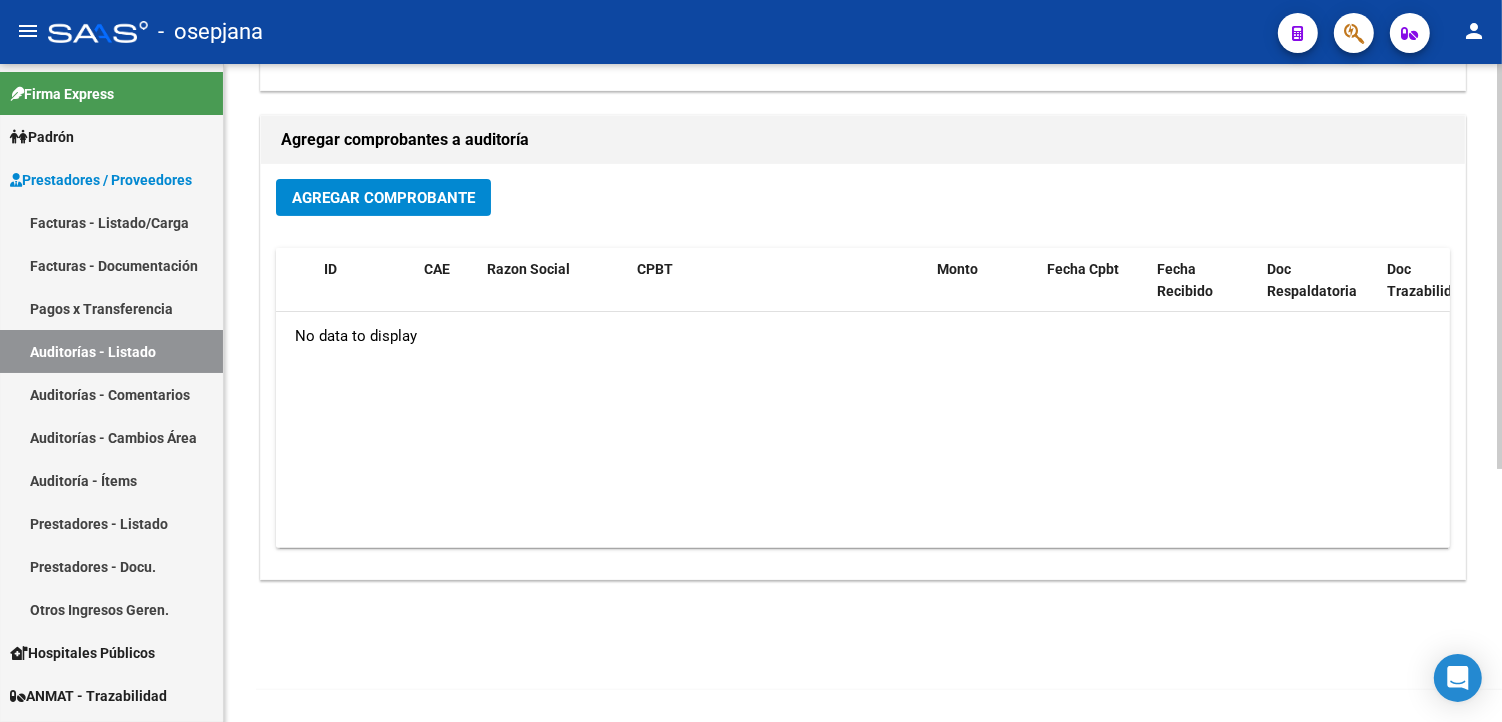 click on "Agregar Comprobante" 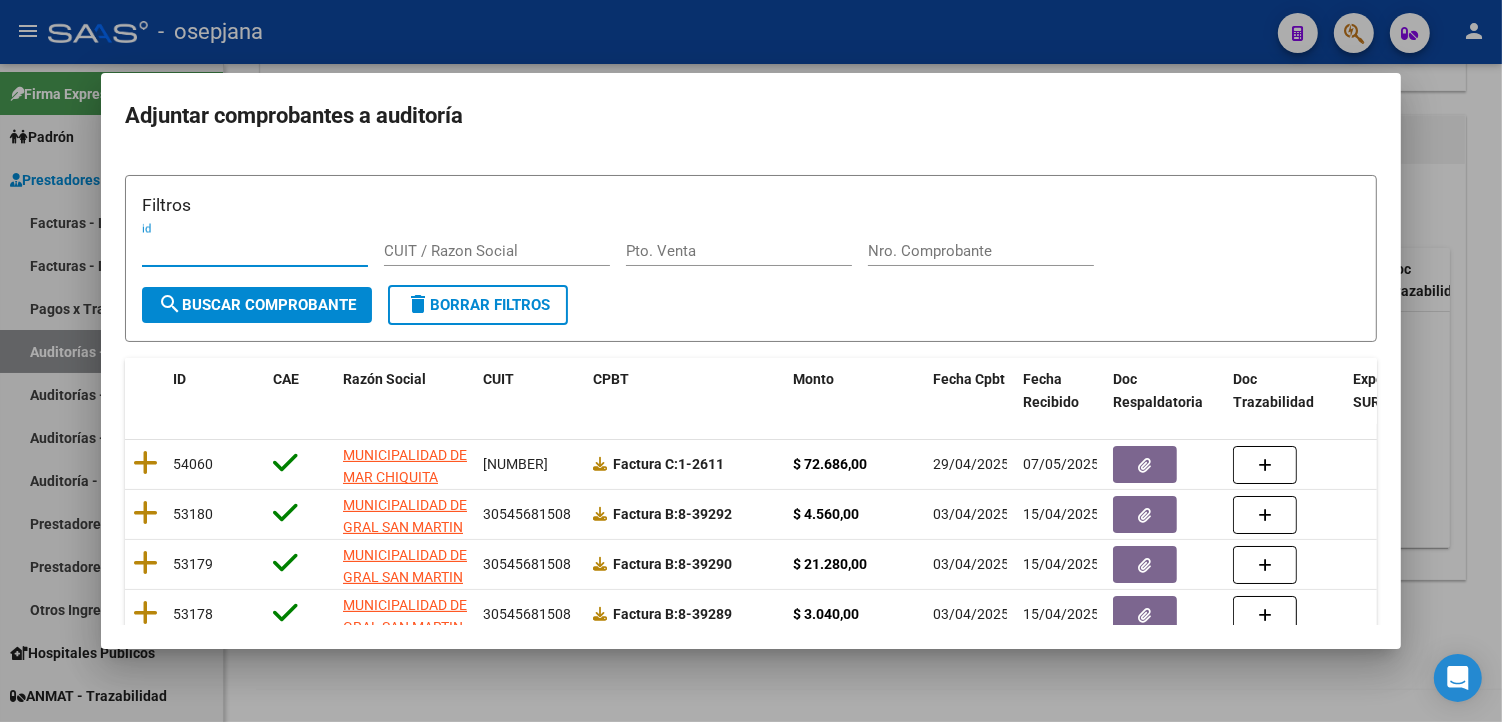 click on "Pto. Venta" at bounding box center (739, 251) 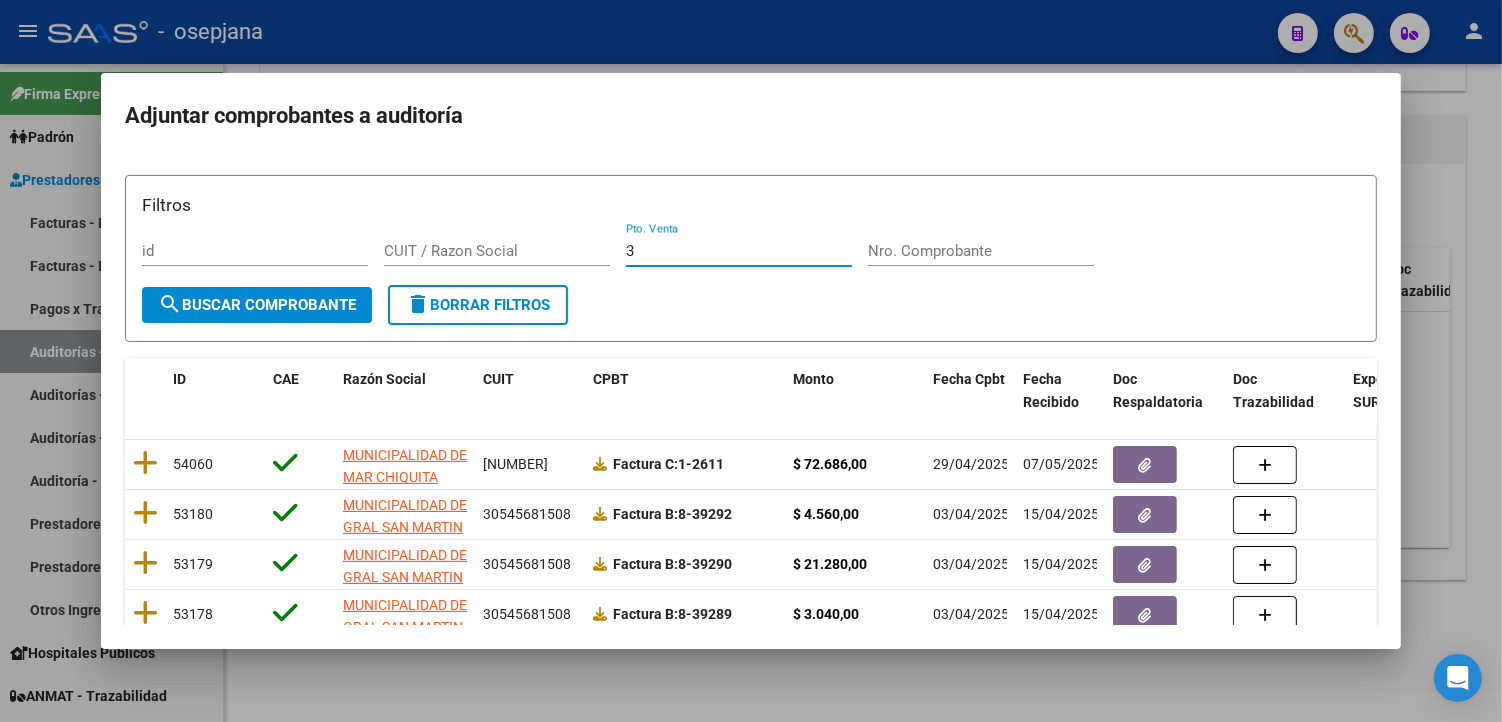type on "3" 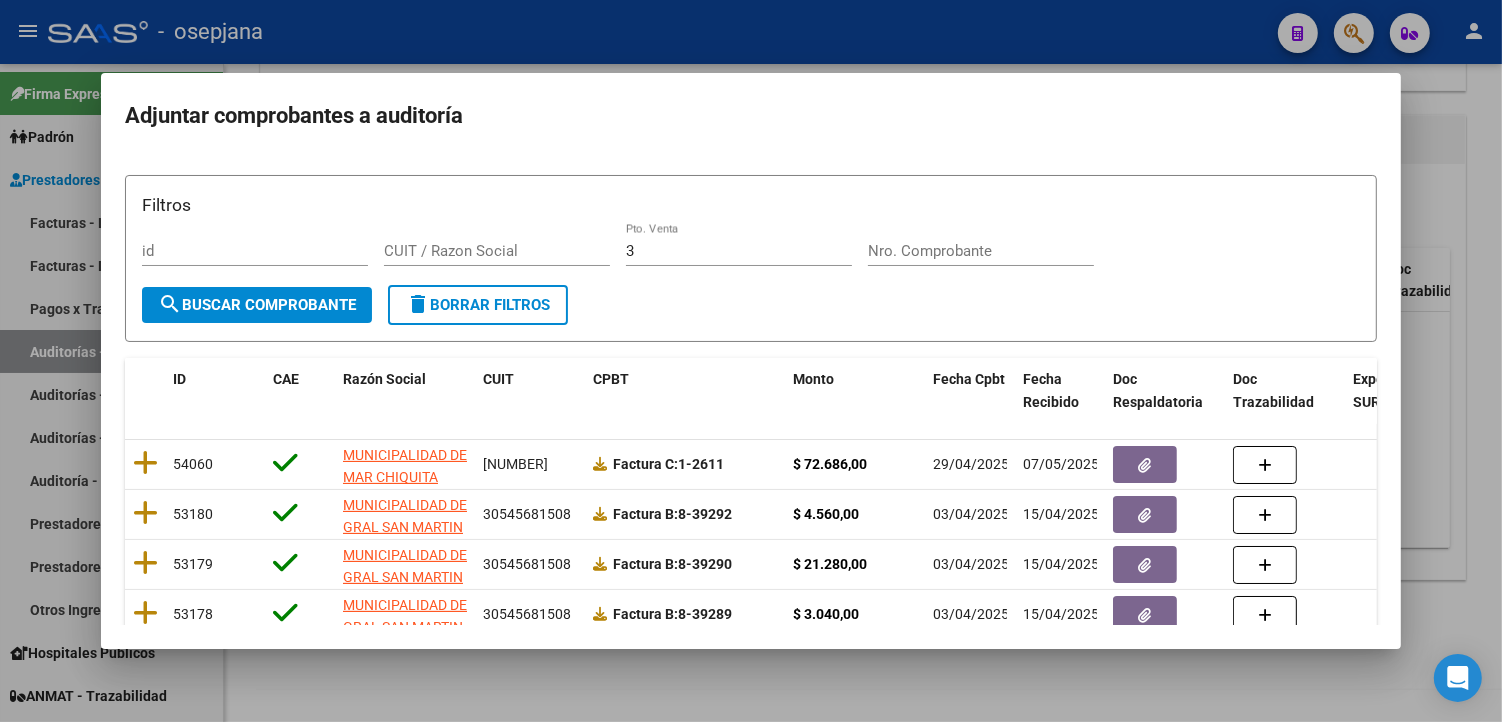 click on "Nro. Comprobante" at bounding box center (981, 251) 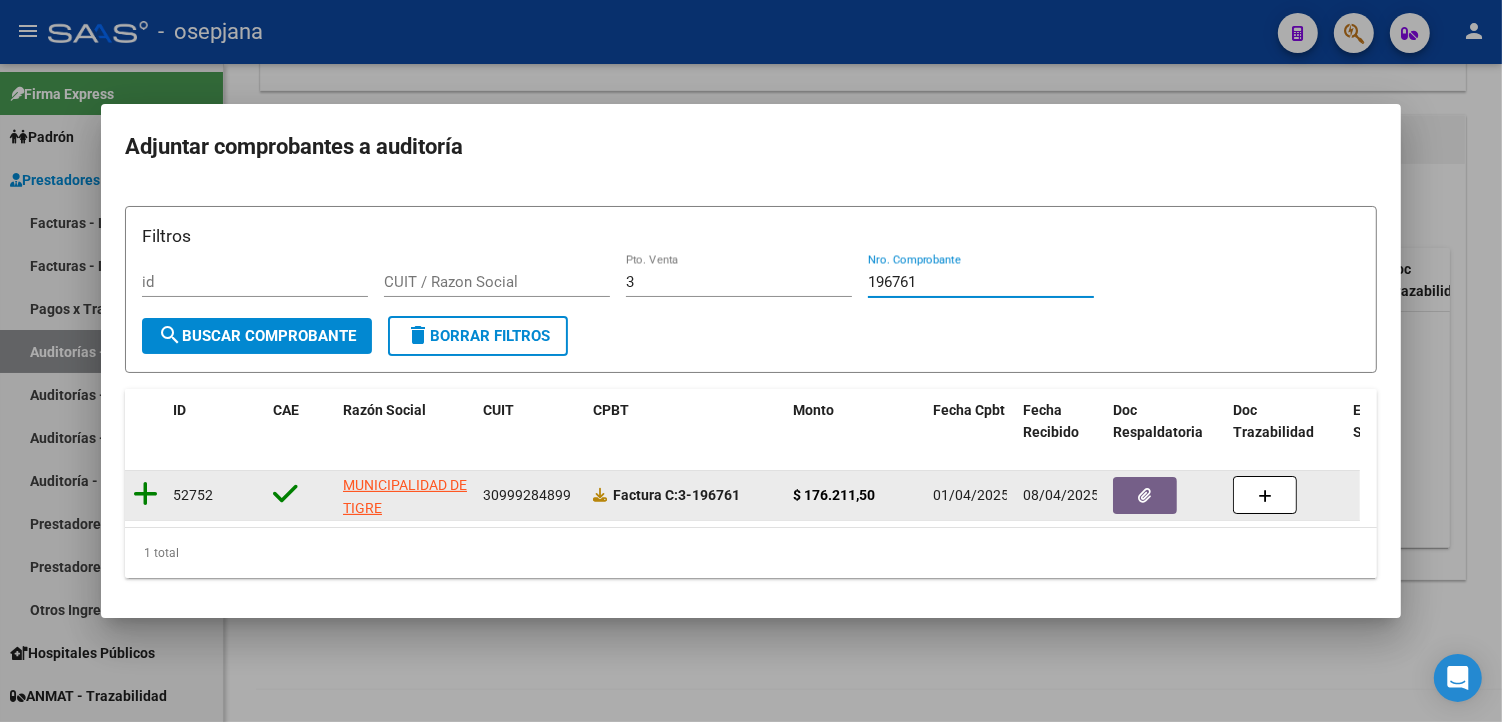 type on "196761" 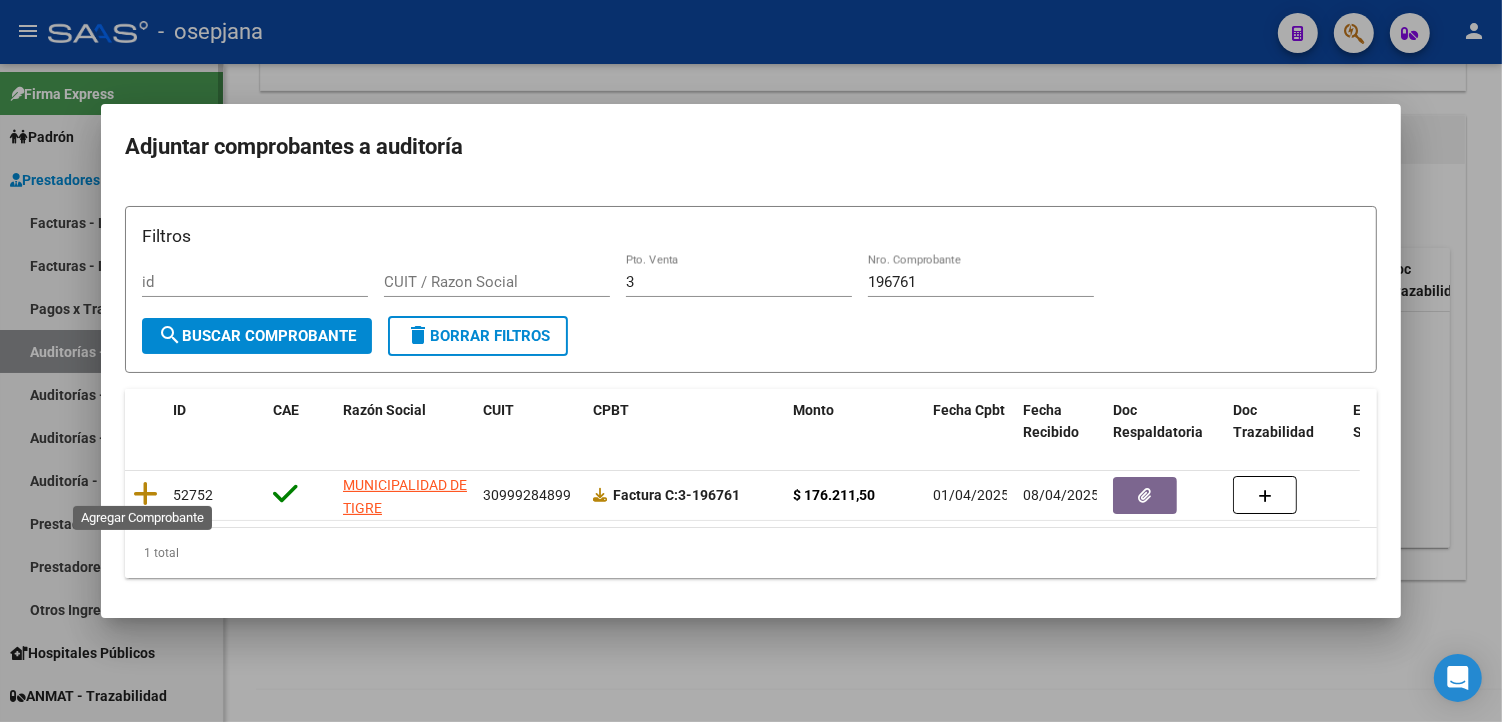 click 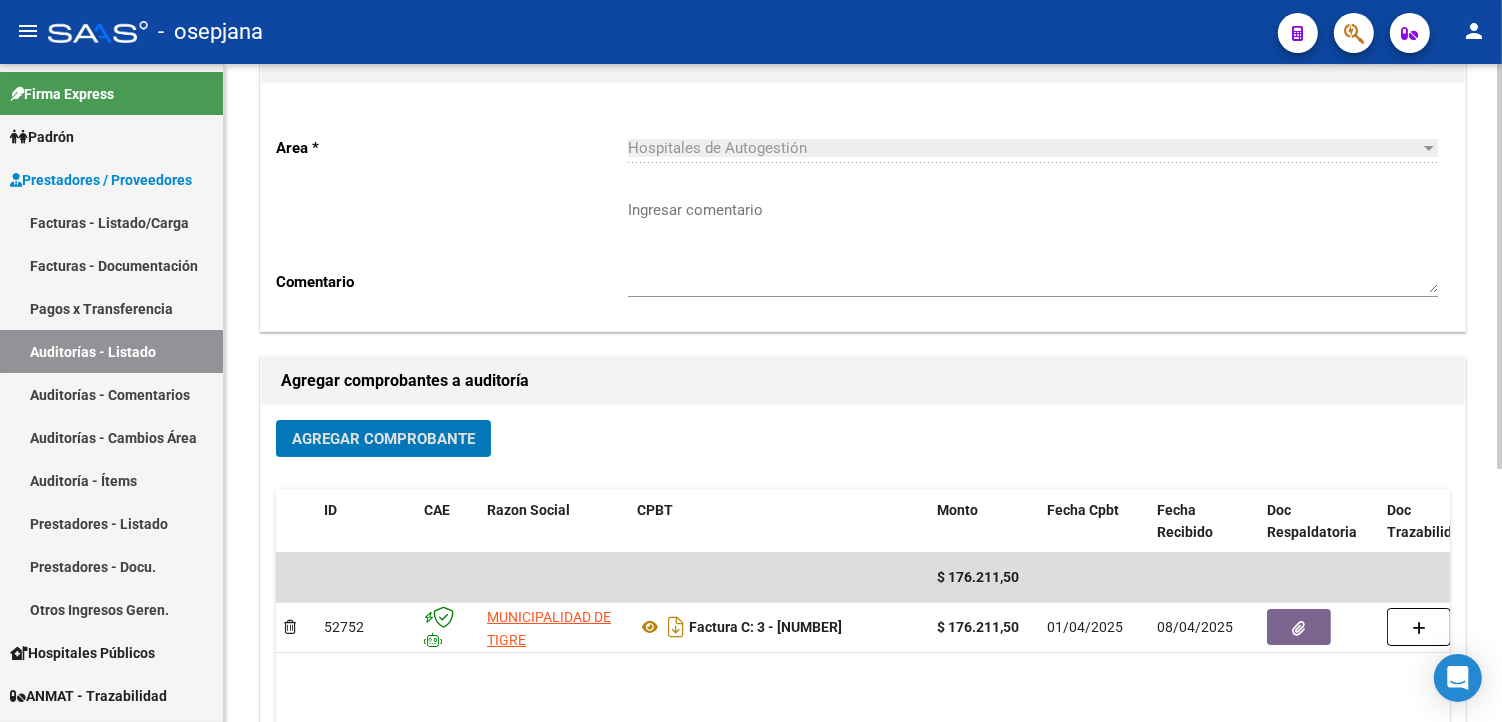 scroll, scrollTop: 0, scrollLeft: 0, axis: both 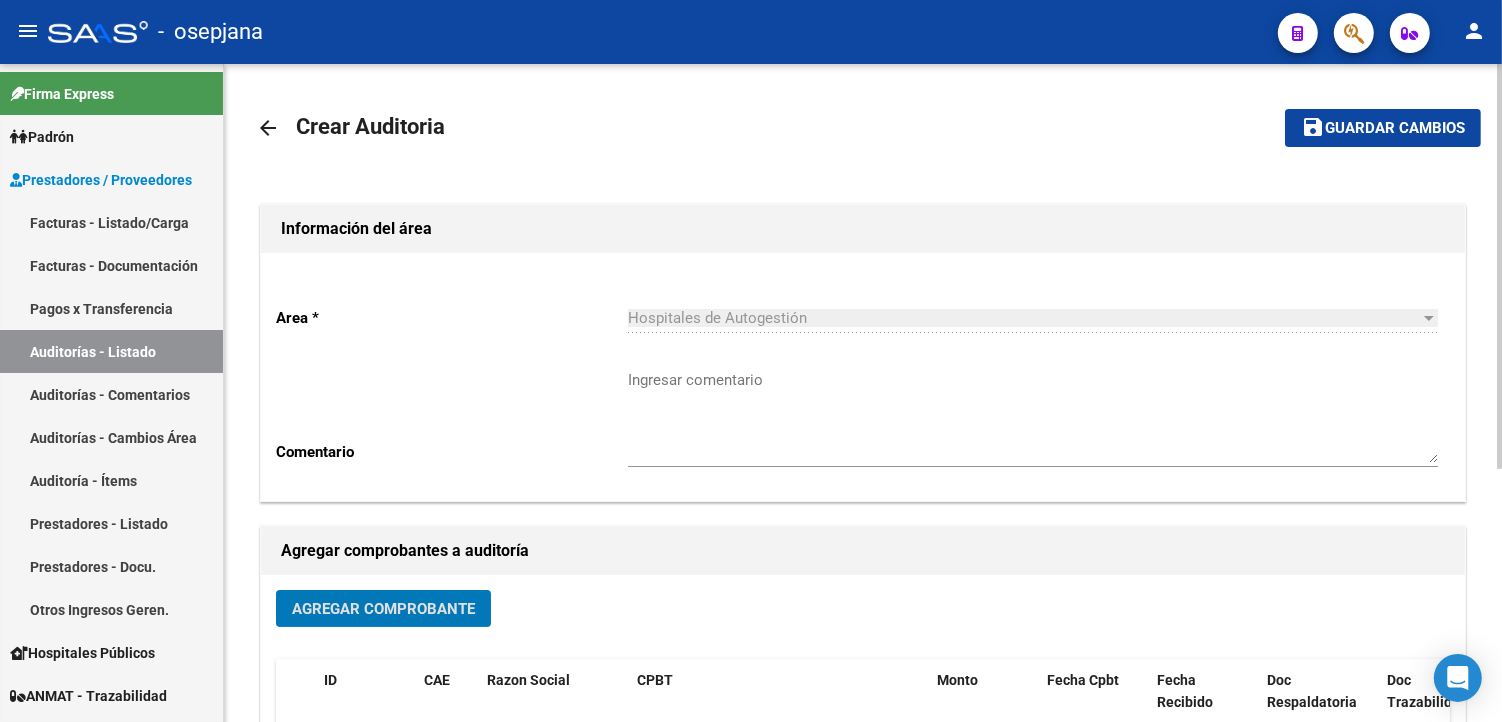 click on "Guardar cambios" 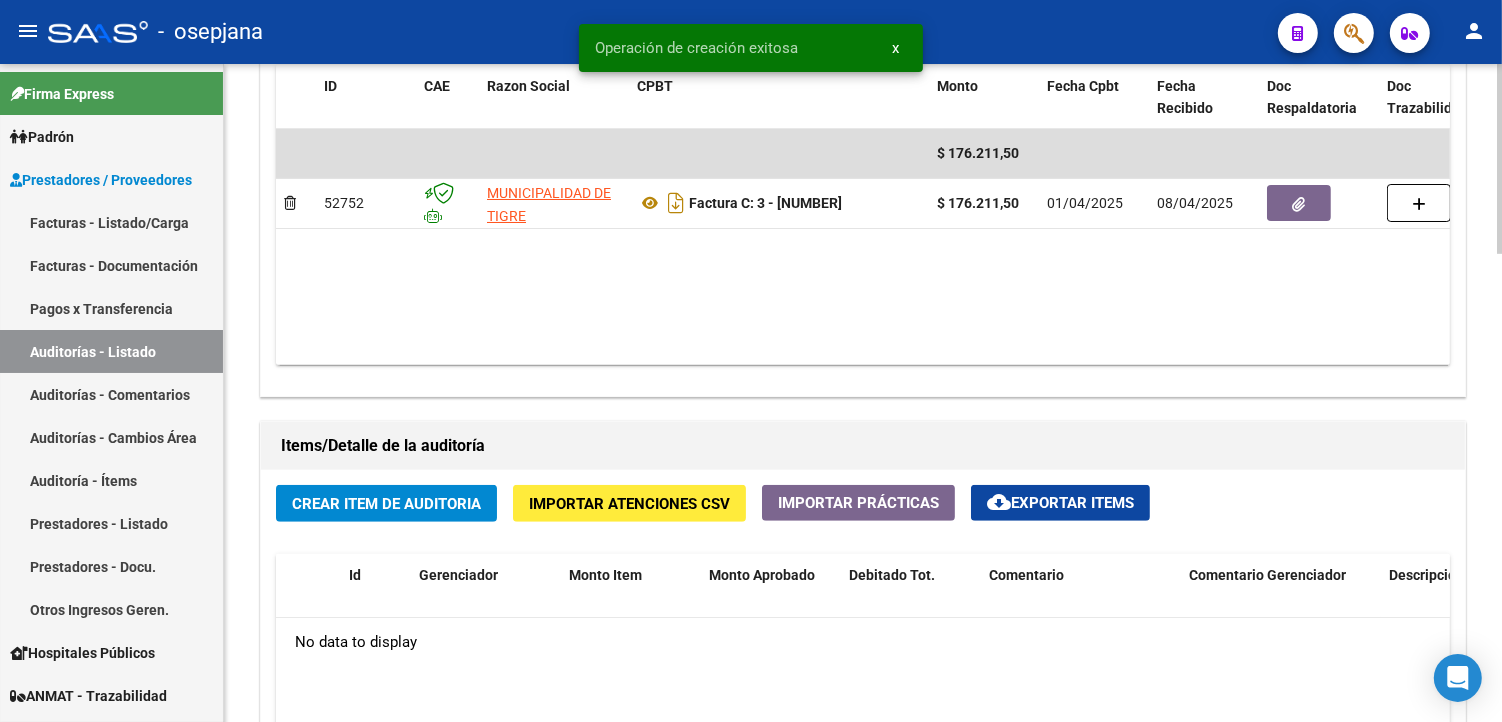 scroll, scrollTop: 1111, scrollLeft: 0, axis: vertical 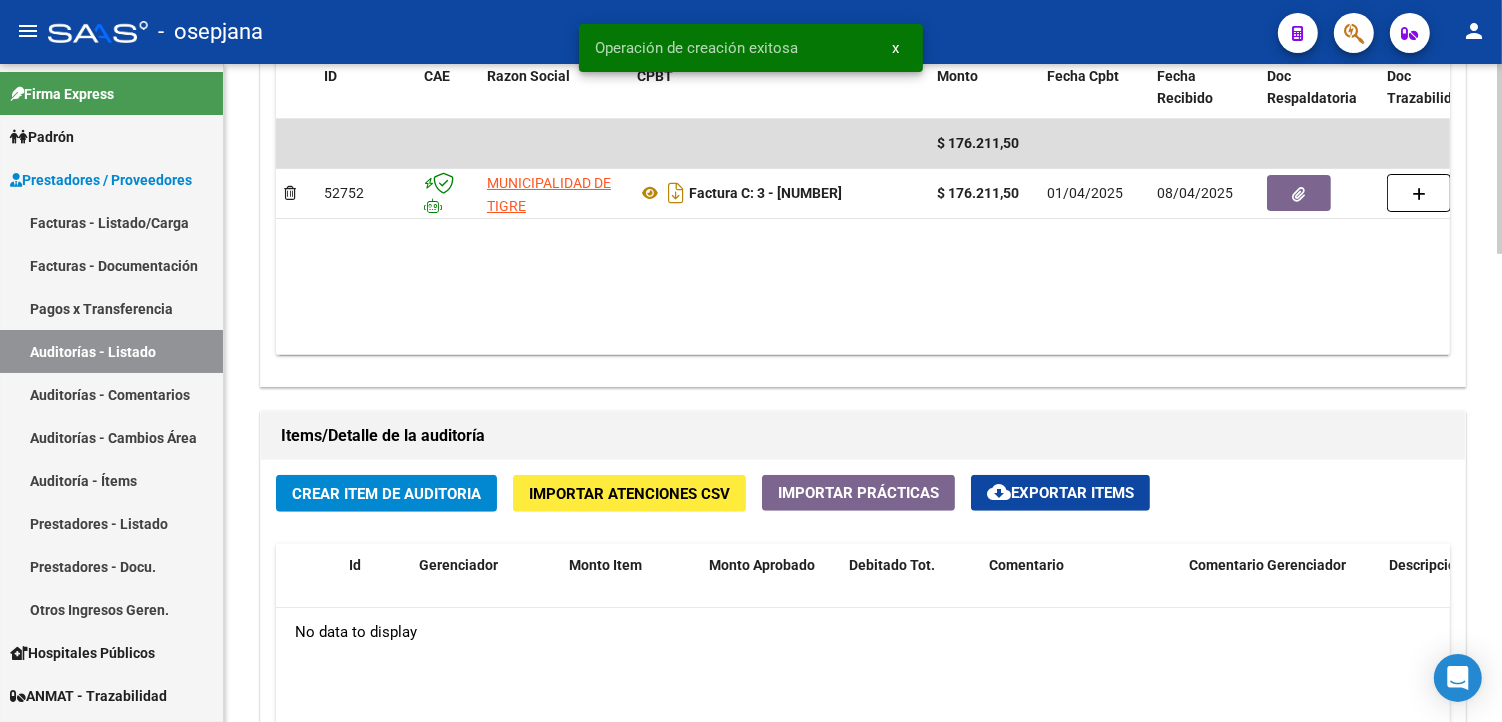 click on "Crear Item de Auditoria" 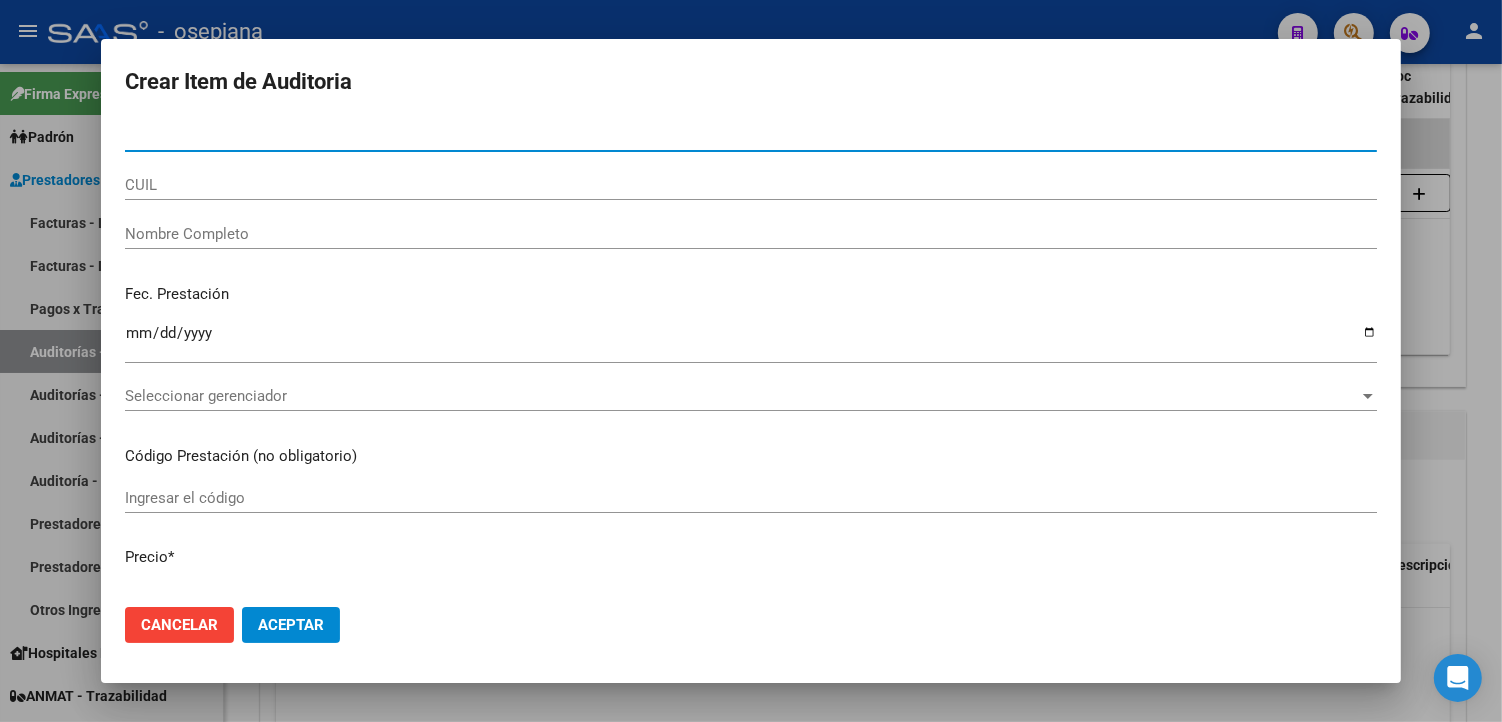 type on "36301699" 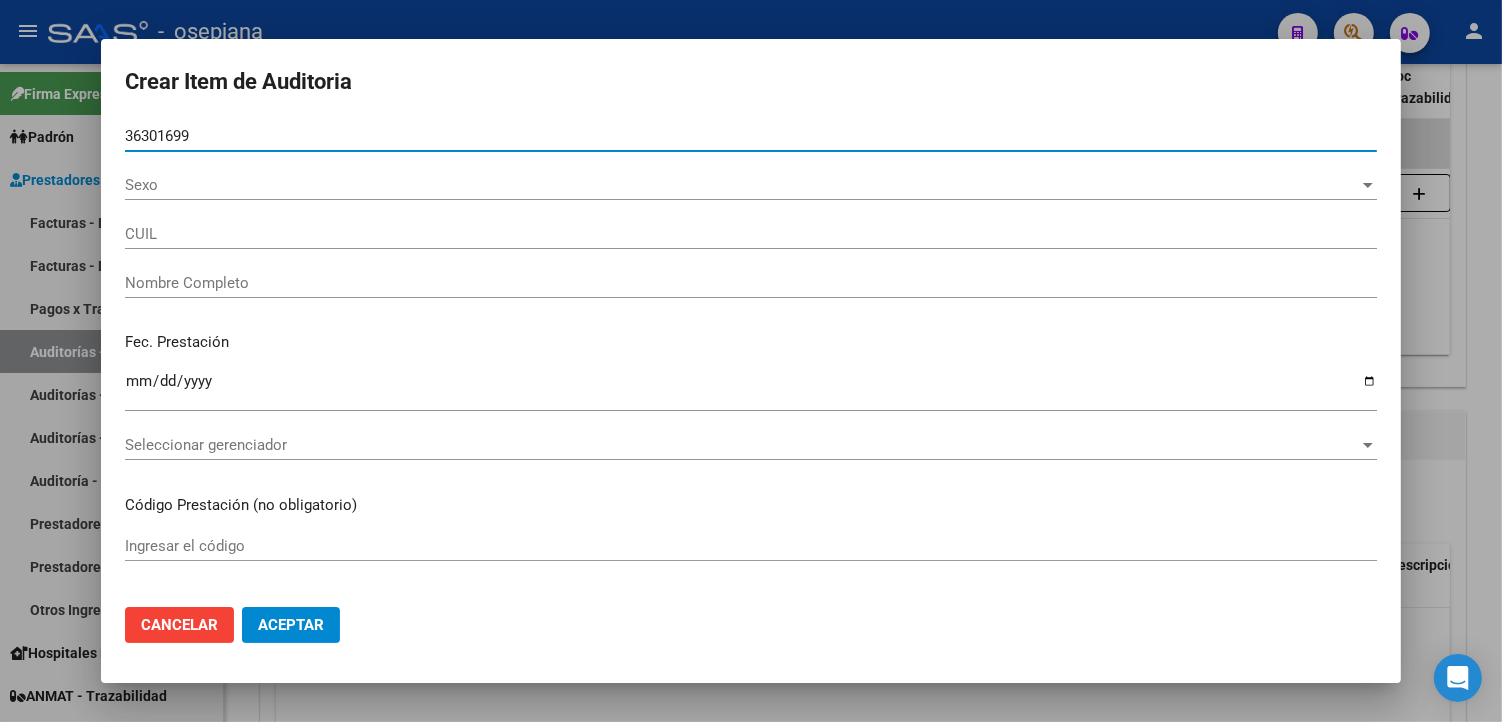 type on "[CUIL]" 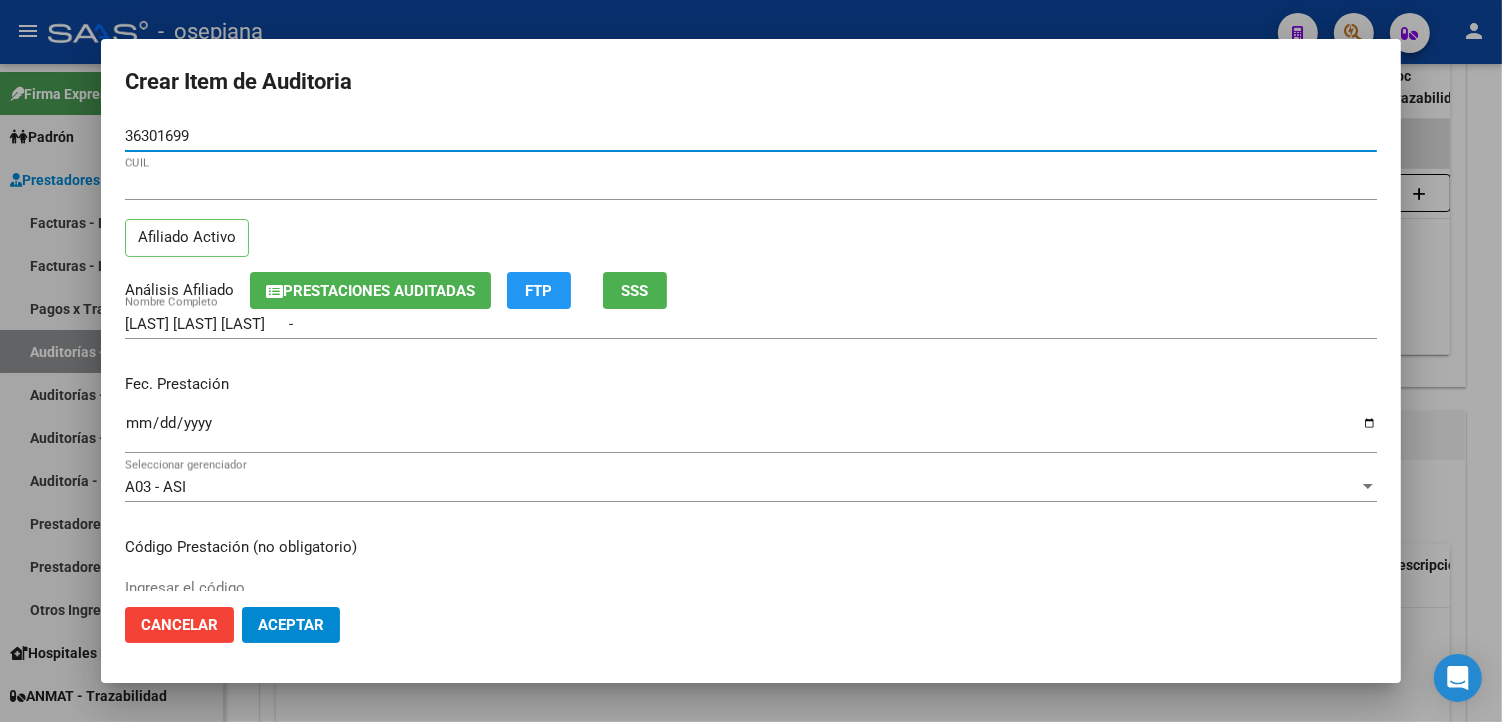 type on "36301699" 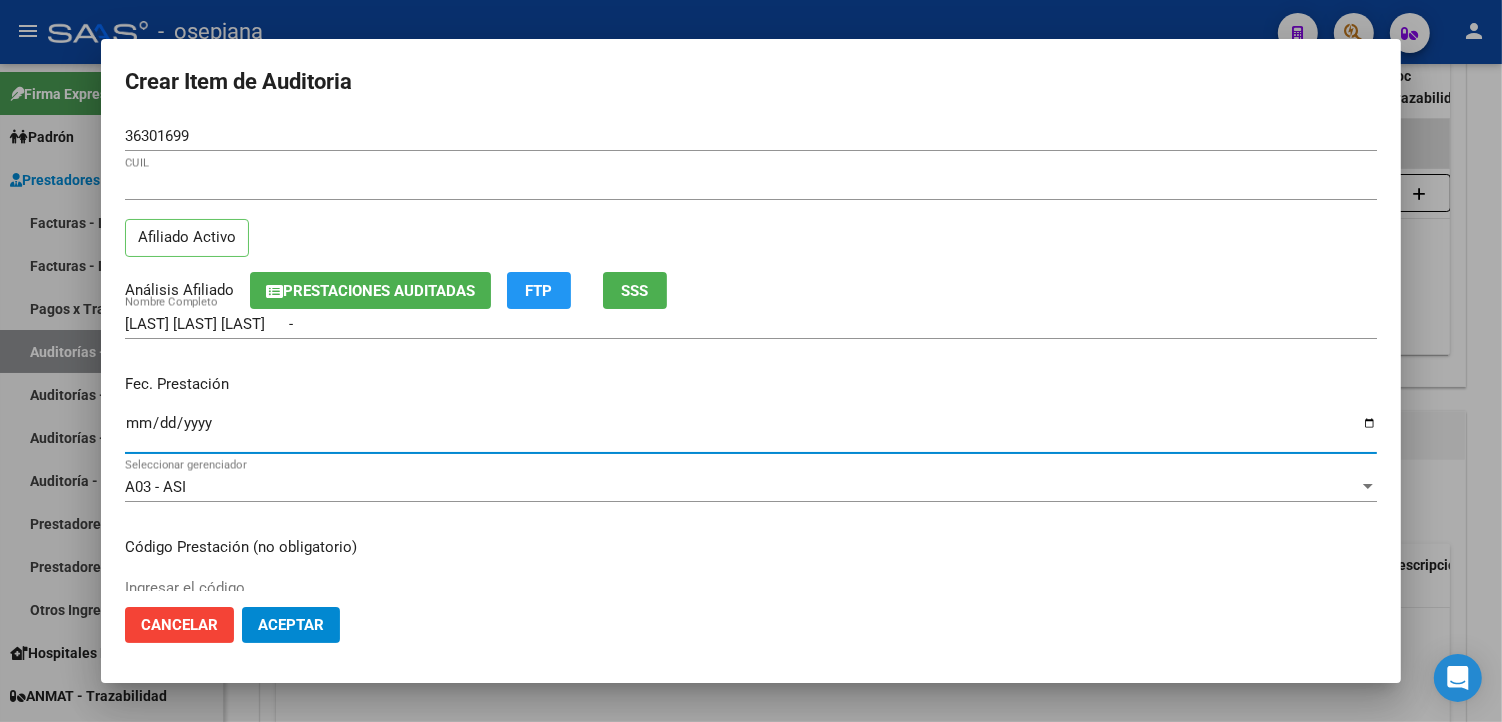 click on "Ingresar la fecha" at bounding box center (751, 431) 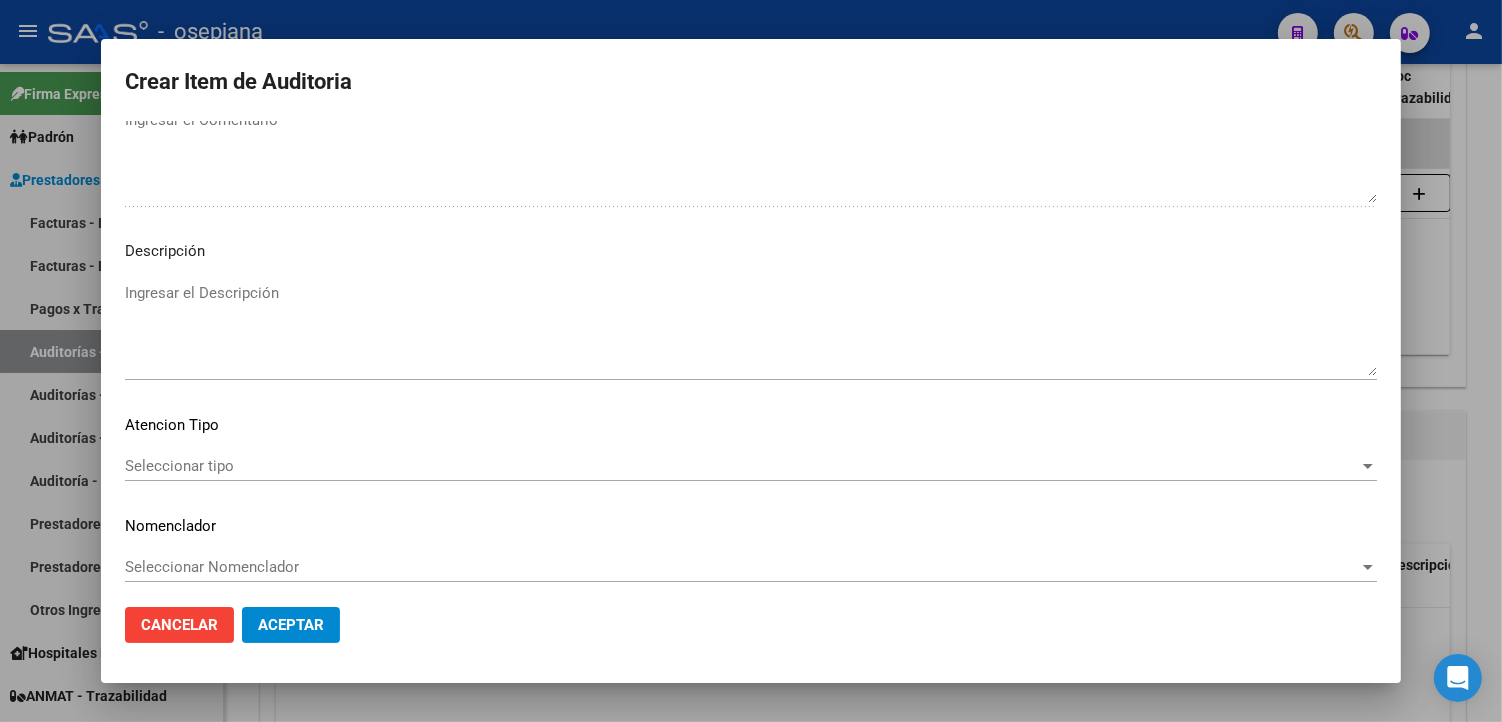 scroll, scrollTop: 1157, scrollLeft: 0, axis: vertical 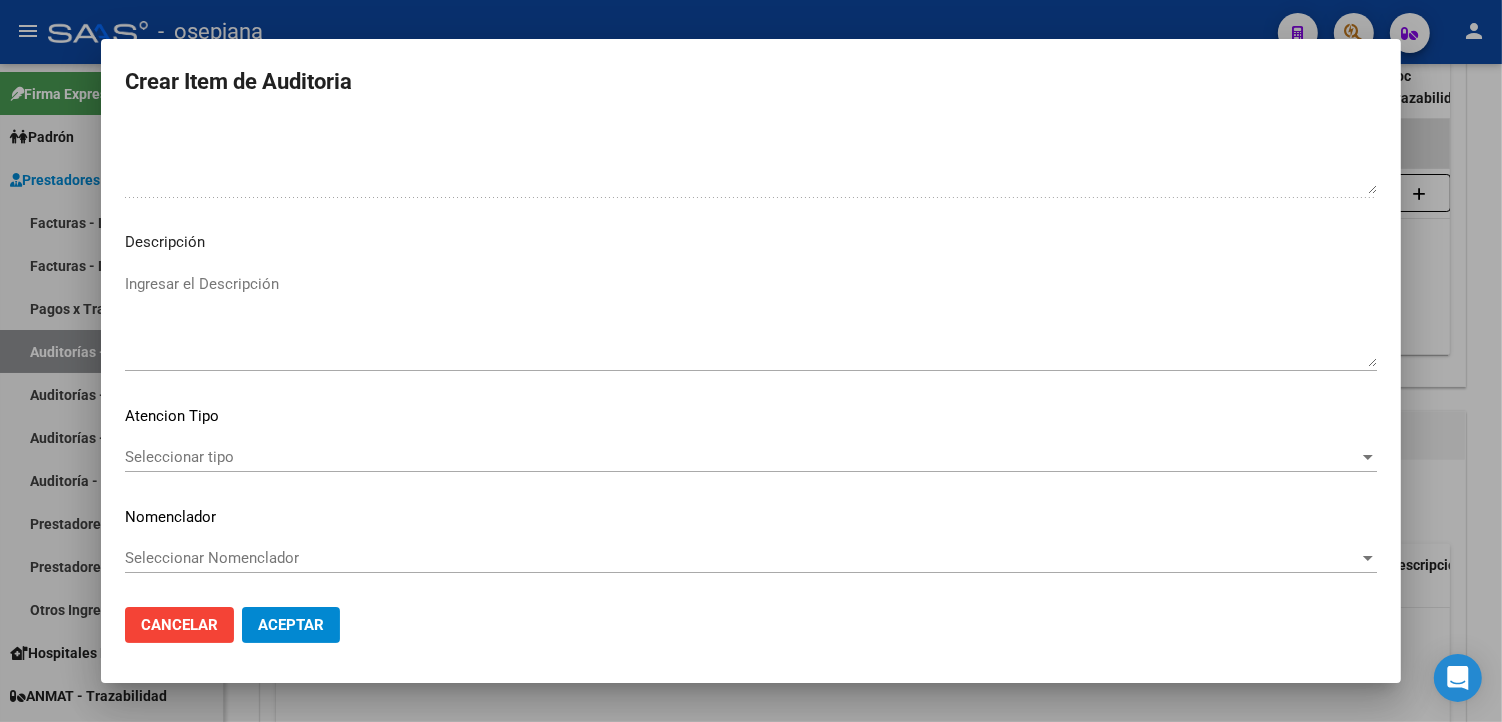 click on "Seleccionar tipo Seleccionar tipo" 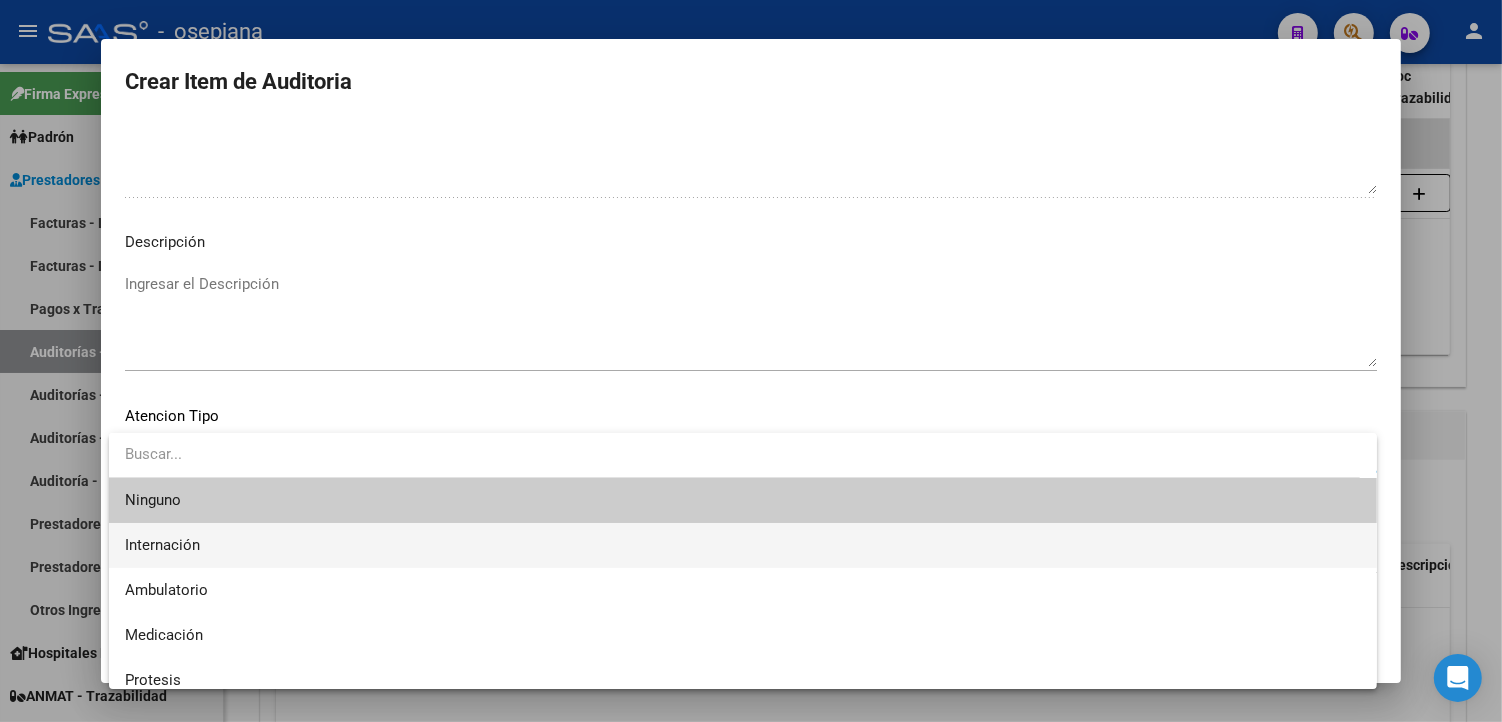 click on "Internación" at bounding box center (743, 545) 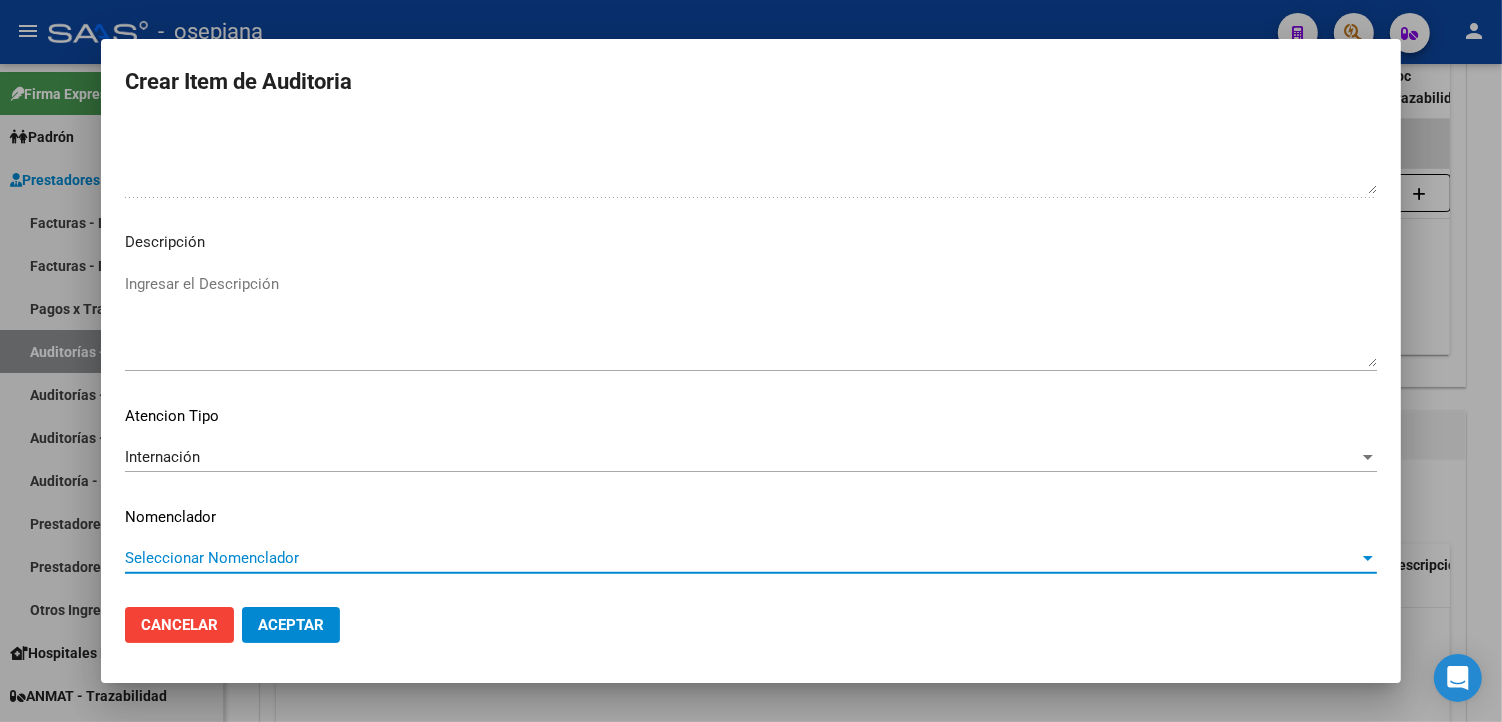 click on "Seleccionar Nomenclador" at bounding box center (742, 558) 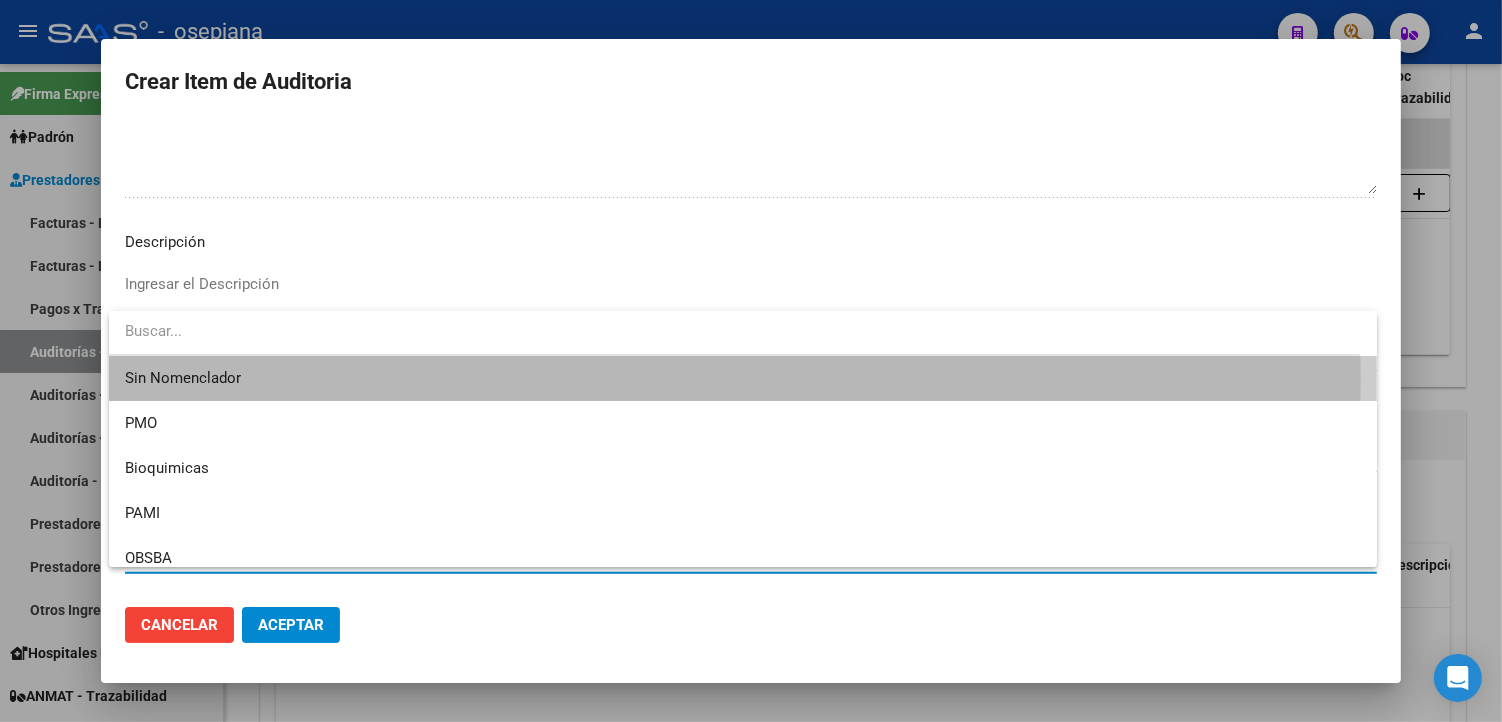 drag, startPoint x: 232, startPoint y: 557, endPoint x: 195, endPoint y: 377, distance: 183.76343 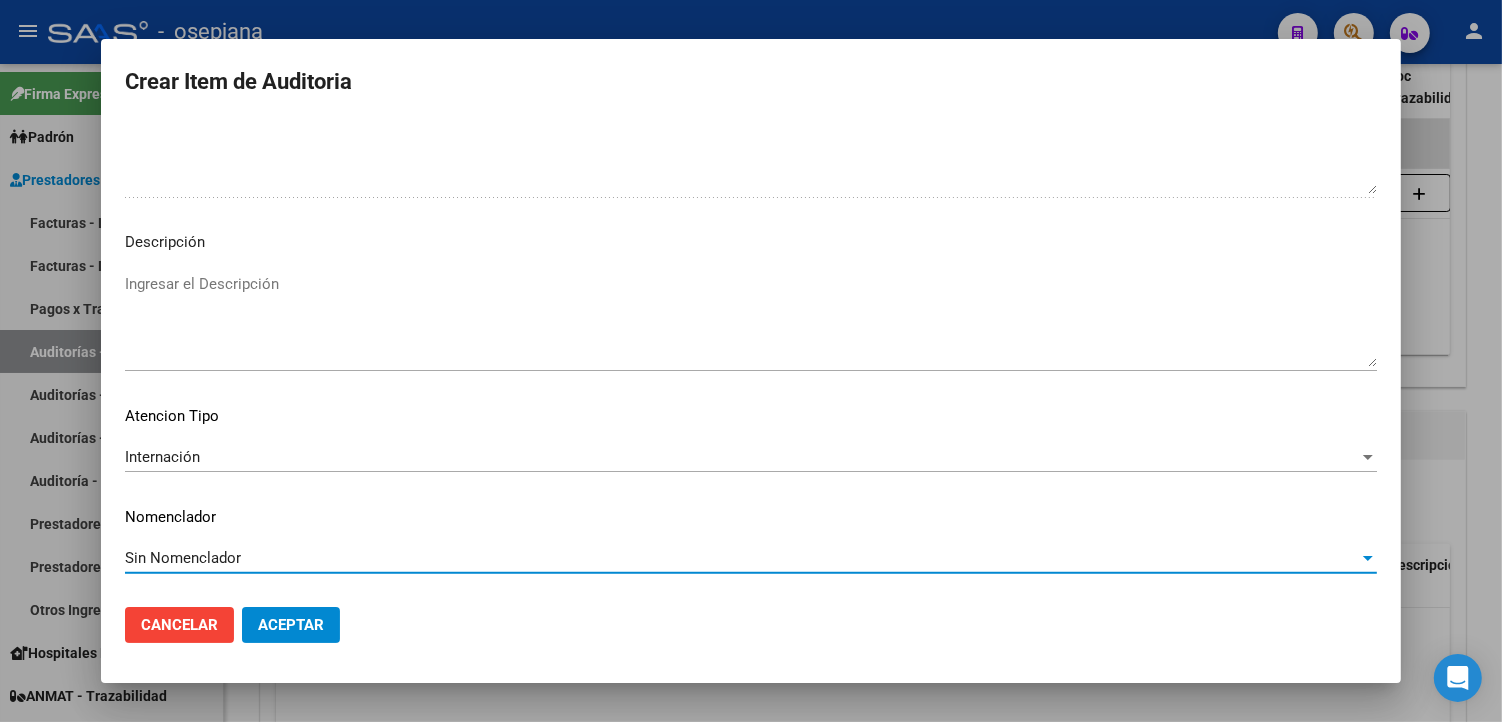 click on "Aceptar" 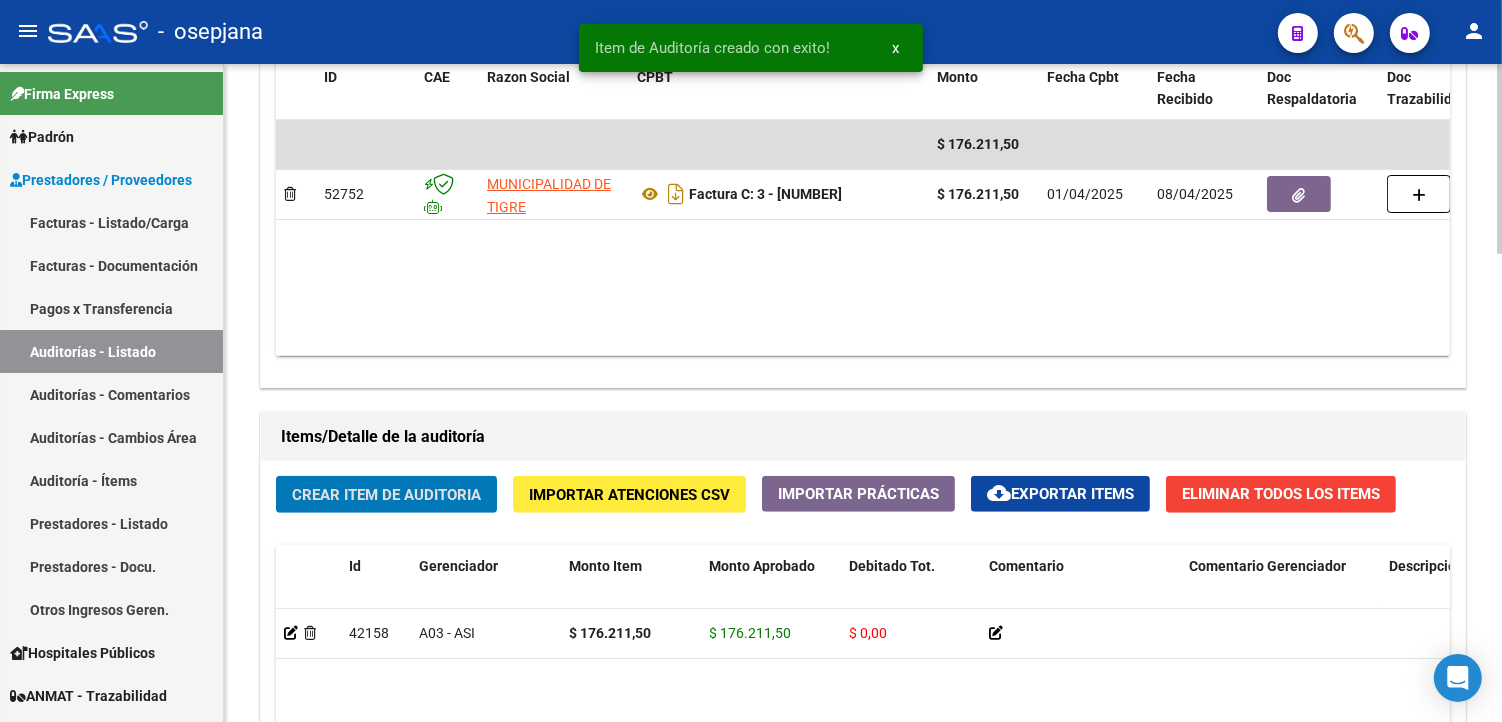 scroll, scrollTop: 1112, scrollLeft: 0, axis: vertical 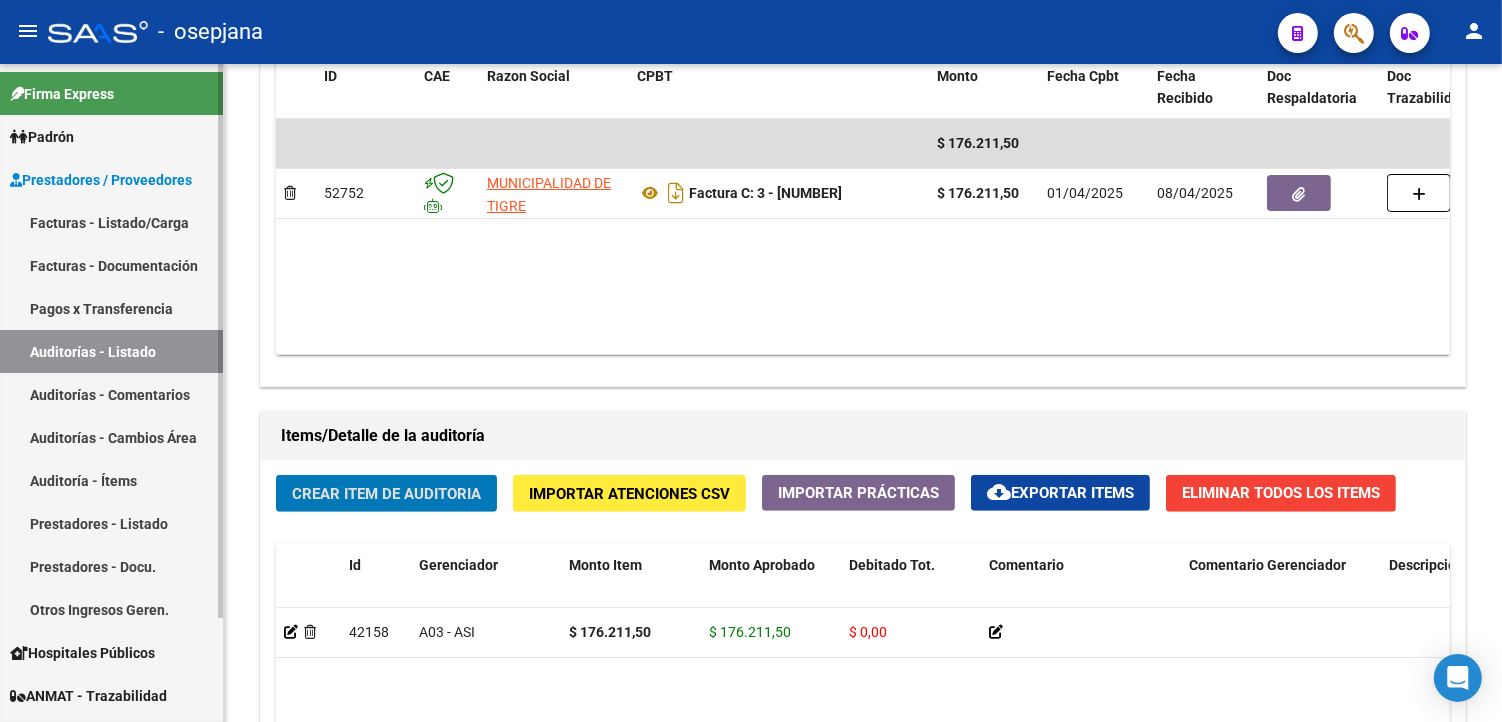 drag, startPoint x: 113, startPoint y: 226, endPoint x: 123, endPoint y: 222, distance: 10.770329 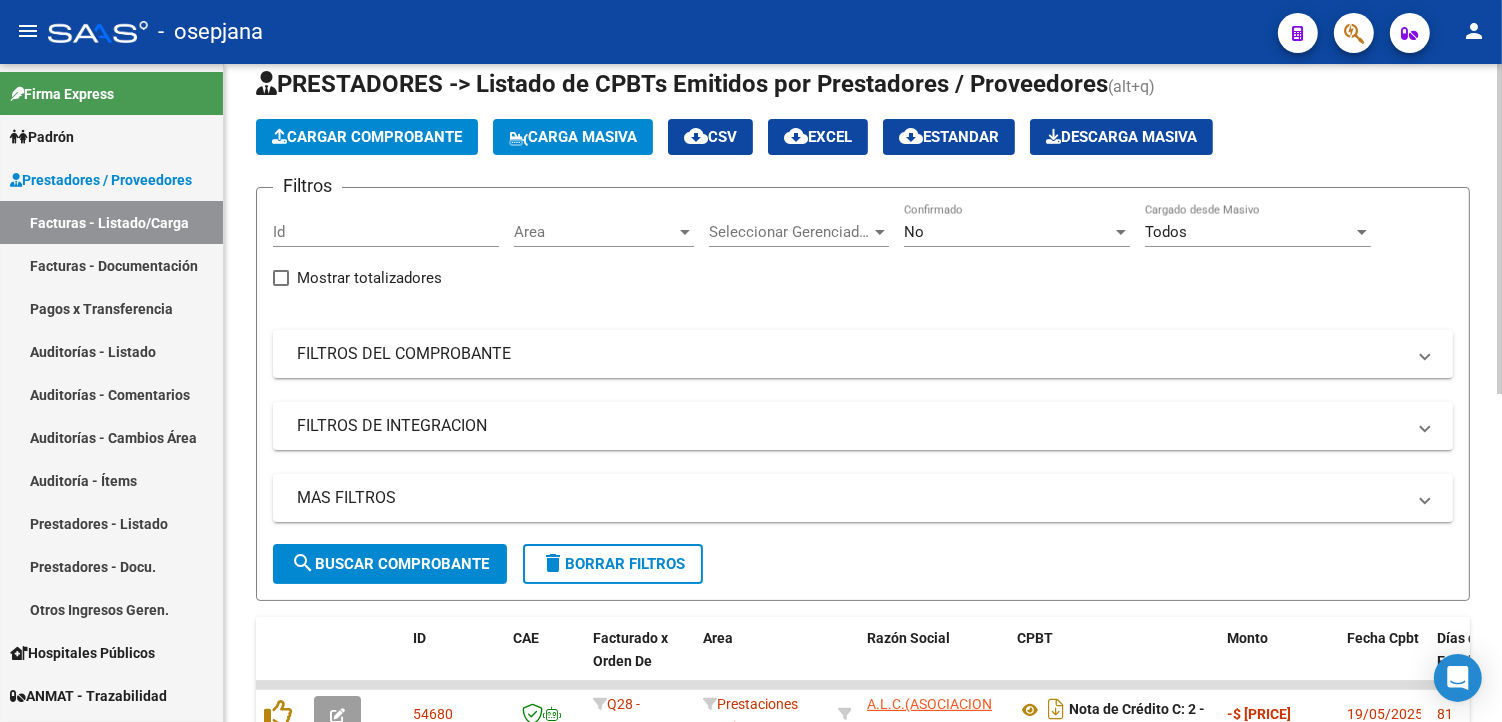 scroll, scrollTop: 0, scrollLeft: 0, axis: both 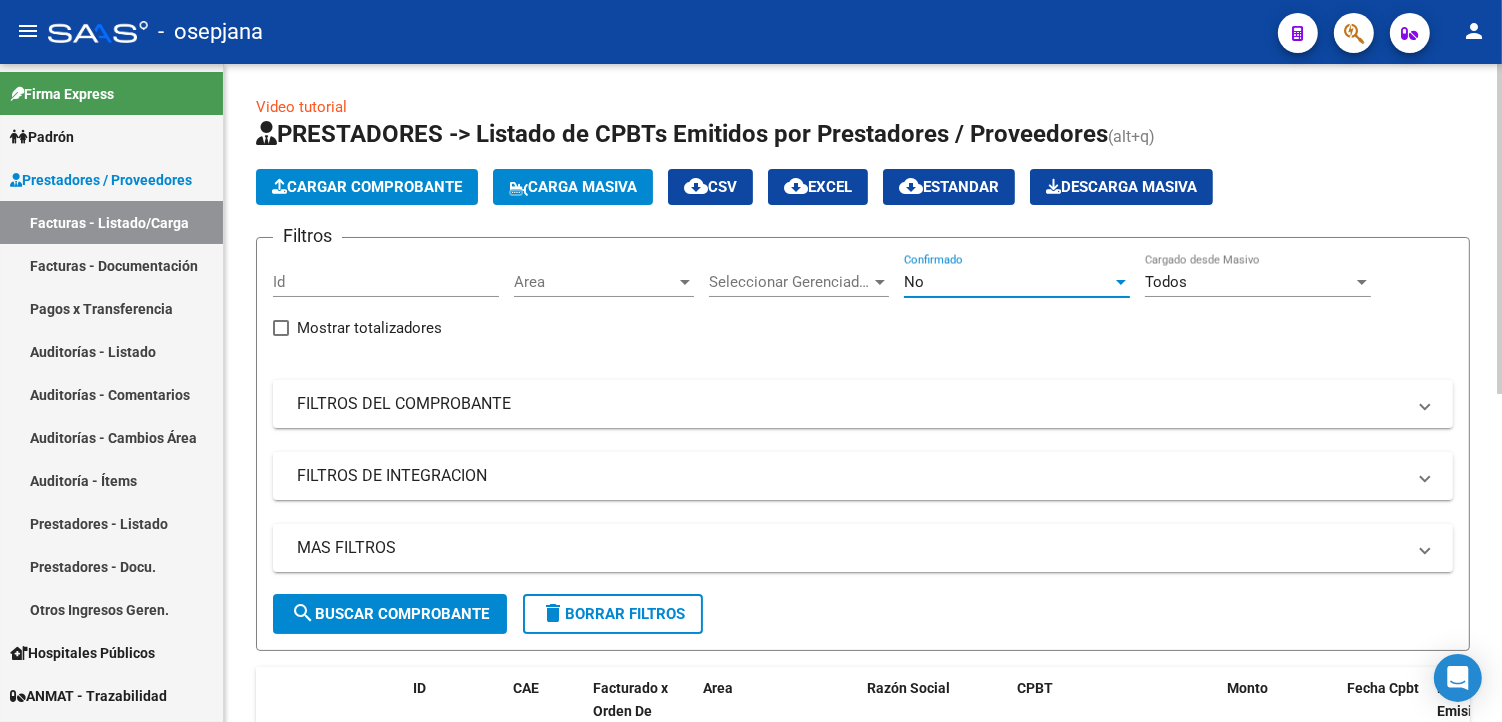 click on "No" at bounding box center [1008, 282] 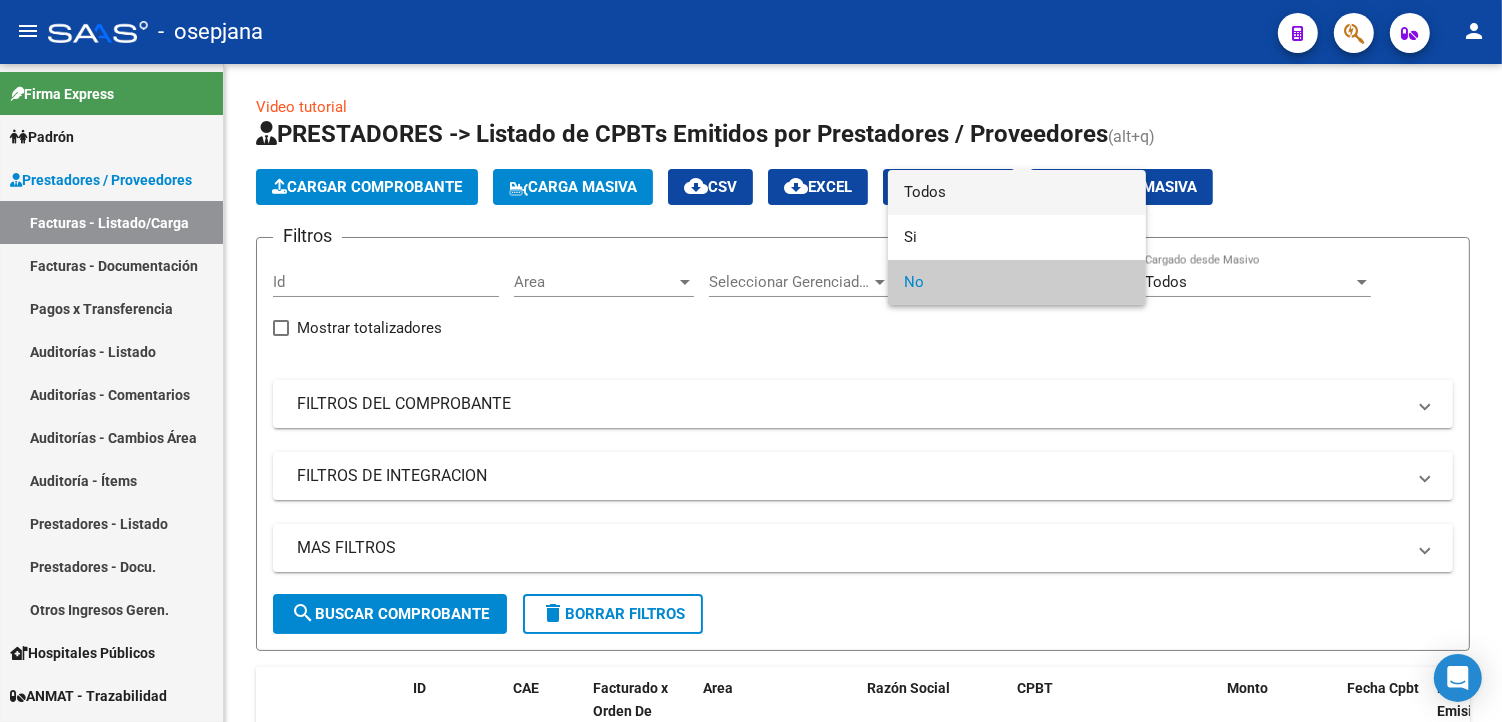 click on "Todos" at bounding box center (1017, 192) 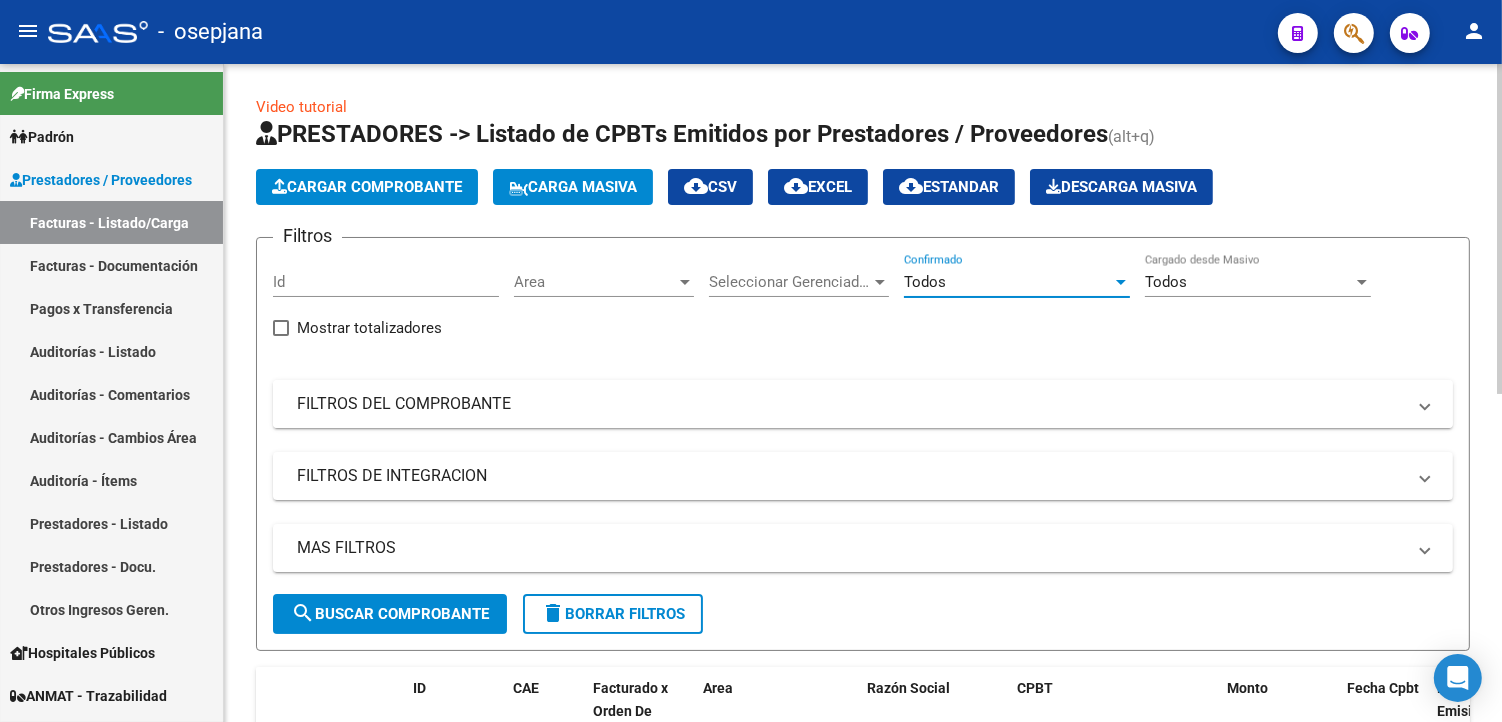 click on "FILTROS DEL COMPROBANTE" at bounding box center (851, 404) 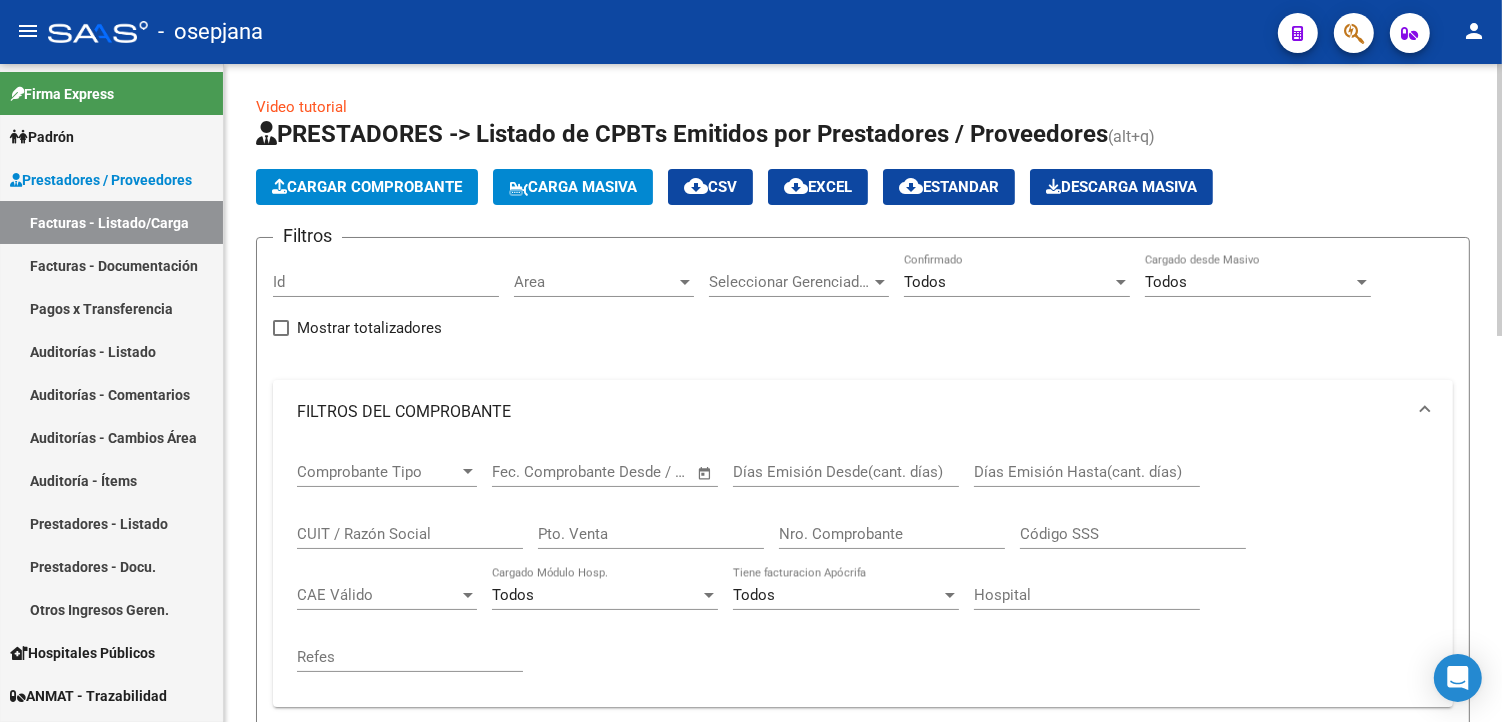 click on "Nro. Comprobante" at bounding box center (892, 534) 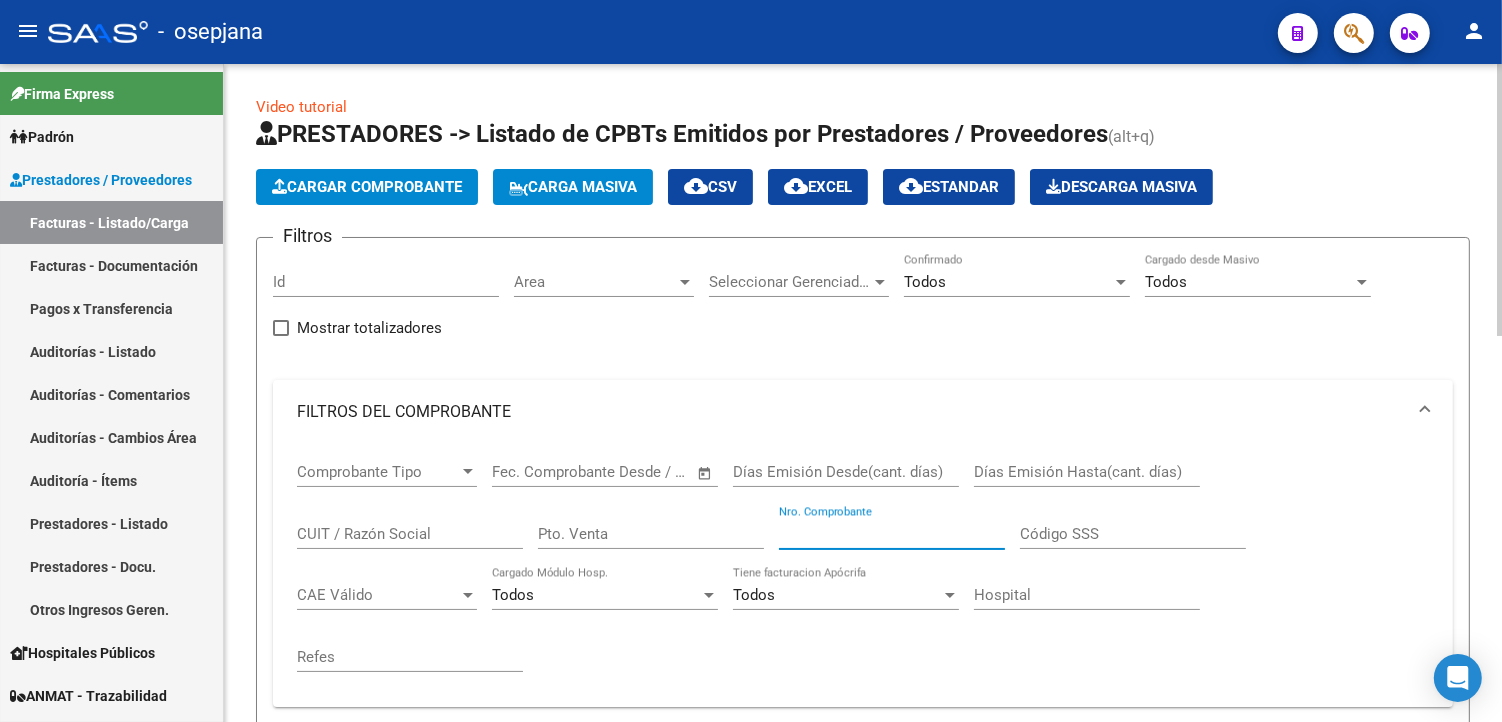 click on "Pto. Venta" 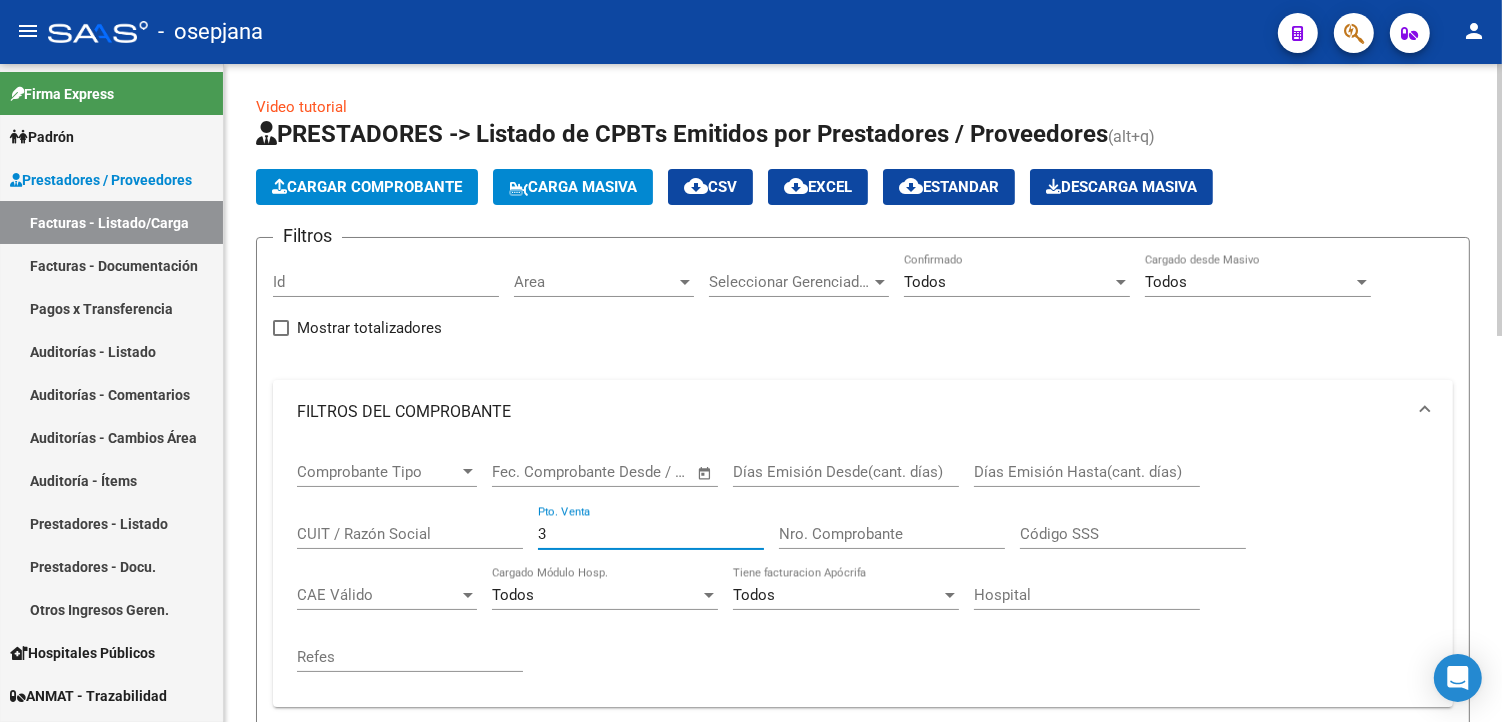 type on "3" 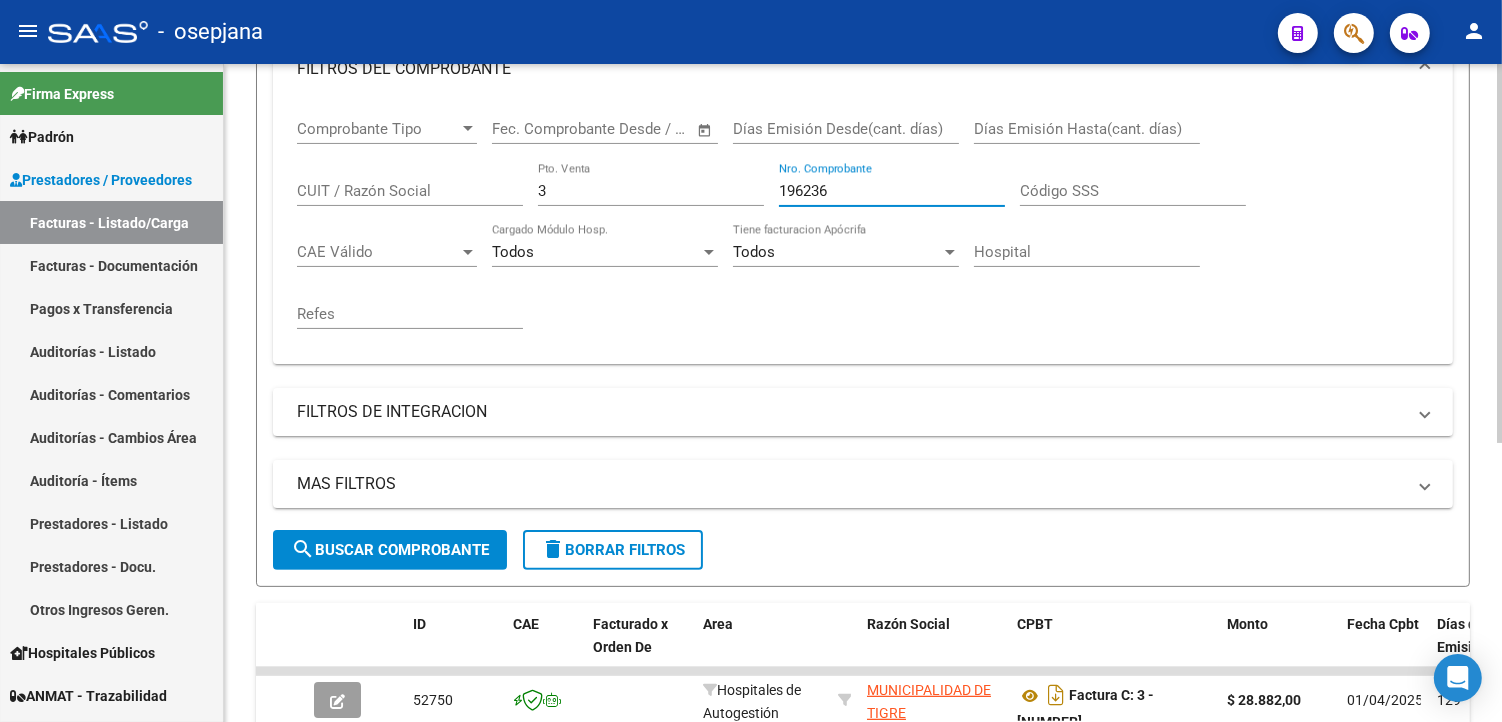 scroll, scrollTop: 444, scrollLeft: 0, axis: vertical 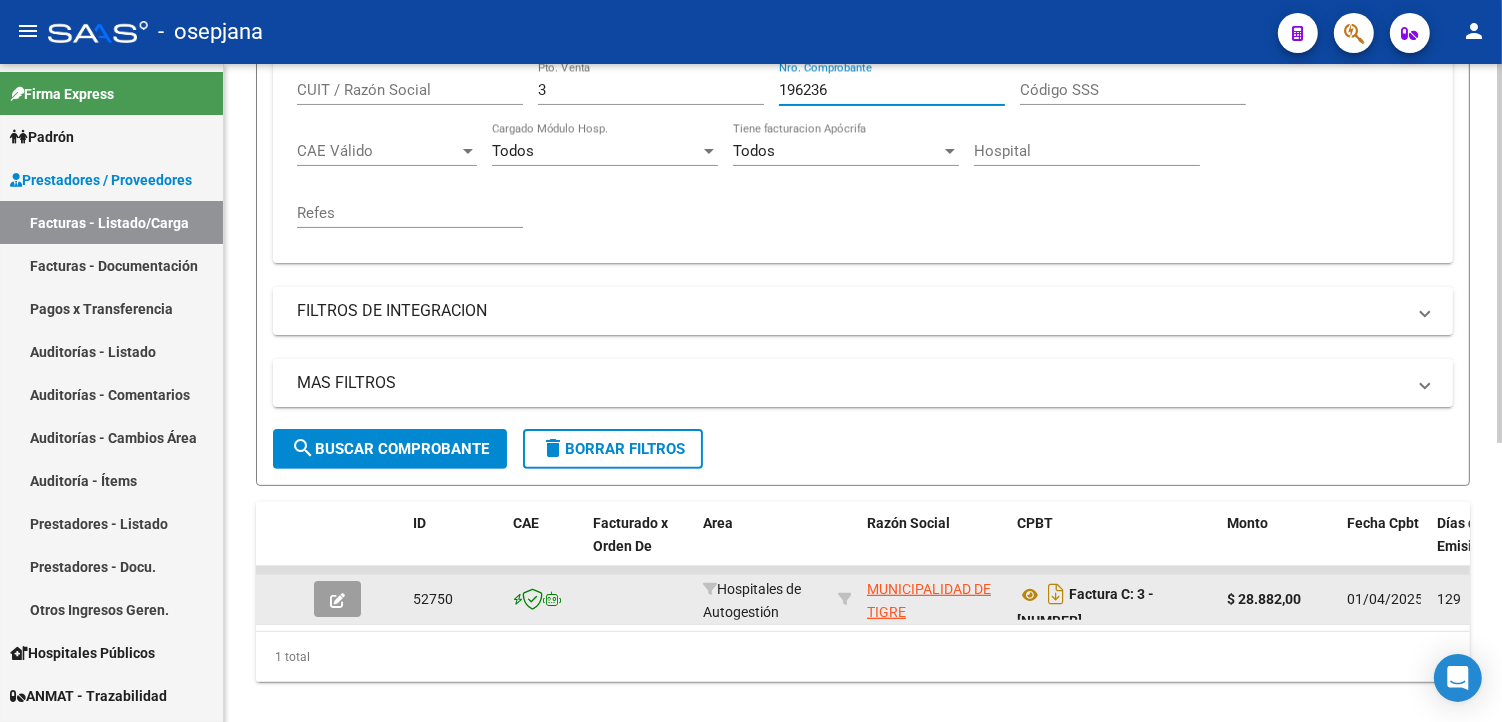 type on "196236" 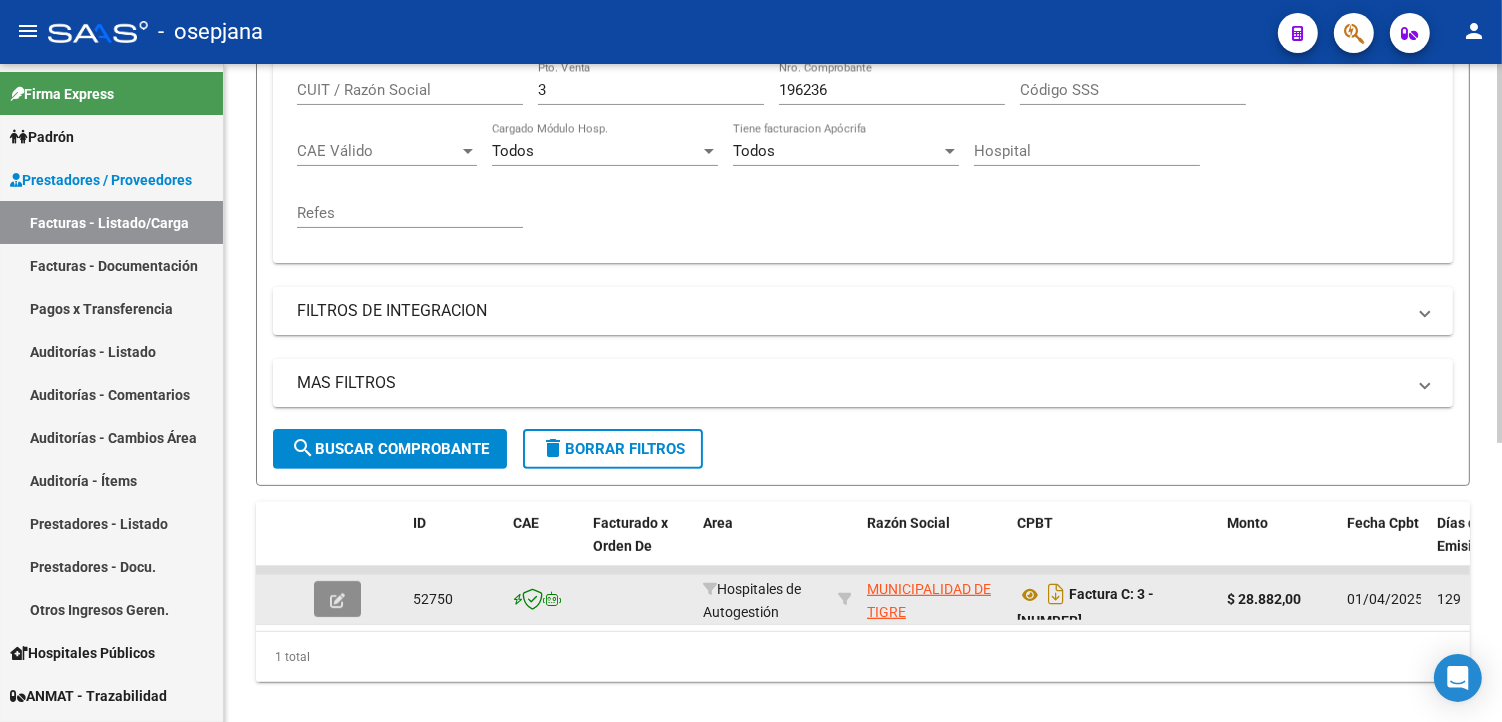 click 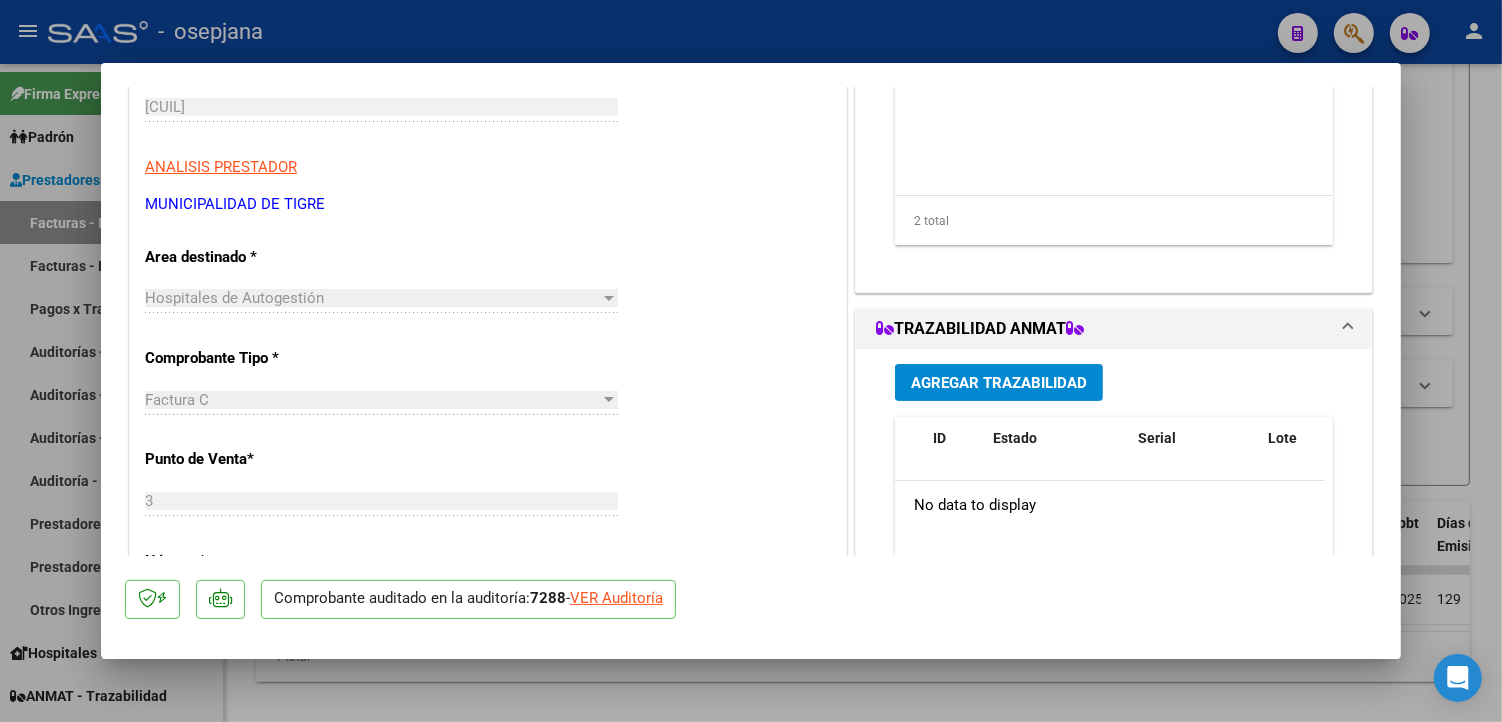 scroll, scrollTop: 0, scrollLeft: 0, axis: both 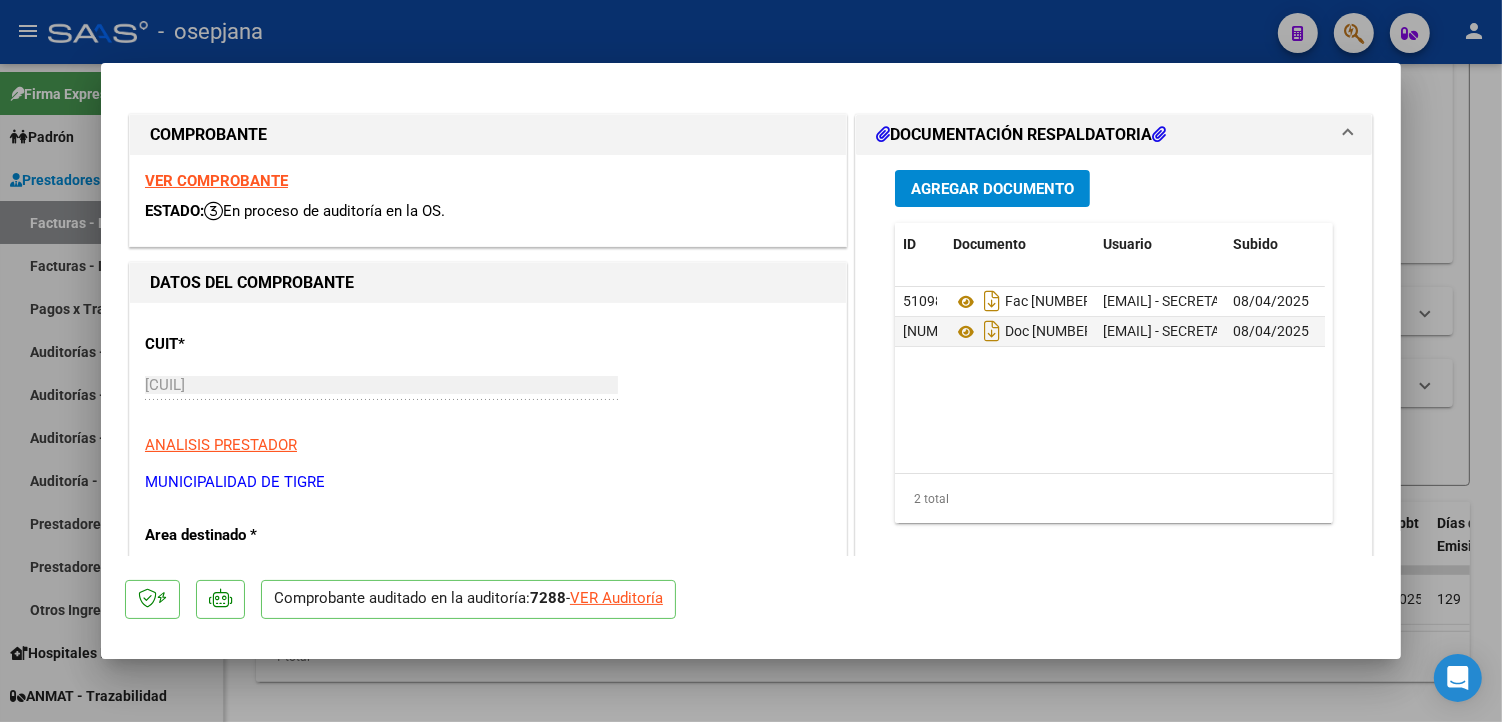 click on "VER COMPROBANTE" at bounding box center (216, 181) 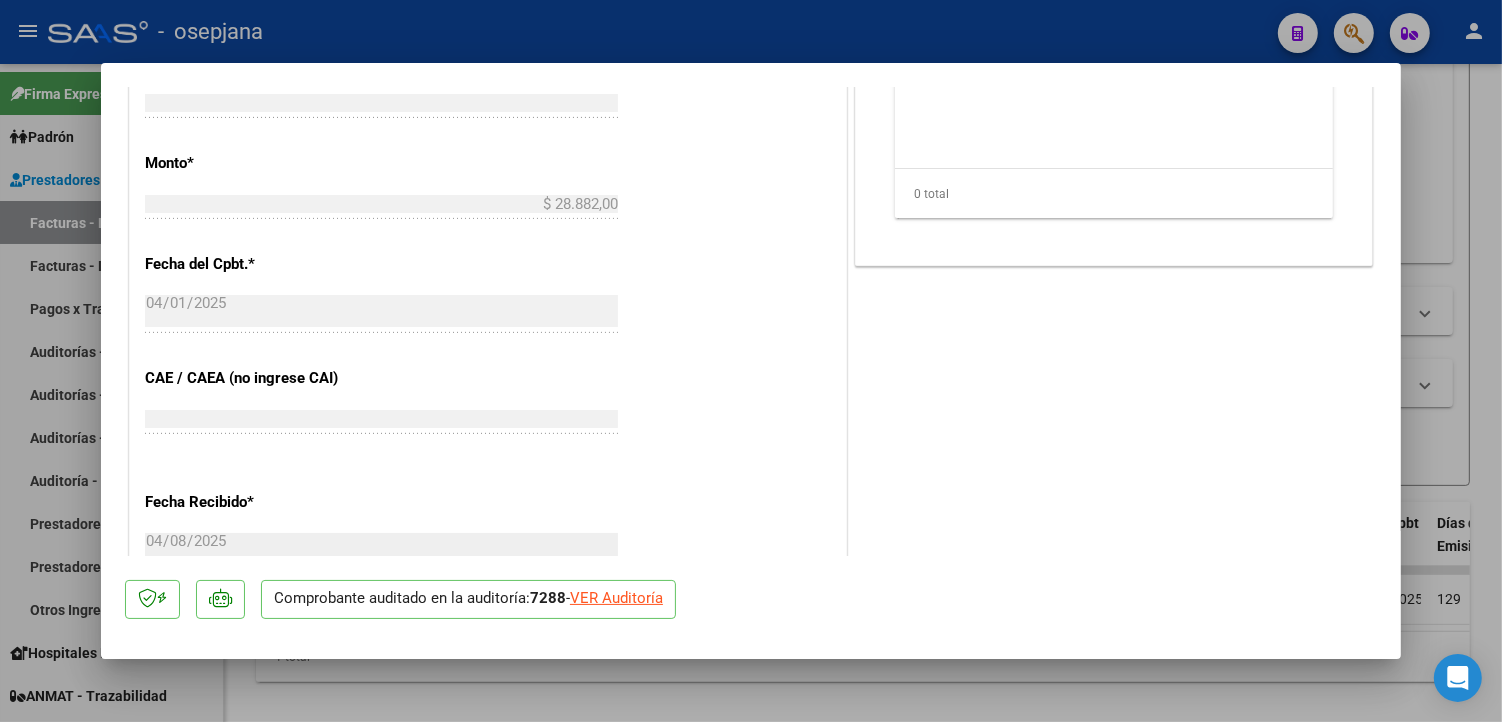 scroll, scrollTop: 1167, scrollLeft: 0, axis: vertical 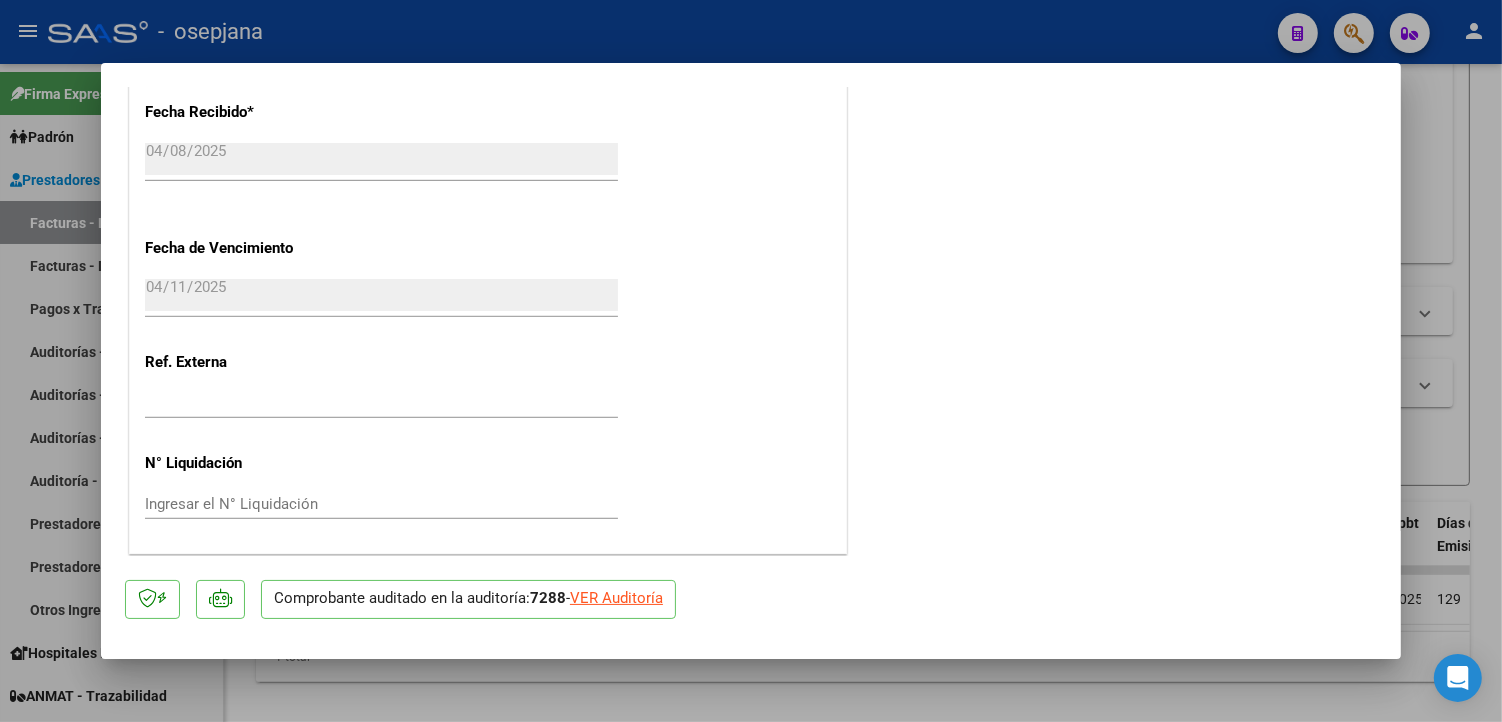 click on "VER Auditoría" 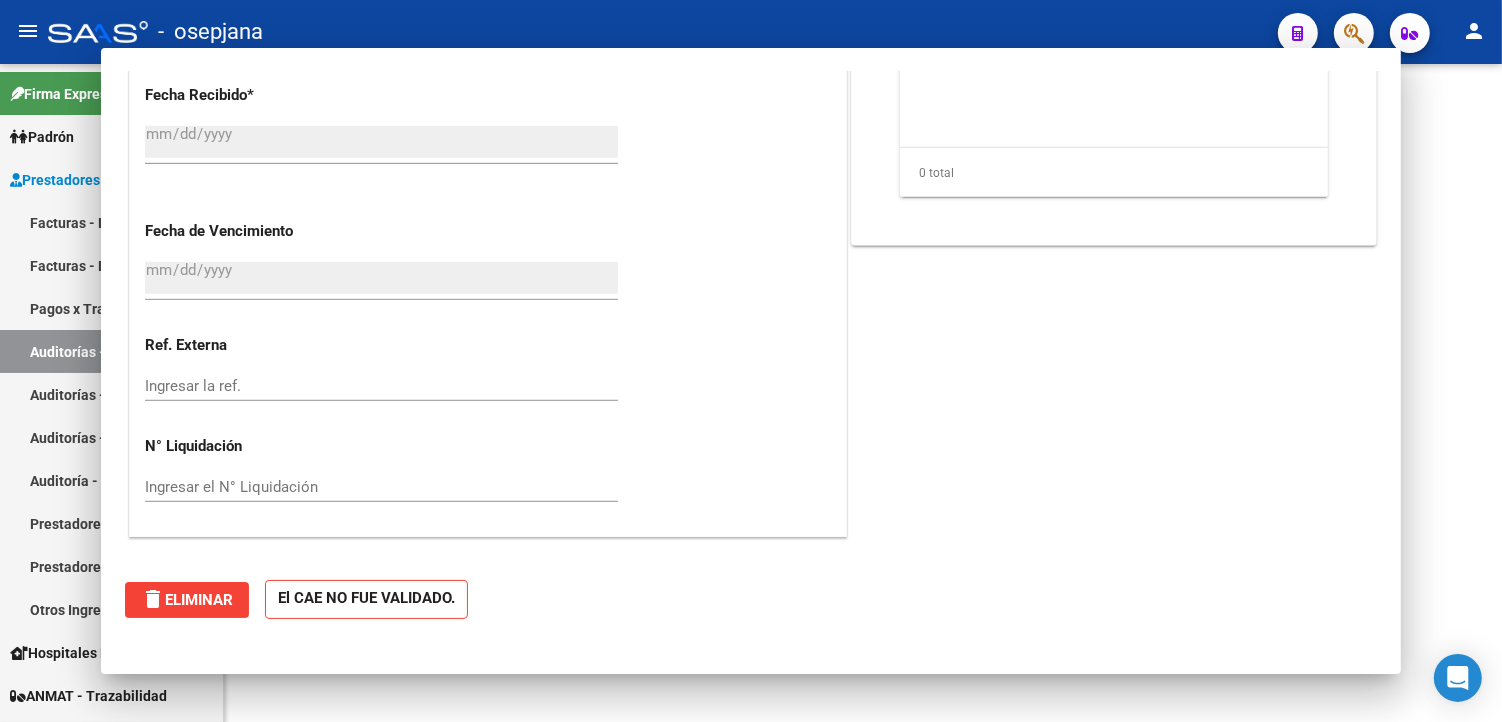 scroll, scrollTop: 0, scrollLeft: 0, axis: both 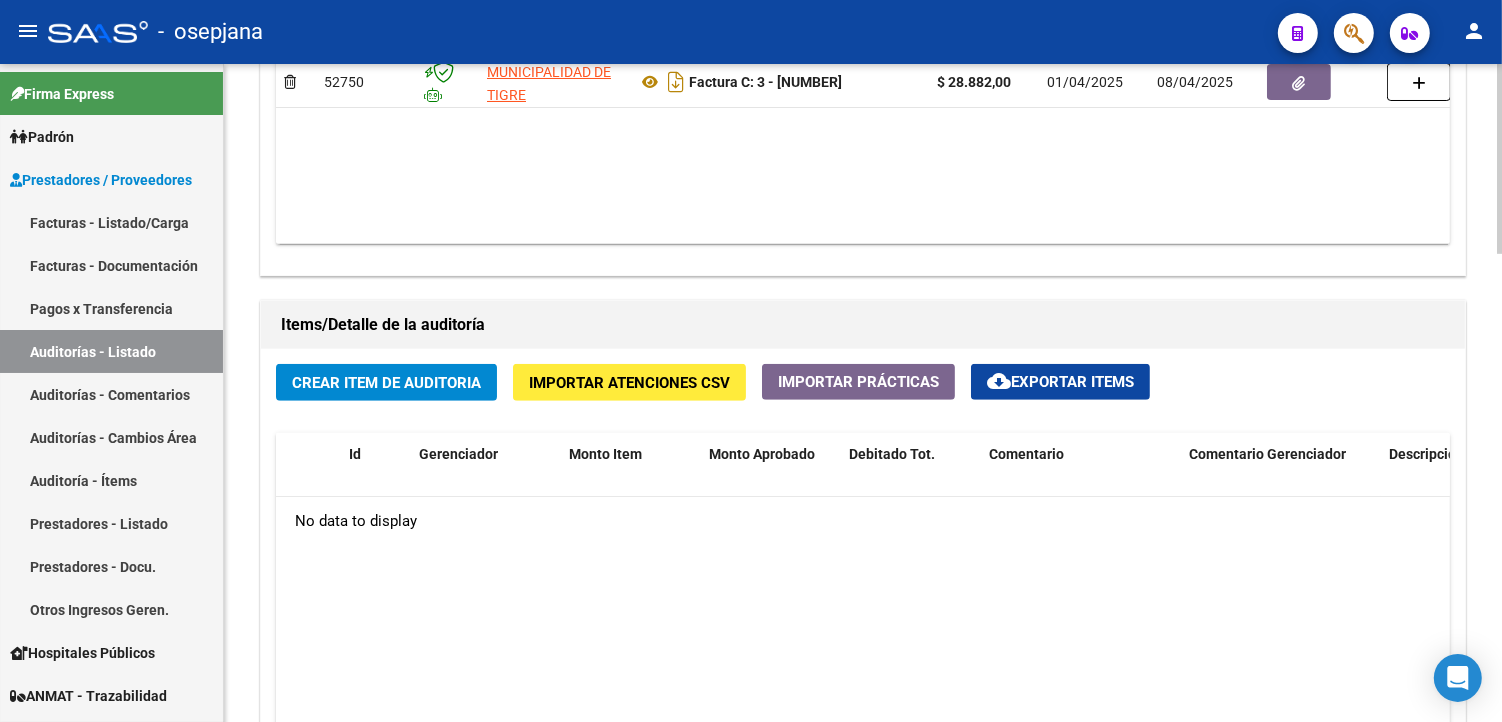 click on "Información del área Cambiar de área a esta auditoría  Area * Hospitales de Autogestión Seleccionar area Comentario    Ingresar comentario  save  Guardar Comentario  Comprobantes Asociados a la Auditoría Agregar Comprobante cloud_download  Exportar Comprobantes  ID CAE Razon Social CPBT Monto Fecha Cpbt Fecha Recibido Doc Respaldatoria Doc Trazabilidad Expte. Interno Creado Usuario $ 28.882,00 [NUMBER] MUNICIPALIDAD DE TIGRE  Factura C: 3 - [NUMBER]  $ 28.882,00 [DATE] [DATE] [DATE] SECRETARIA DE SALUD DE LA MUNICIPALIDAD DE TIGRE . - [EMAIL] Items/Detalle de la auditoría Crear Item de Auditoria Importar Atenciones CSV  Importar Prácticas
cloud_download  Exportar Items  Id Gerenciador Monto Item Monto Aprobado Debitado Tot. Comentario Comentario Gerenciador Descripción Afiliado Estado CUIL Documento Nombre Completo Fec. Prestación Atencion Tipo Nomenclador Código Nomenclador Nombre Usuario Creado Area Creado Area Modificado No data to display  0 total   1        delete" 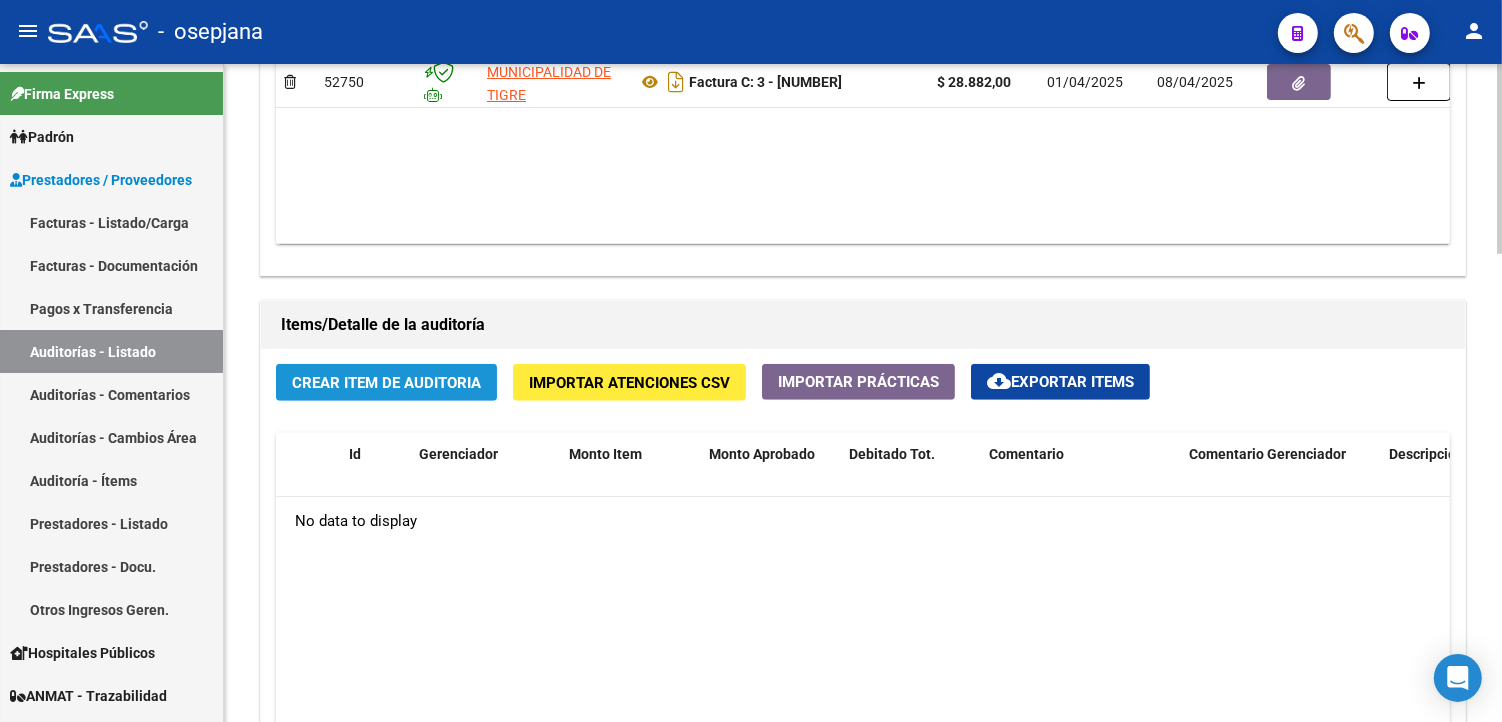 click on "Crear Item de Auditoria" 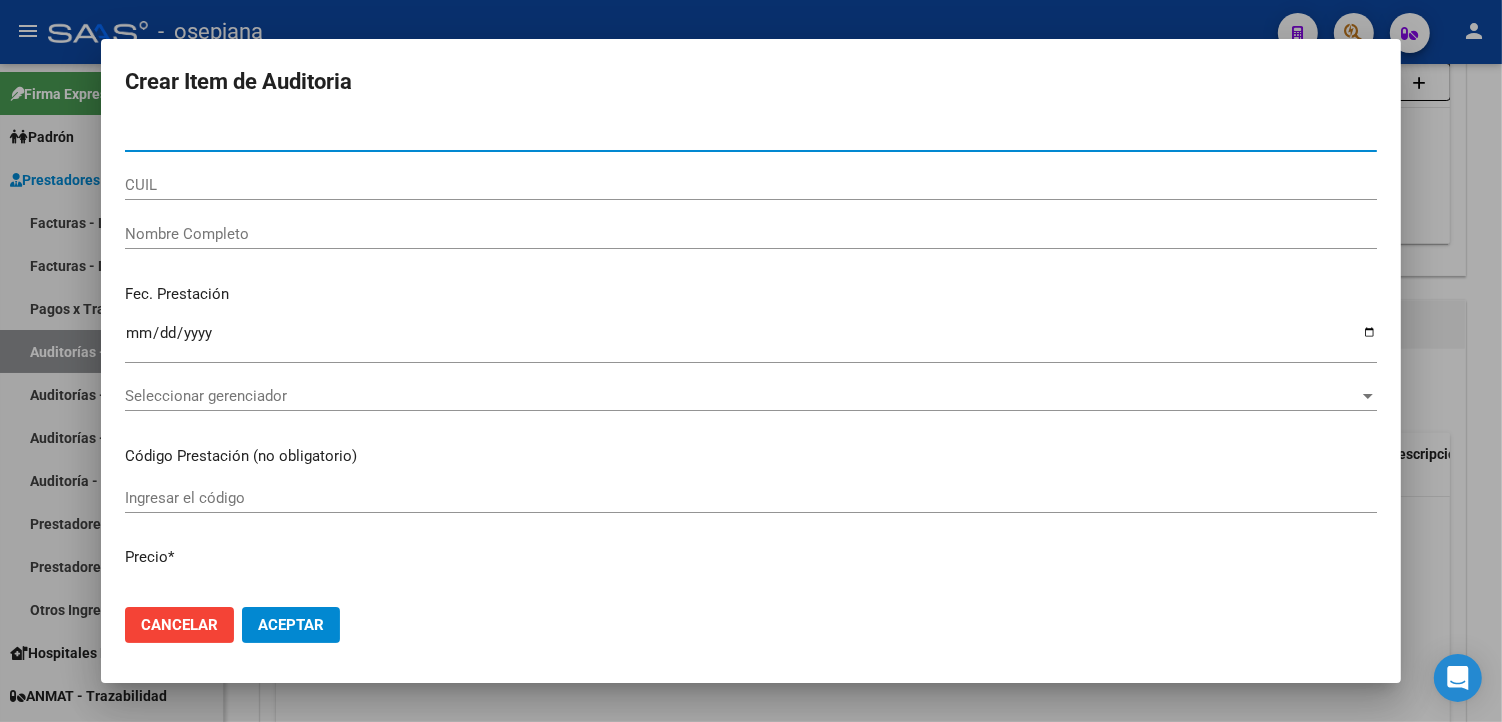 type on "[NUMBER]" 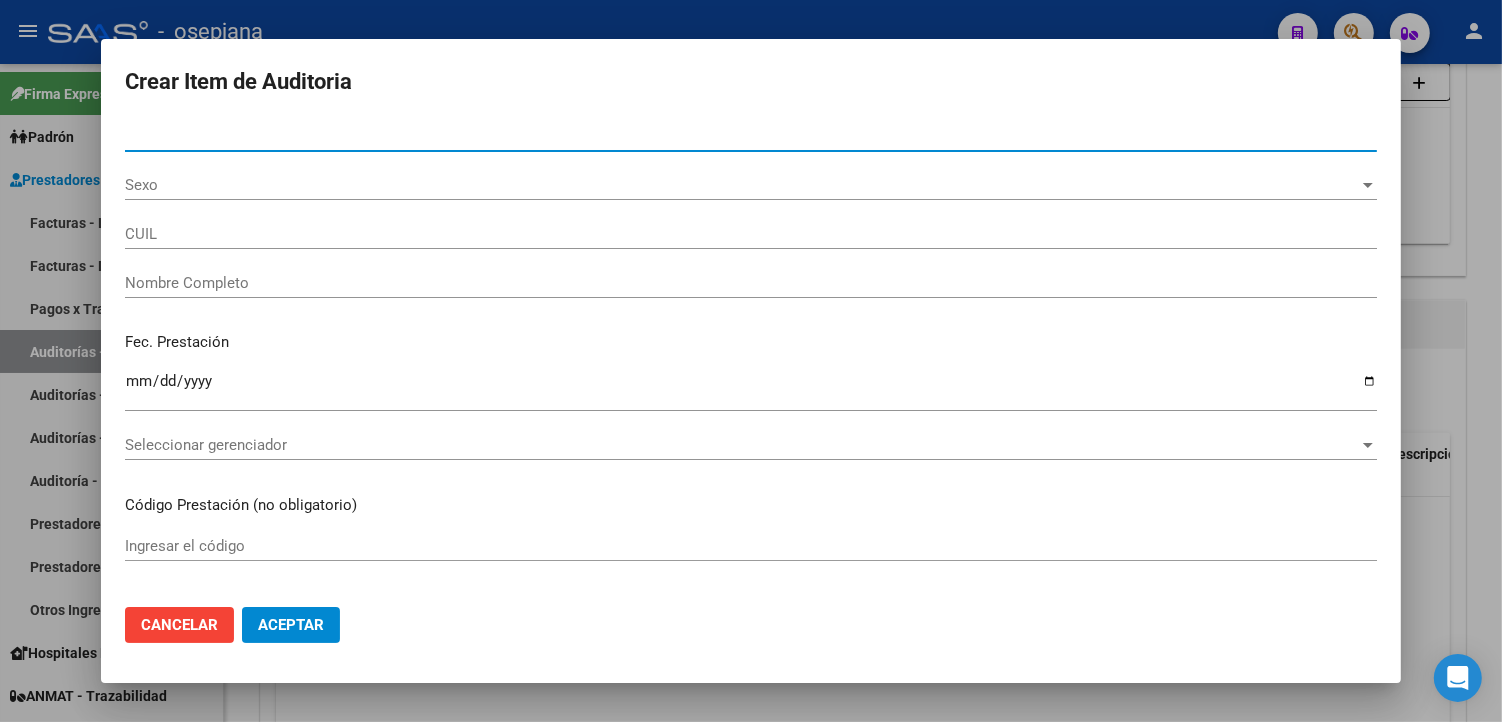 type on "[NUMBER]" 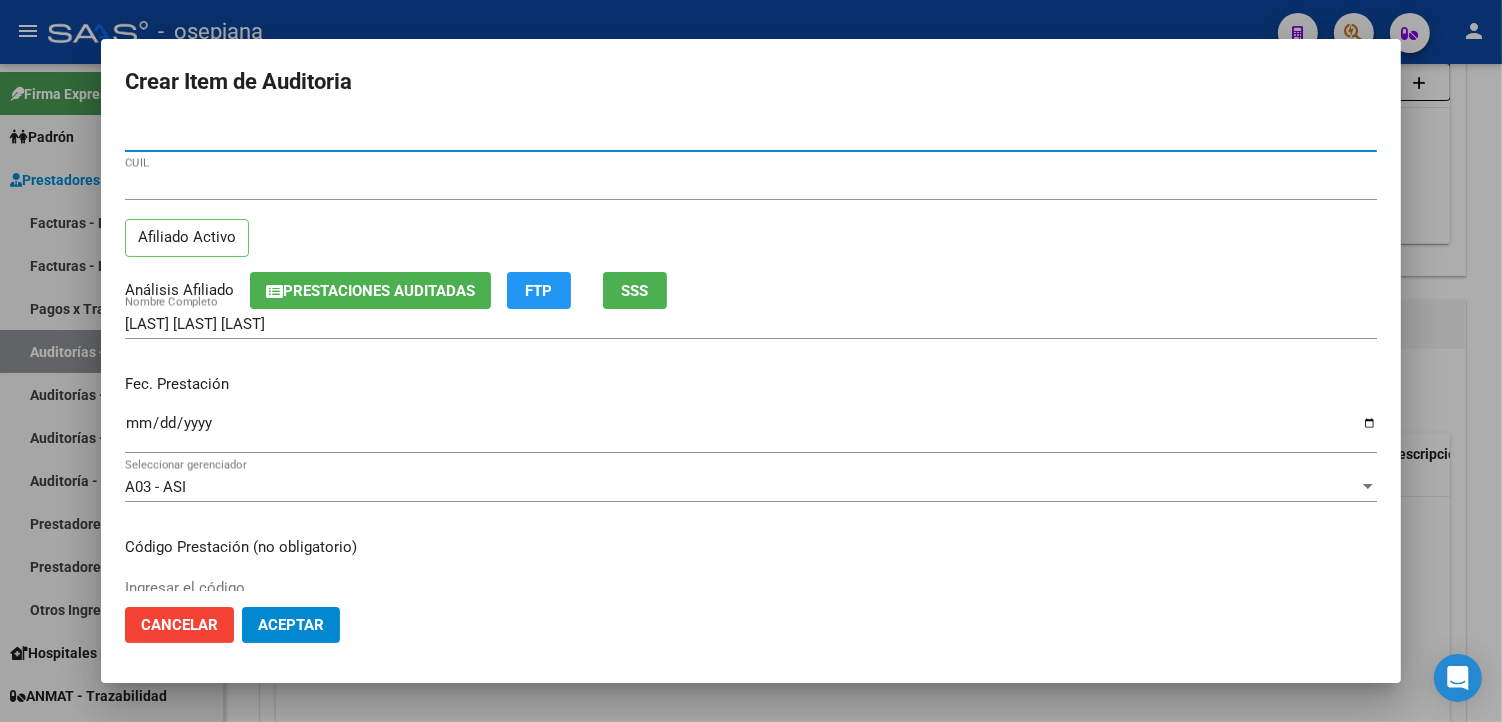 type on "[NUMBER]" 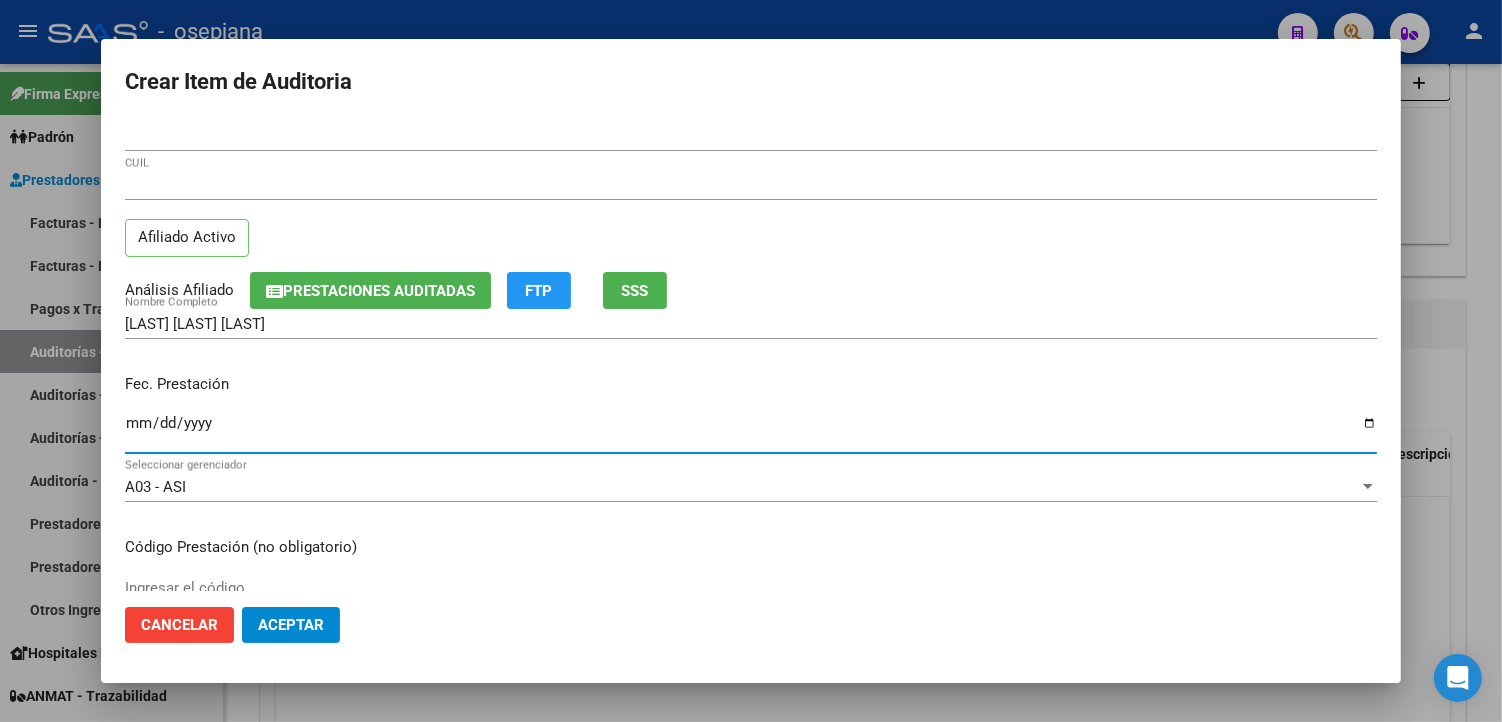 click on "Ingresar la fecha" at bounding box center [751, 431] 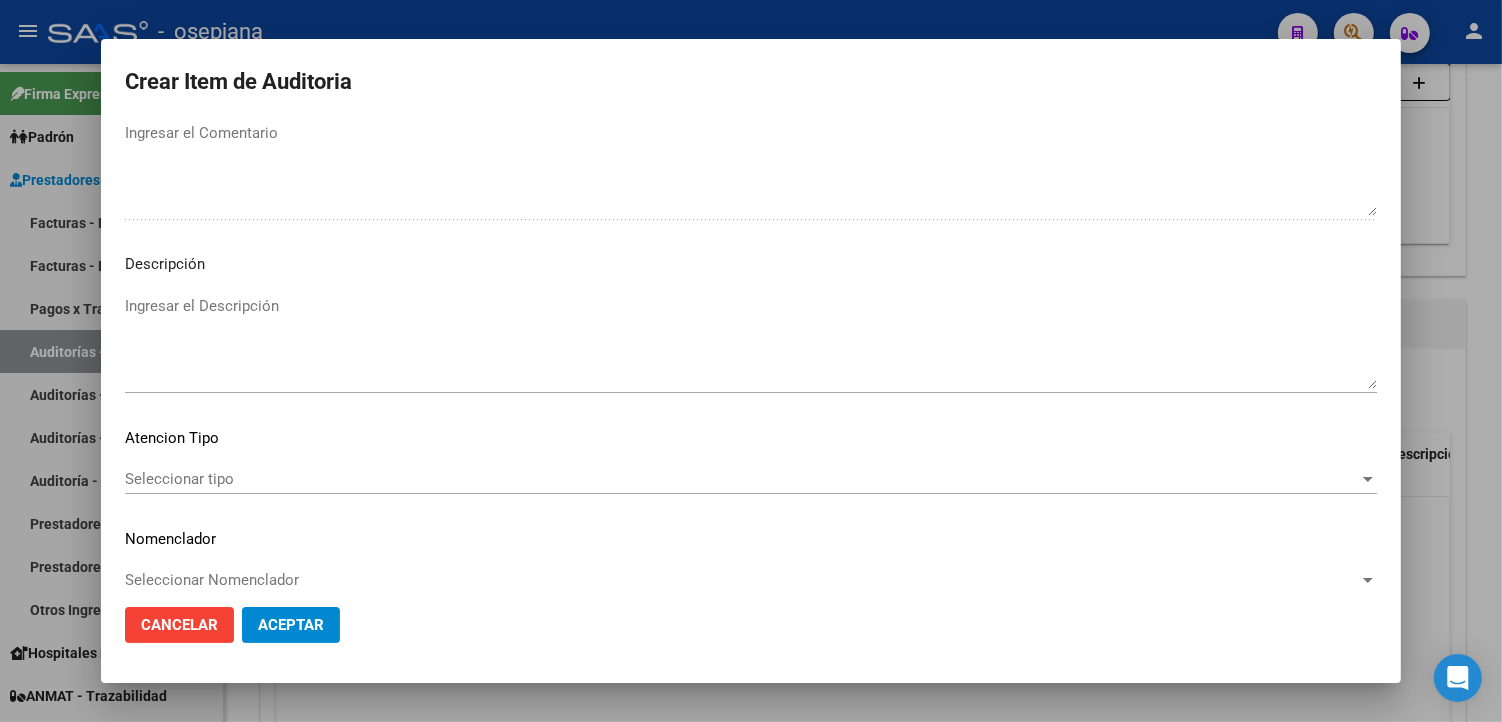 scroll, scrollTop: 1157, scrollLeft: 0, axis: vertical 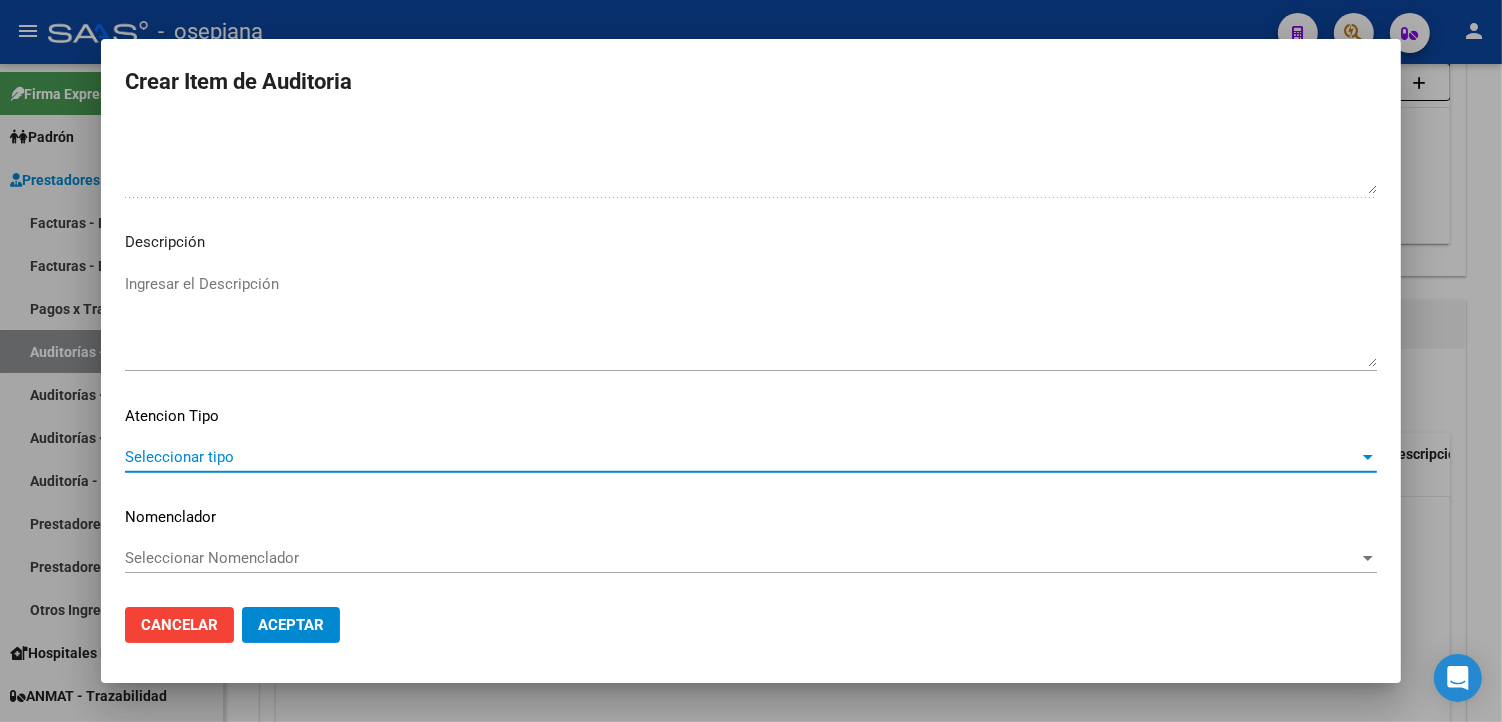 click on "Seleccionar tipo" at bounding box center (742, 457) 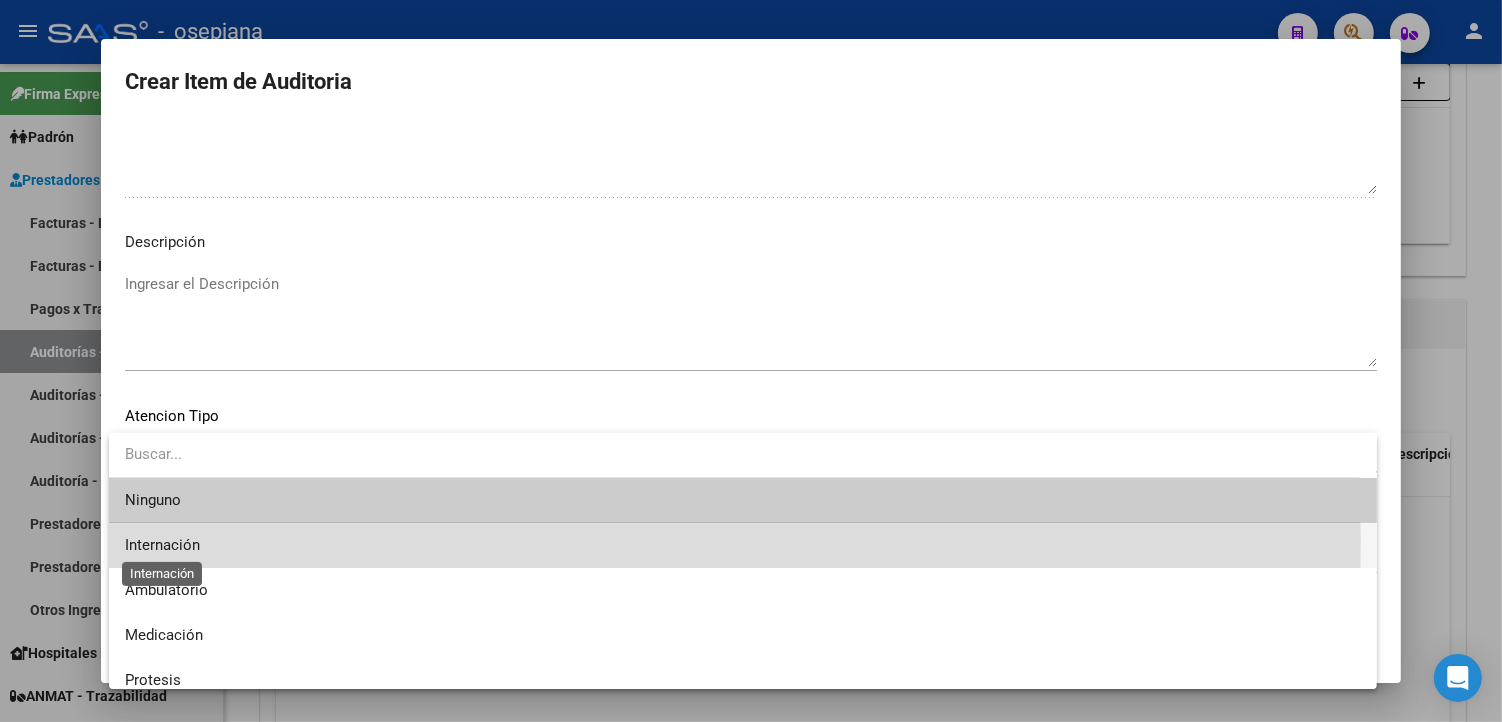 click on "Internación" at bounding box center (162, 545) 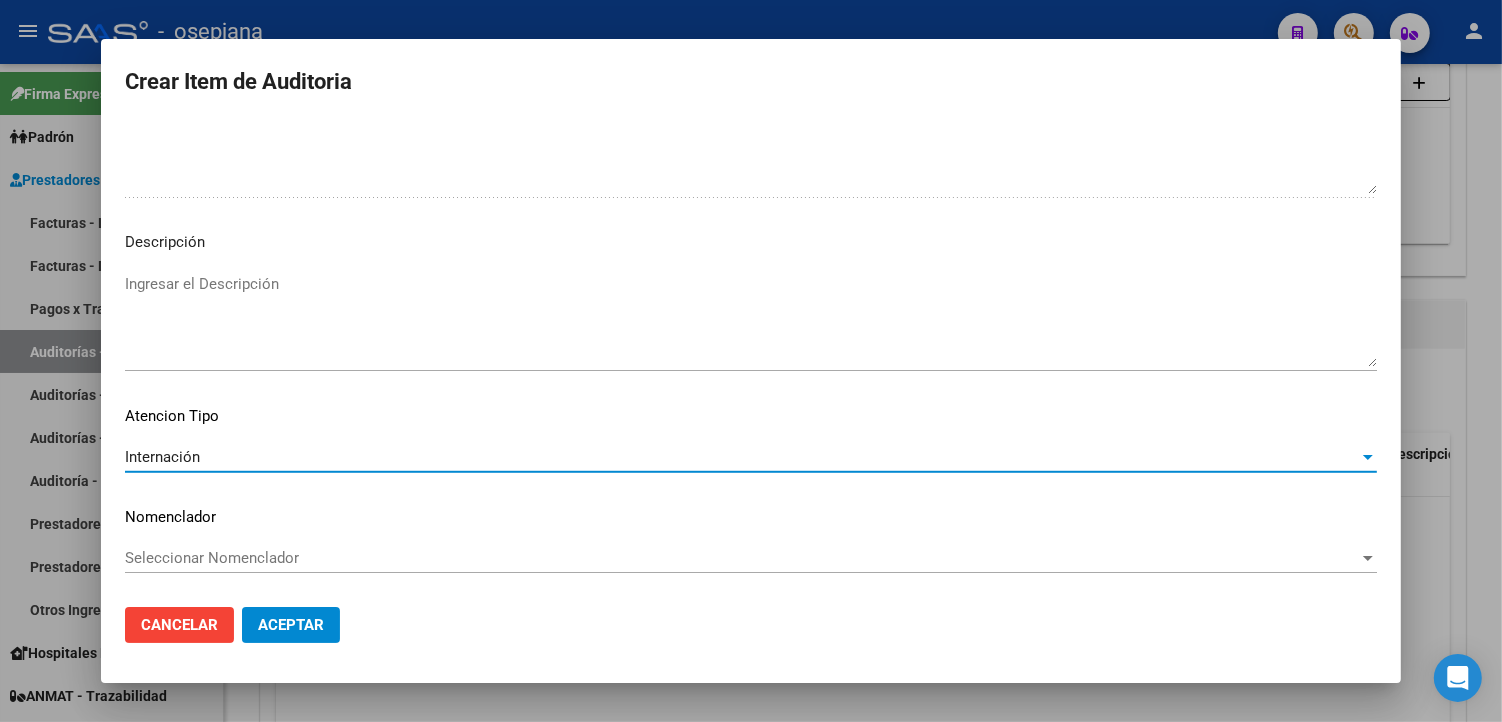 click on "Seleccionar Nomenclador" at bounding box center (742, 558) 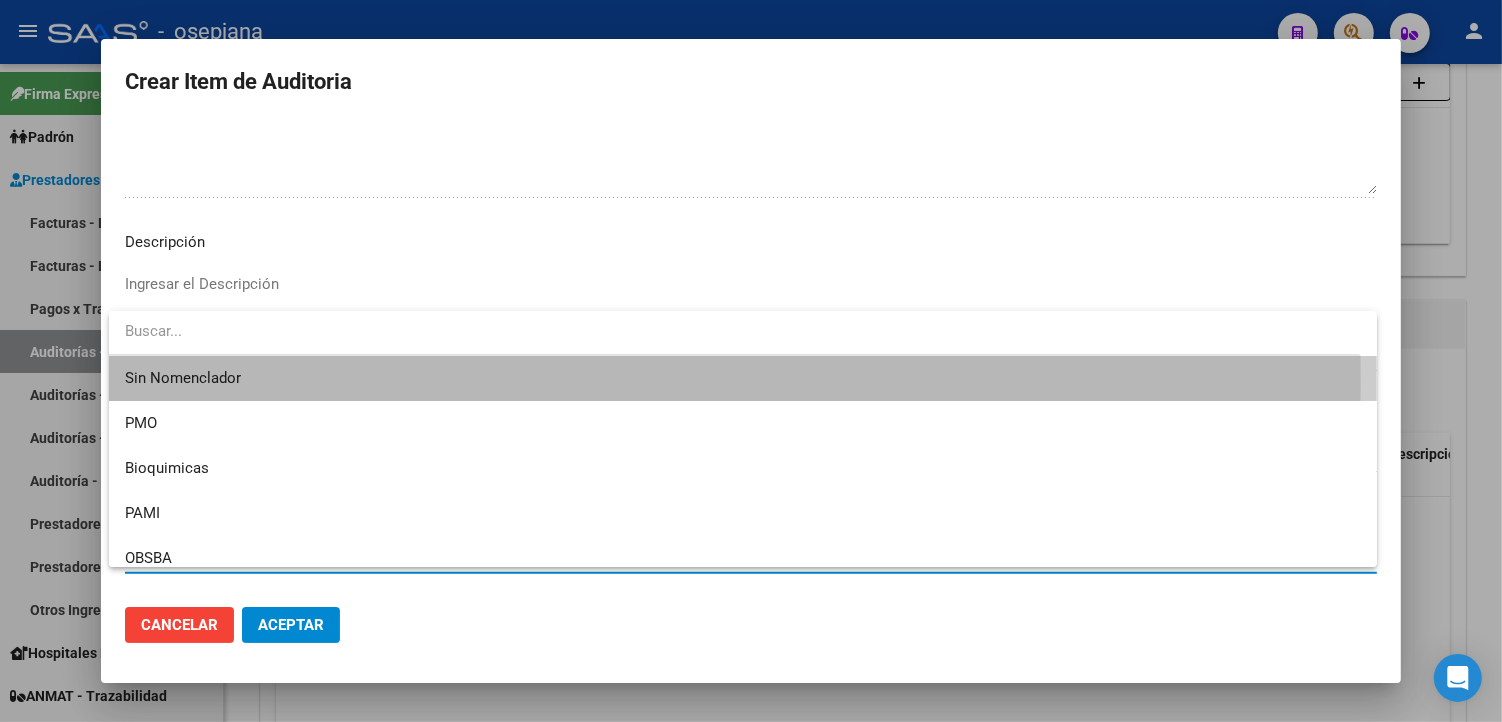 click on "Sin Nomenclador" at bounding box center (743, 378) 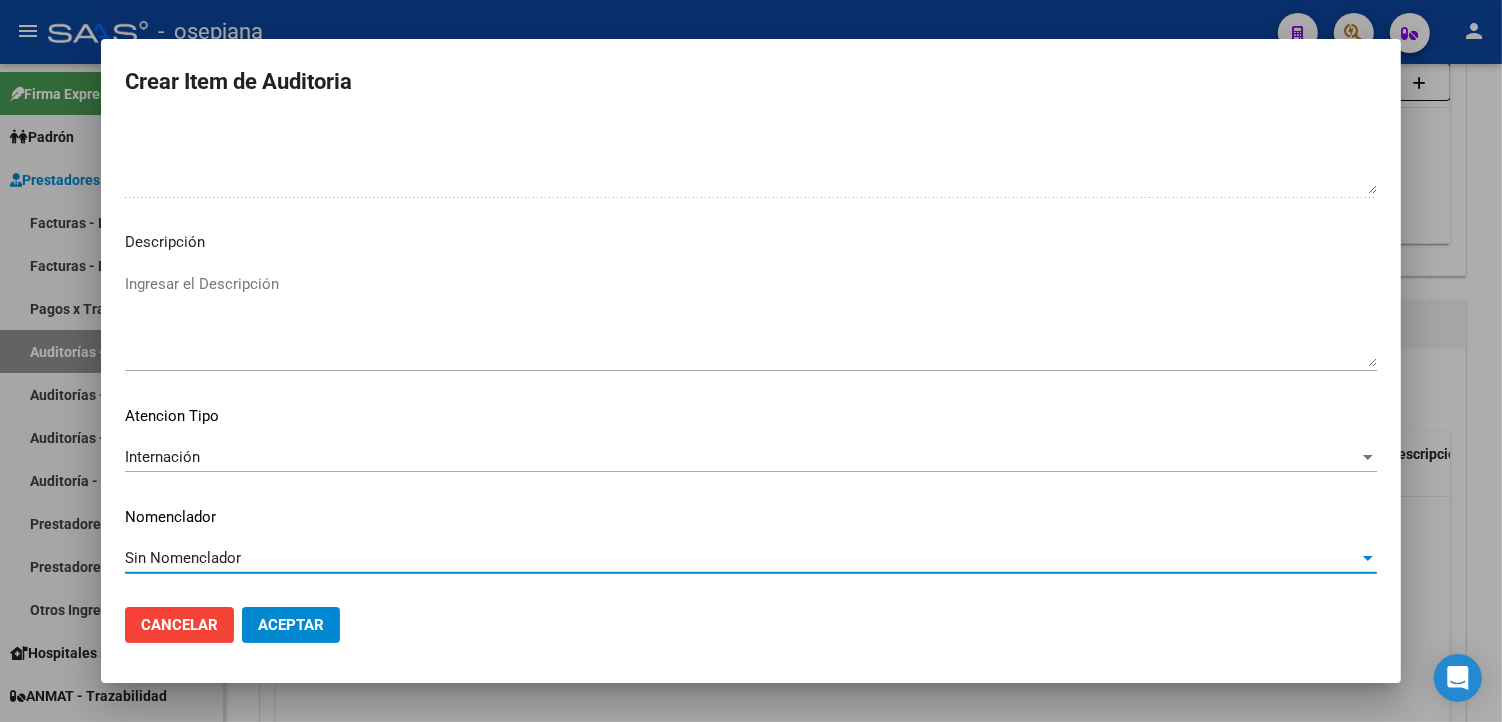 click on "Aceptar" 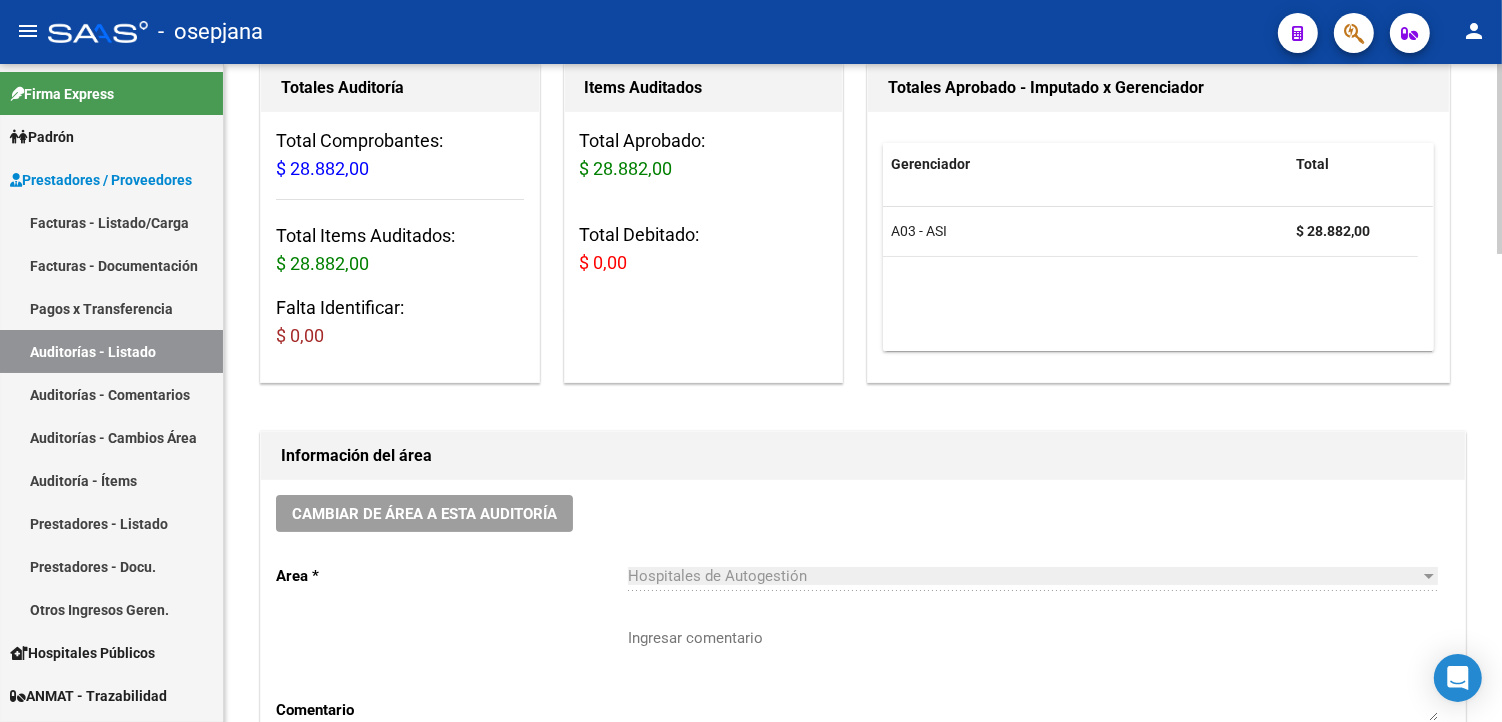 scroll, scrollTop: 60, scrollLeft: 0, axis: vertical 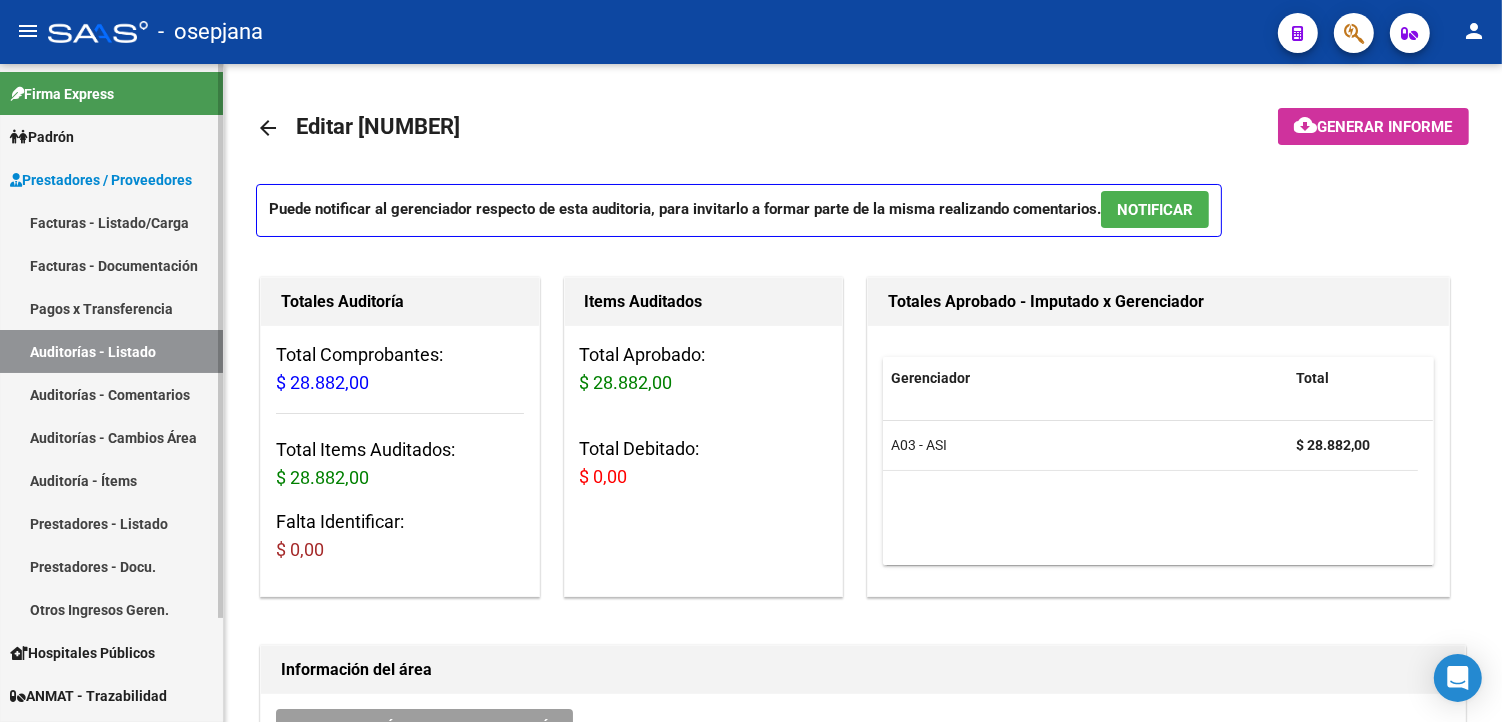 click on "Facturas - Documentación" at bounding box center [111, 265] 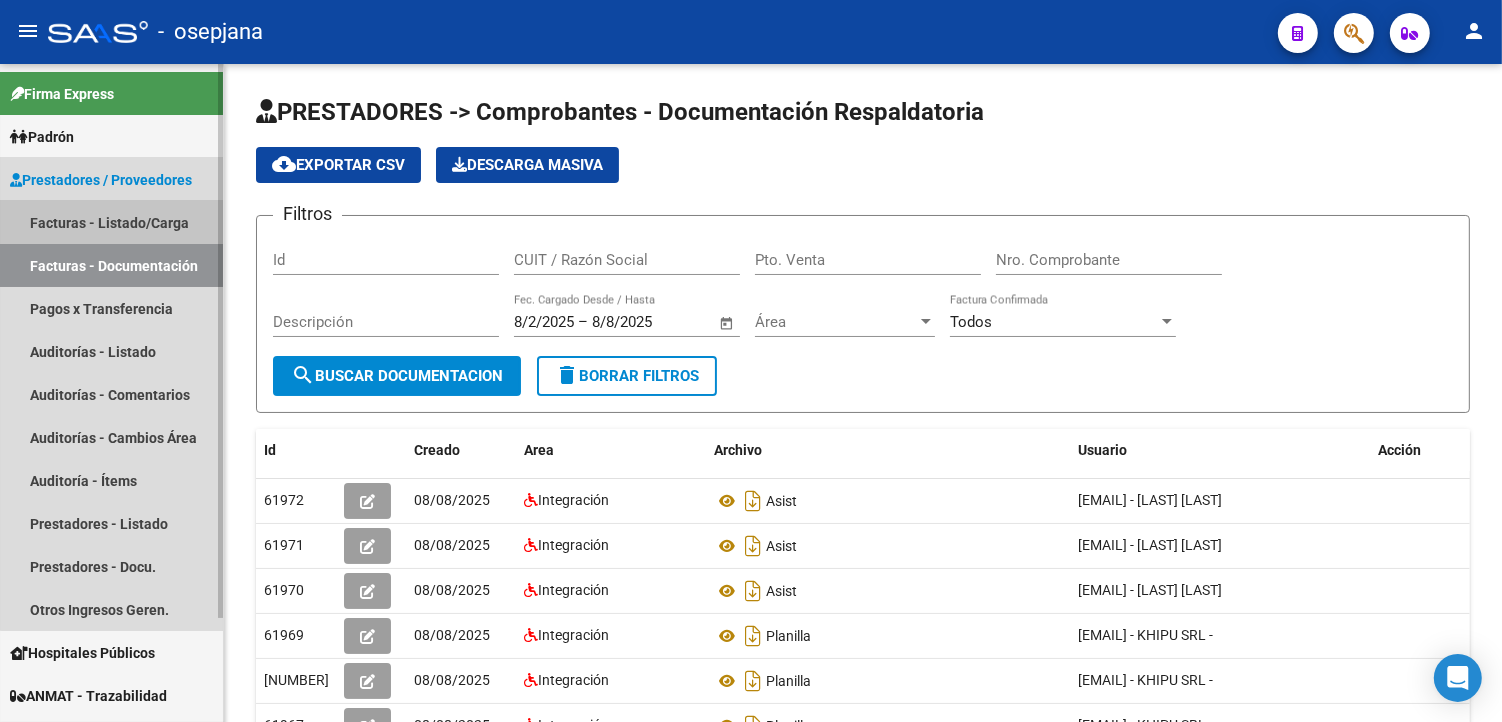 click on "Facturas - Listado/Carga" at bounding box center [111, 222] 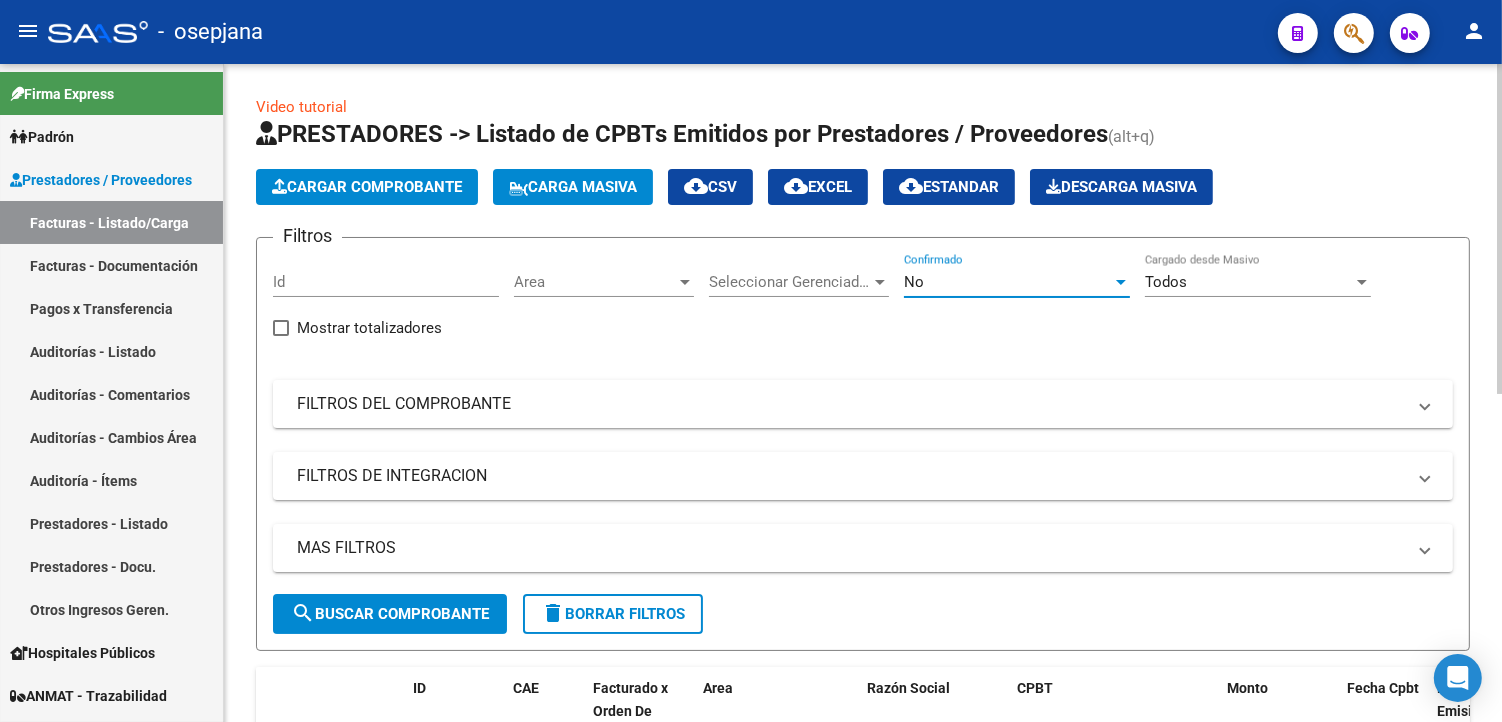 click on "No" at bounding box center (1008, 282) 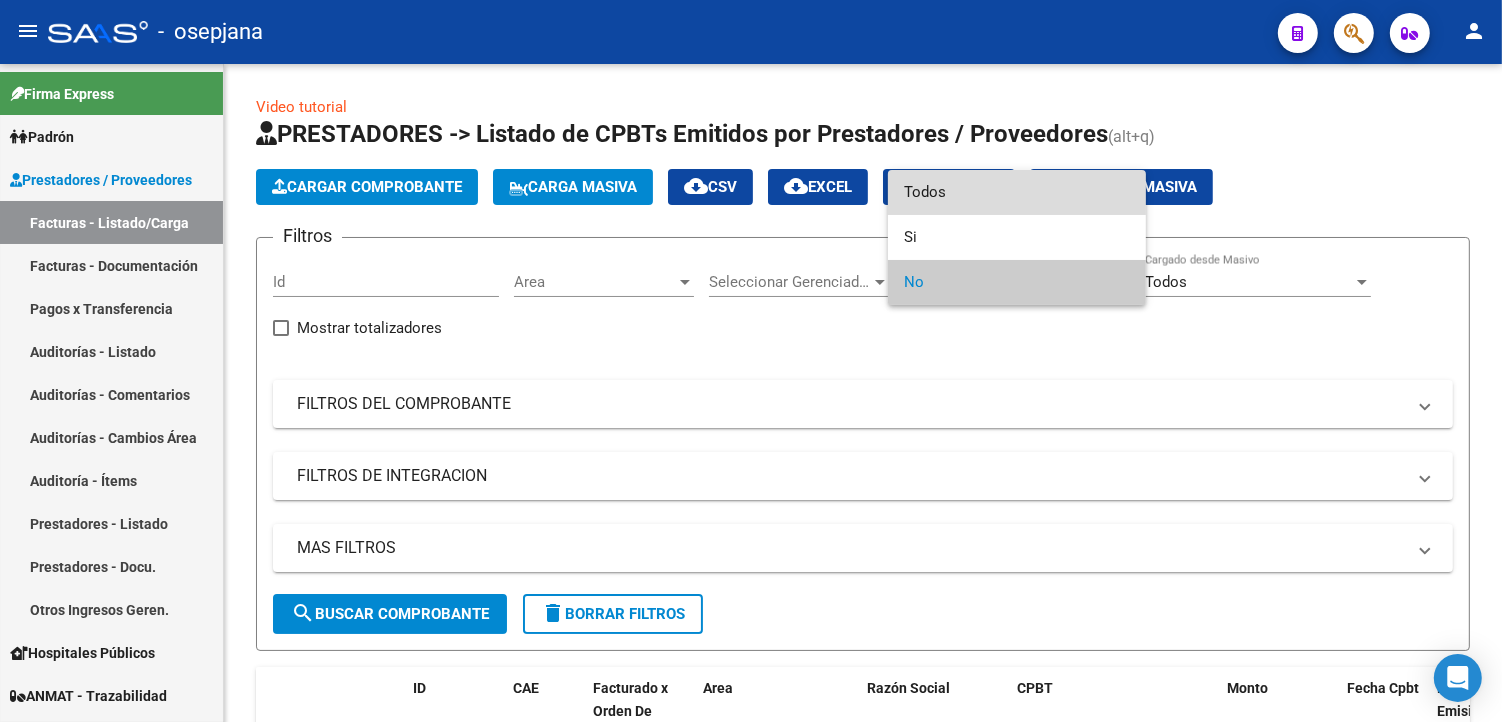 click on "Todos" at bounding box center (1017, 192) 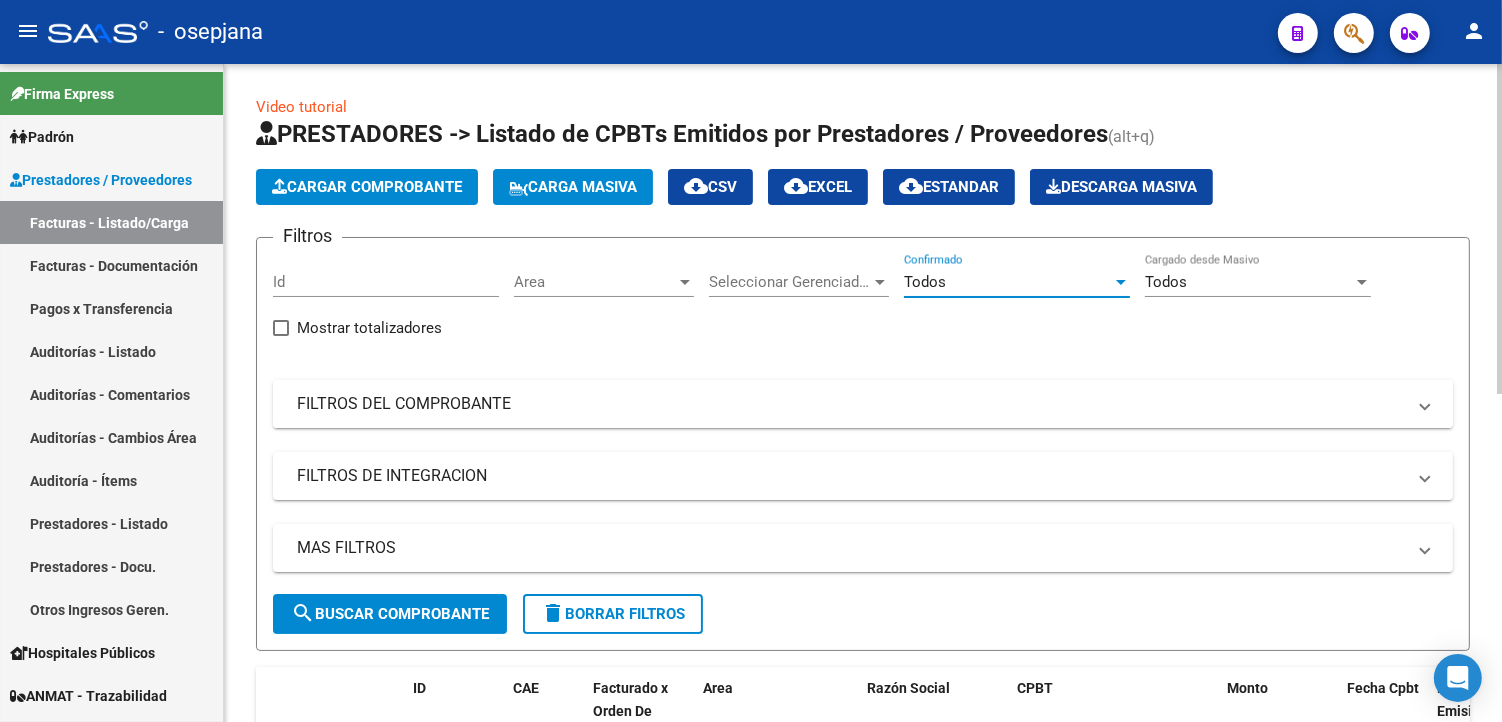 click on "FILTROS DEL COMPROBANTE" at bounding box center [863, 404] 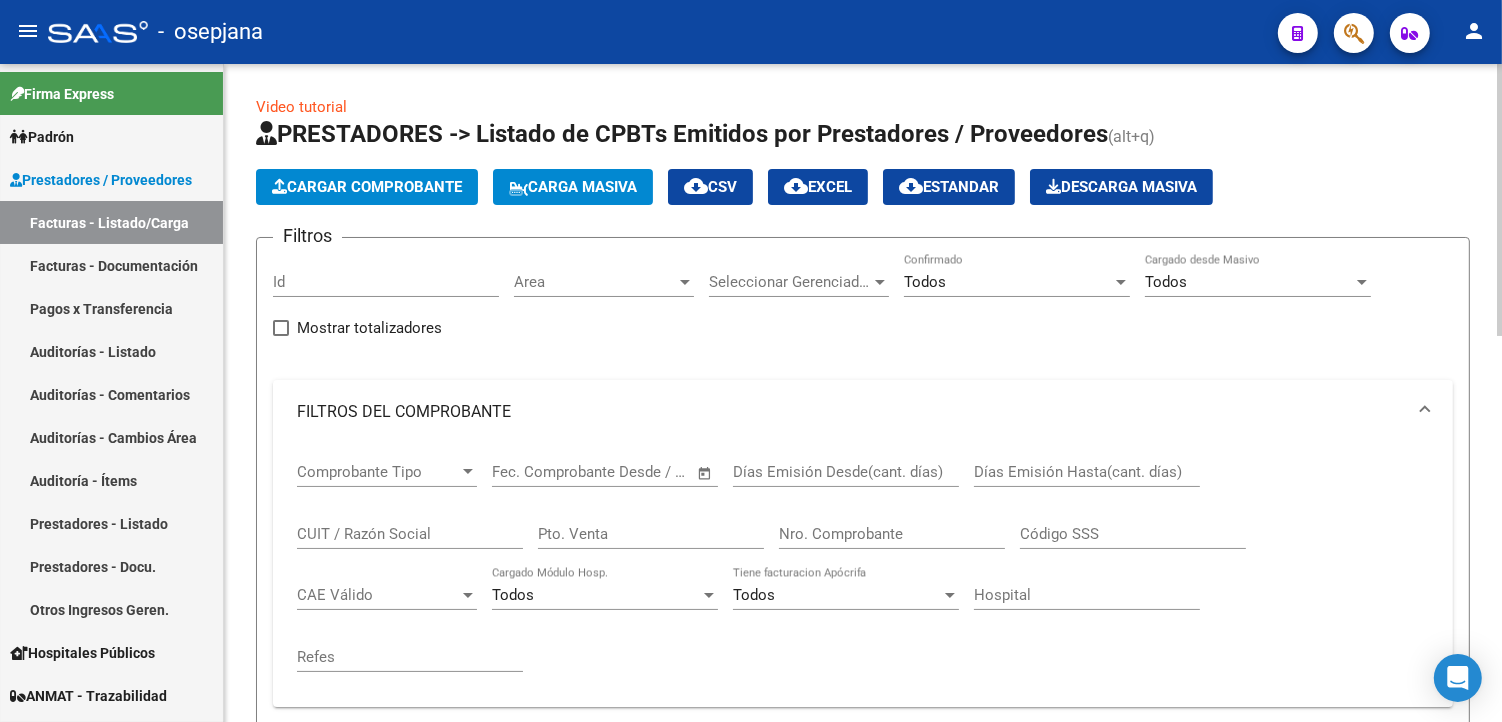 click on "Nro. Comprobante" at bounding box center (892, 534) 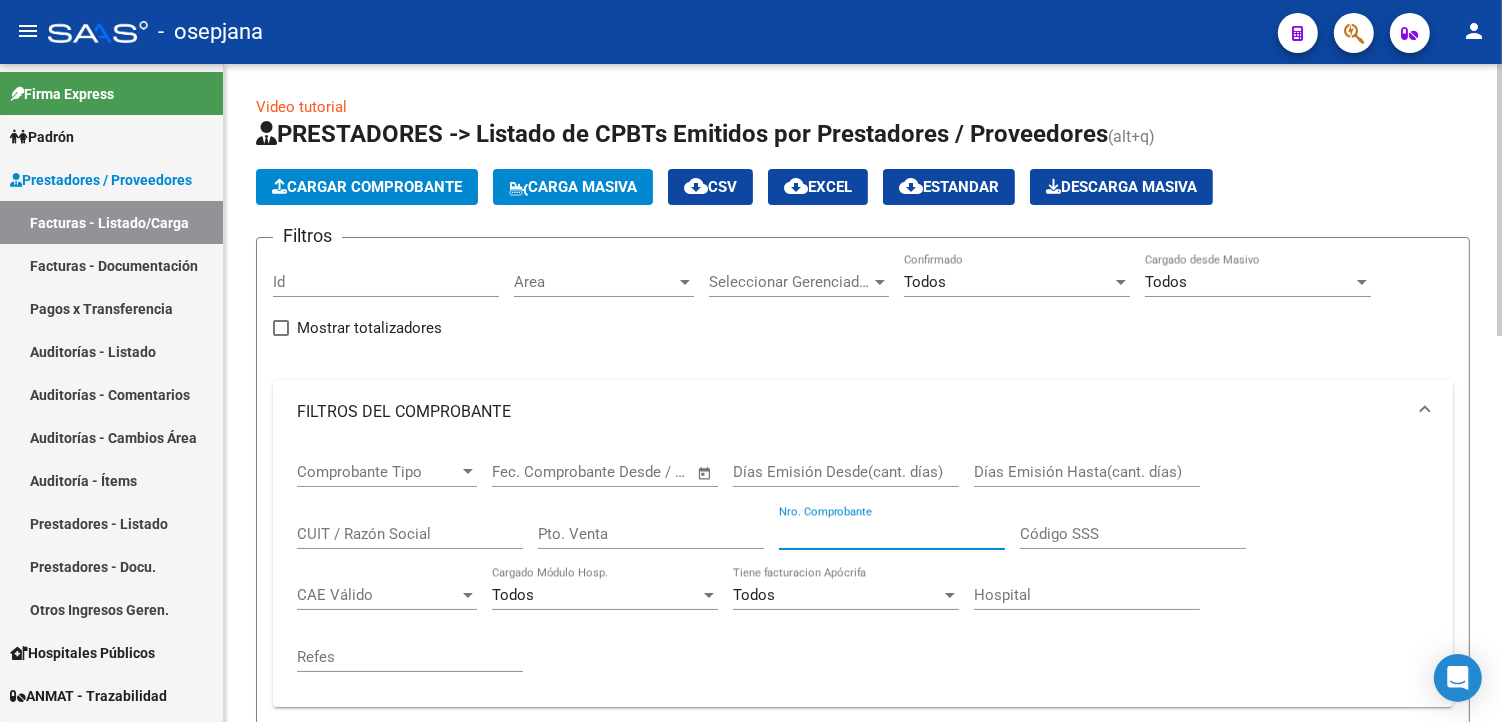 click on "Pto. Venta" at bounding box center (651, 534) 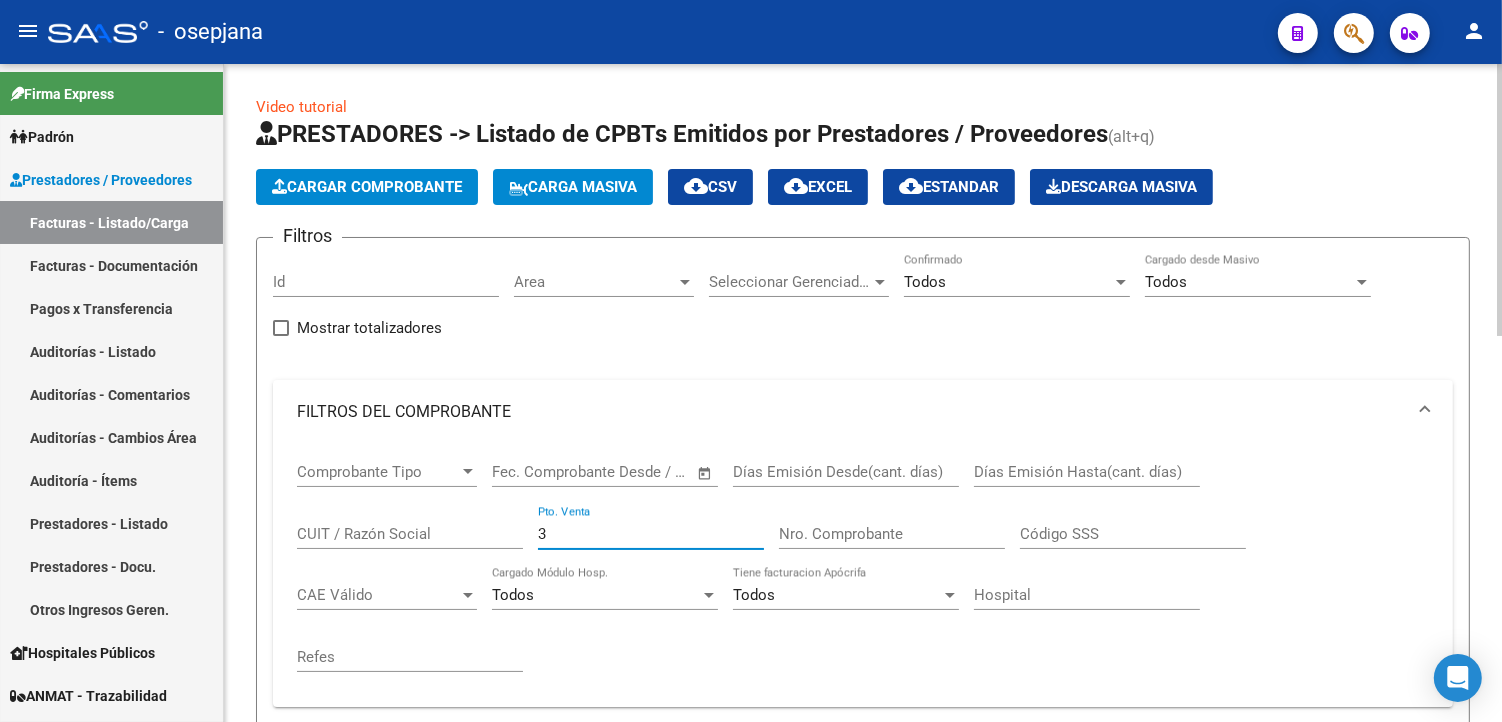 type on "3" 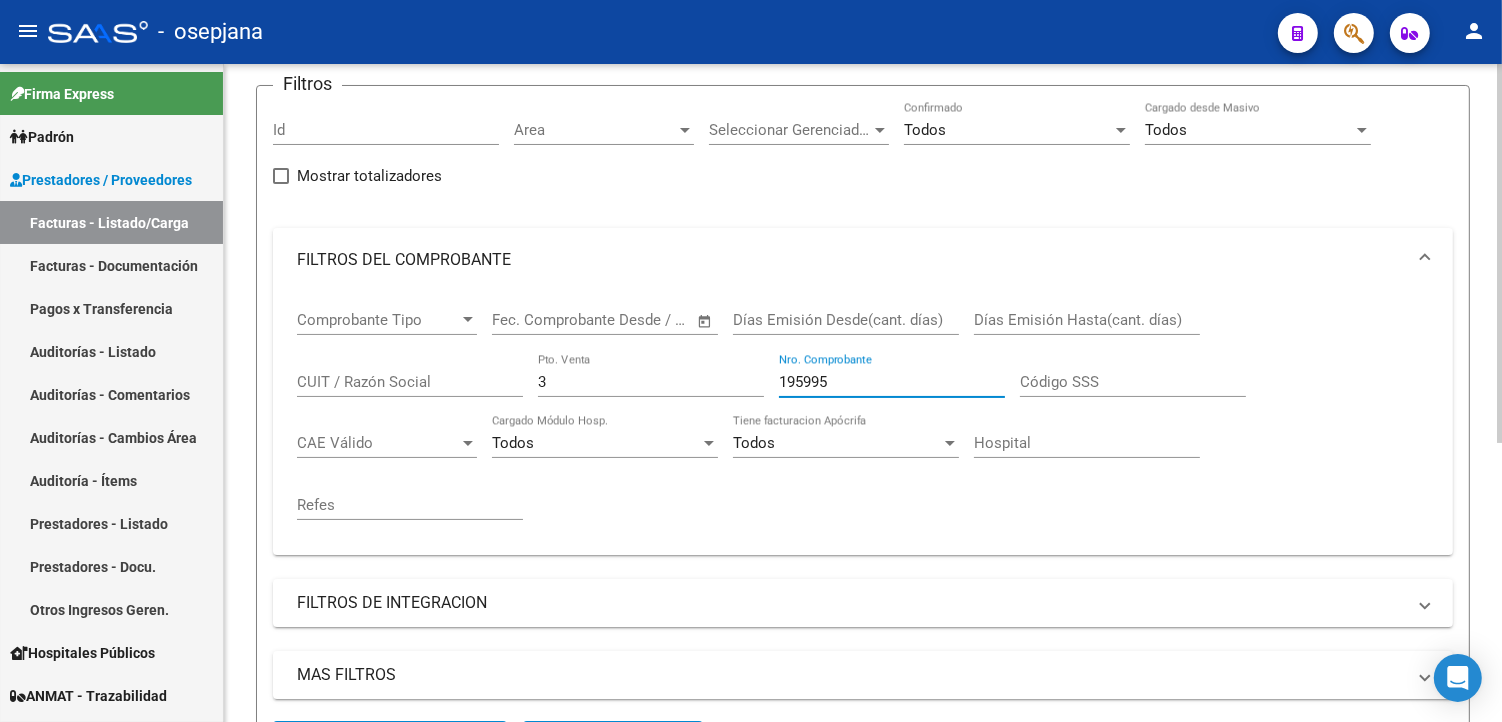 scroll, scrollTop: 444, scrollLeft: 0, axis: vertical 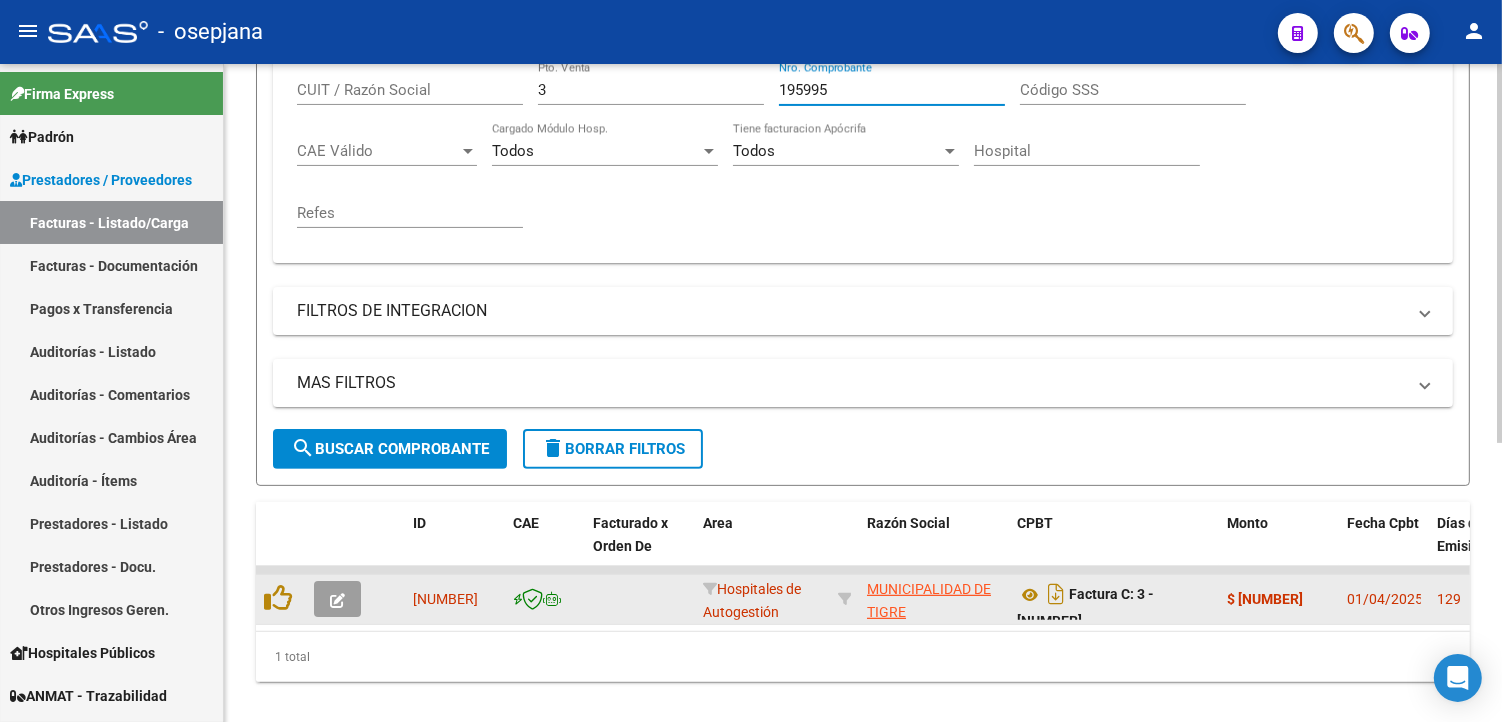 type on "195995" 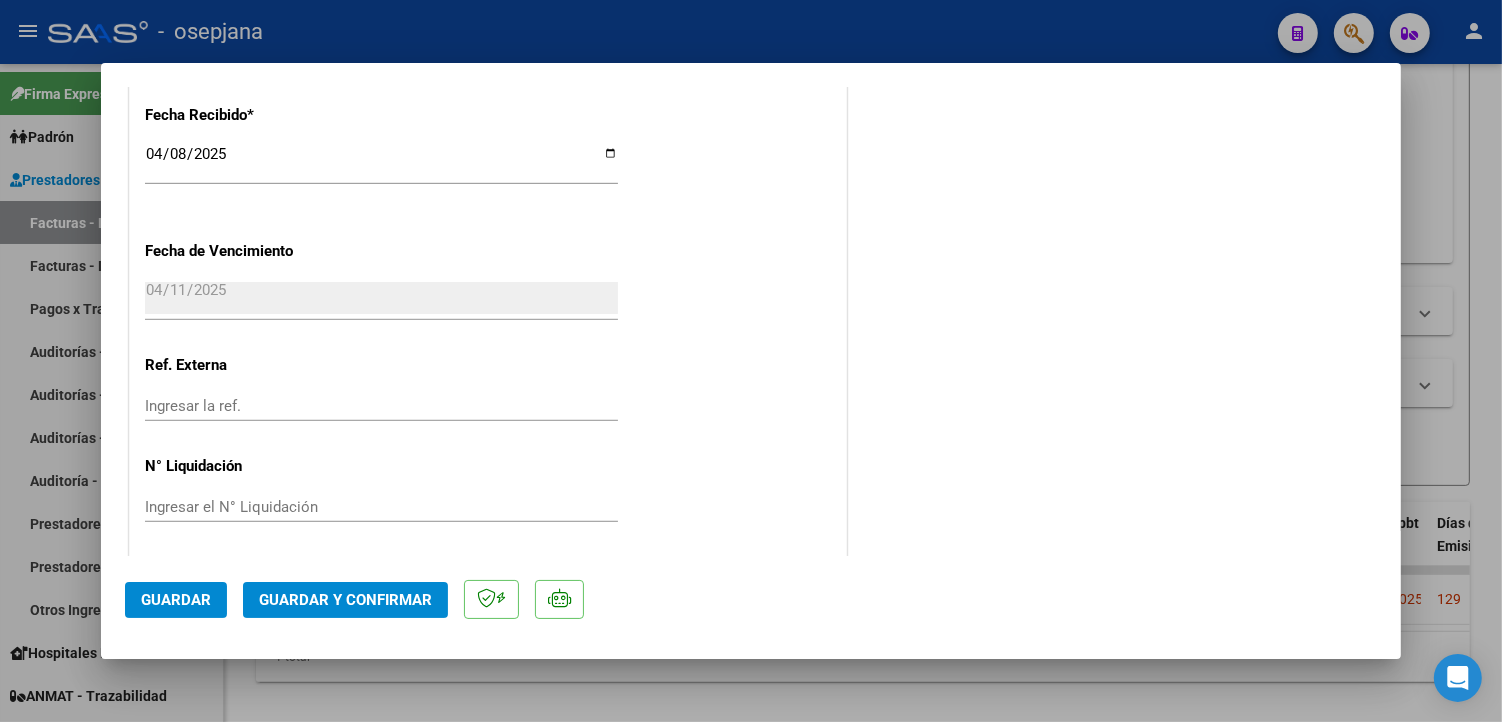 scroll, scrollTop: 1167, scrollLeft: 0, axis: vertical 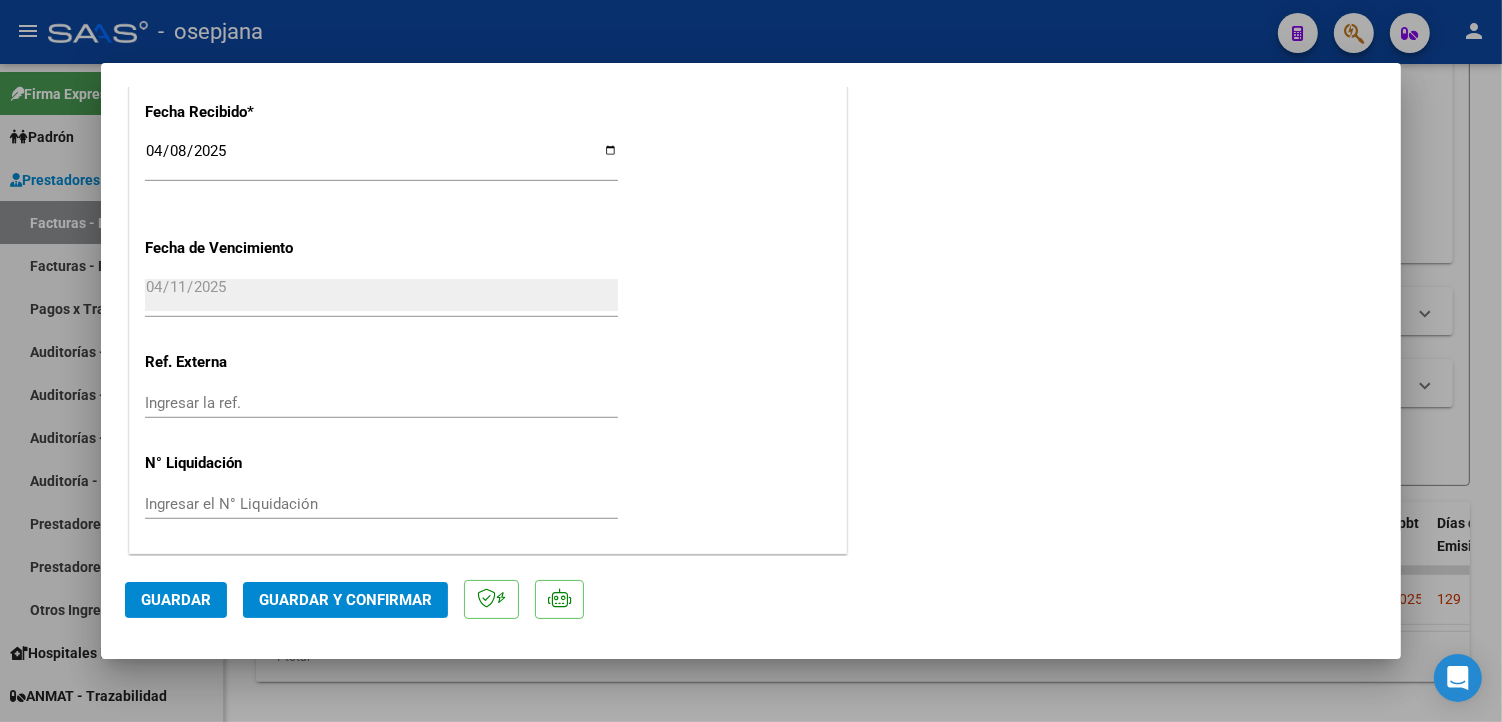 click on "Ingresar la ref." at bounding box center (381, 403) 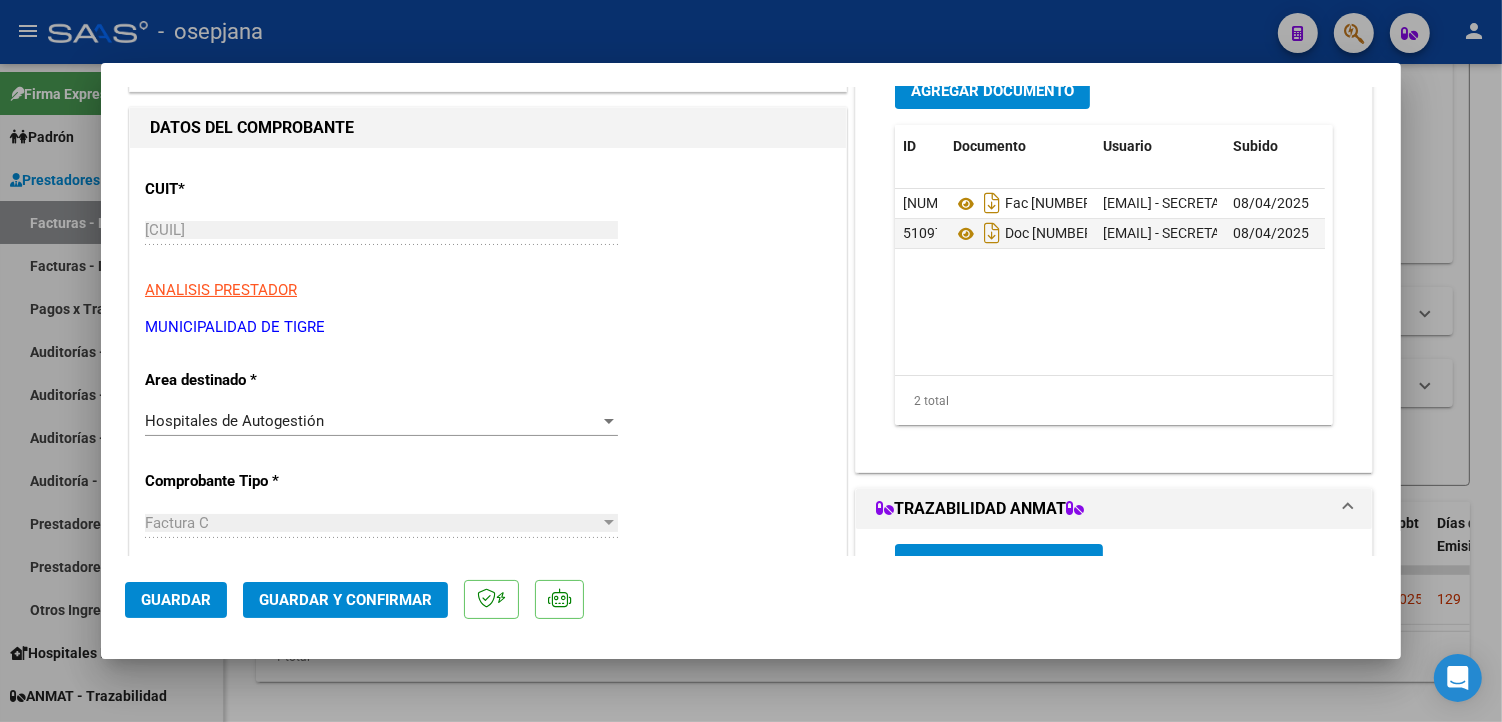 scroll, scrollTop: 0, scrollLeft: 0, axis: both 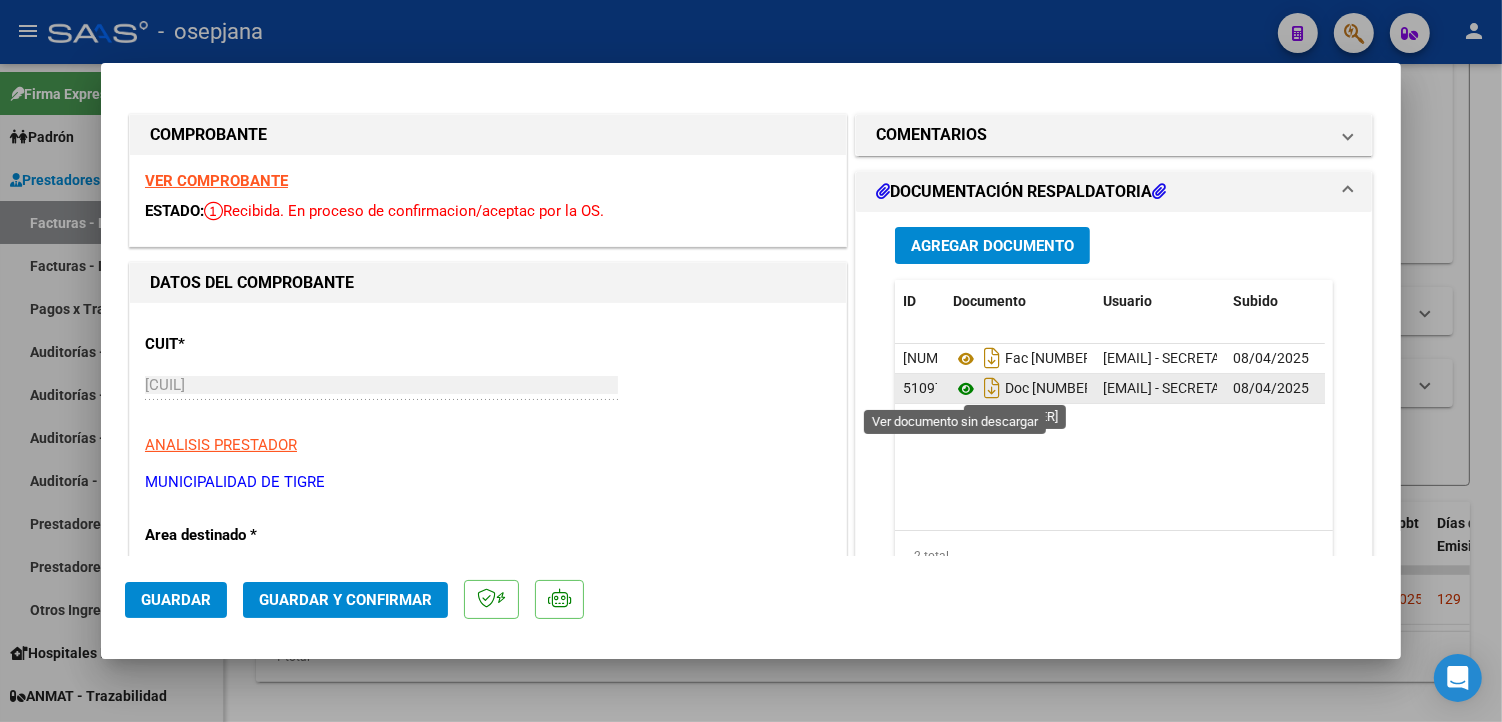 type on "[NUMBER]" 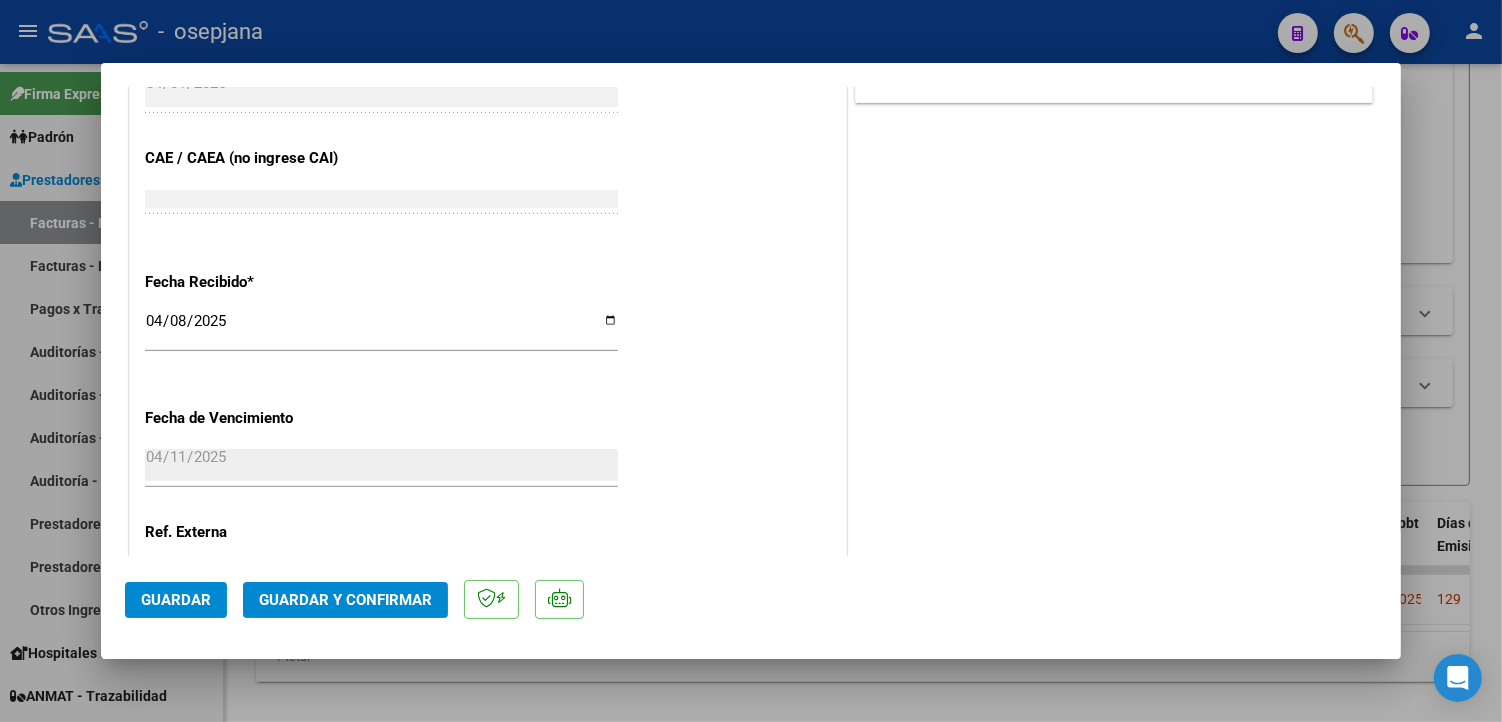 scroll, scrollTop: 1167, scrollLeft: 0, axis: vertical 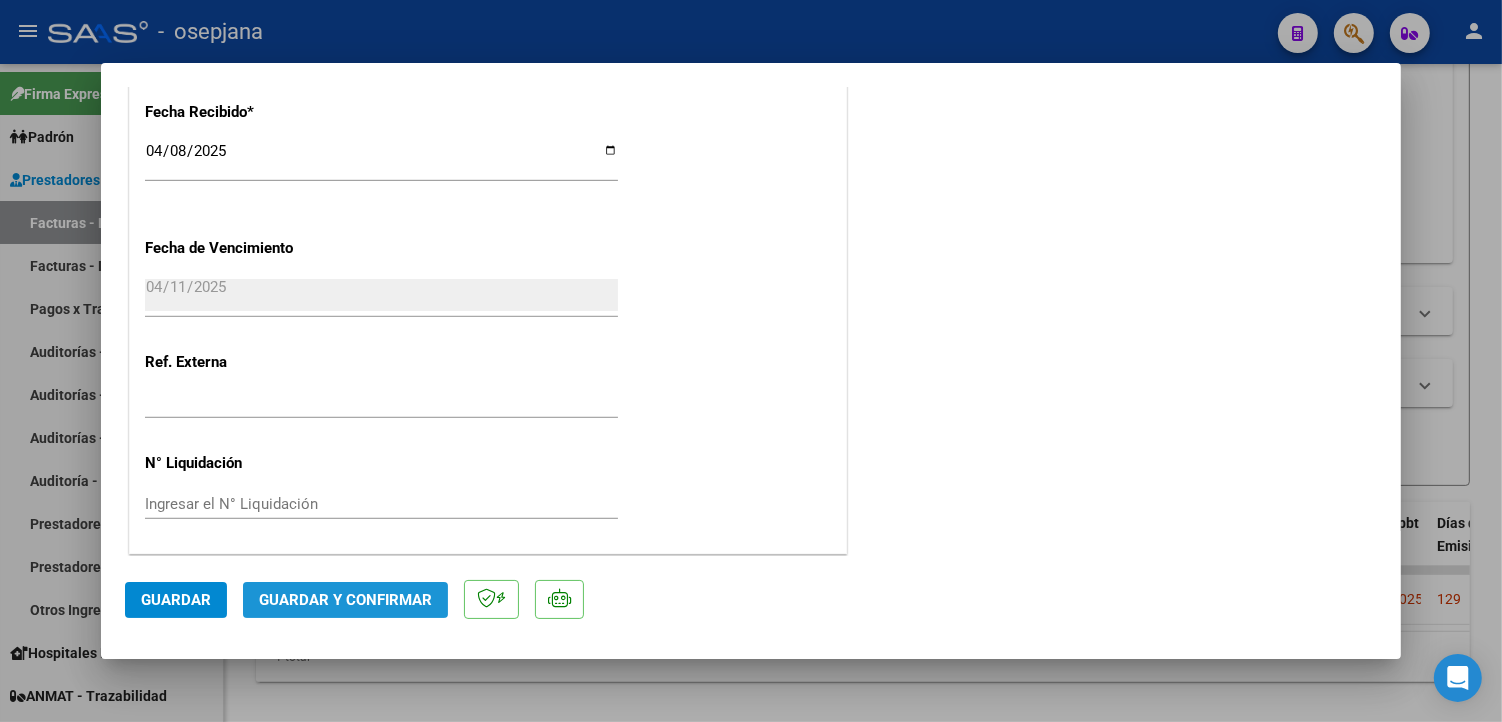 click on "Guardar y Confirmar" 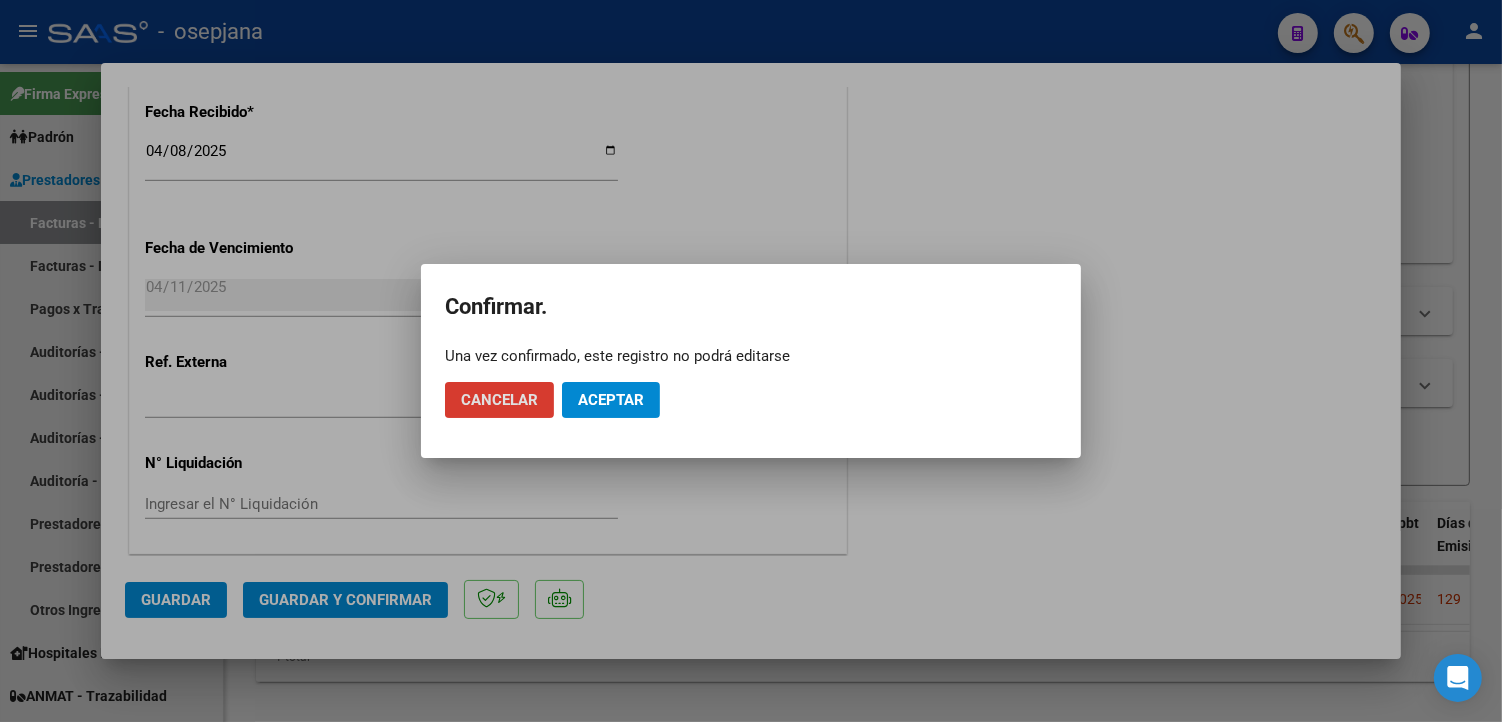 click on "Aceptar" 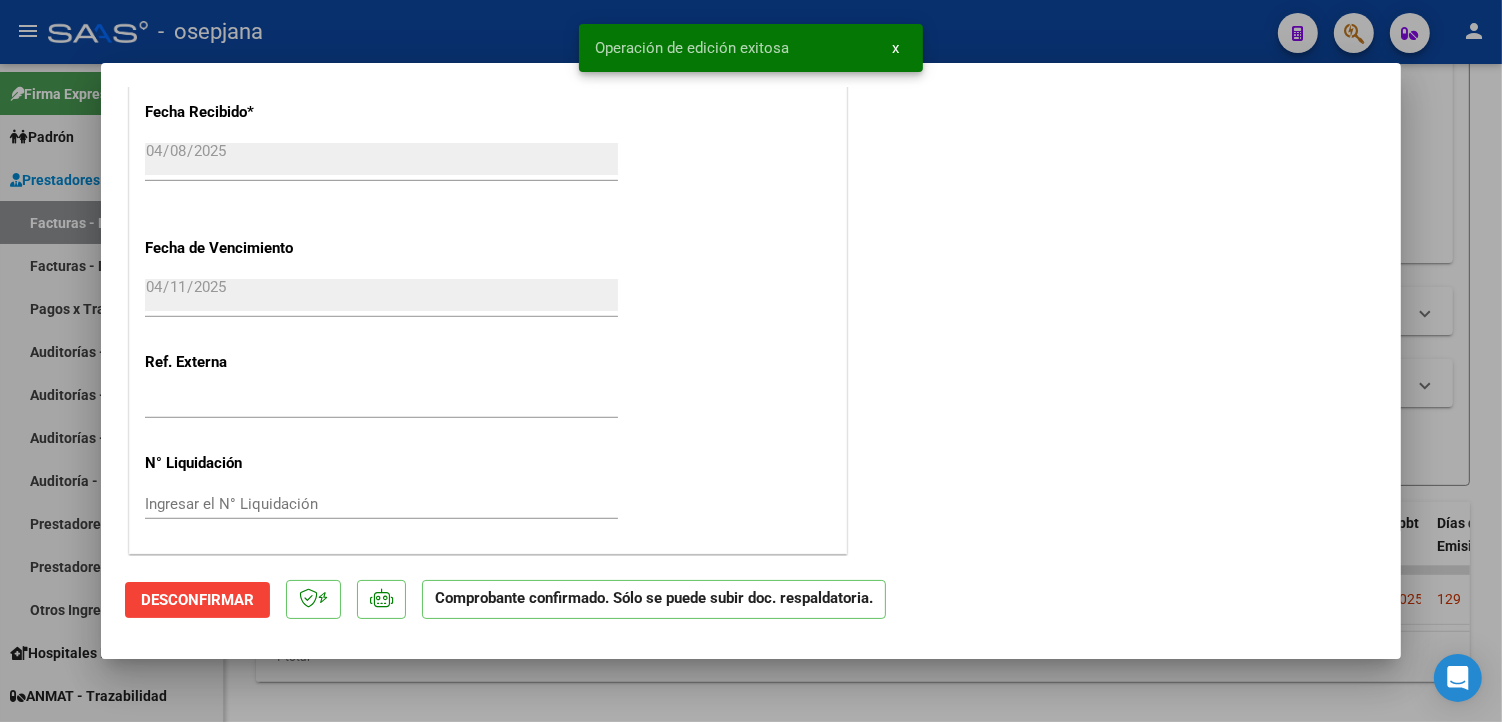 click at bounding box center (751, 361) 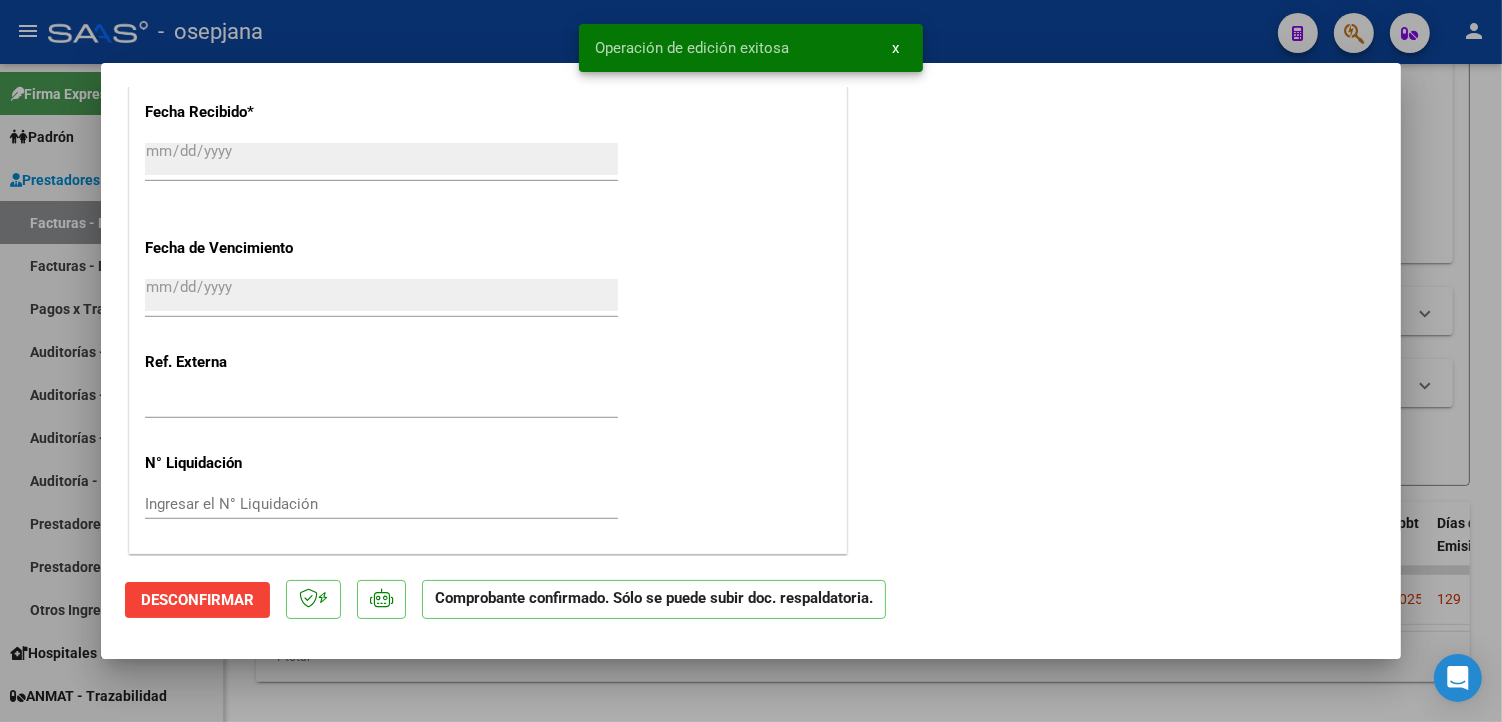 scroll, scrollTop: 0, scrollLeft: 0, axis: both 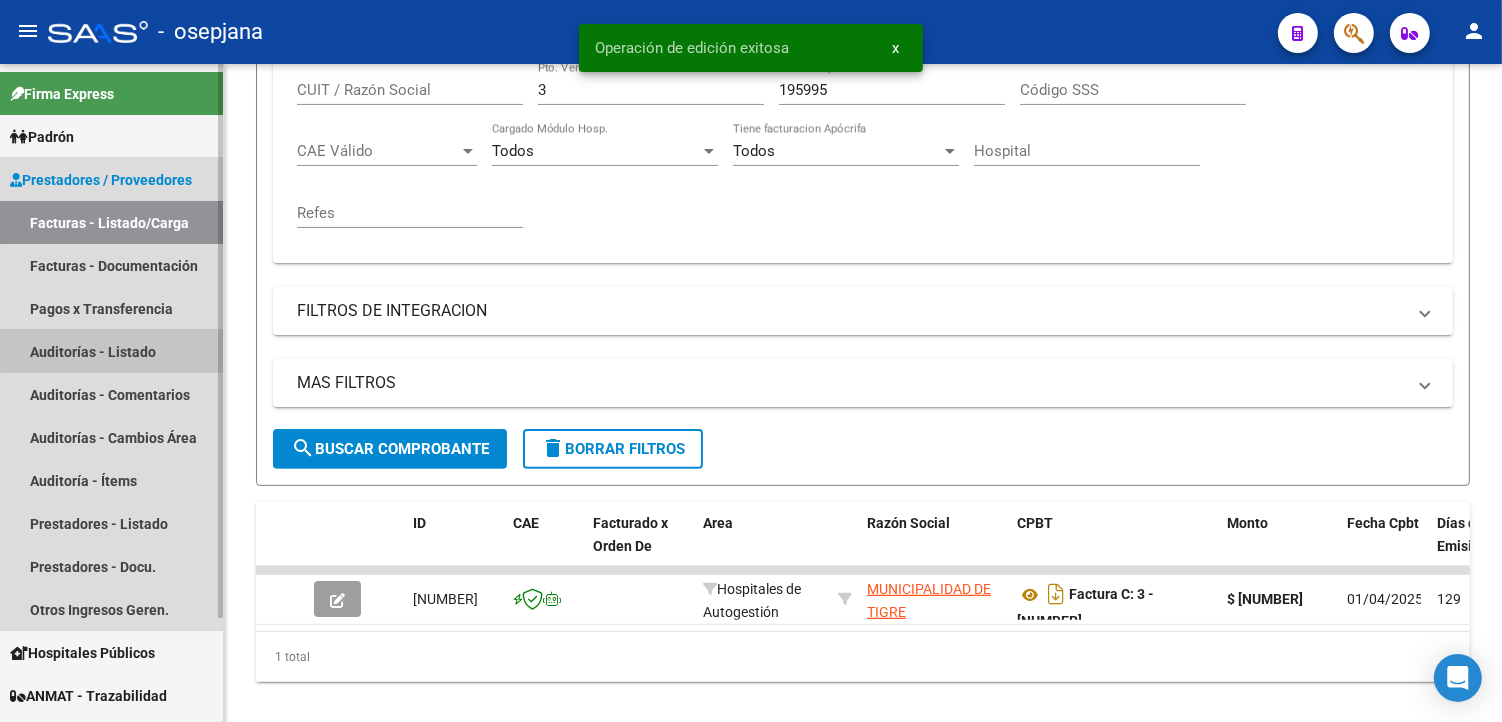 click on "Auditorías - Listado" at bounding box center (111, 351) 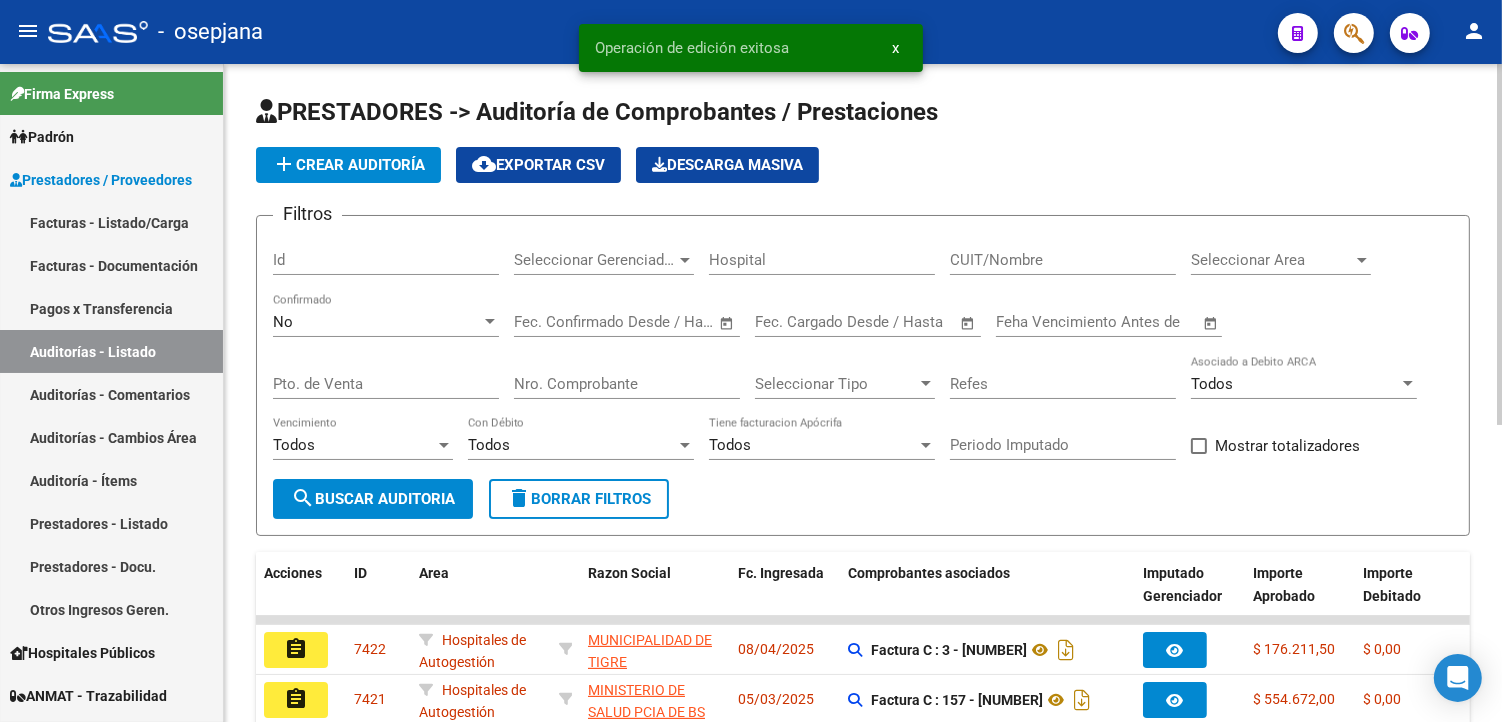 click on "add  Crear Auditoría" 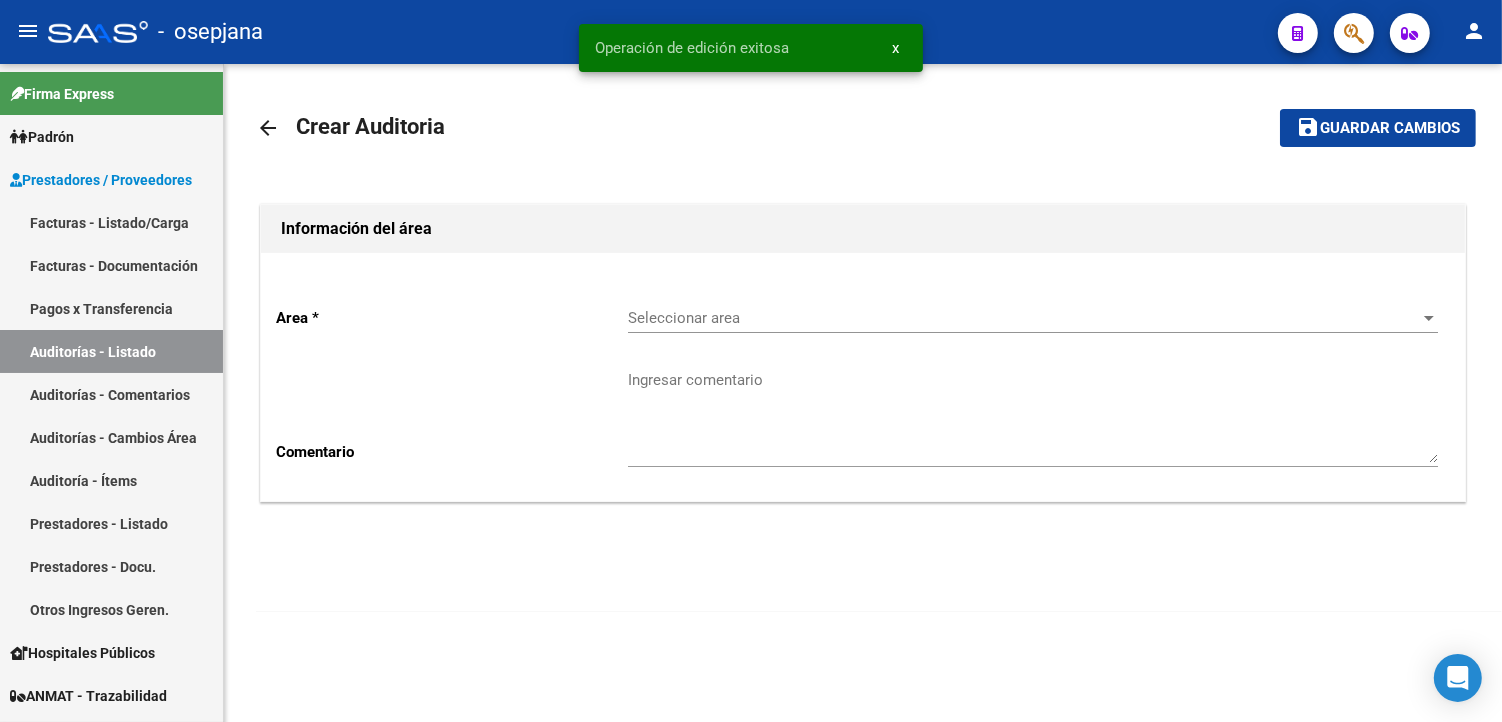 click on "Seleccionar area" at bounding box center [1024, 318] 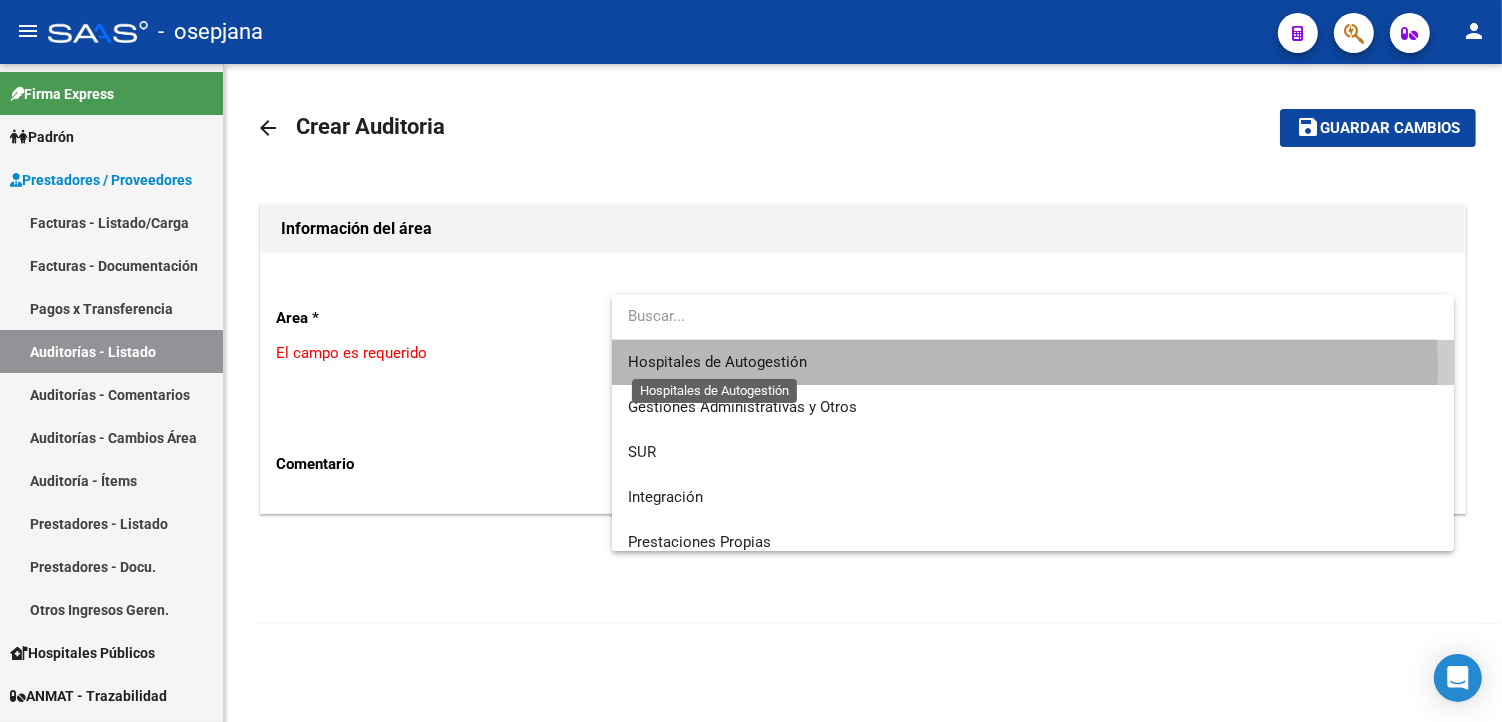 click on "Hospitales de Autogestión" at bounding box center (717, 362) 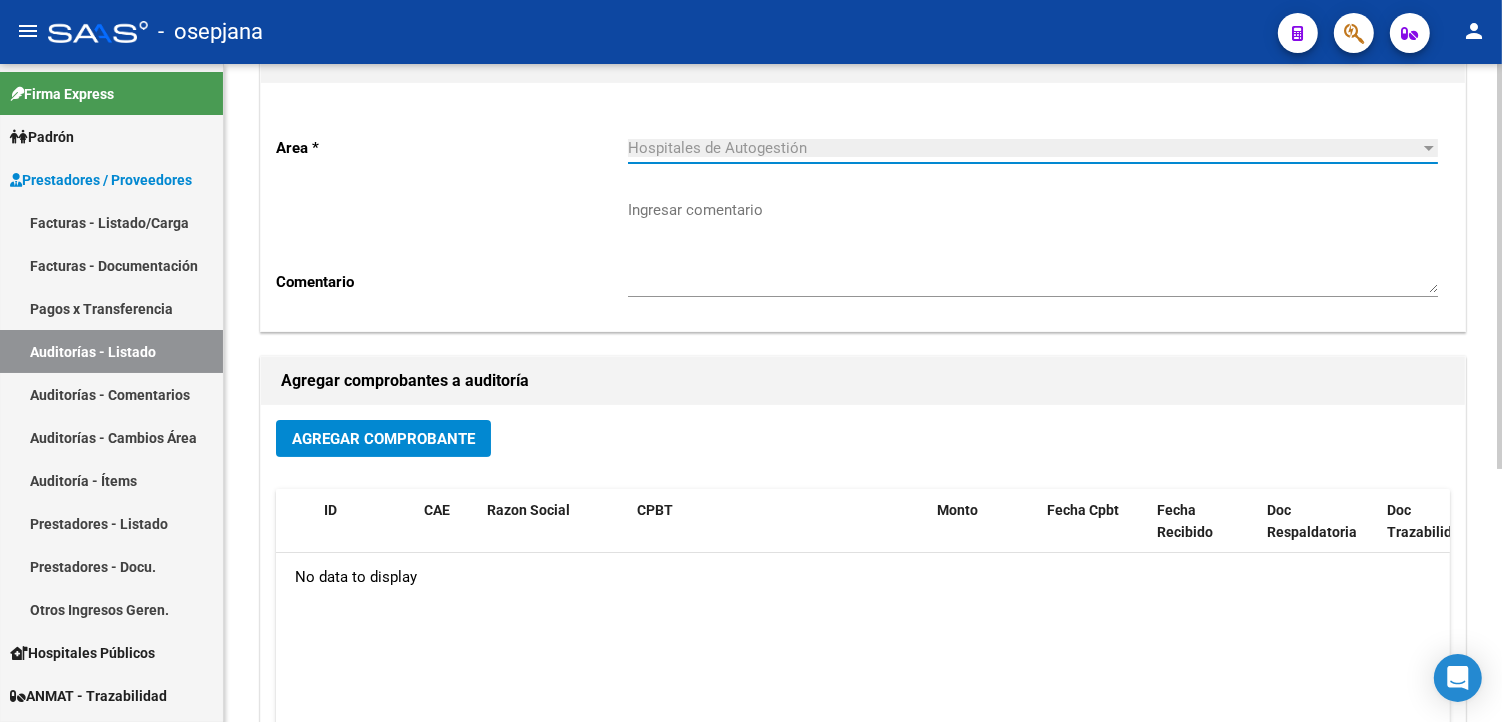 scroll, scrollTop: 333, scrollLeft: 0, axis: vertical 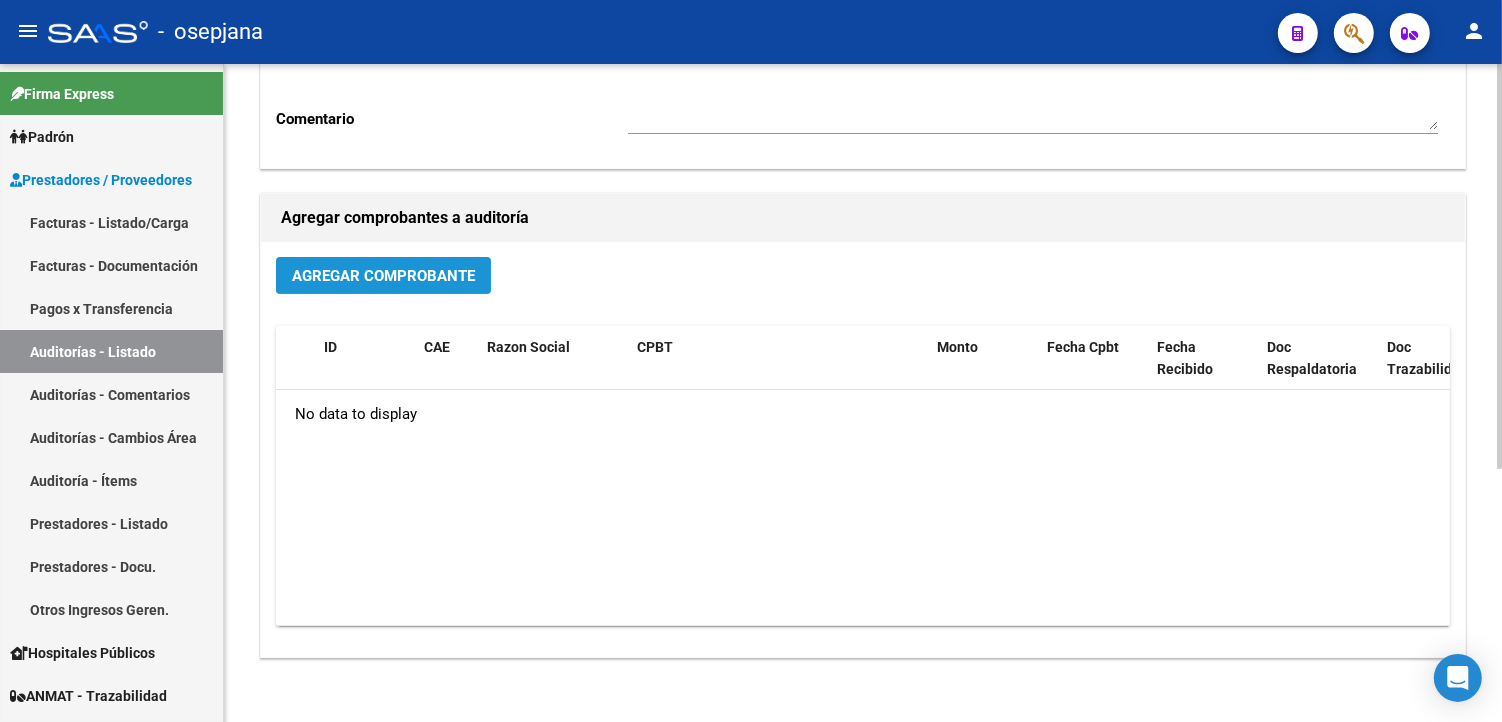 click on "Agregar Comprobante" 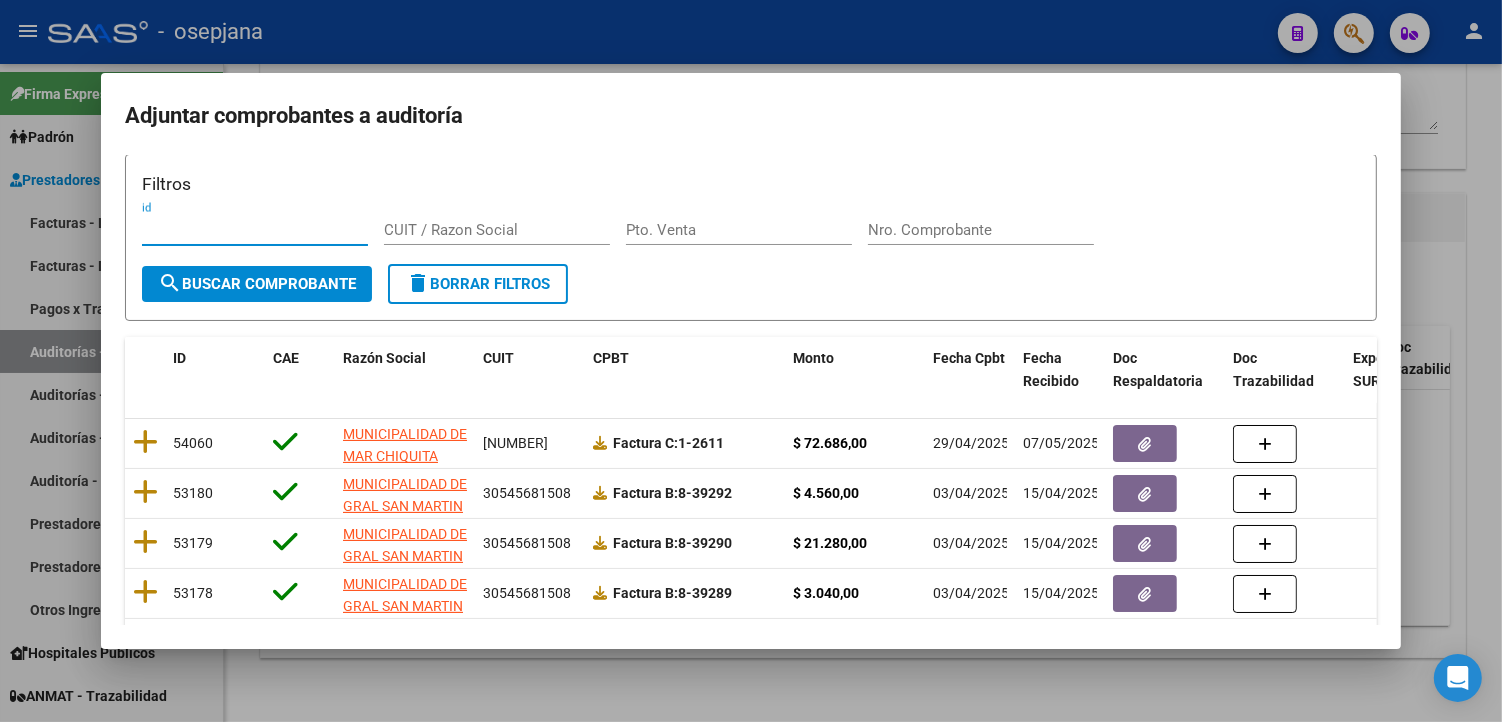 scroll, scrollTop: 0, scrollLeft: 0, axis: both 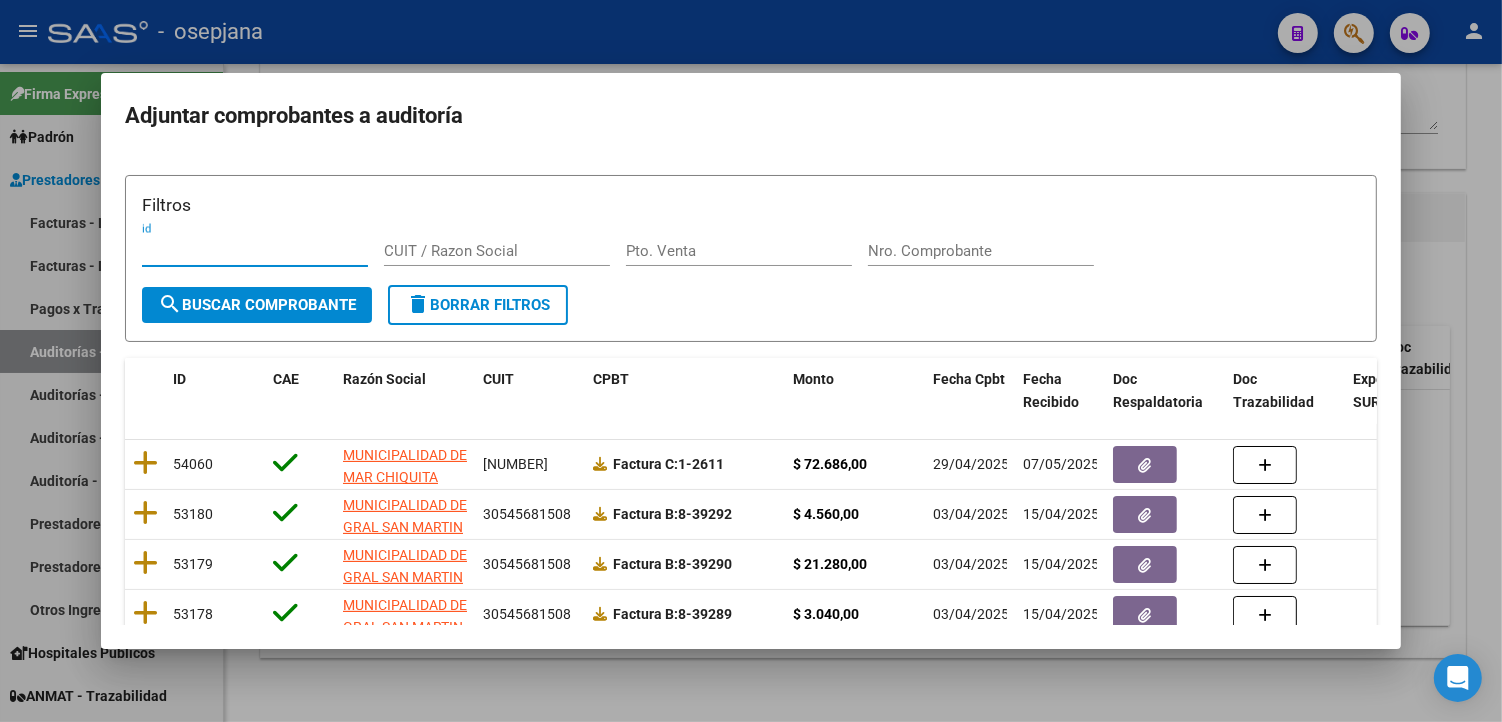 click on "Pto. Venta" at bounding box center [739, 251] 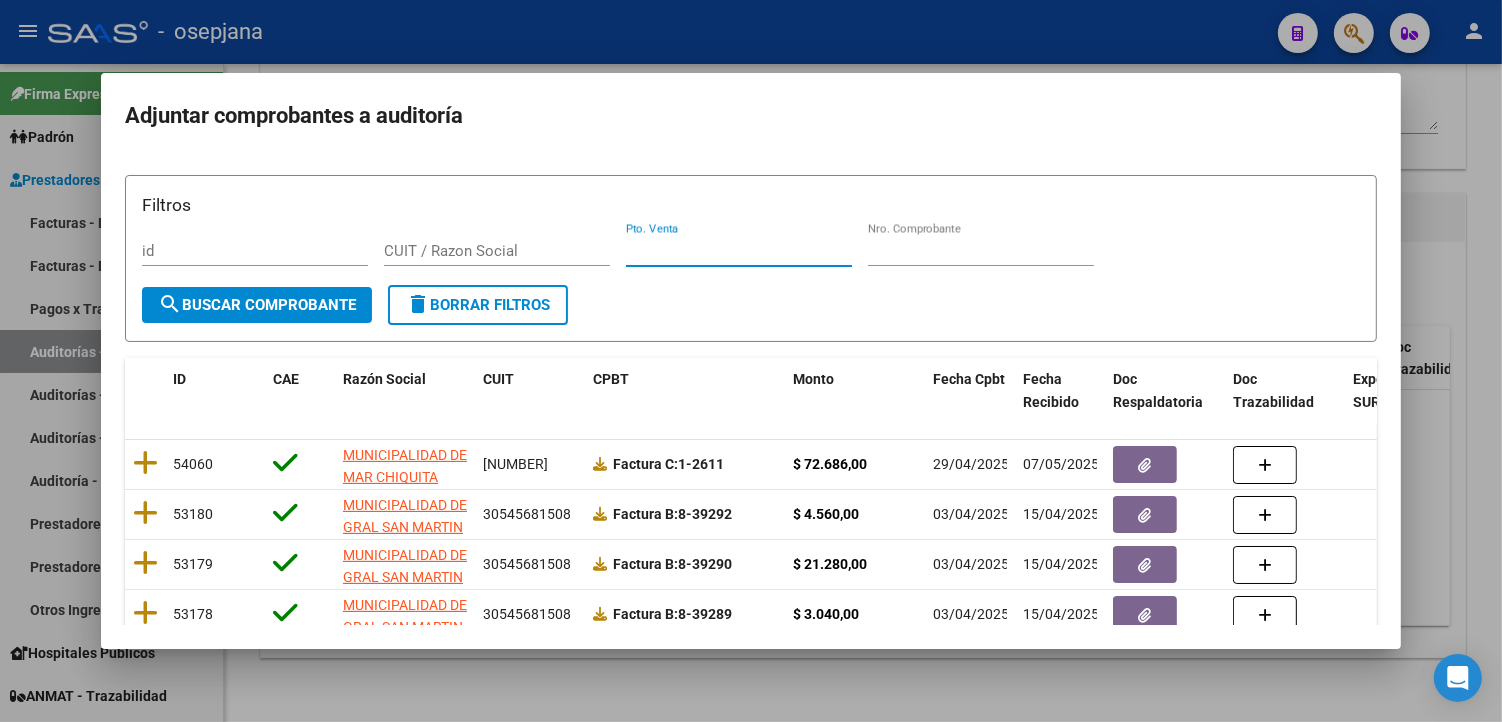 type on "3" 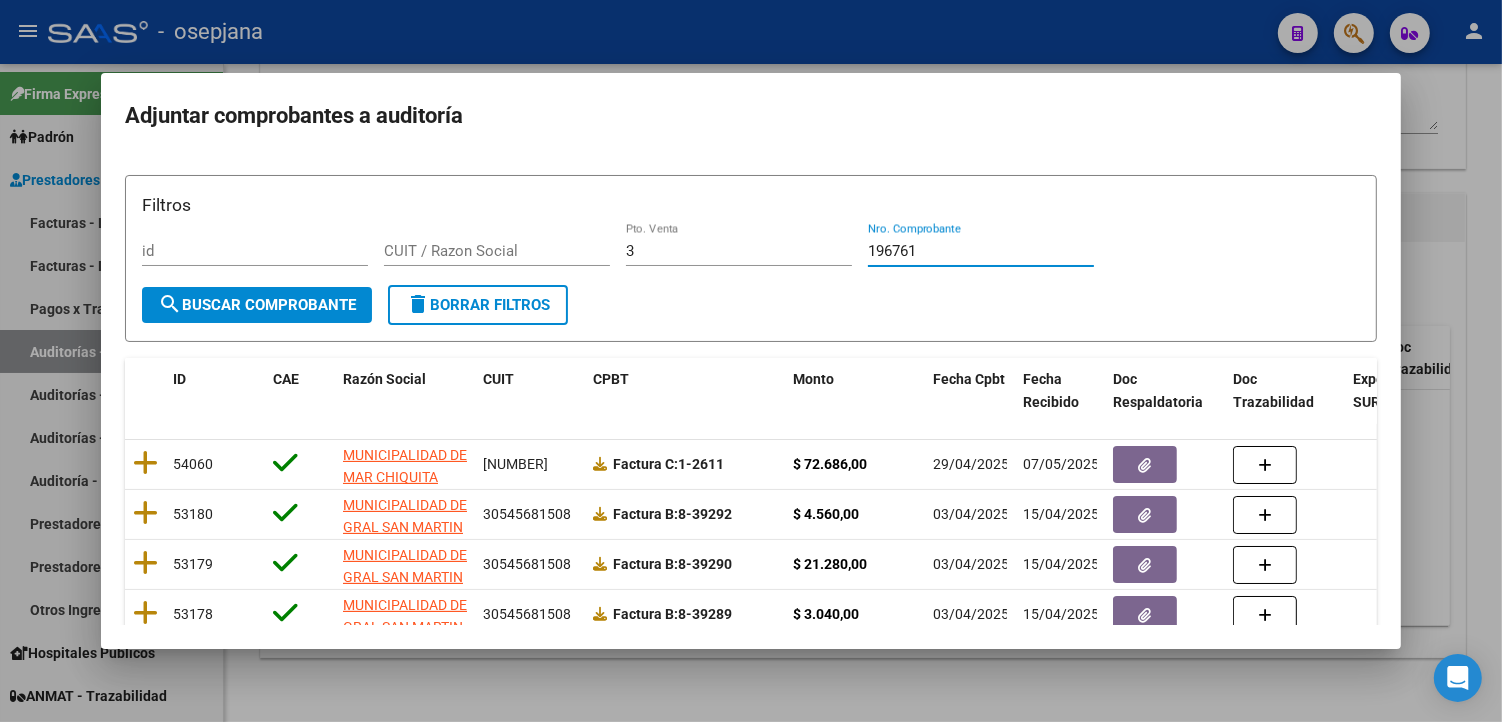drag, startPoint x: 955, startPoint y: 248, endPoint x: 828, endPoint y: 253, distance: 127.09839 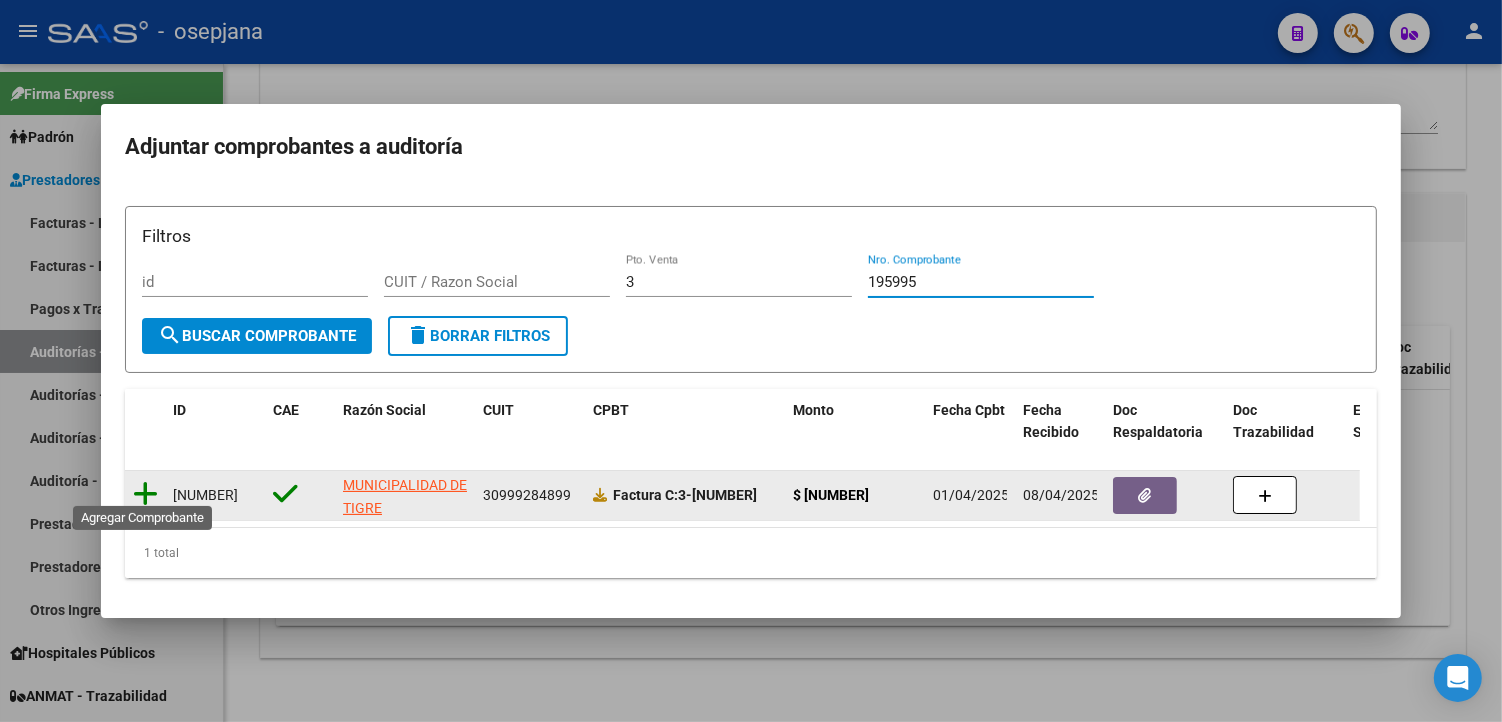 type on "195995" 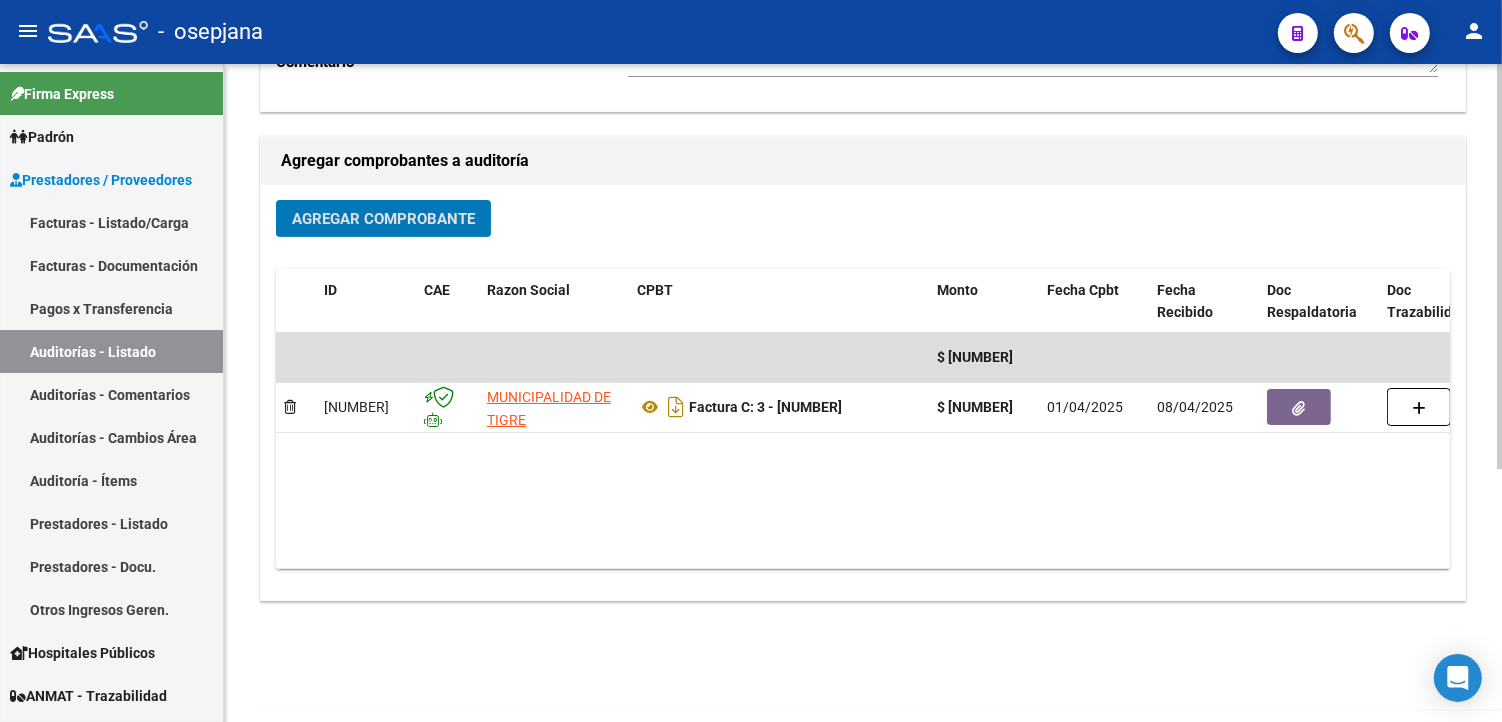 scroll, scrollTop: 411, scrollLeft: 0, axis: vertical 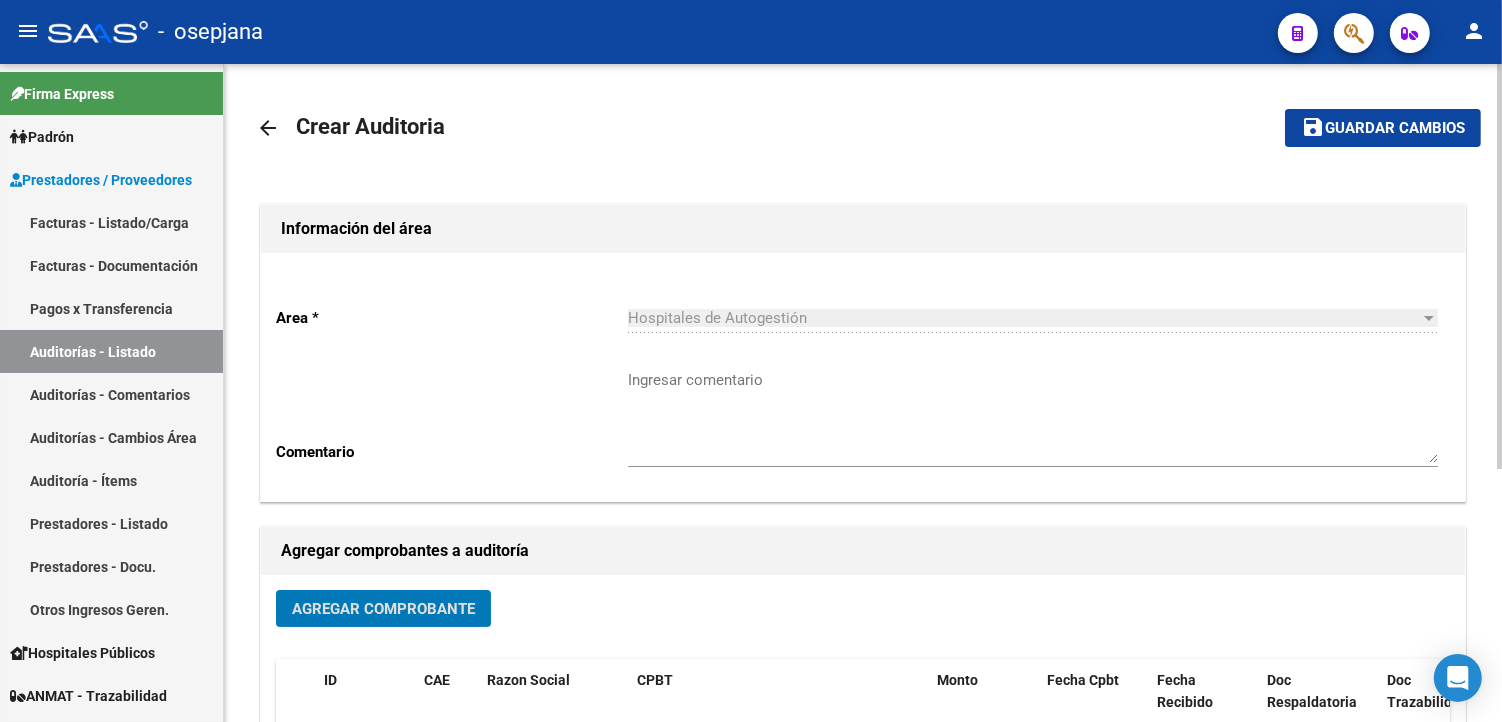 click on "Guardar cambios" 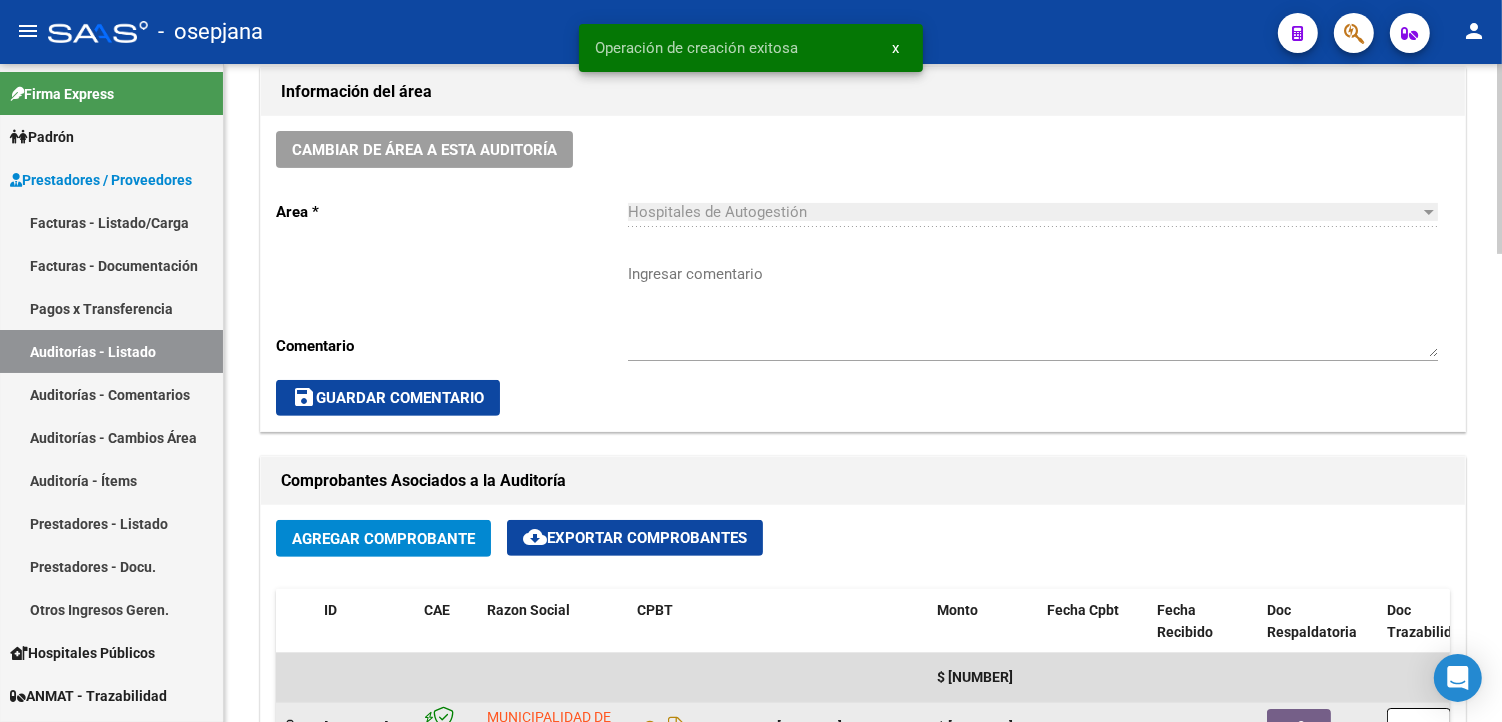scroll, scrollTop: 777, scrollLeft: 0, axis: vertical 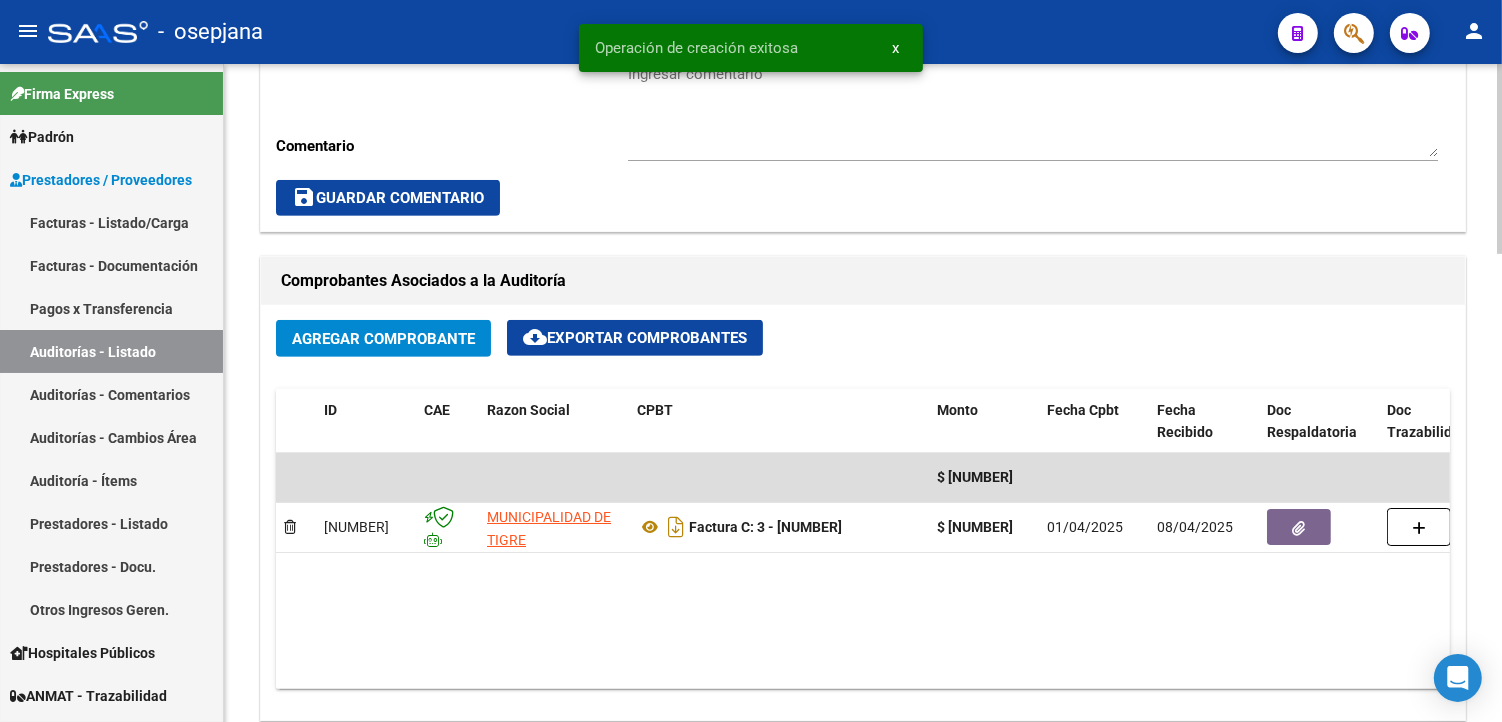 click on "Agregar Comprobante" 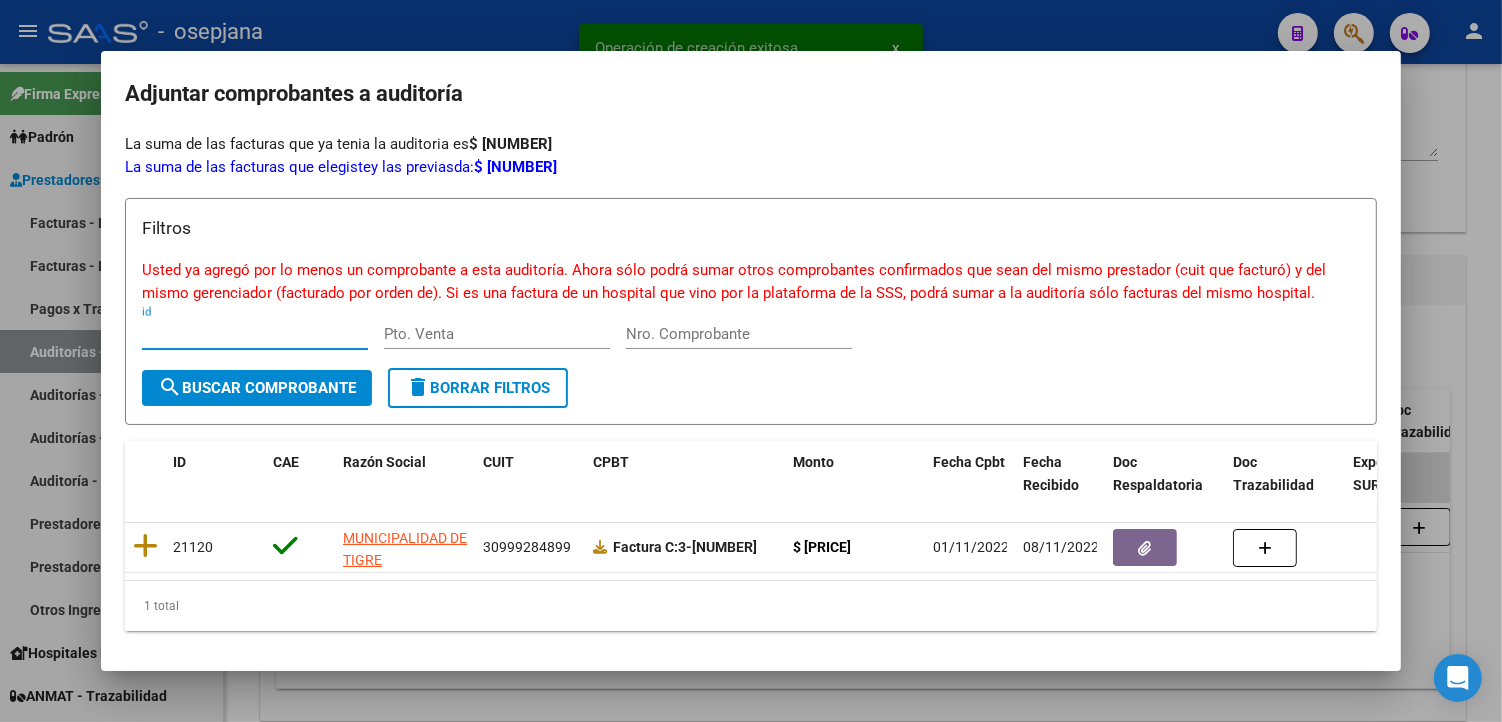 click at bounding box center [751, 361] 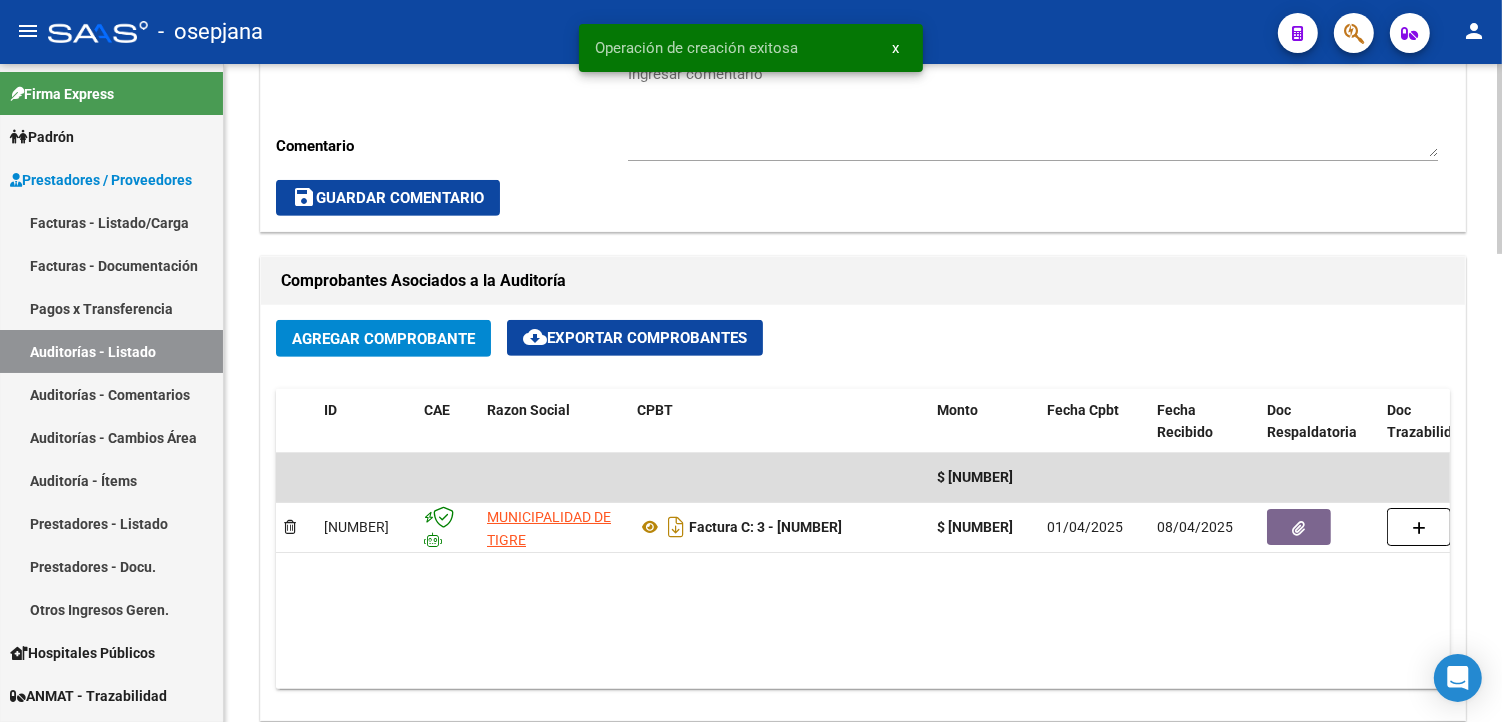 scroll, scrollTop: 1333, scrollLeft: 0, axis: vertical 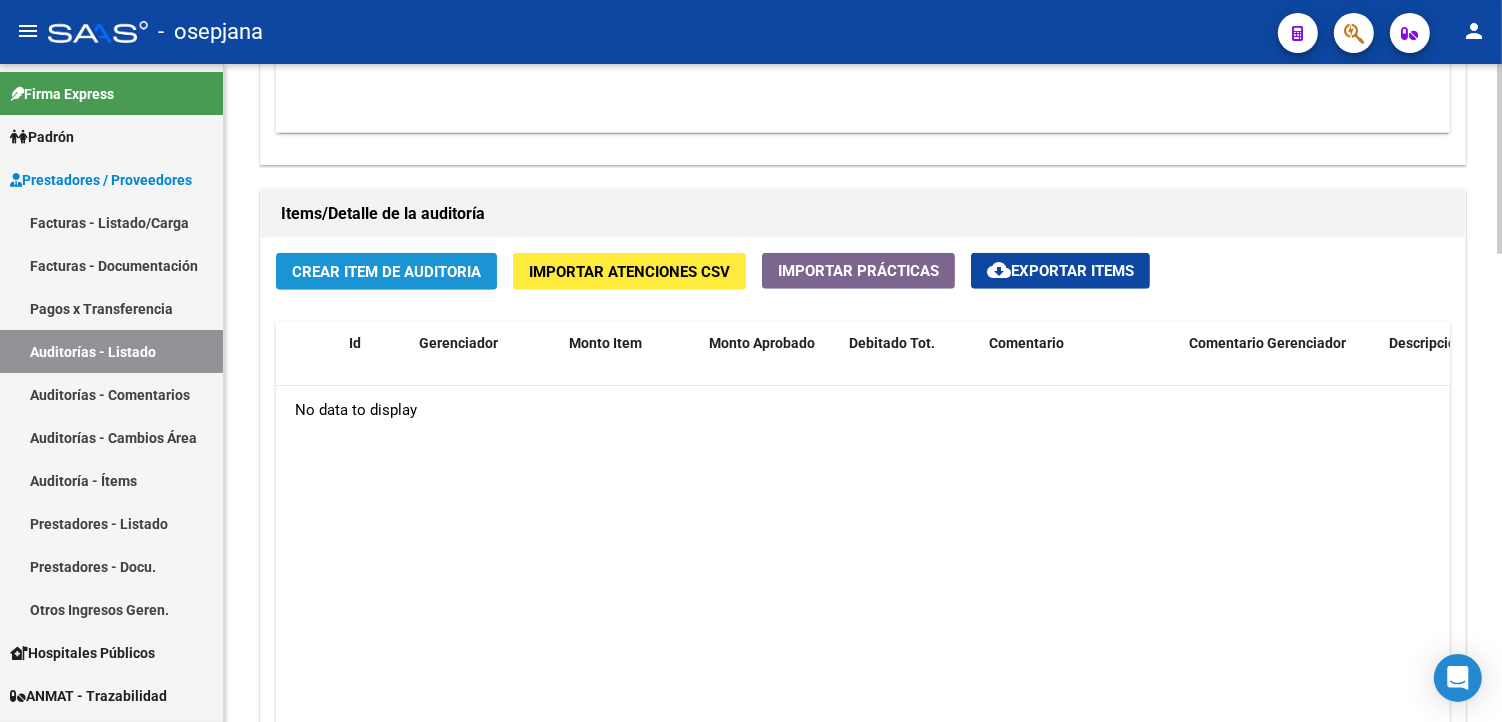 click on "Crear Item de Auditoria" 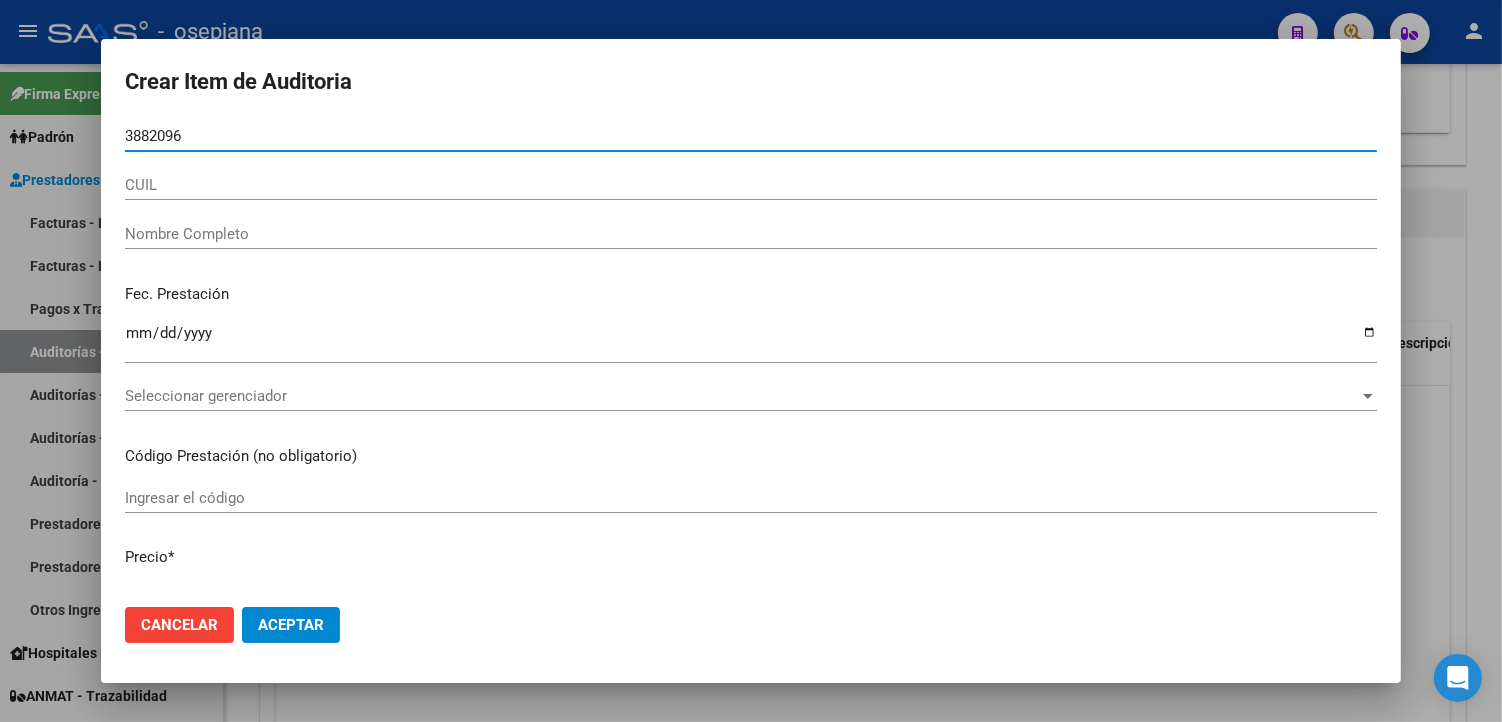 type on "[NUMBER]" 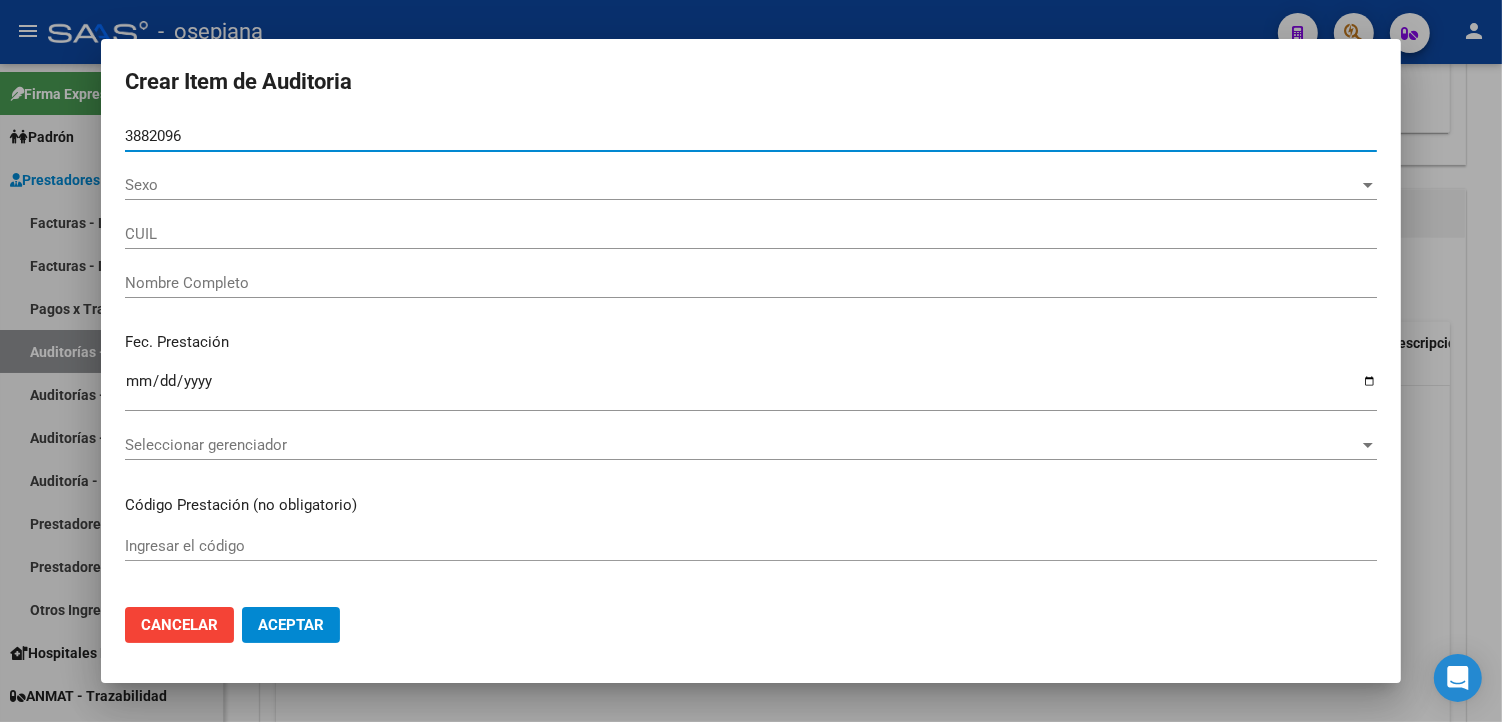 type on "[CUIL]" 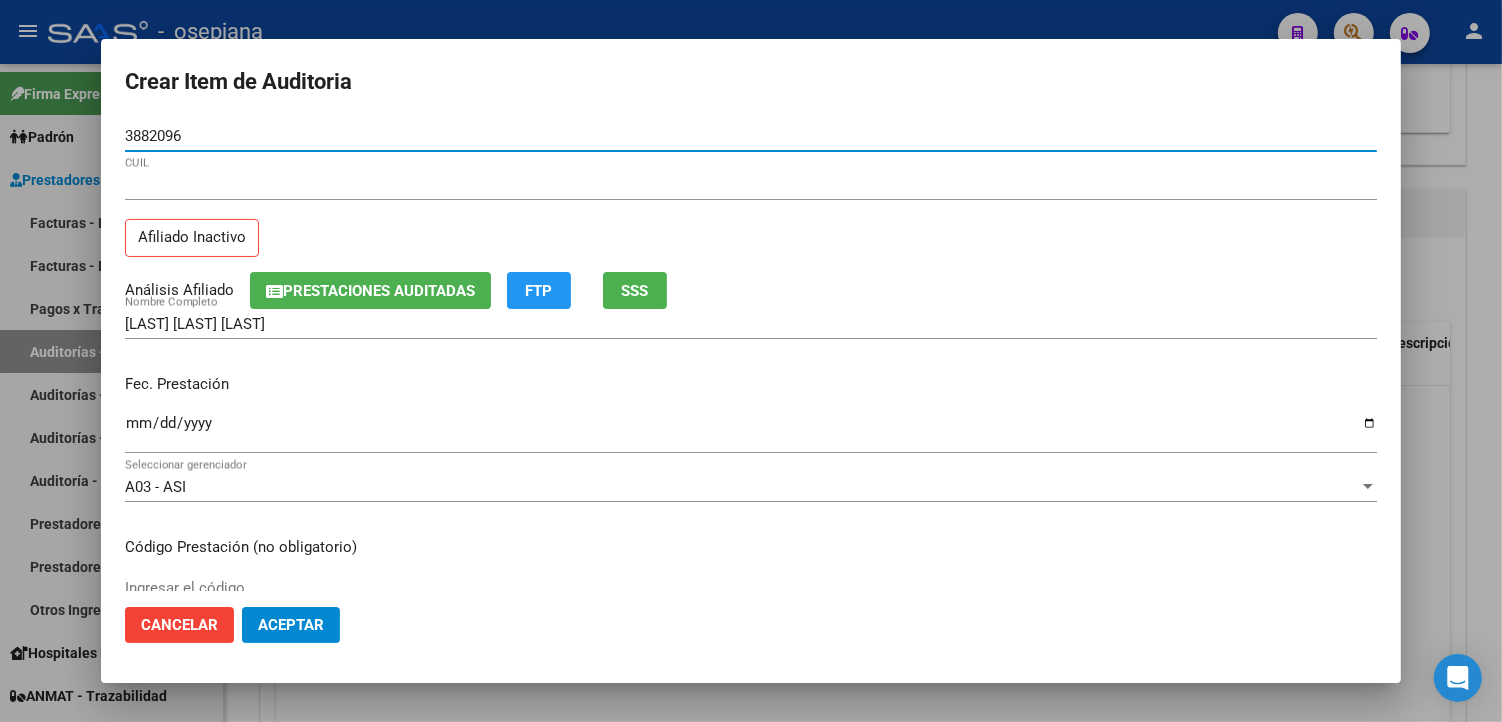 type on "[NUMBER]" 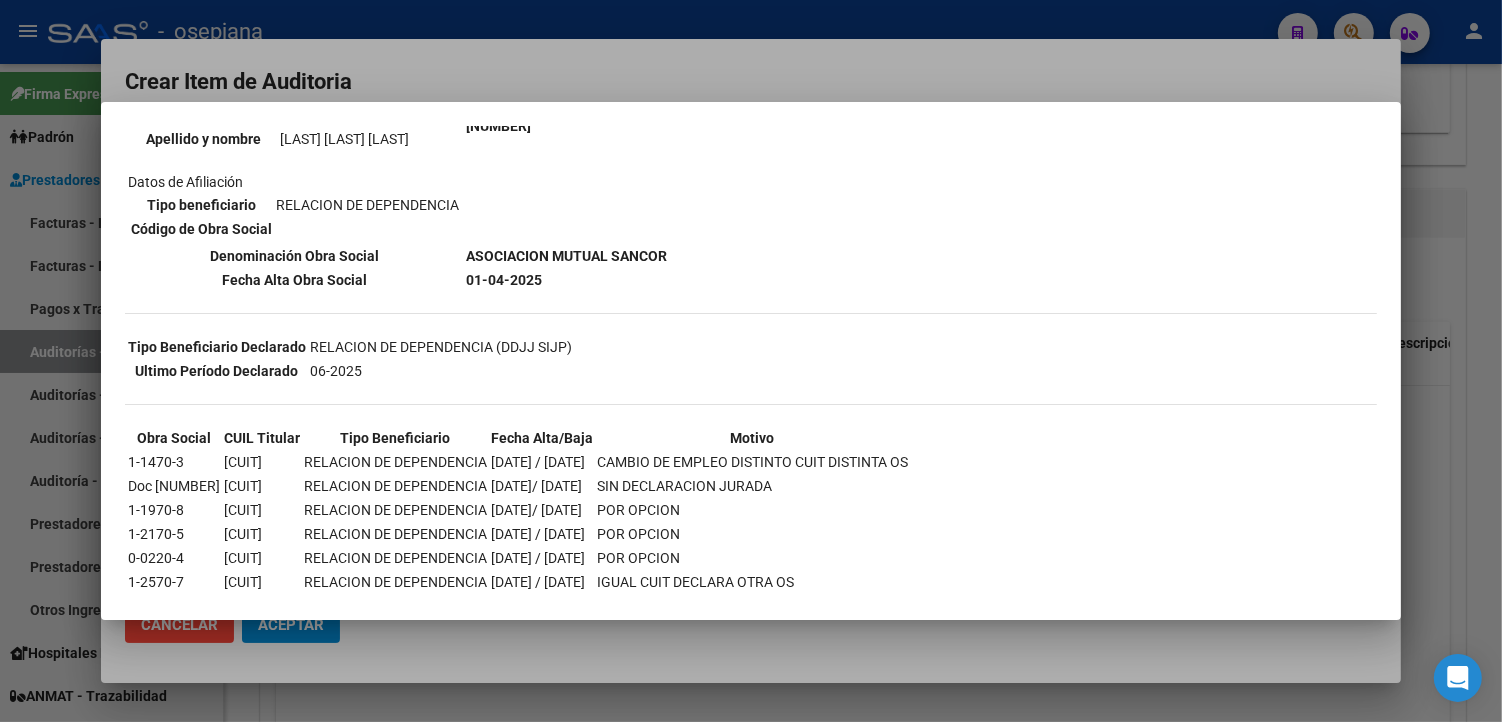scroll, scrollTop: 274, scrollLeft: 0, axis: vertical 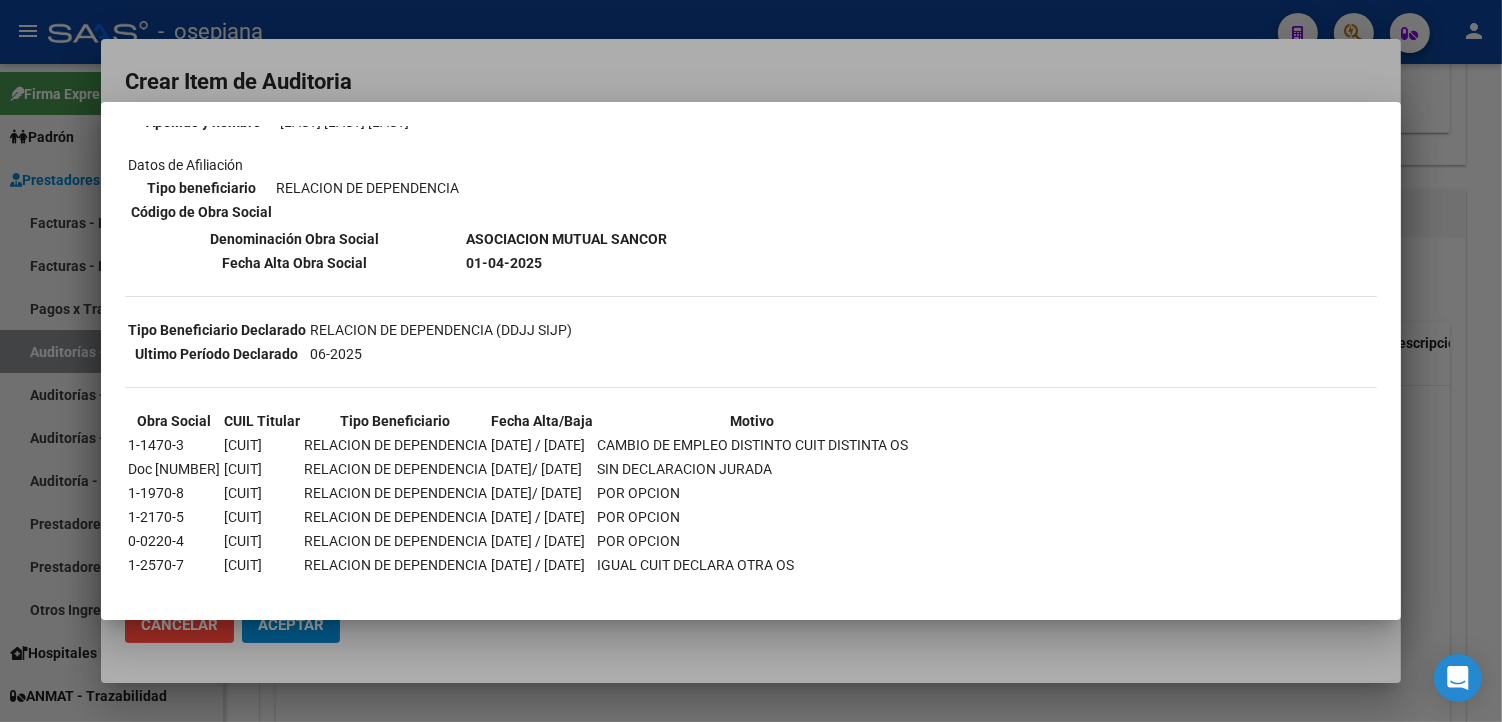 click at bounding box center [751, 361] 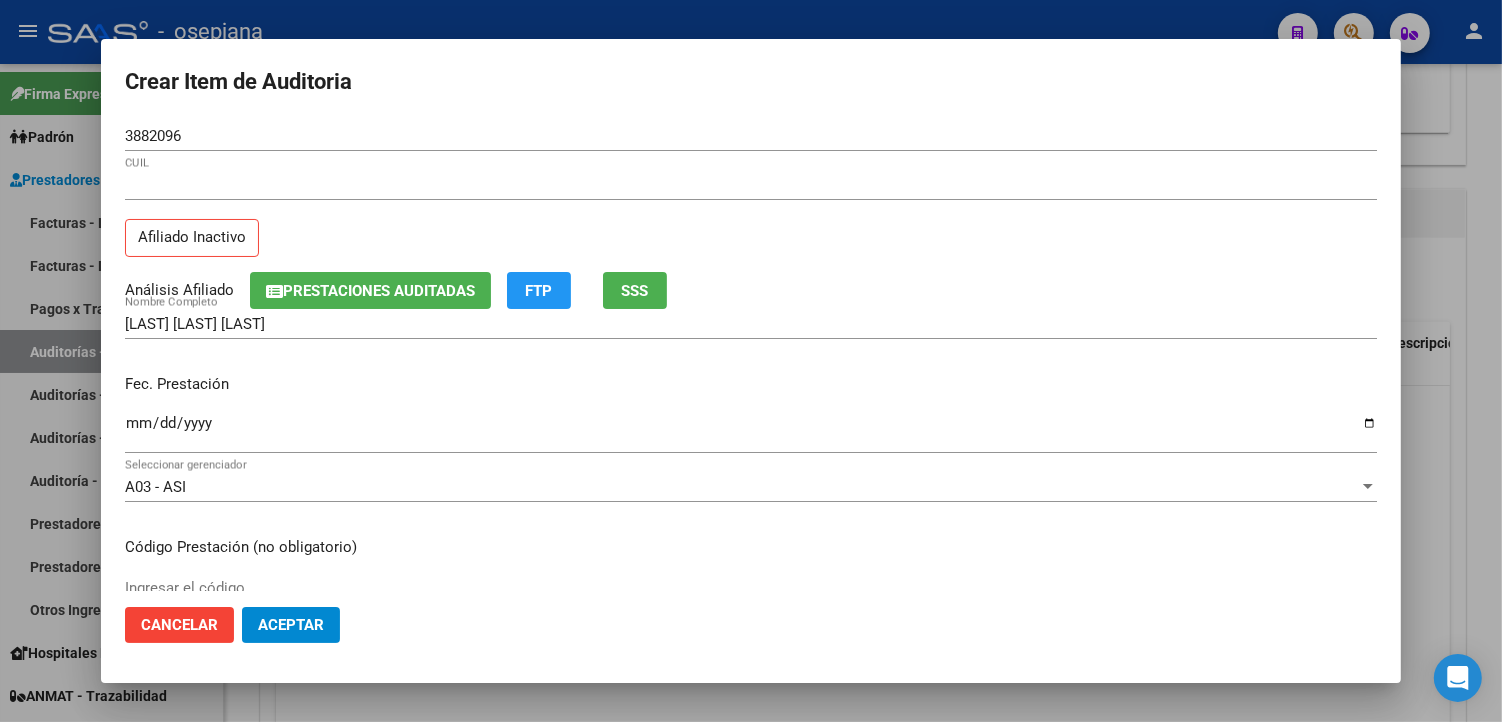 click on "Ingresar la fecha" at bounding box center [751, 431] 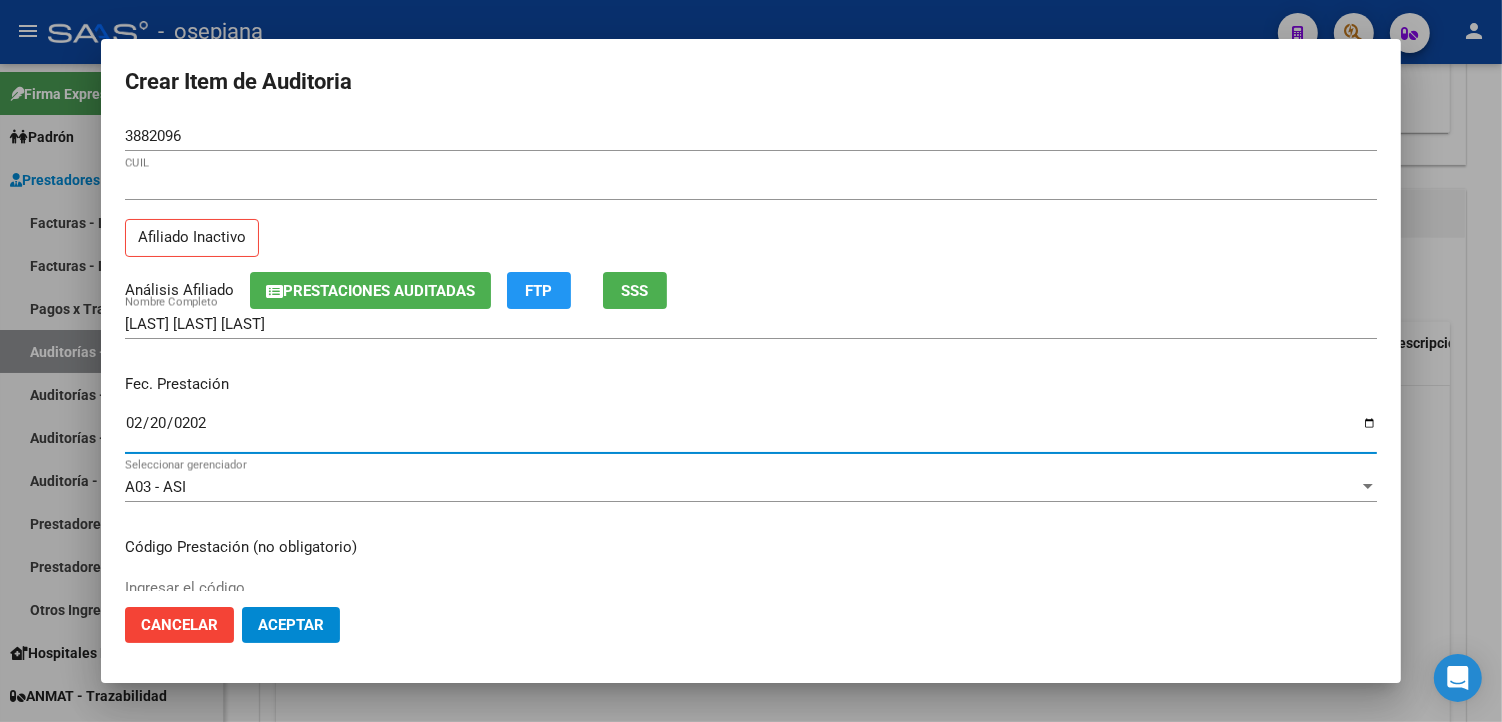 type on "[DATE]" 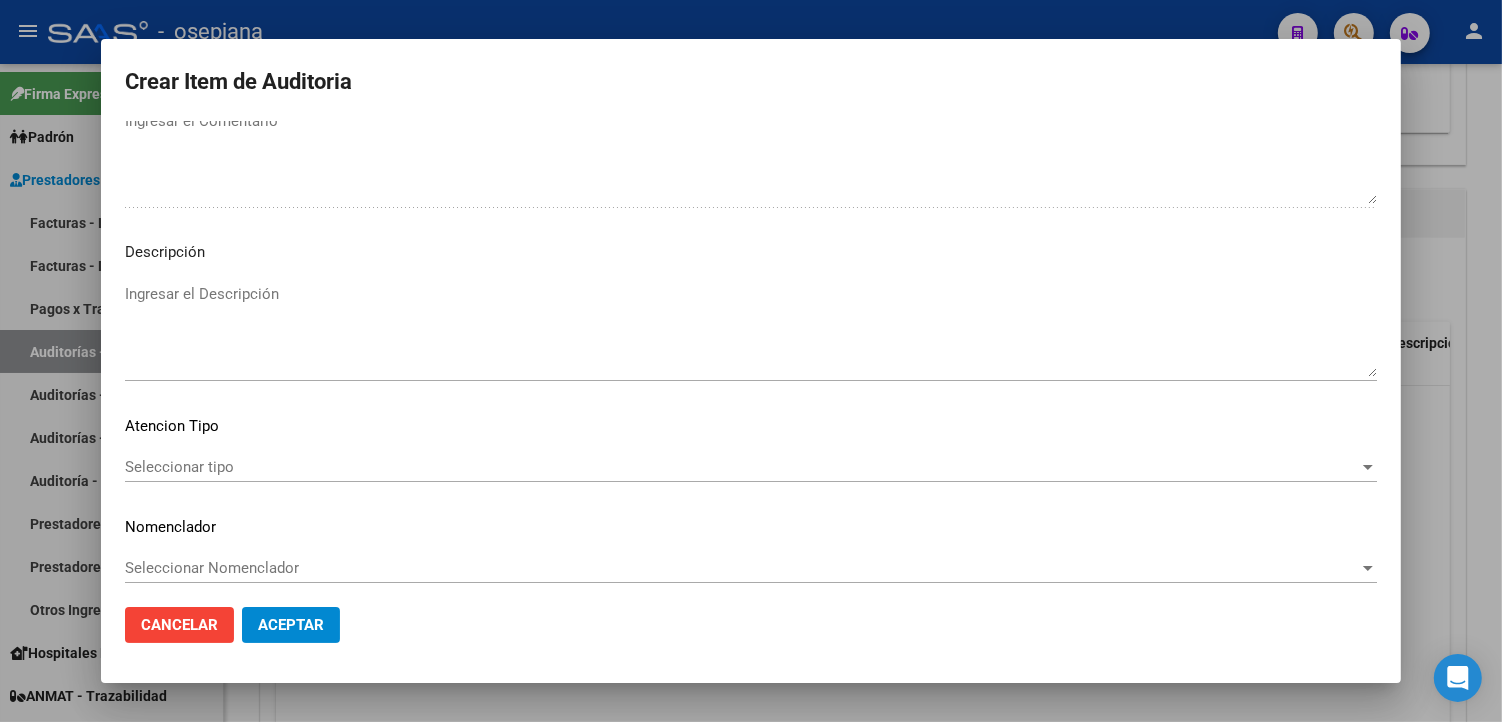scroll, scrollTop: 1157, scrollLeft: 0, axis: vertical 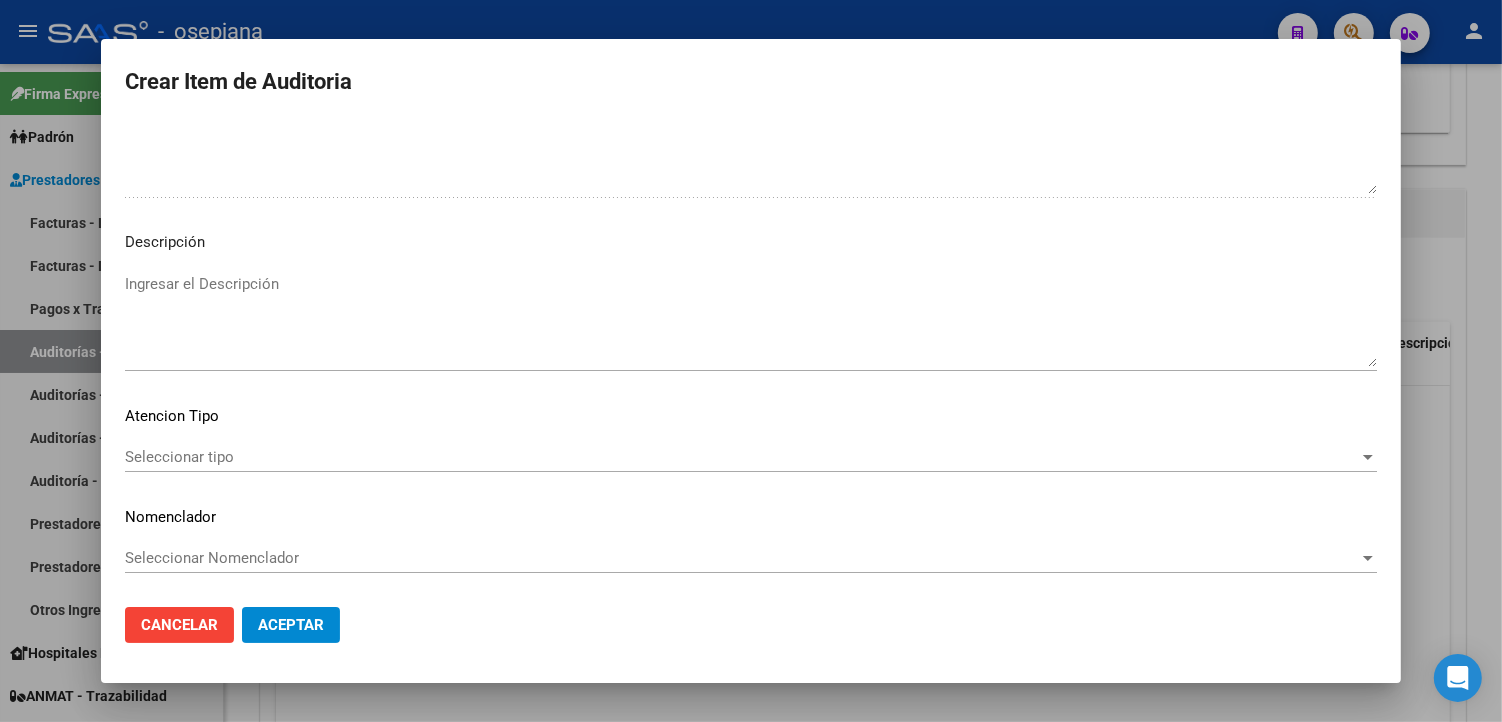 click on "Seleccionar tipo" at bounding box center (742, 457) 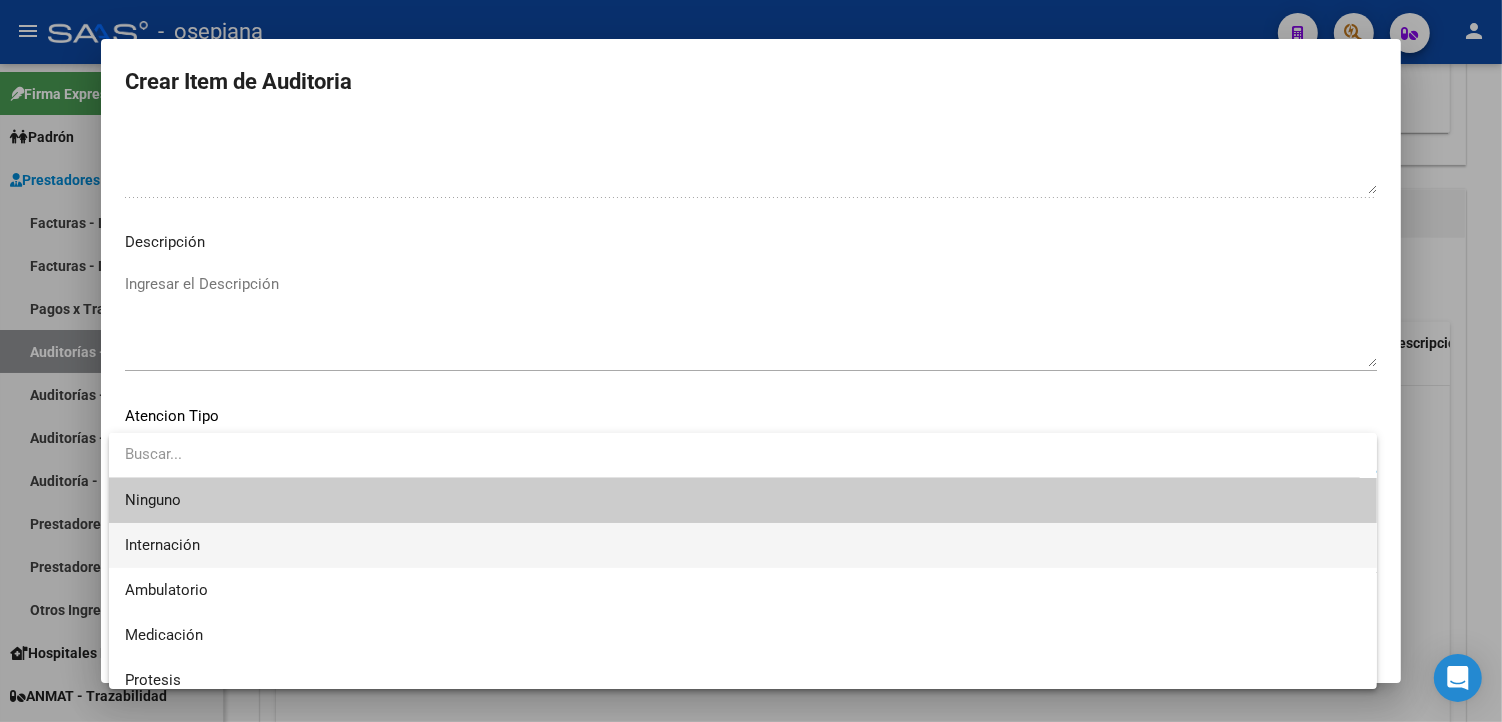 click on "Internación" at bounding box center (743, 545) 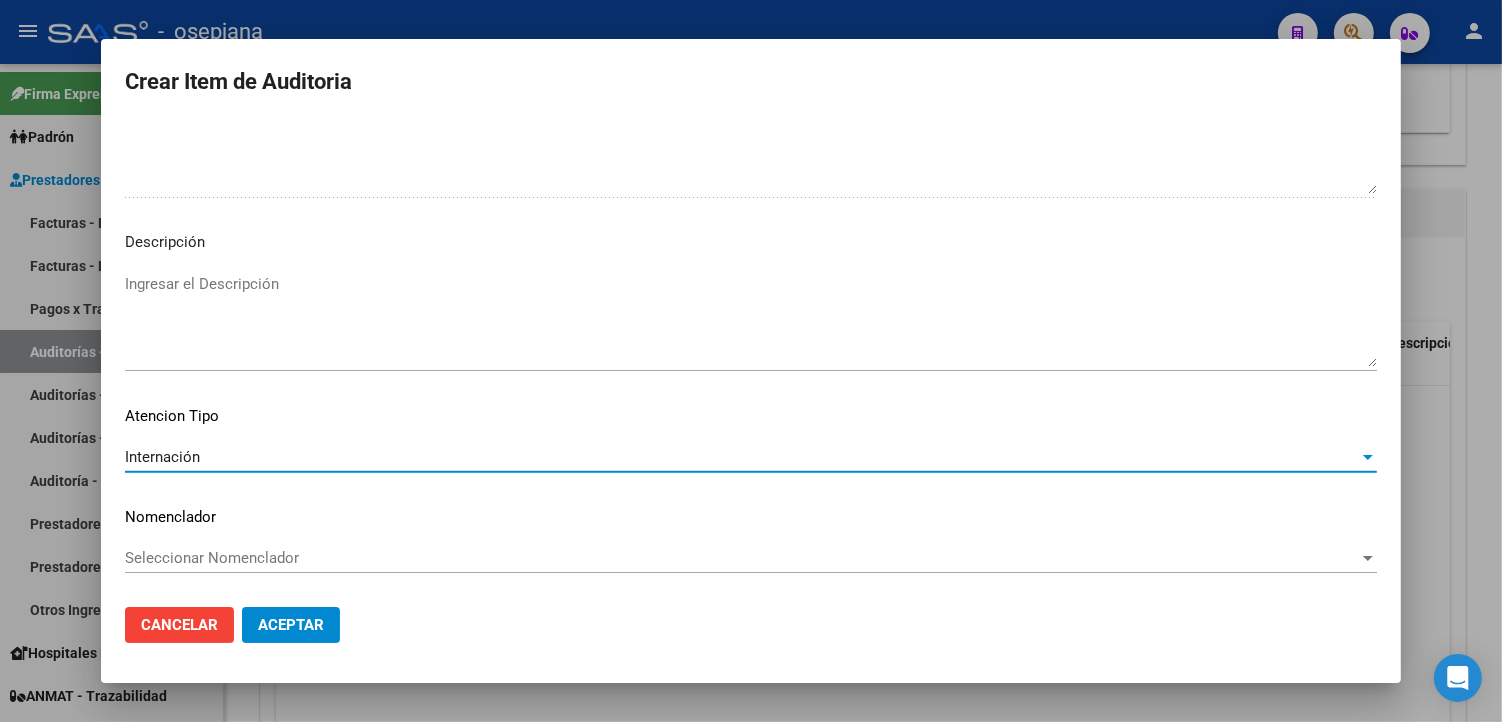 click on "Seleccionar Nomenclador" at bounding box center (742, 558) 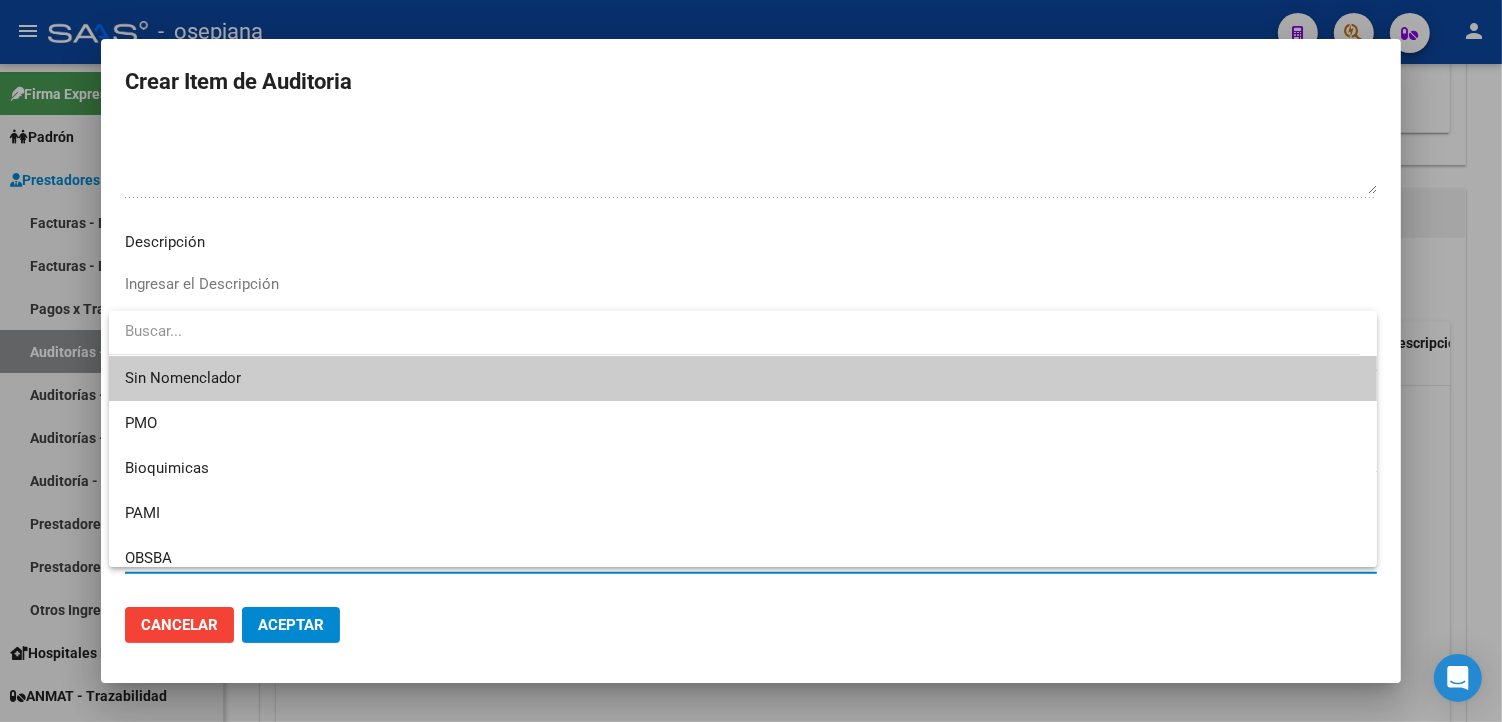 drag, startPoint x: 213, startPoint y: 552, endPoint x: 206, endPoint y: 392, distance: 160.15305 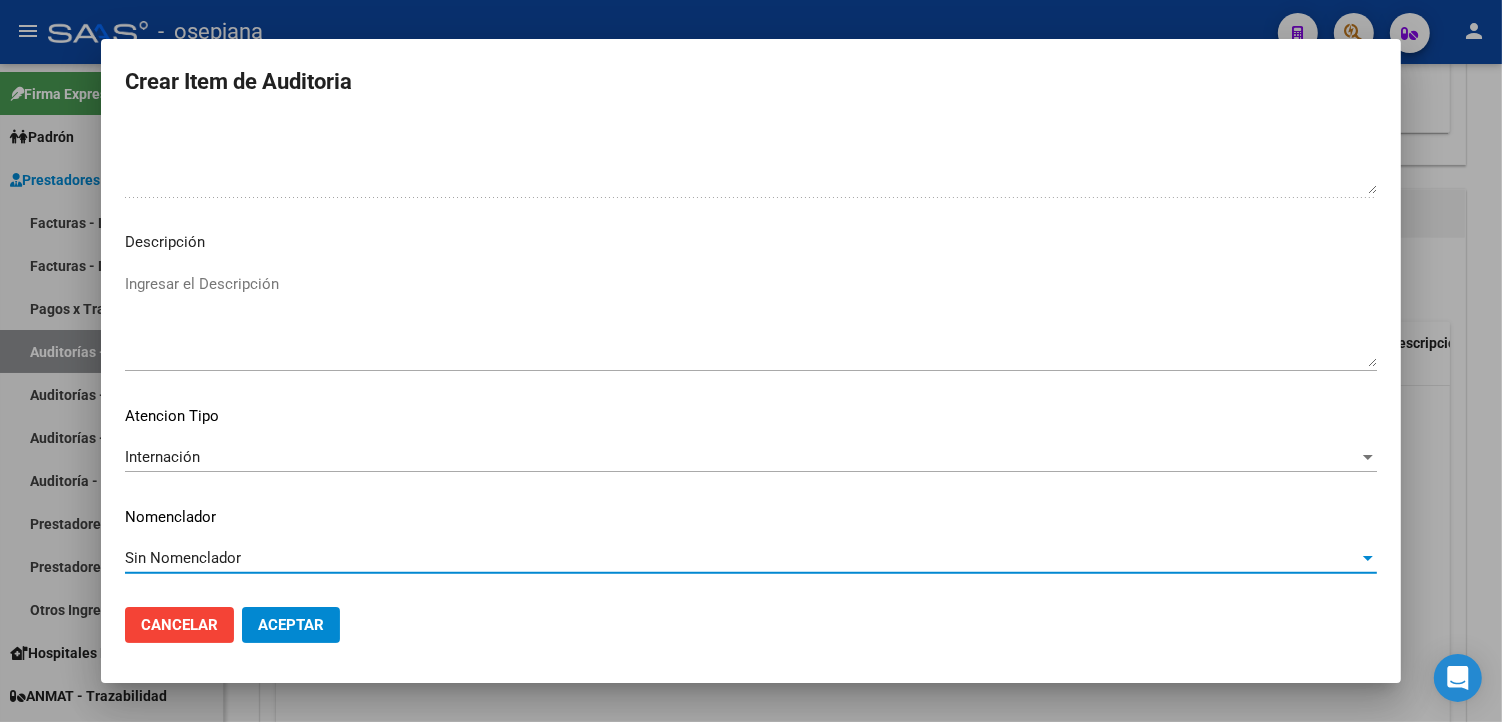 click on "Aceptar" 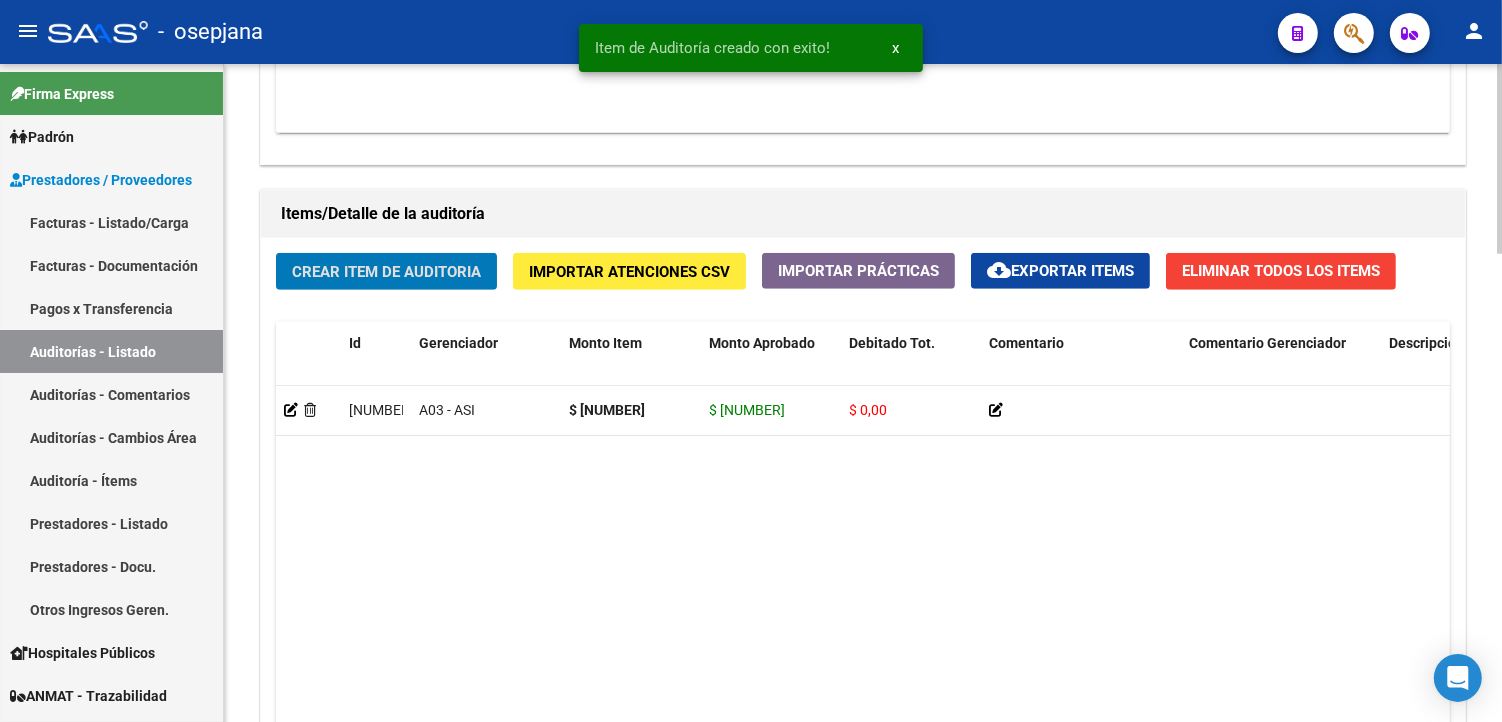 scroll, scrollTop: 1334, scrollLeft: 0, axis: vertical 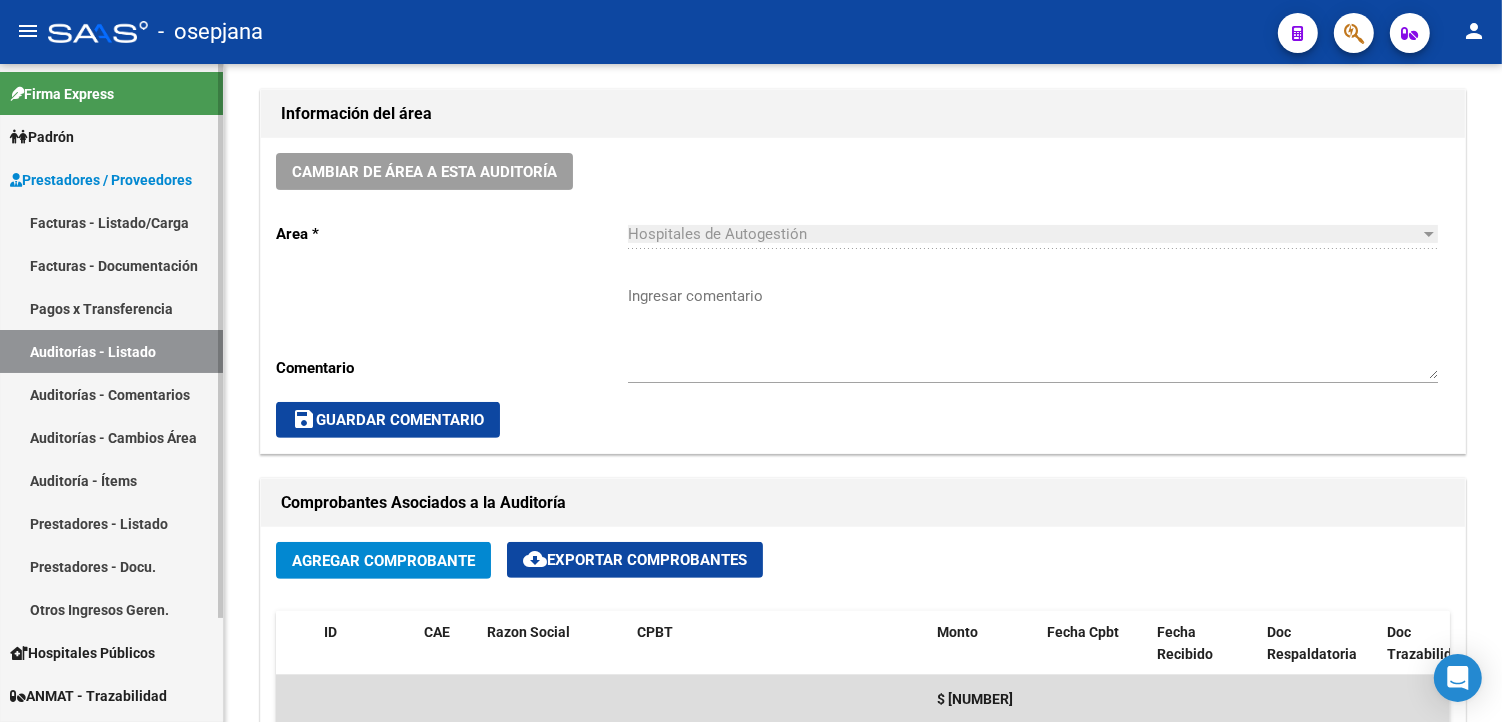 click on "Facturas - Documentación" at bounding box center (111, 265) 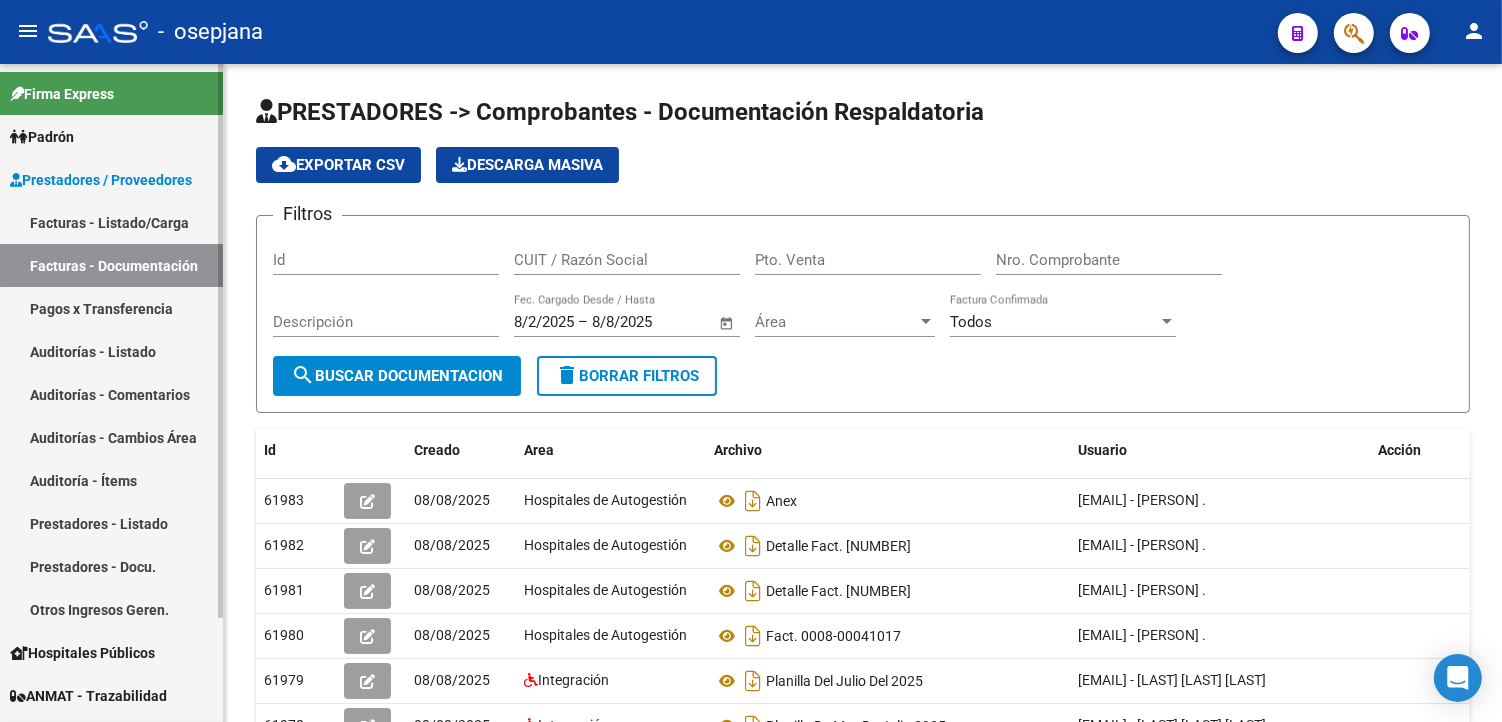 click on "Facturas - Listado/Carga" at bounding box center [111, 222] 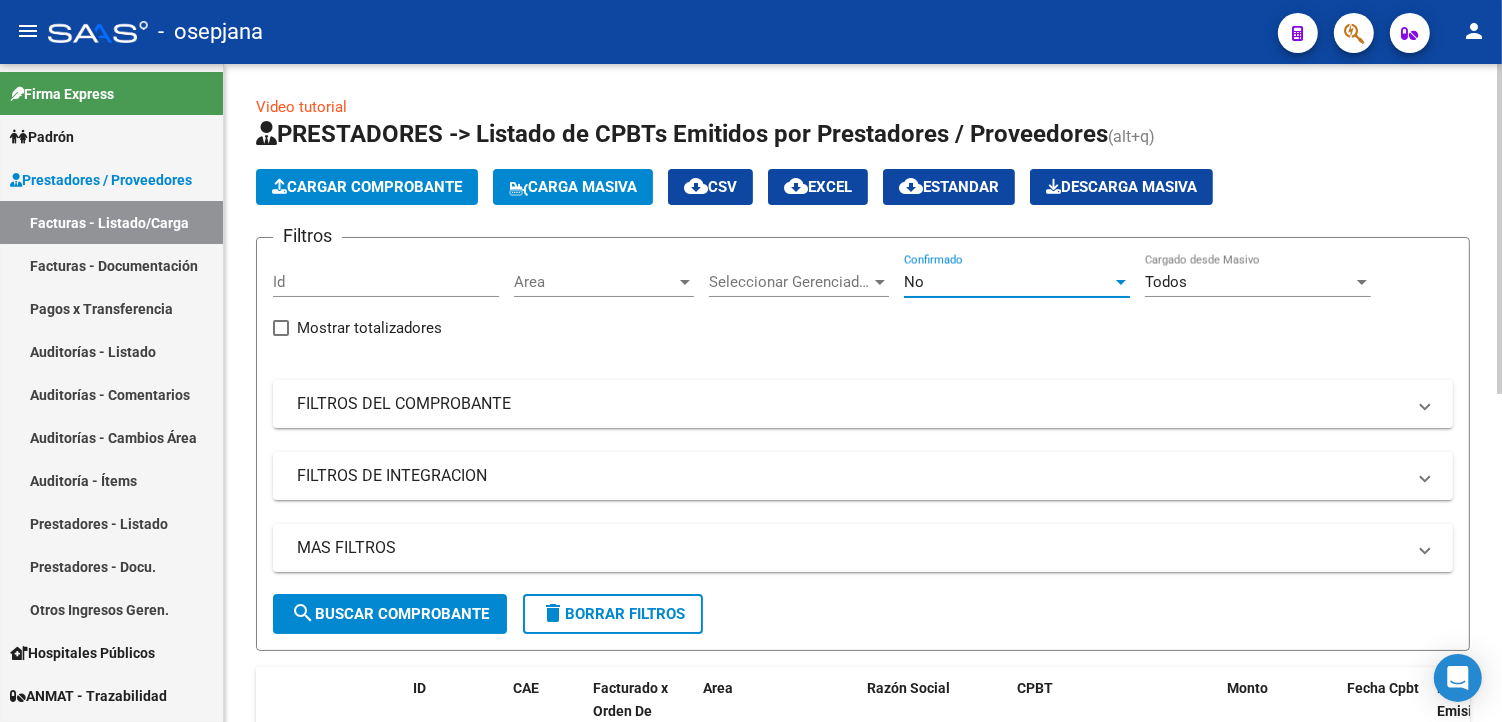 click on "No" at bounding box center (1008, 282) 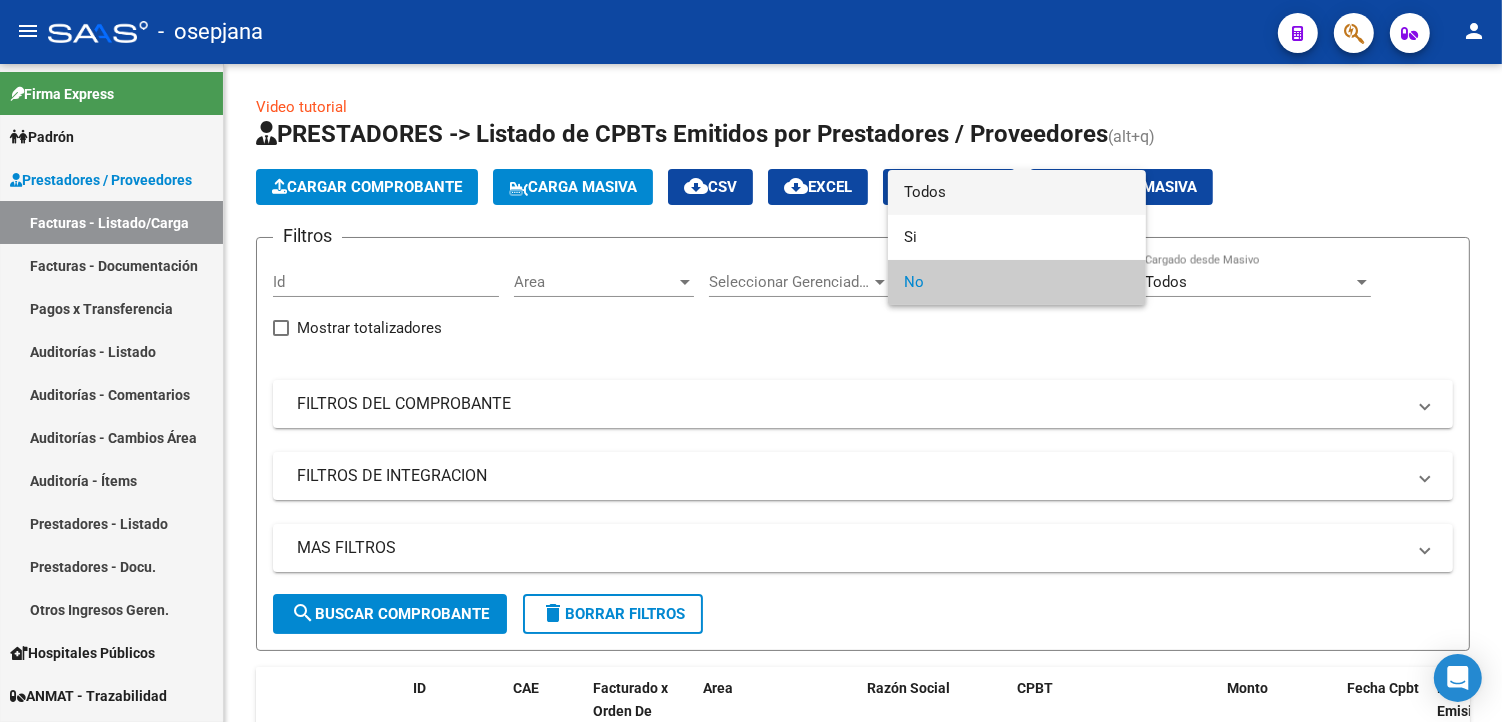 click on "Todos" at bounding box center [1017, 192] 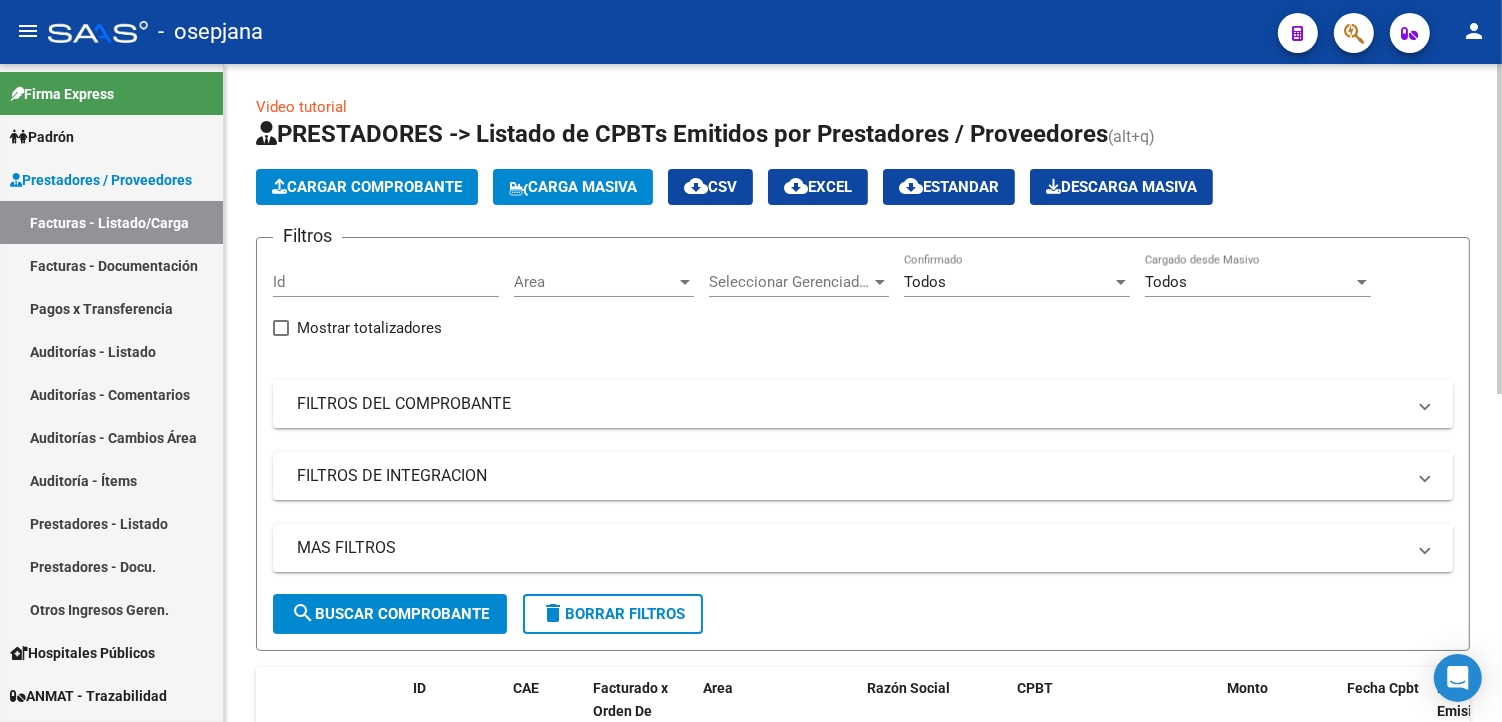 click on "FILTROS DEL COMPROBANTE" at bounding box center [851, 404] 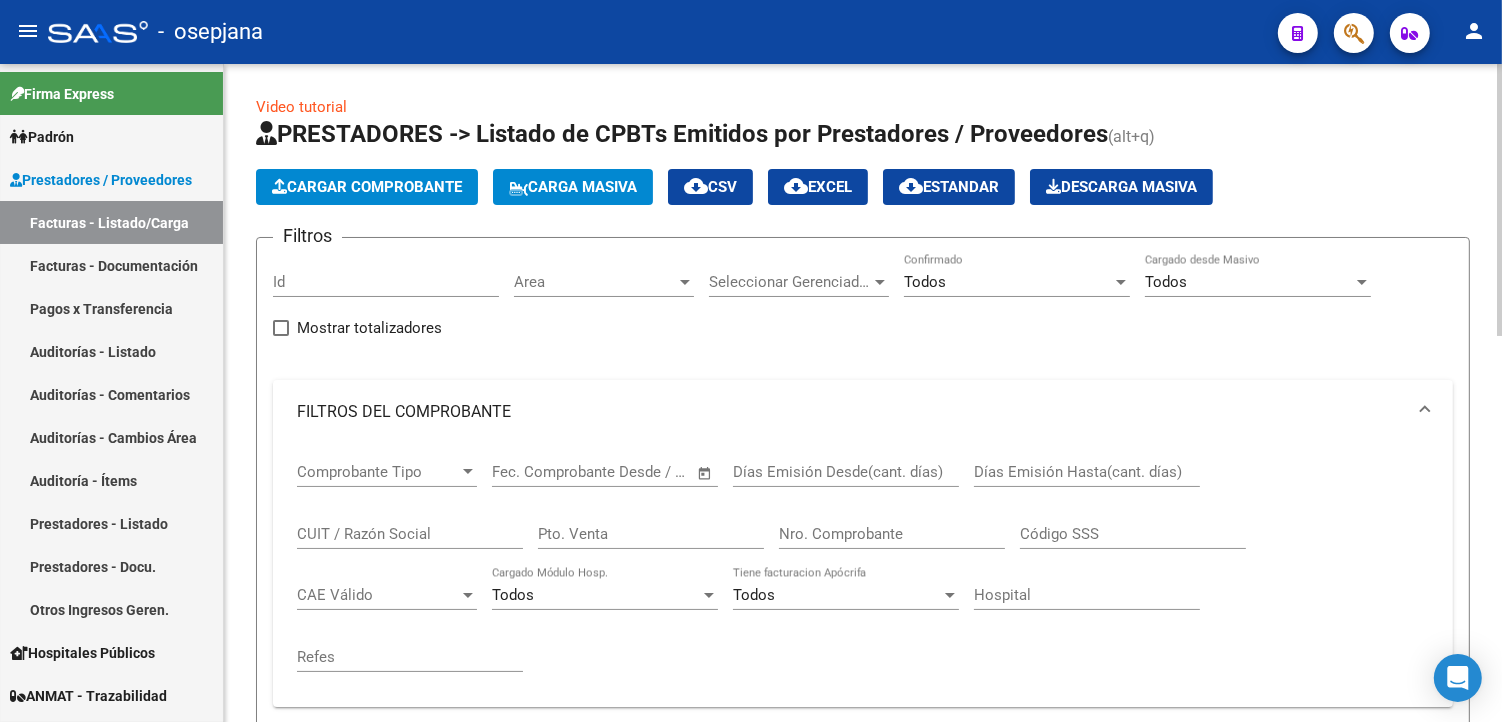 click on "Pto. Venta" at bounding box center (651, 534) 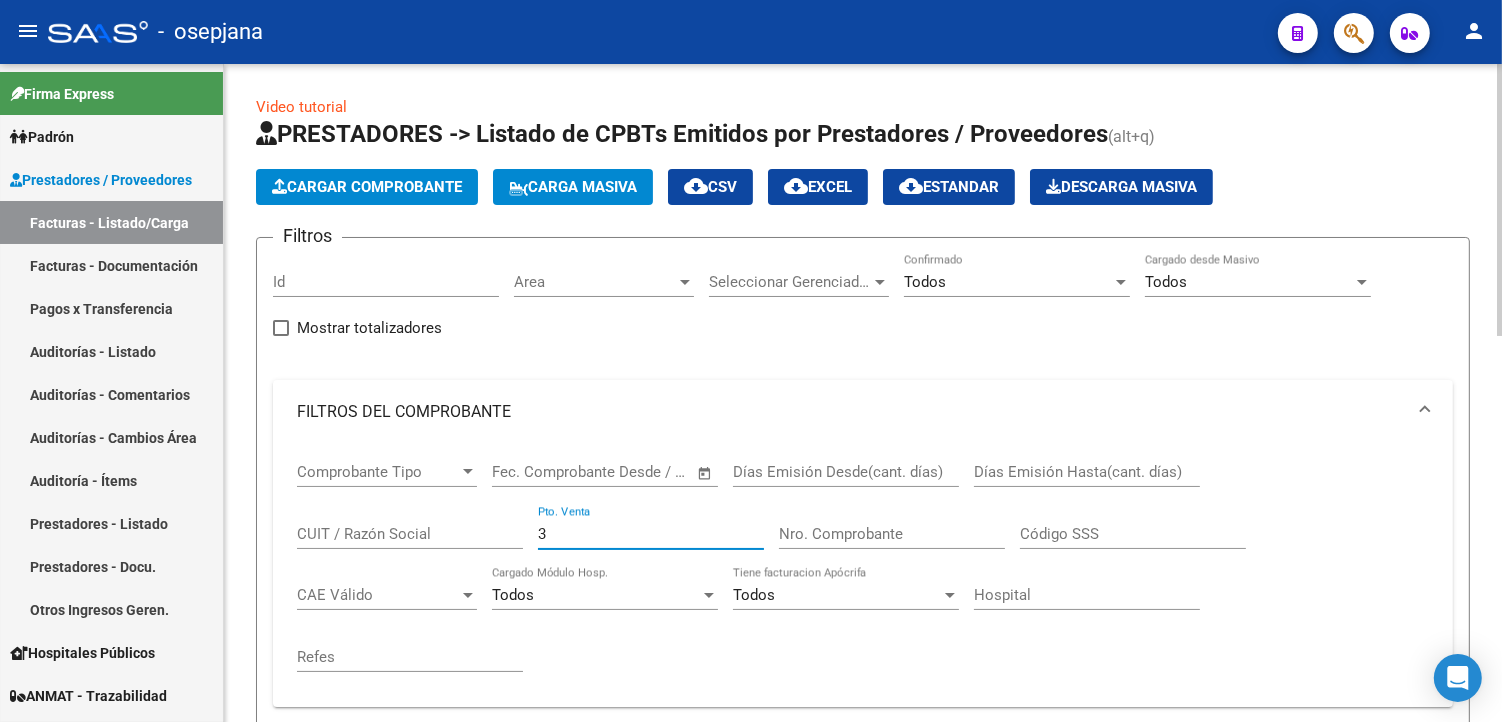type on "3" 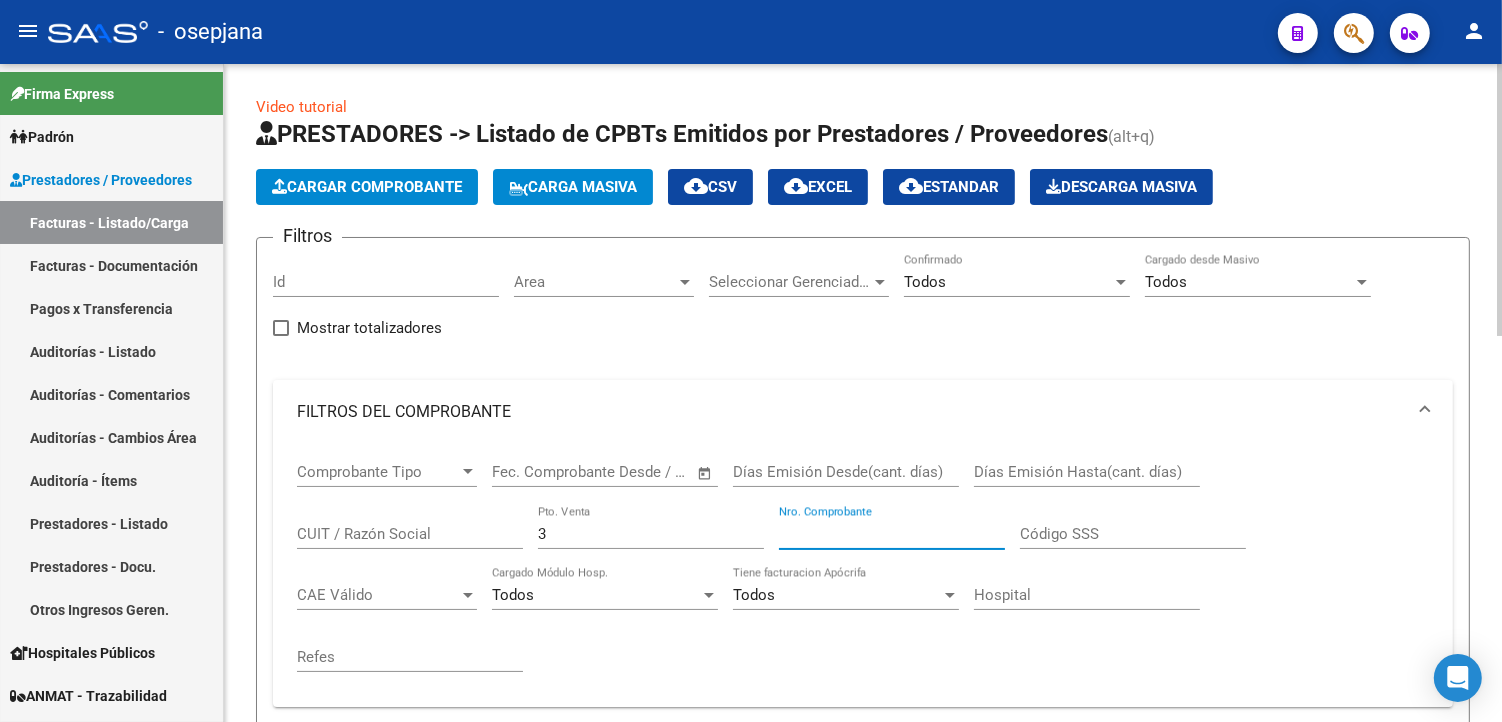click on "Nro. Comprobante" at bounding box center (892, 534) 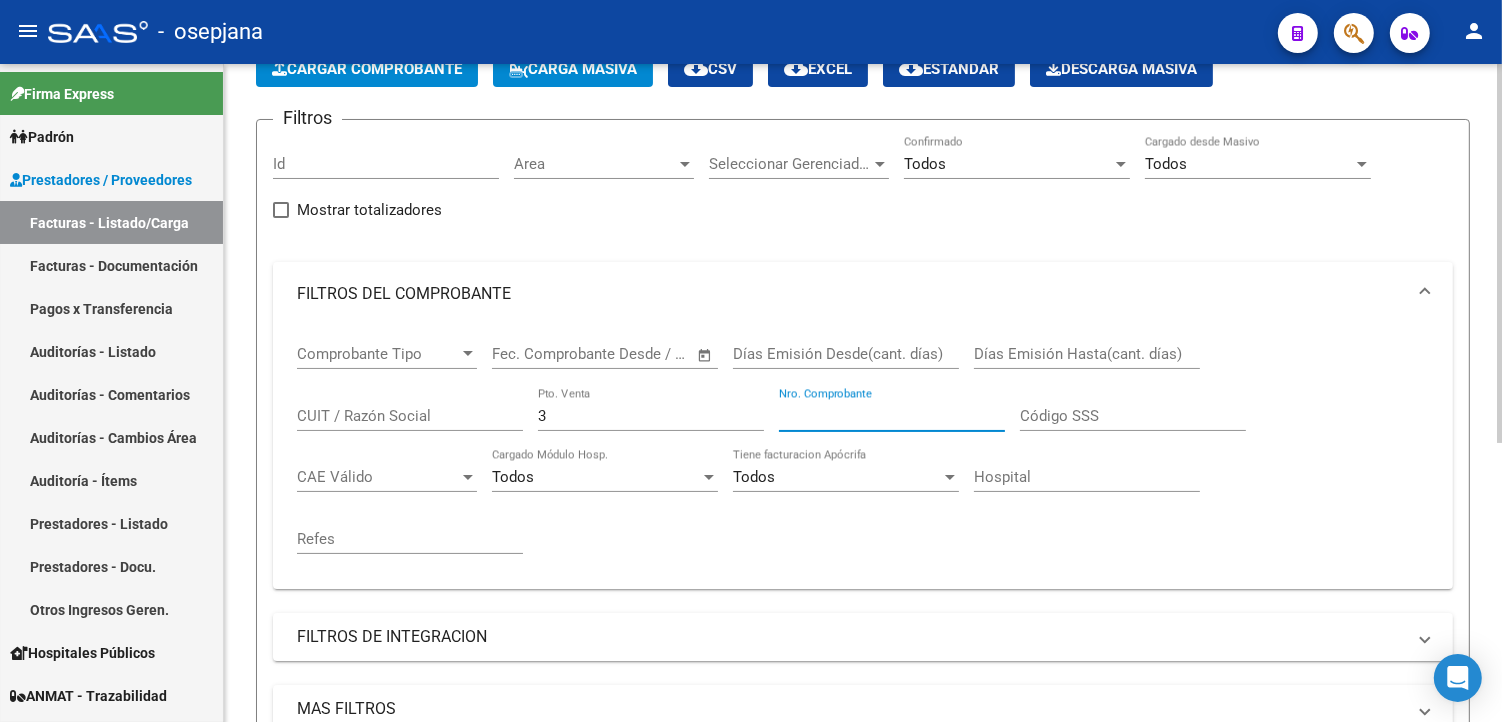 scroll, scrollTop: 484, scrollLeft: 0, axis: vertical 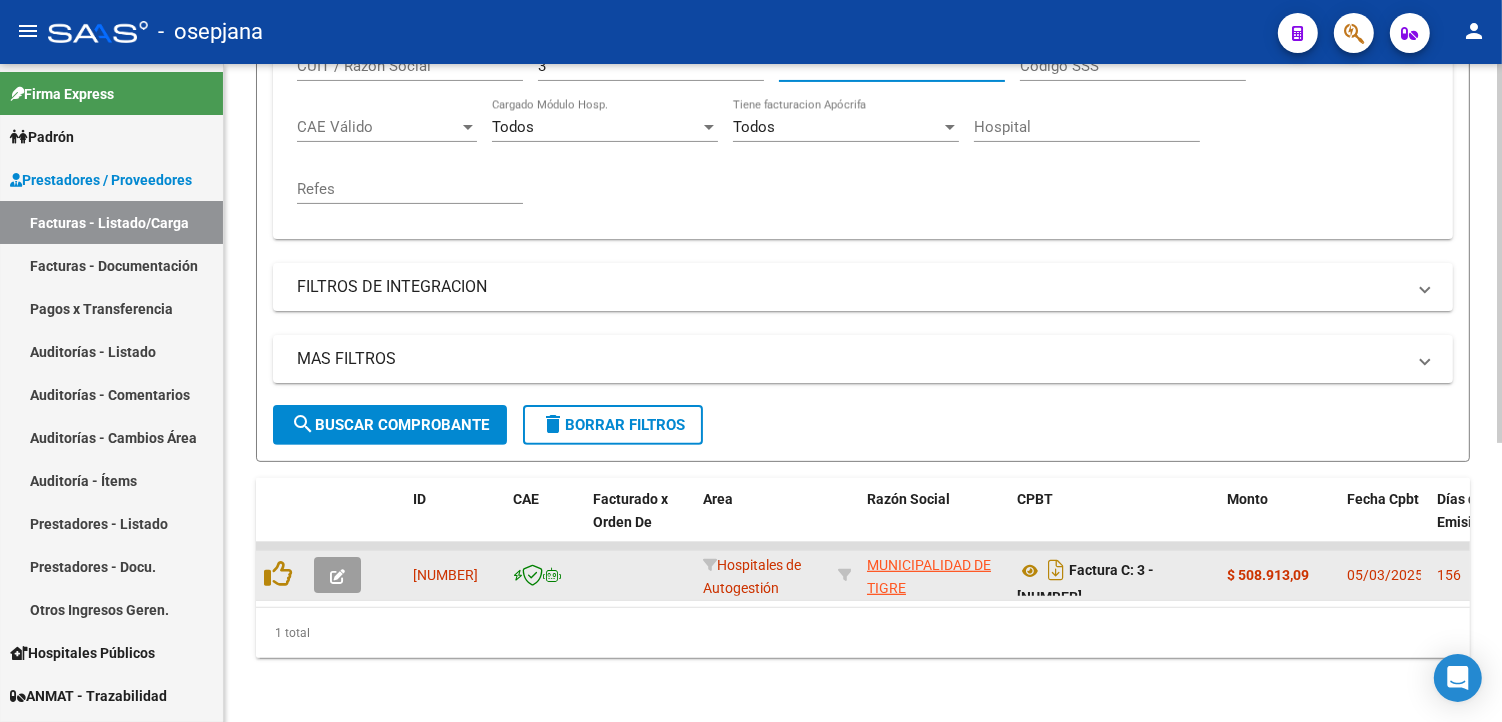 type on "[NUMBER]" 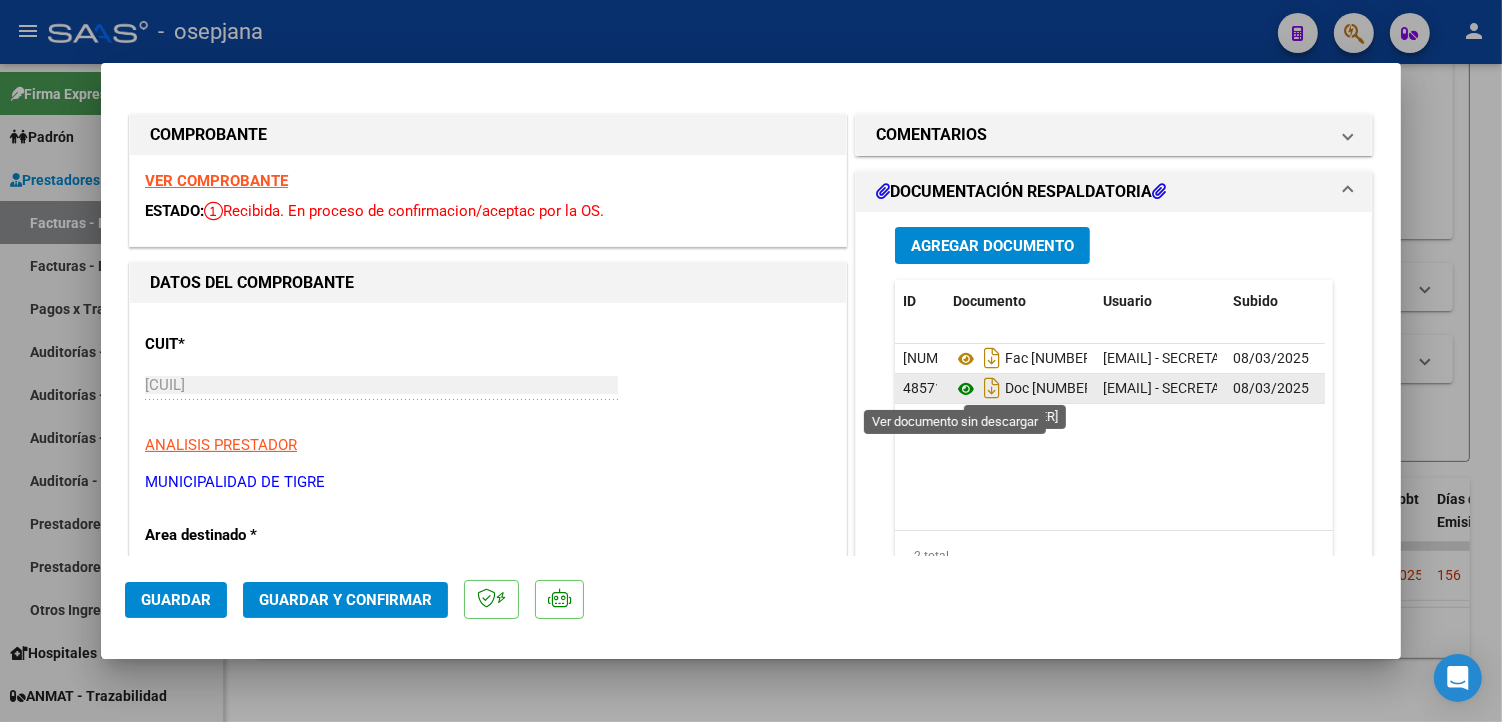 click 